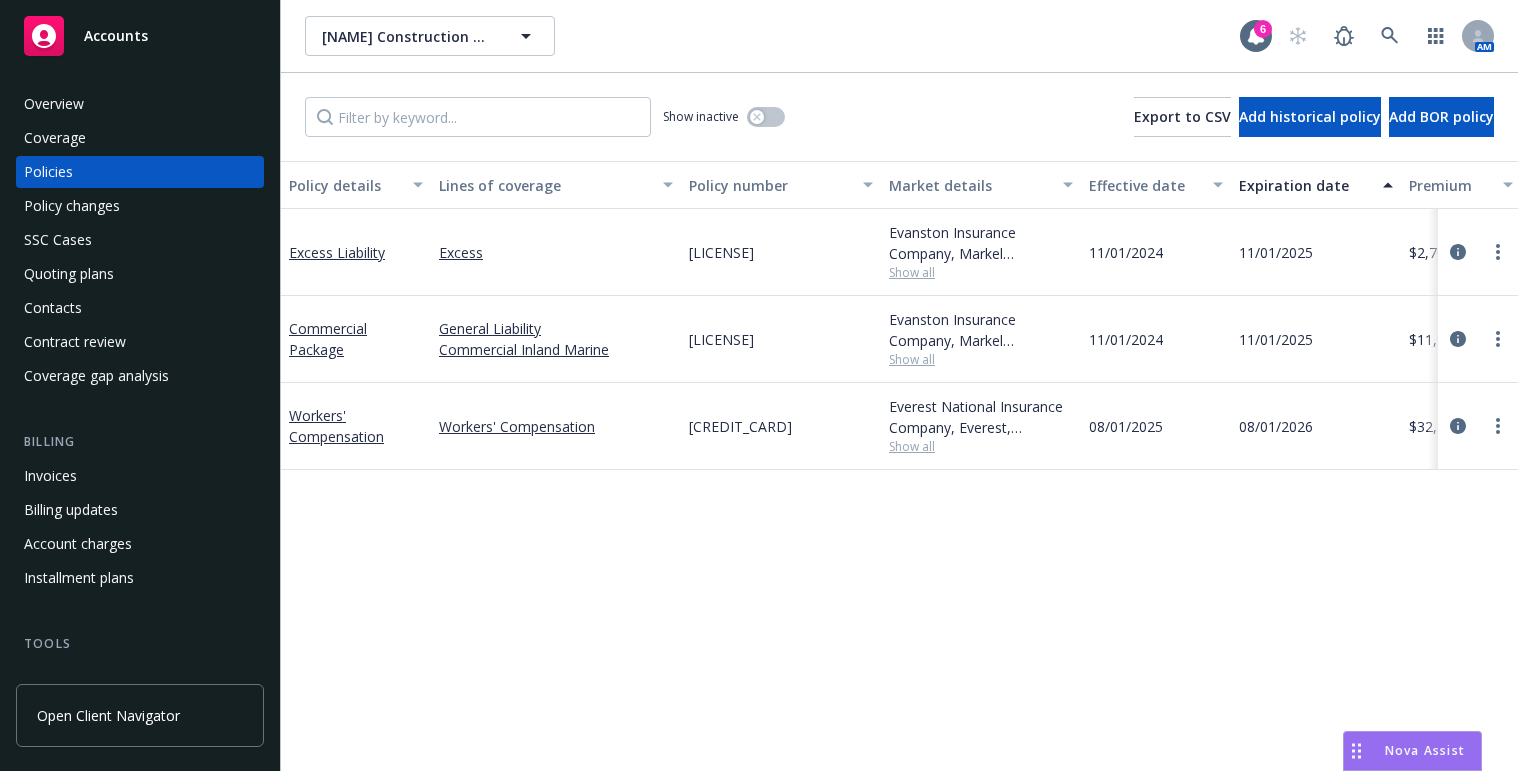 scroll, scrollTop: 0, scrollLeft: 0, axis: both 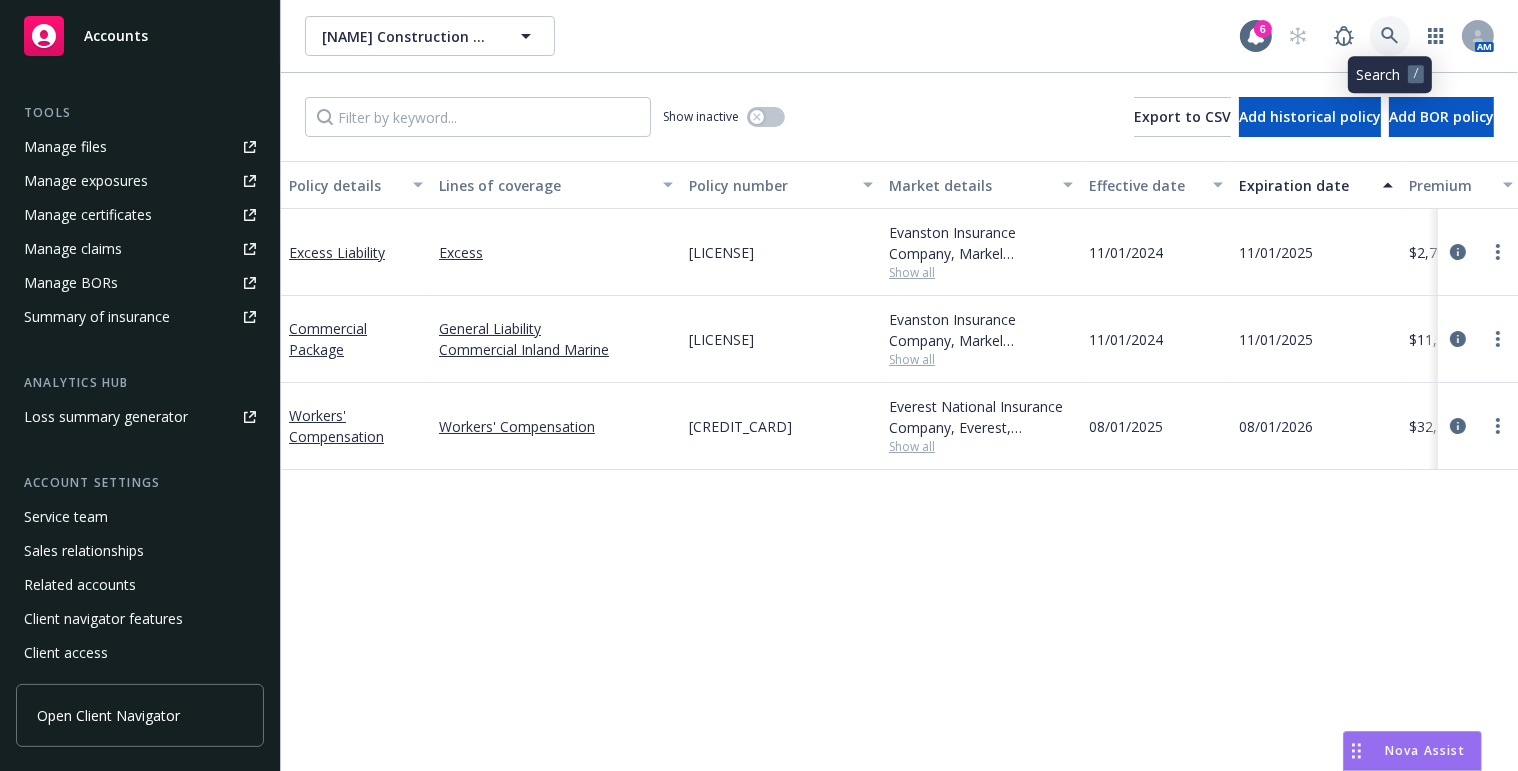 click at bounding box center (1390, 36) 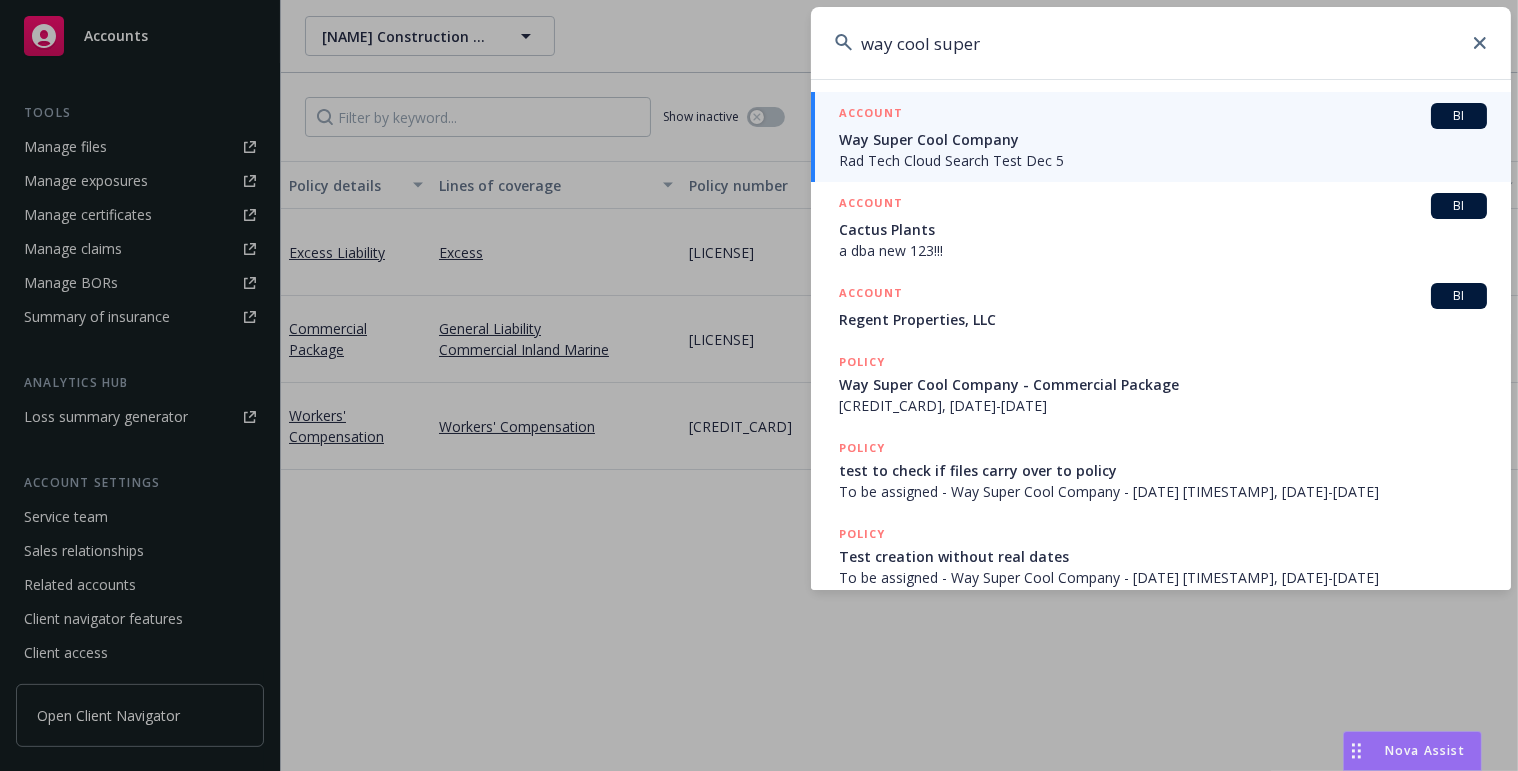 type on "way cool super" 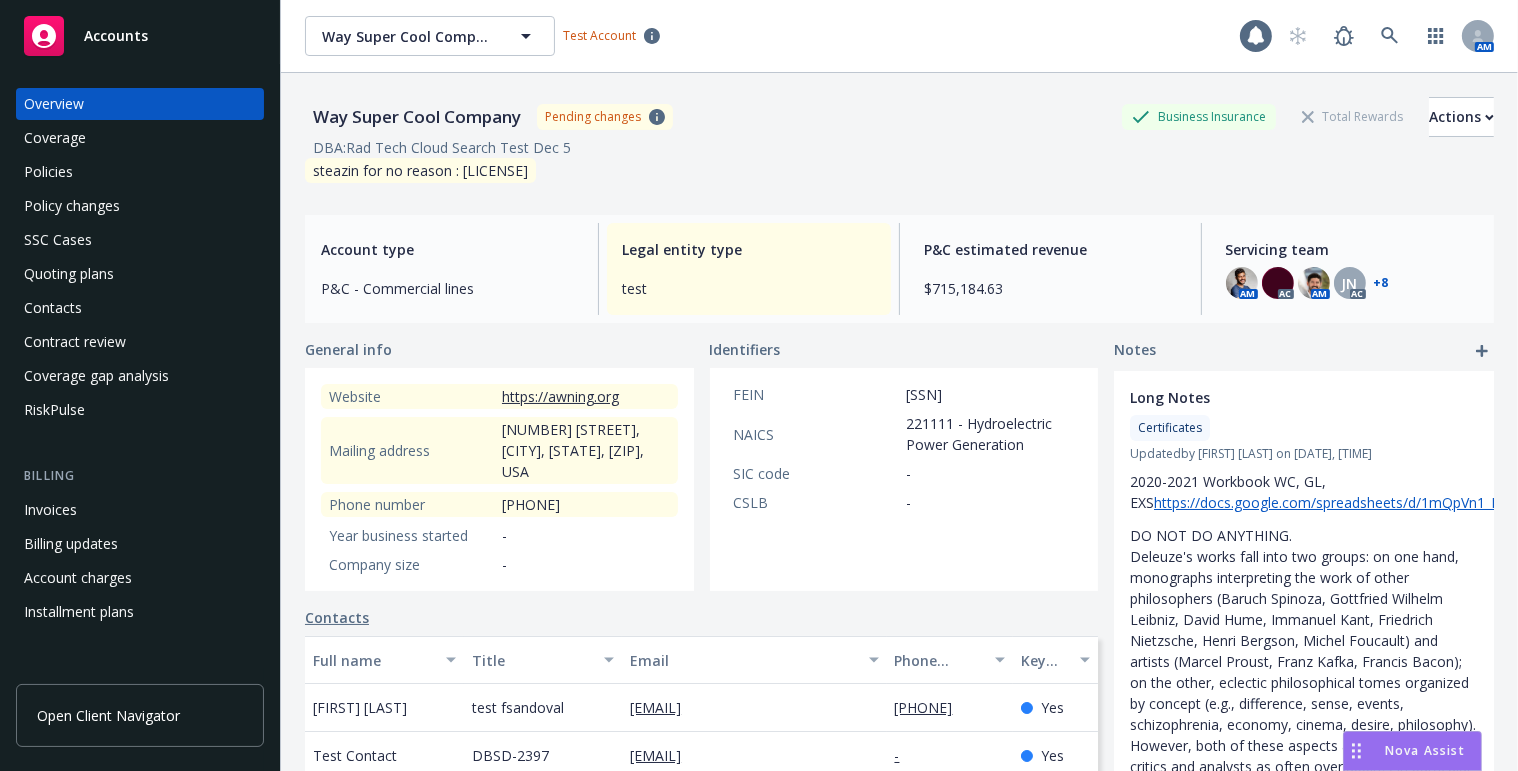 scroll, scrollTop: 181, scrollLeft: 0, axis: vertical 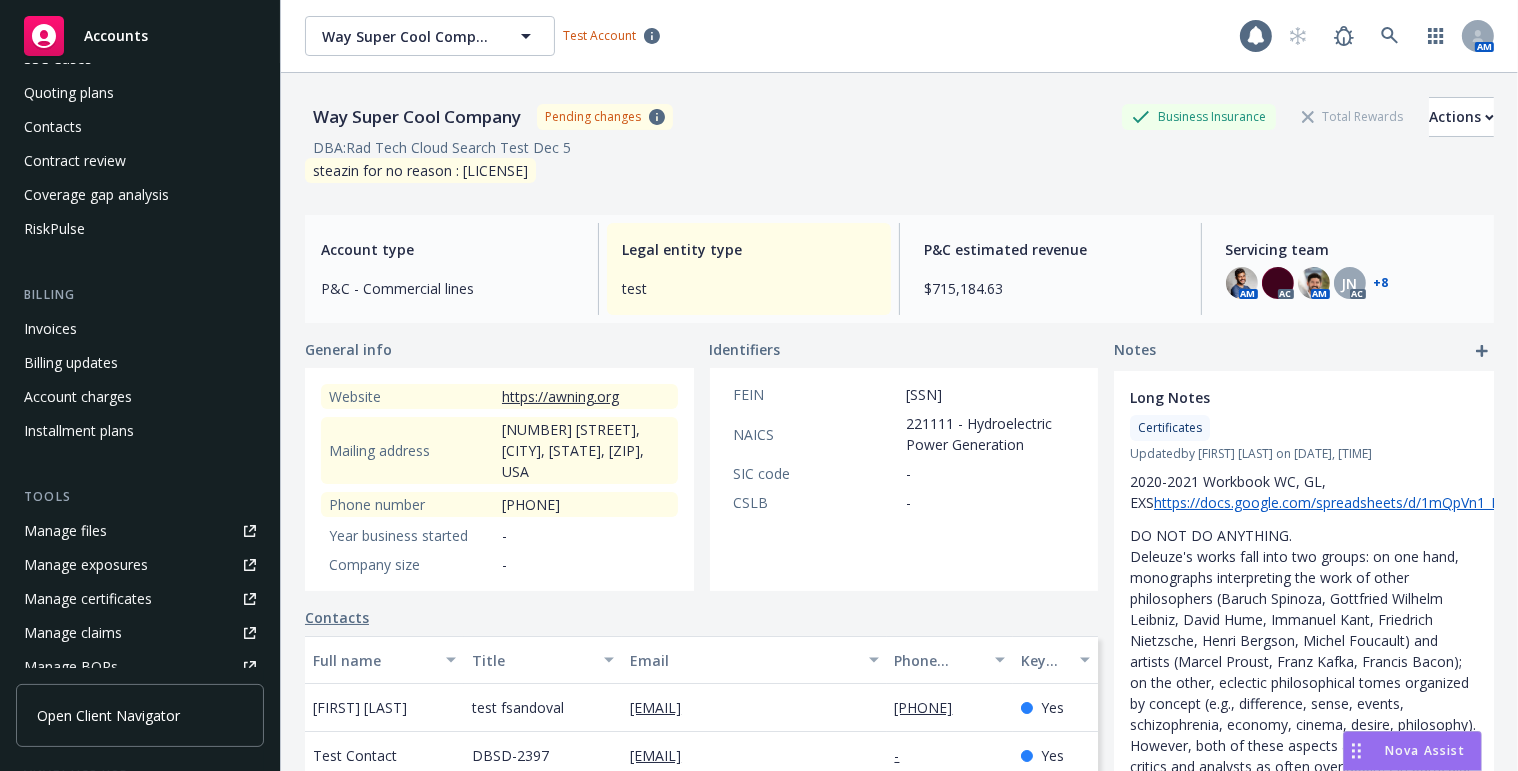 click on "Manage certificates" at bounding box center [88, 599] 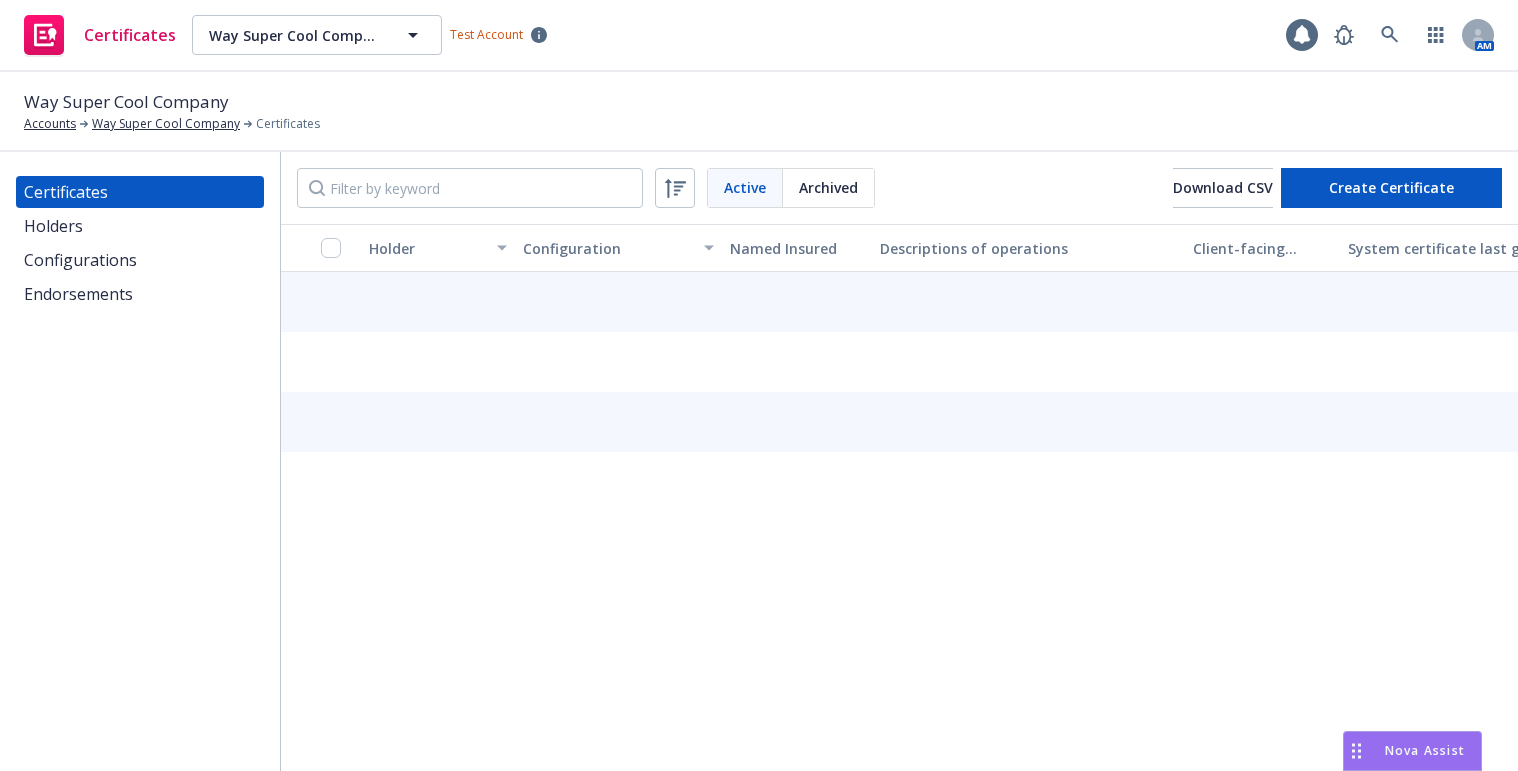scroll, scrollTop: 0, scrollLeft: 0, axis: both 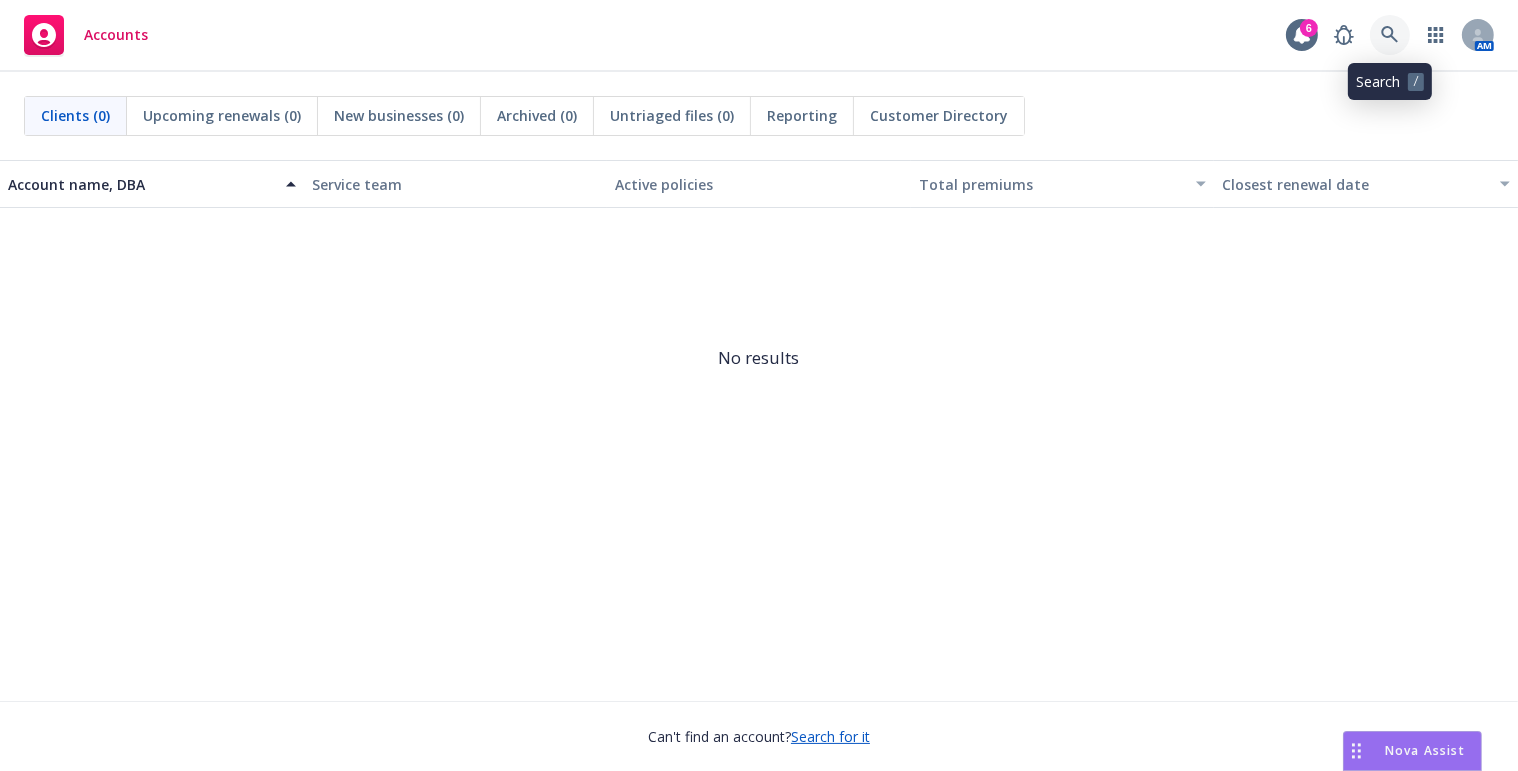 click 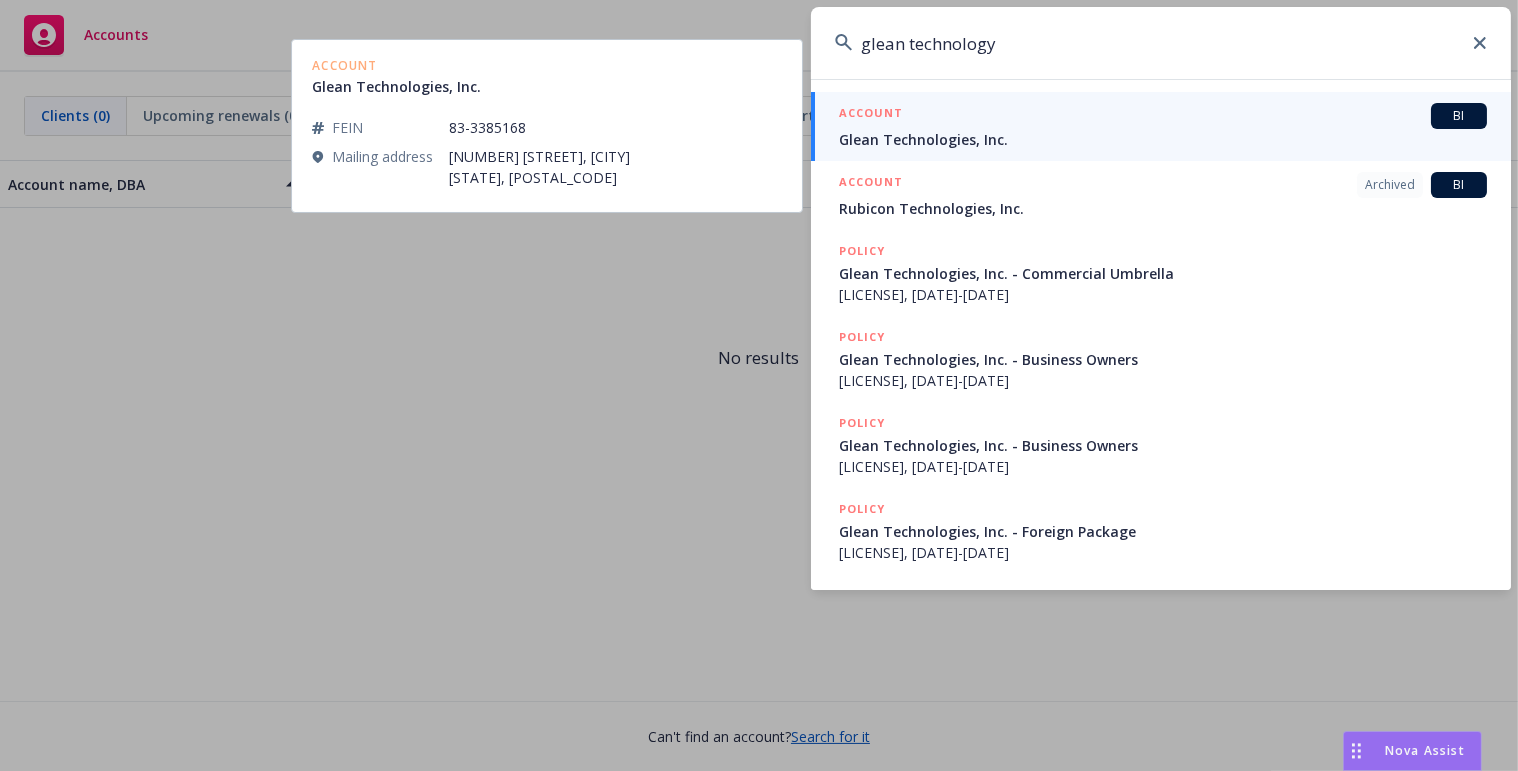 type on "glean technology" 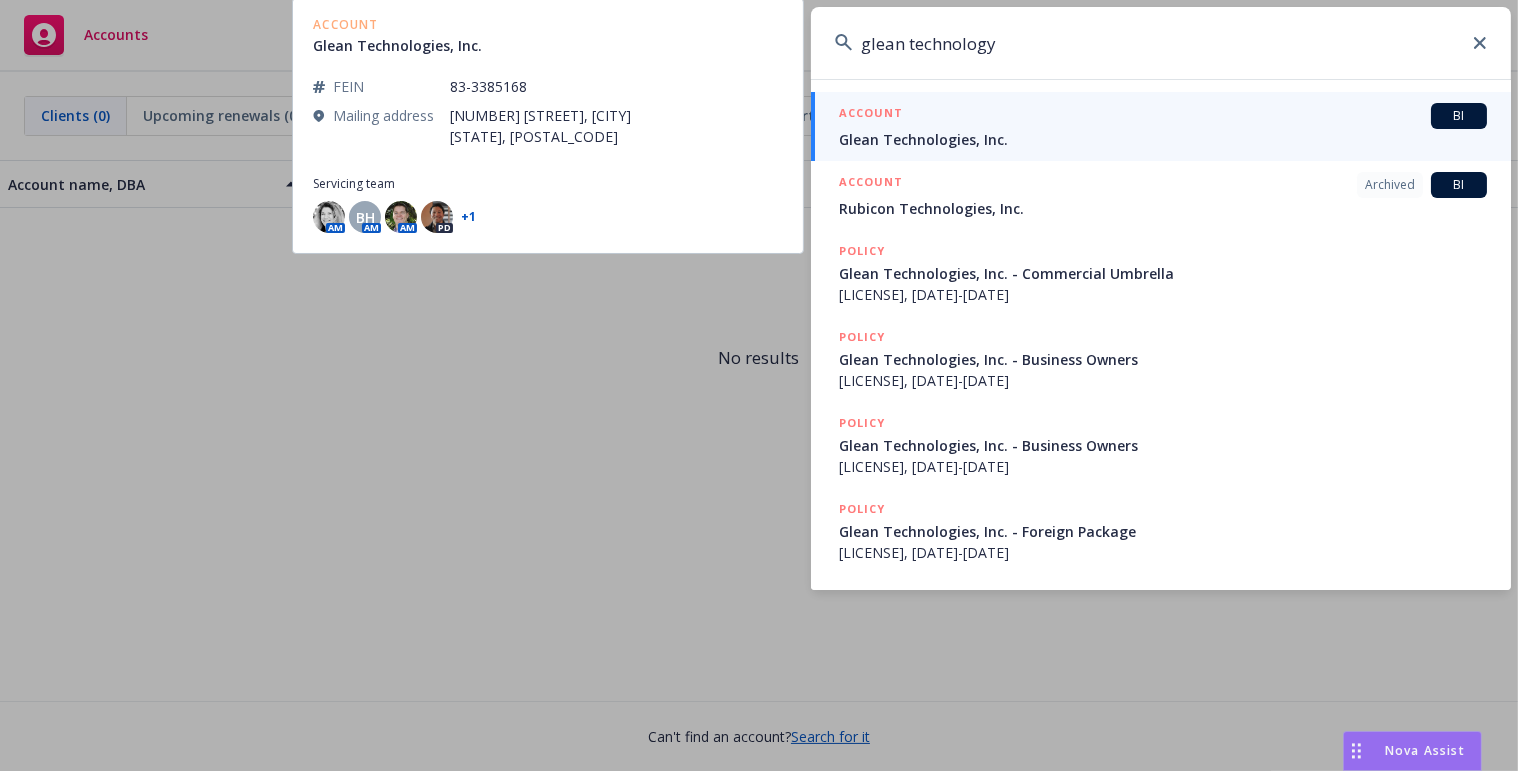 click on "Glean Technologies, Inc." at bounding box center [1163, 139] 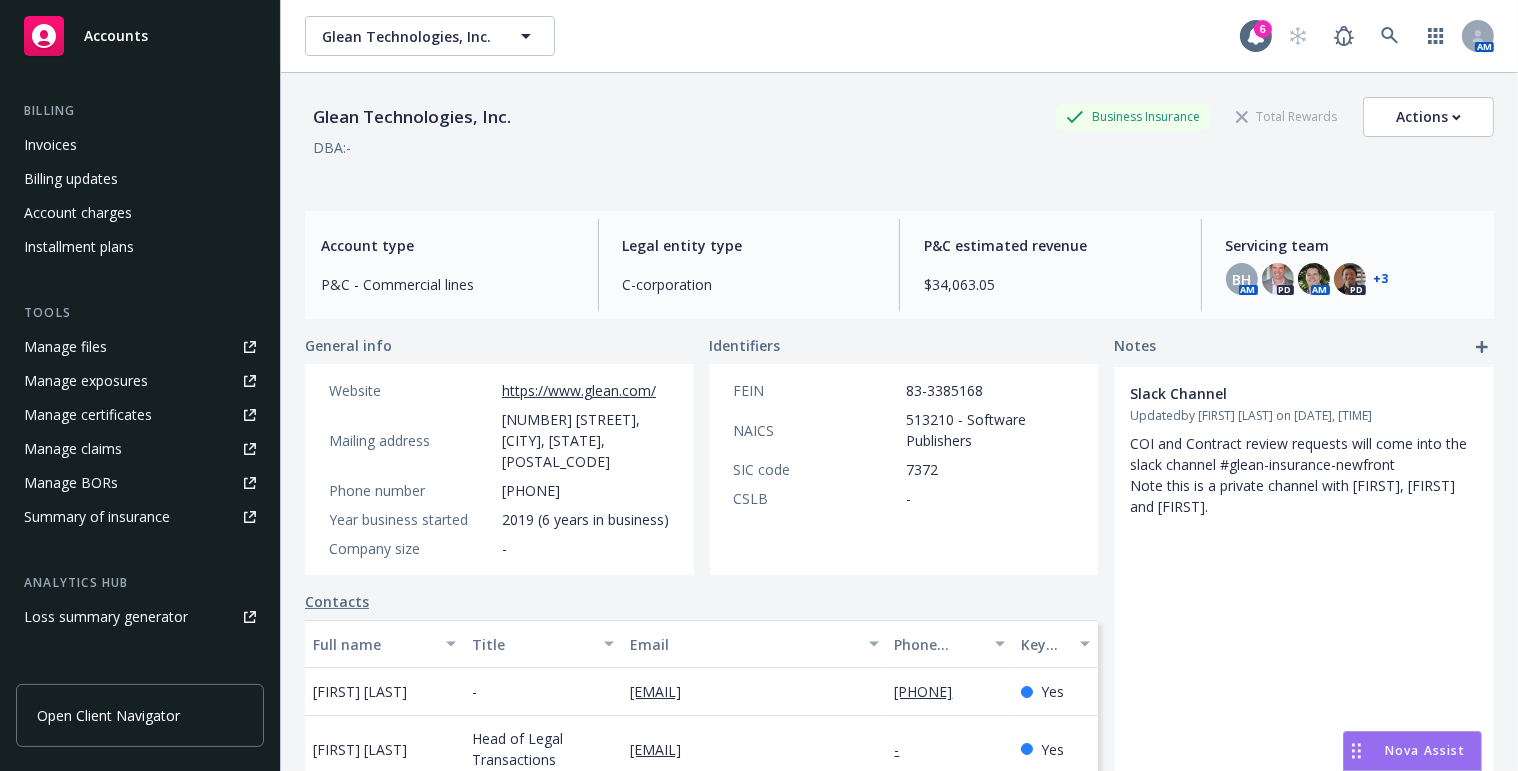 scroll, scrollTop: 363, scrollLeft: 0, axis: vertical 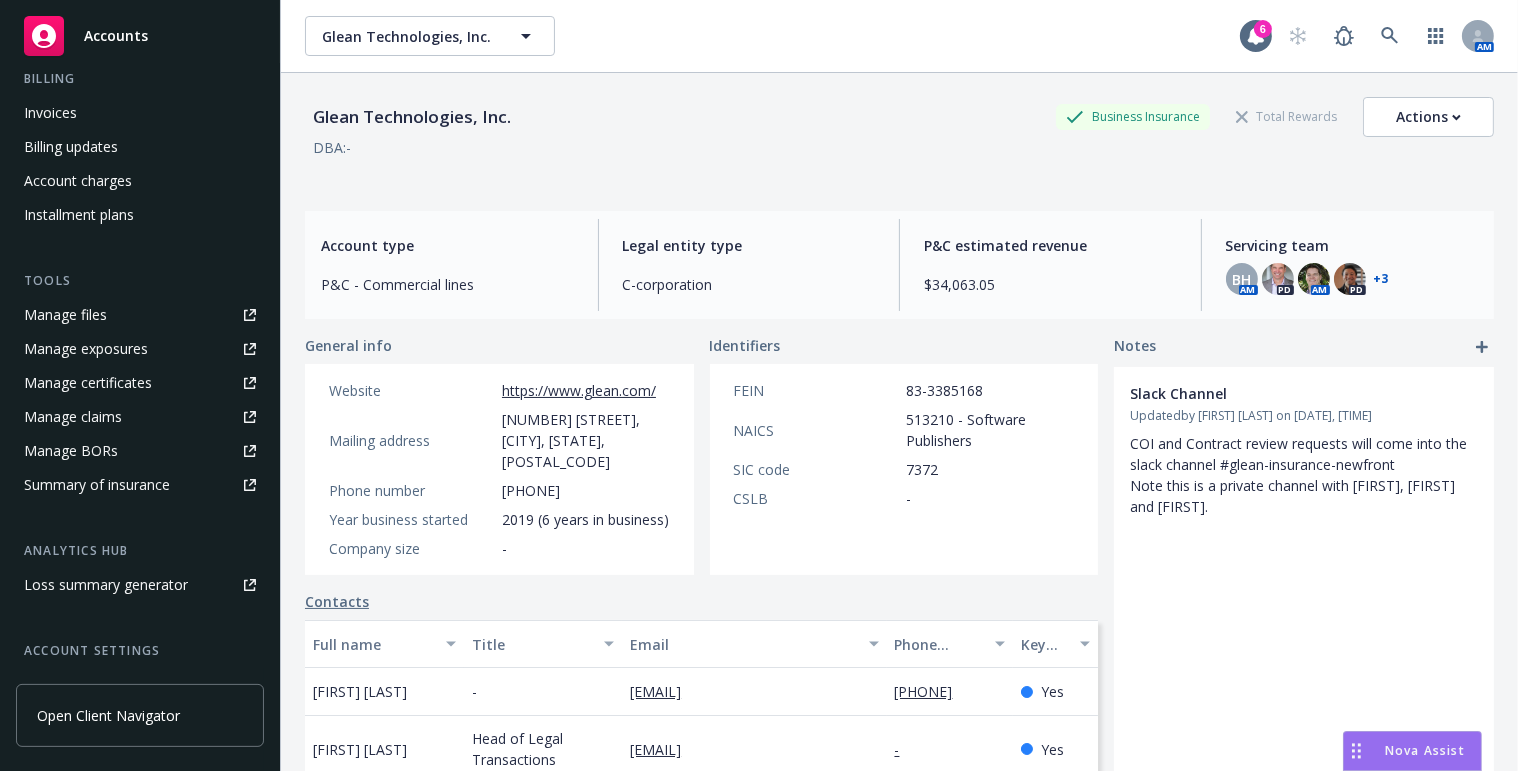click on "Manage certificates" at bounding box center (88, 383) 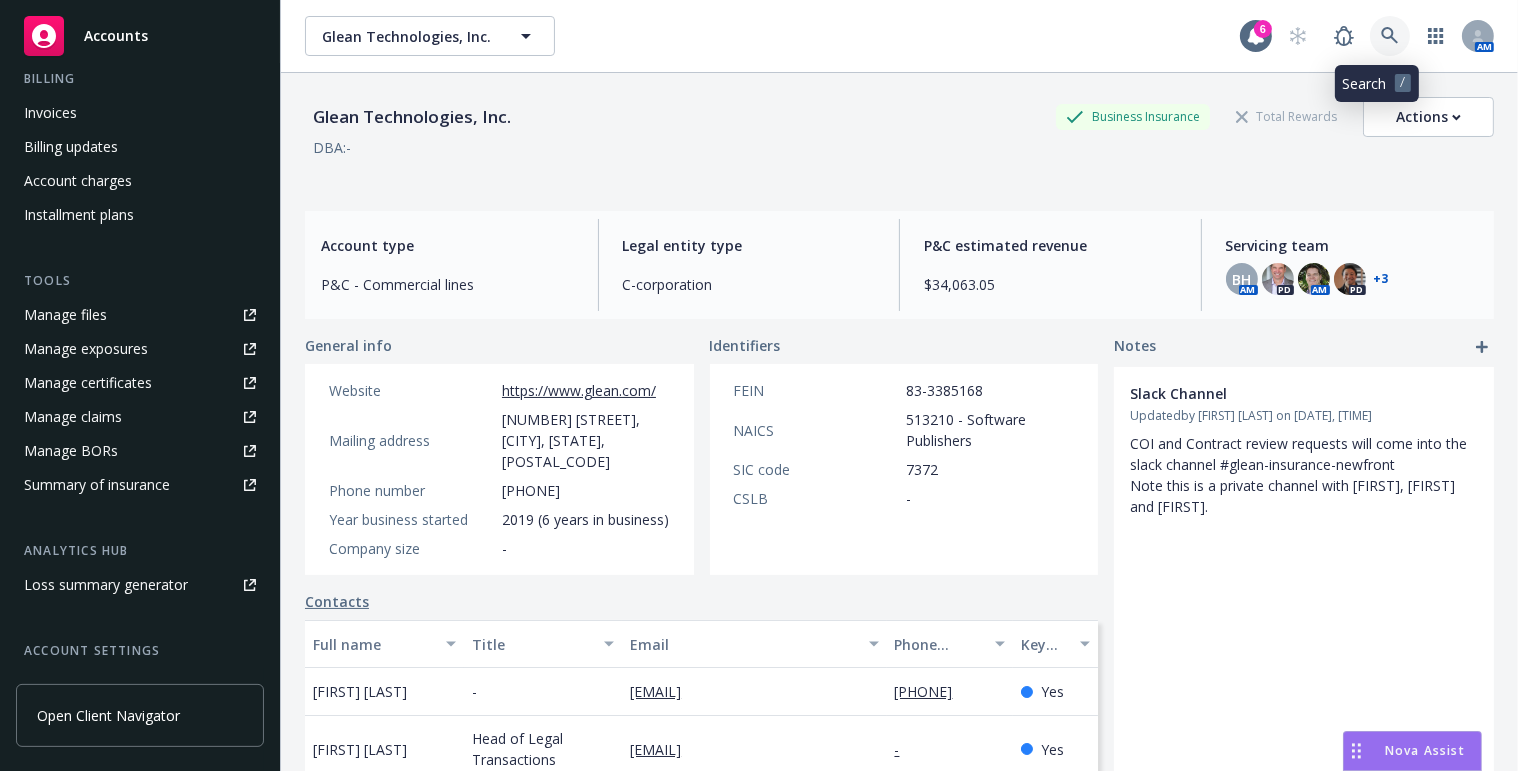 click at bounding box center (1390, 36) 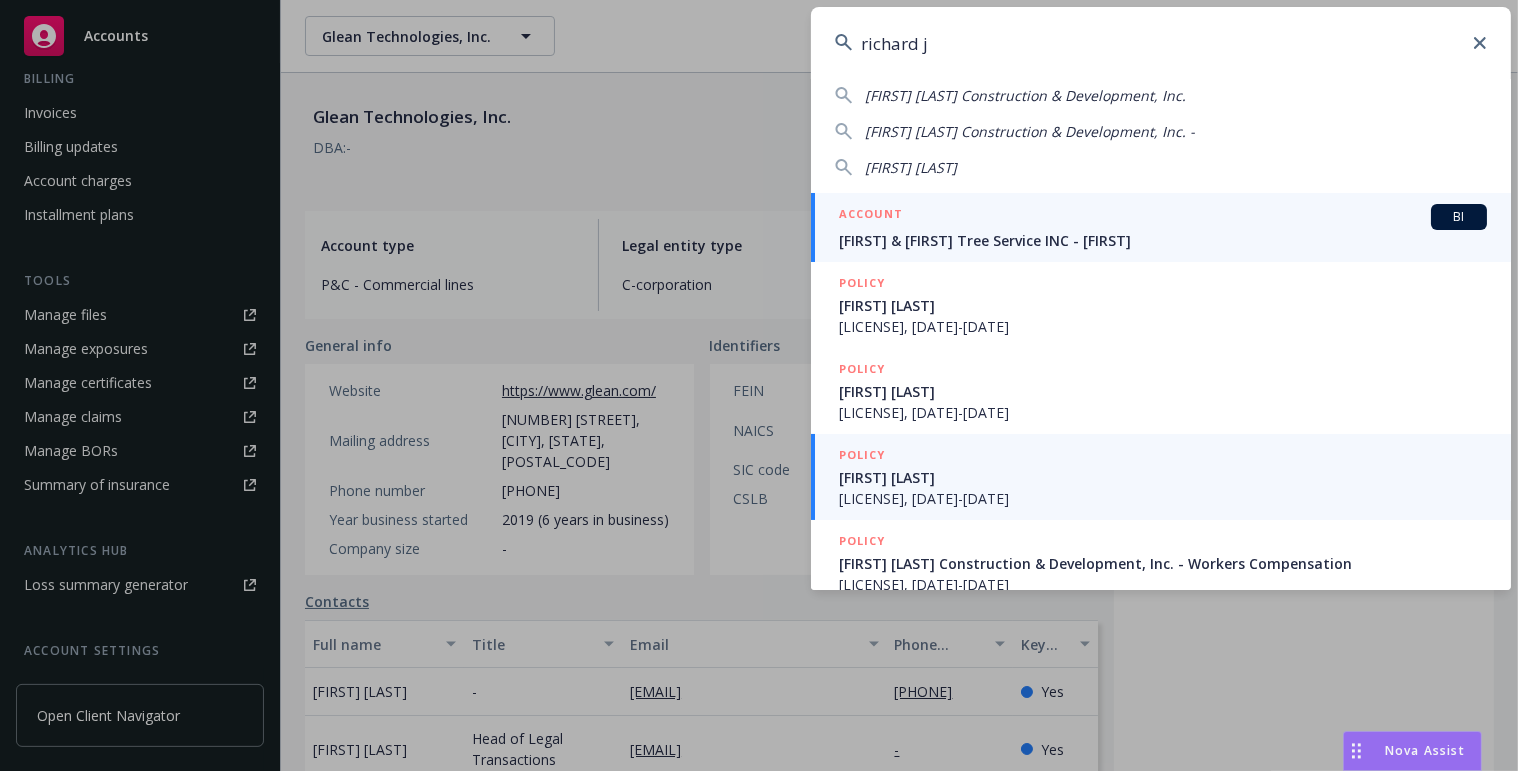 scroll, scrollTop: 200, scrollLeft: 0, axis: vertical 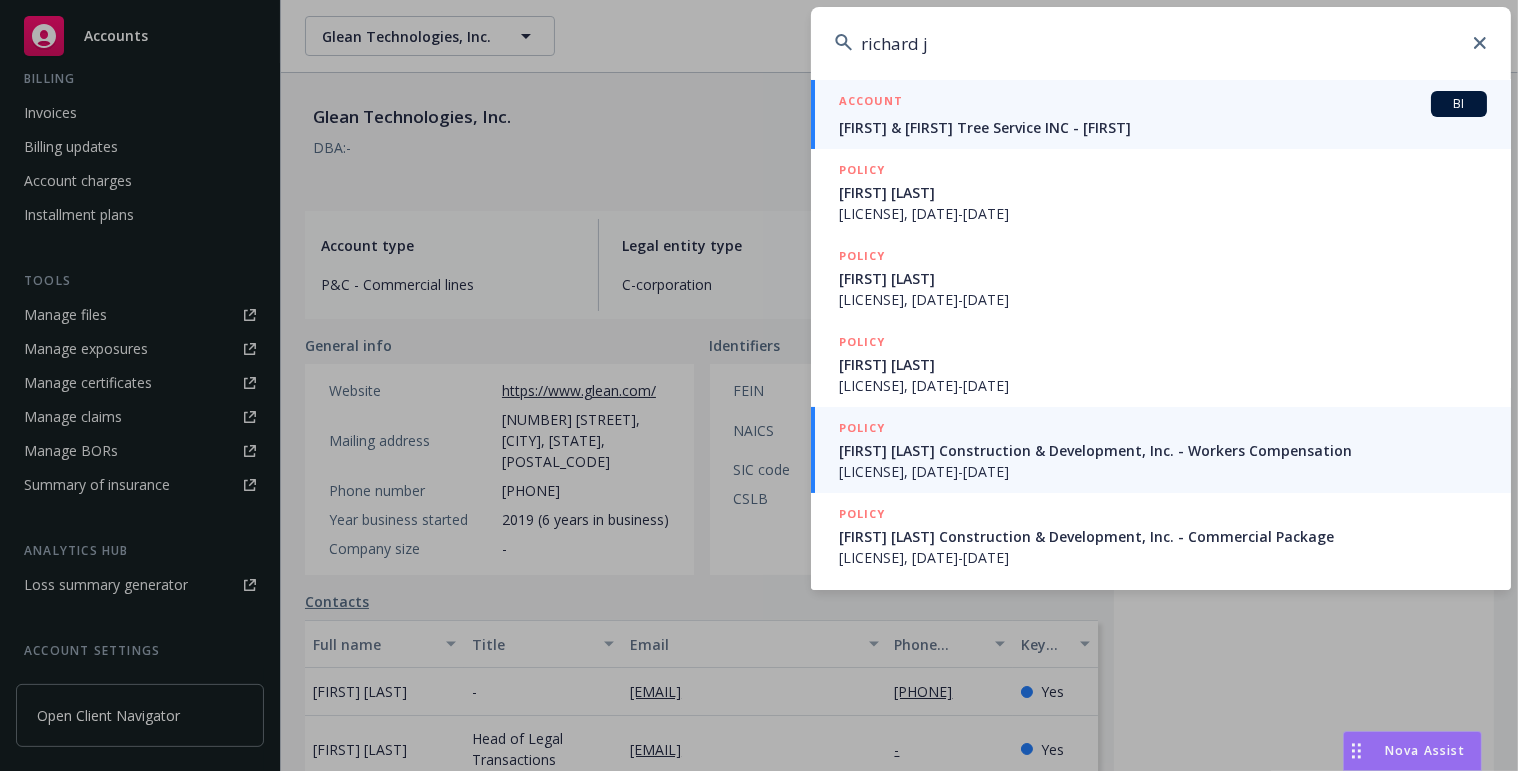 type on "richard j" 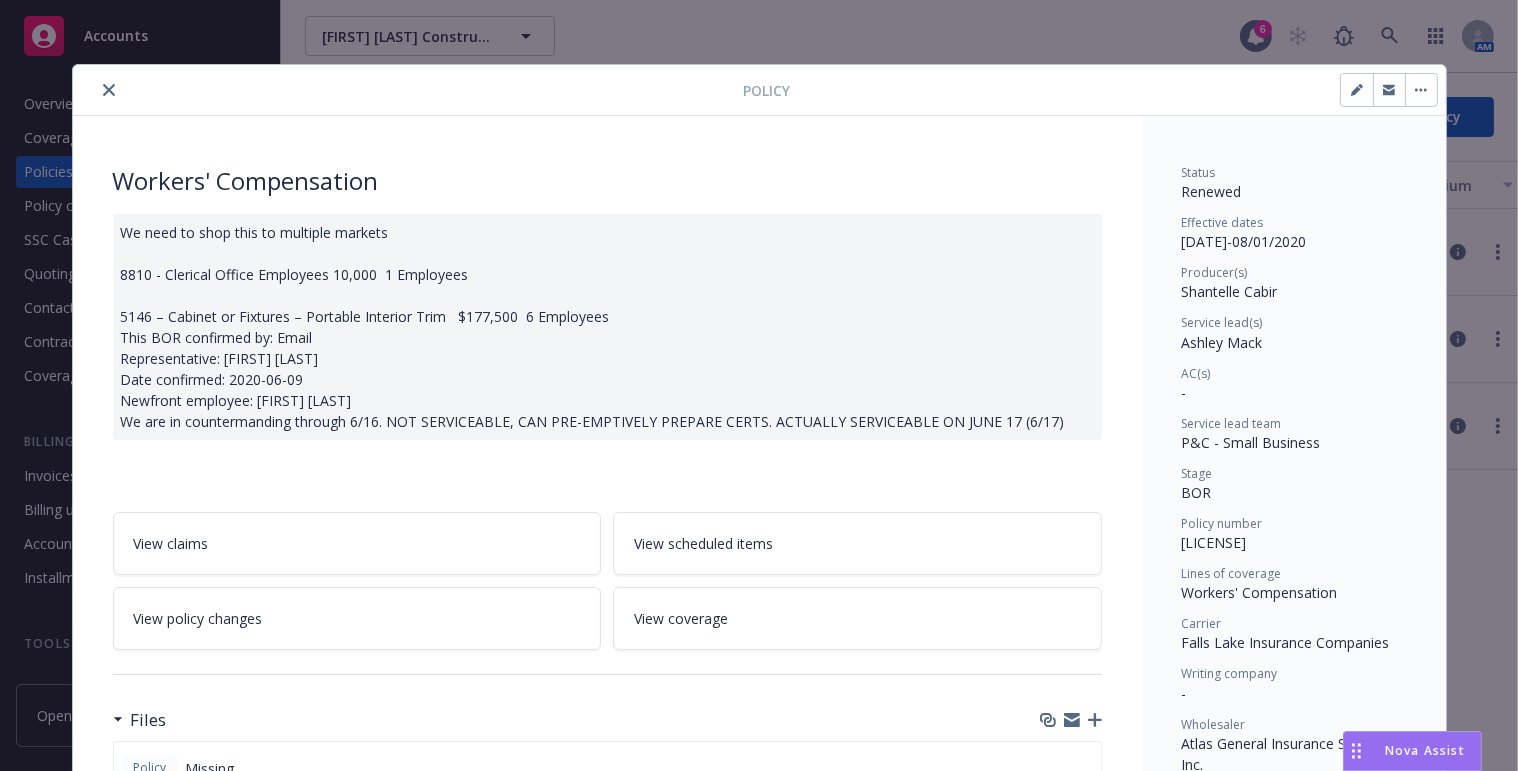 click on "Policy" at bounding box center (759, 90) 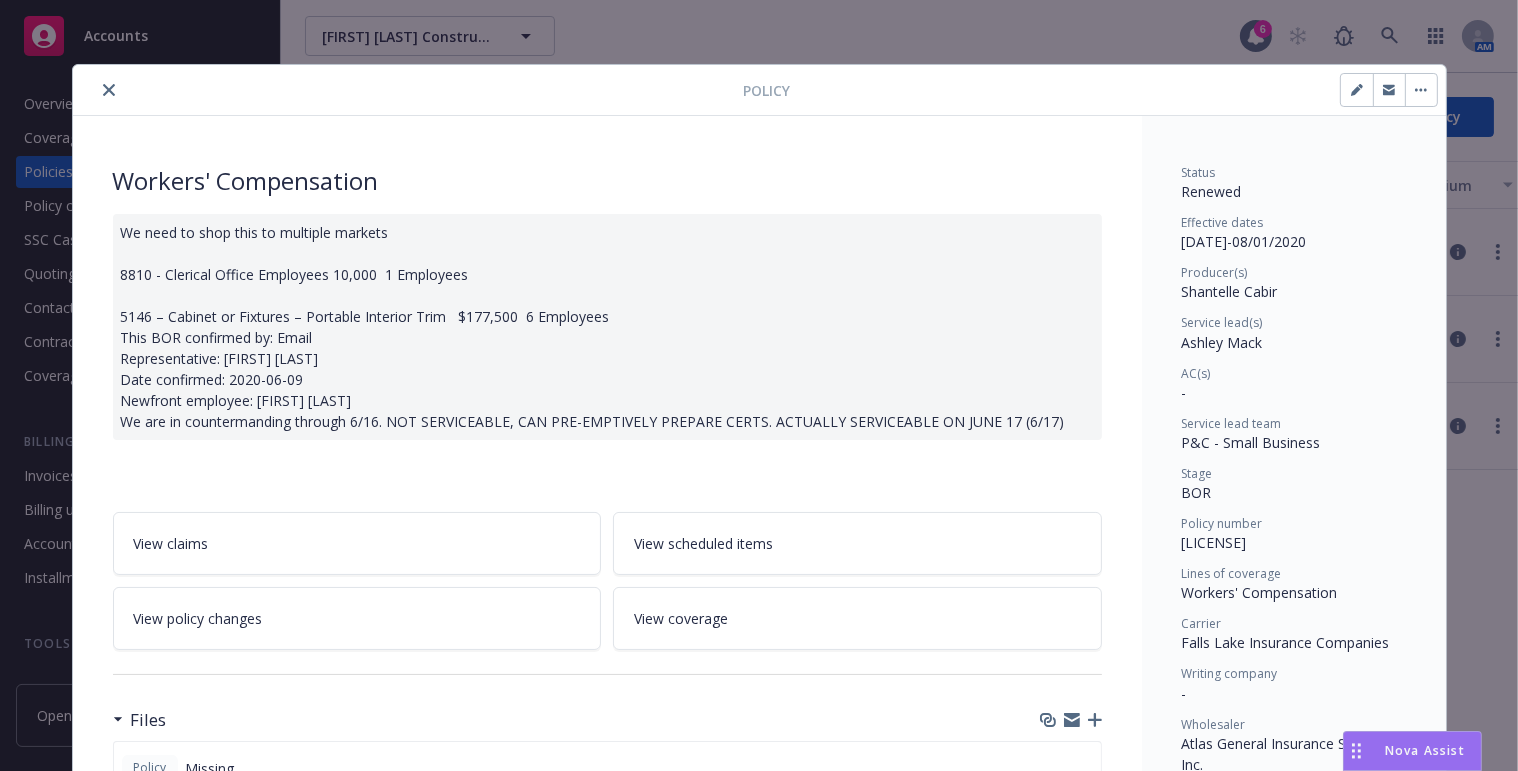 click at bounding box center [109, 90] 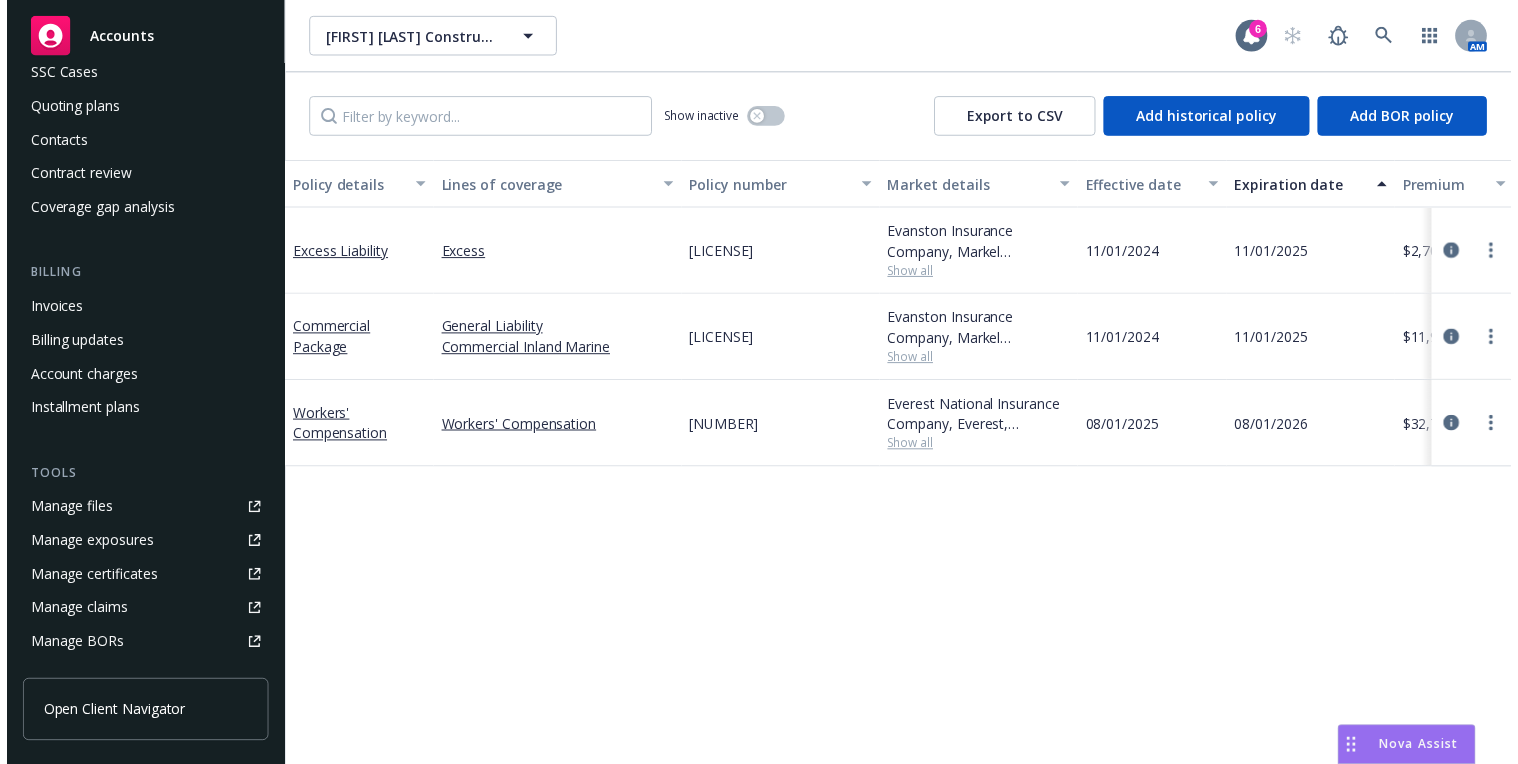 scroll, scrollTop: 181, scrollLeft: 0, axis: vertical 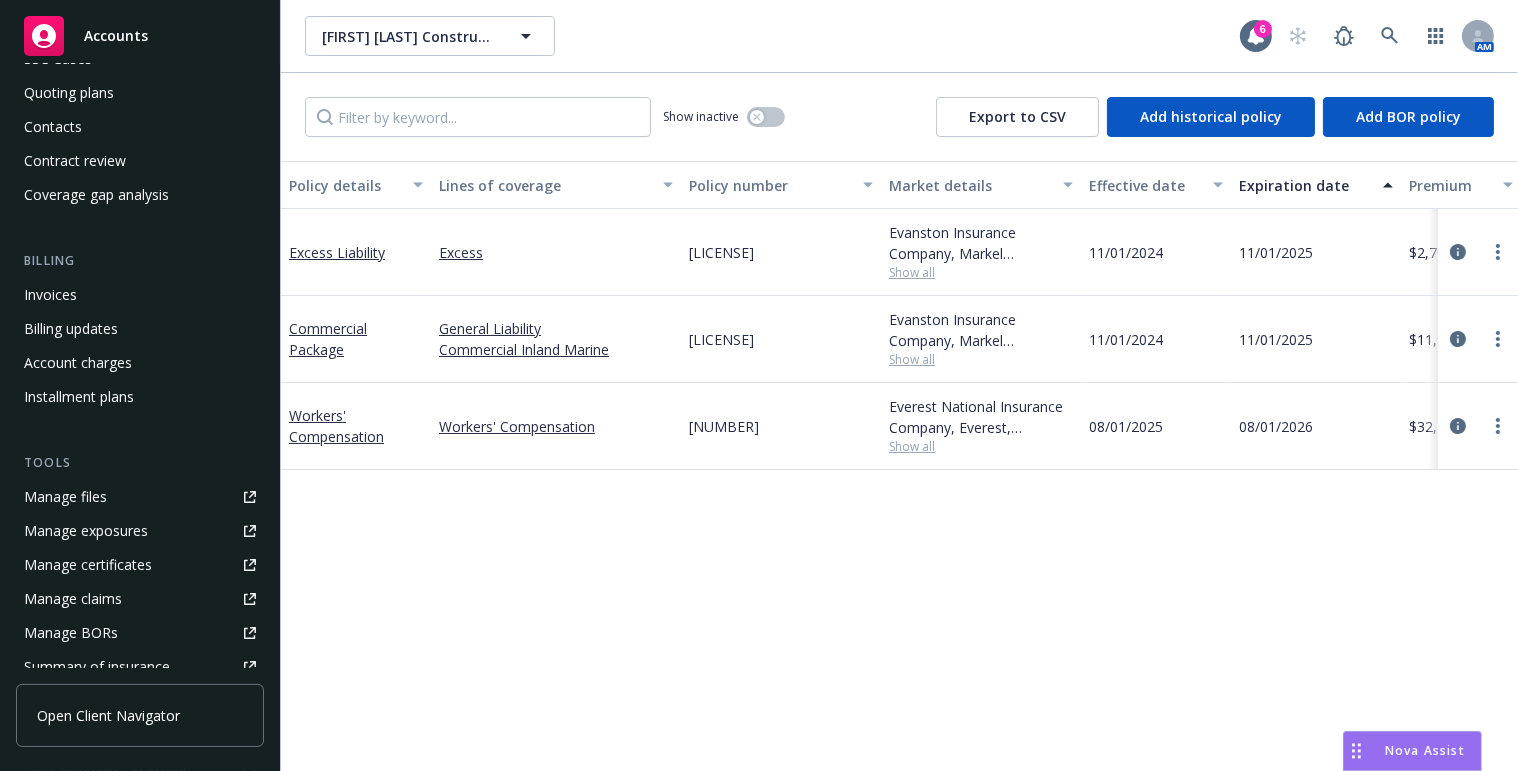 click on "Manage certificates" at bounding box center (88, 565) 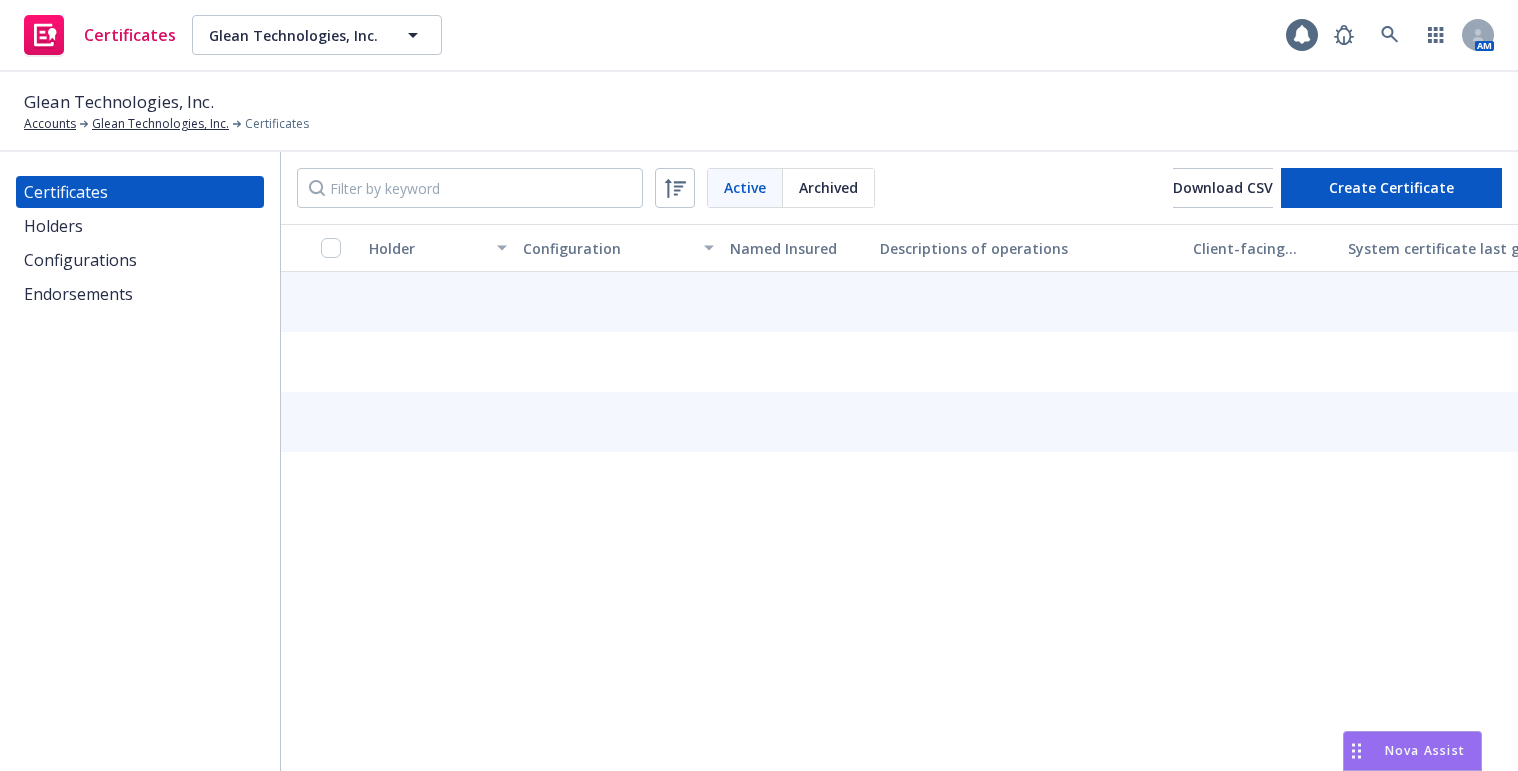 scroll, scrollTop: 0, scrollLeft: 0, axis: both 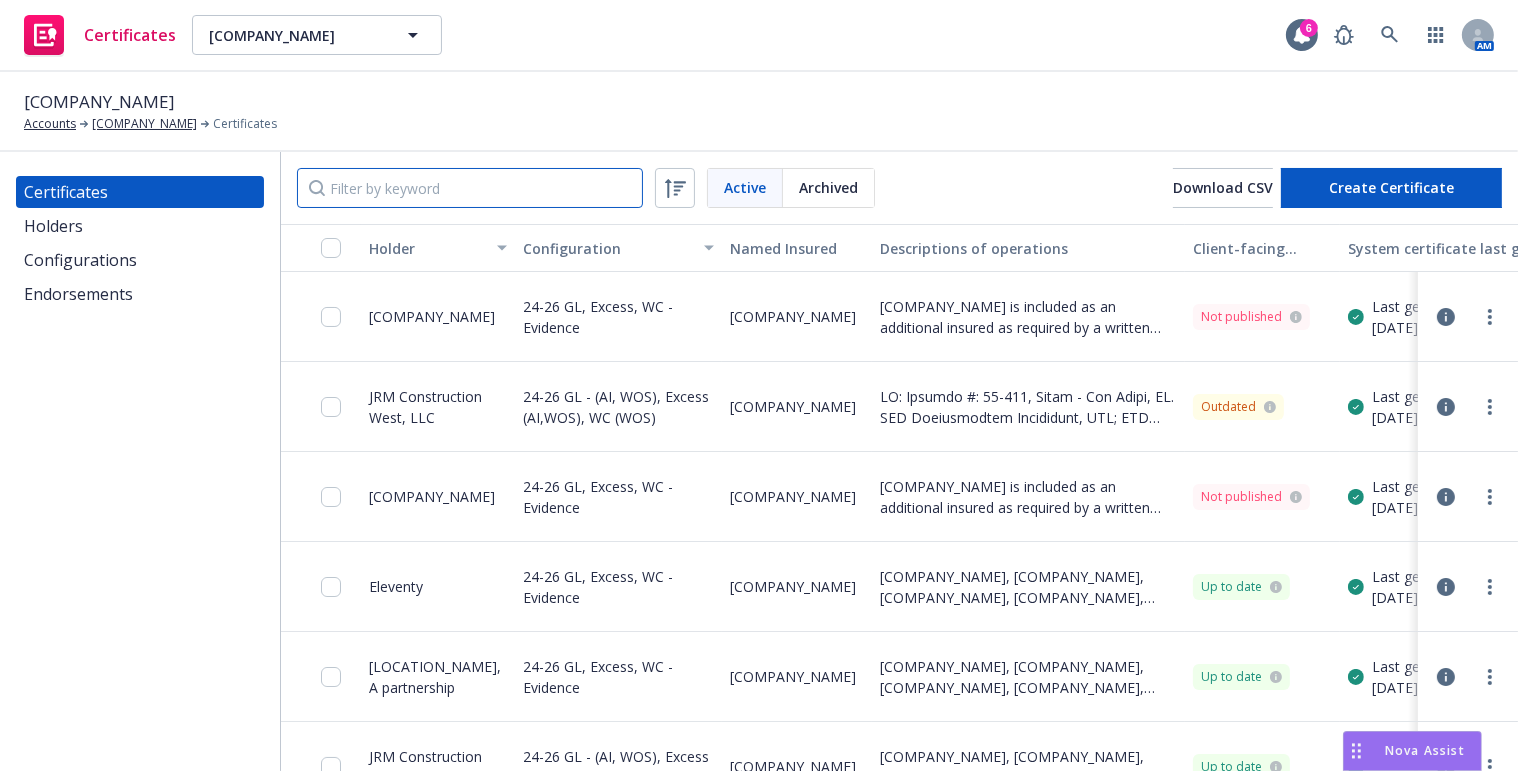 click at bounding box center (470, 188) 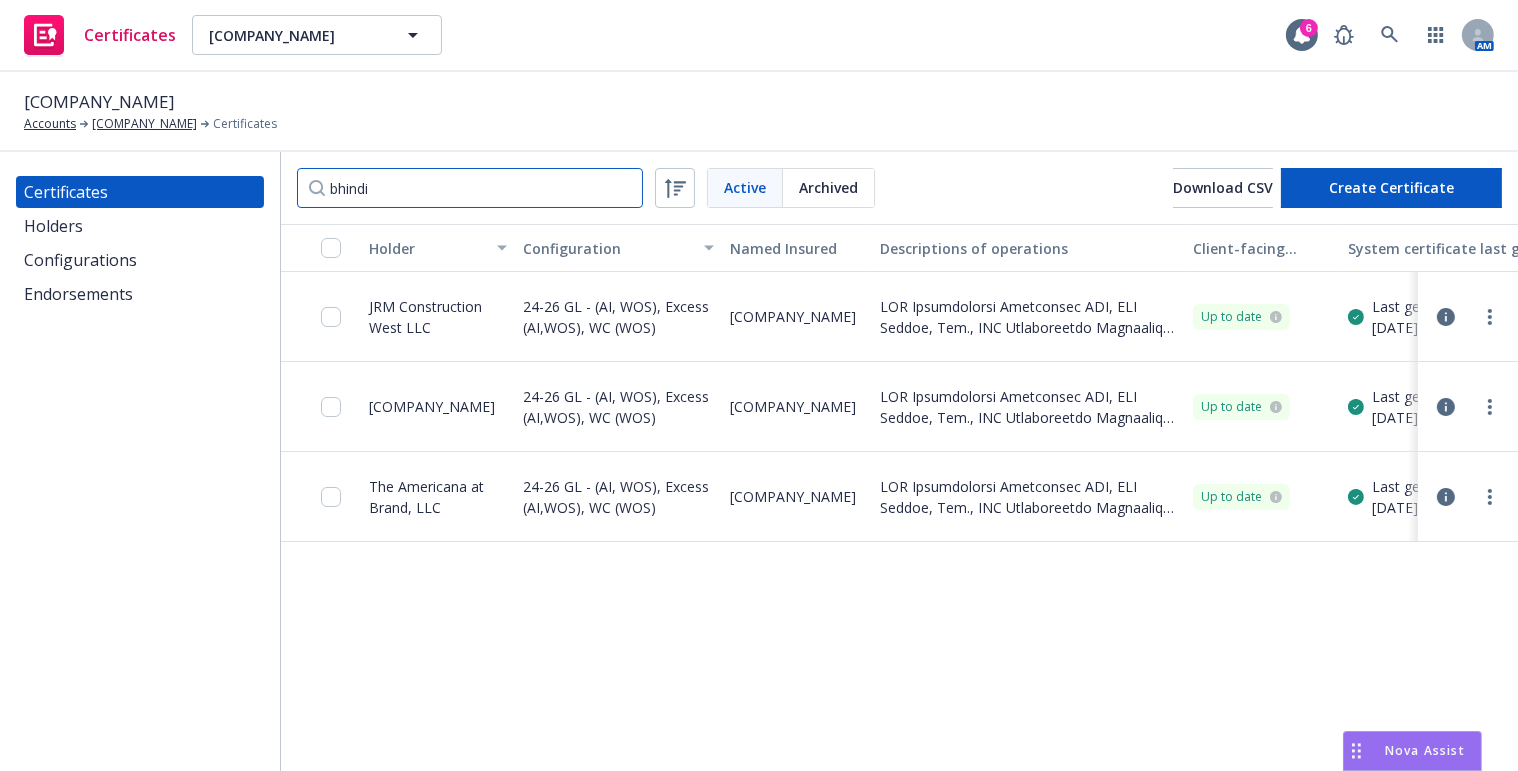 type on "bhindi" 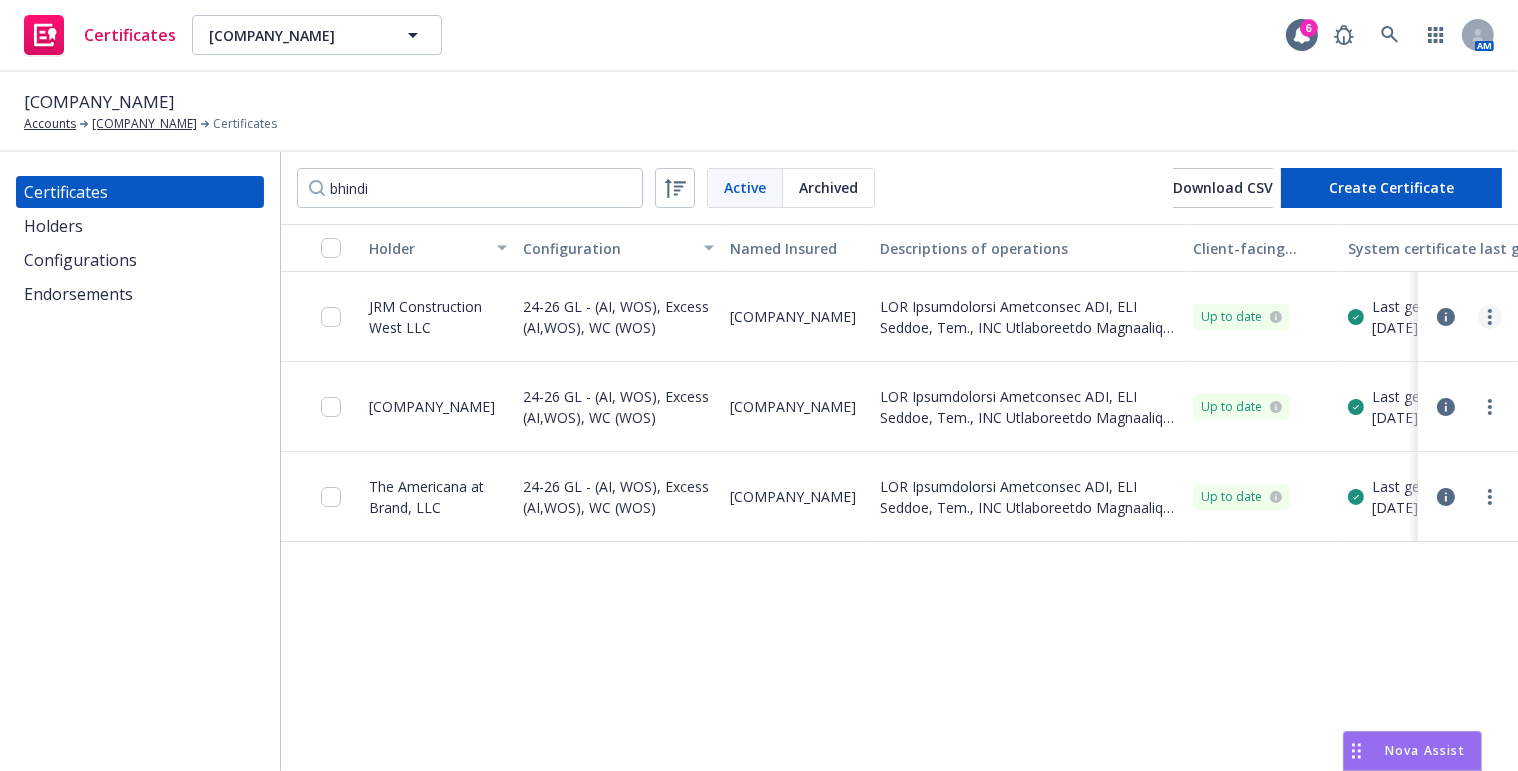 click at bounding box center [1490, 317] 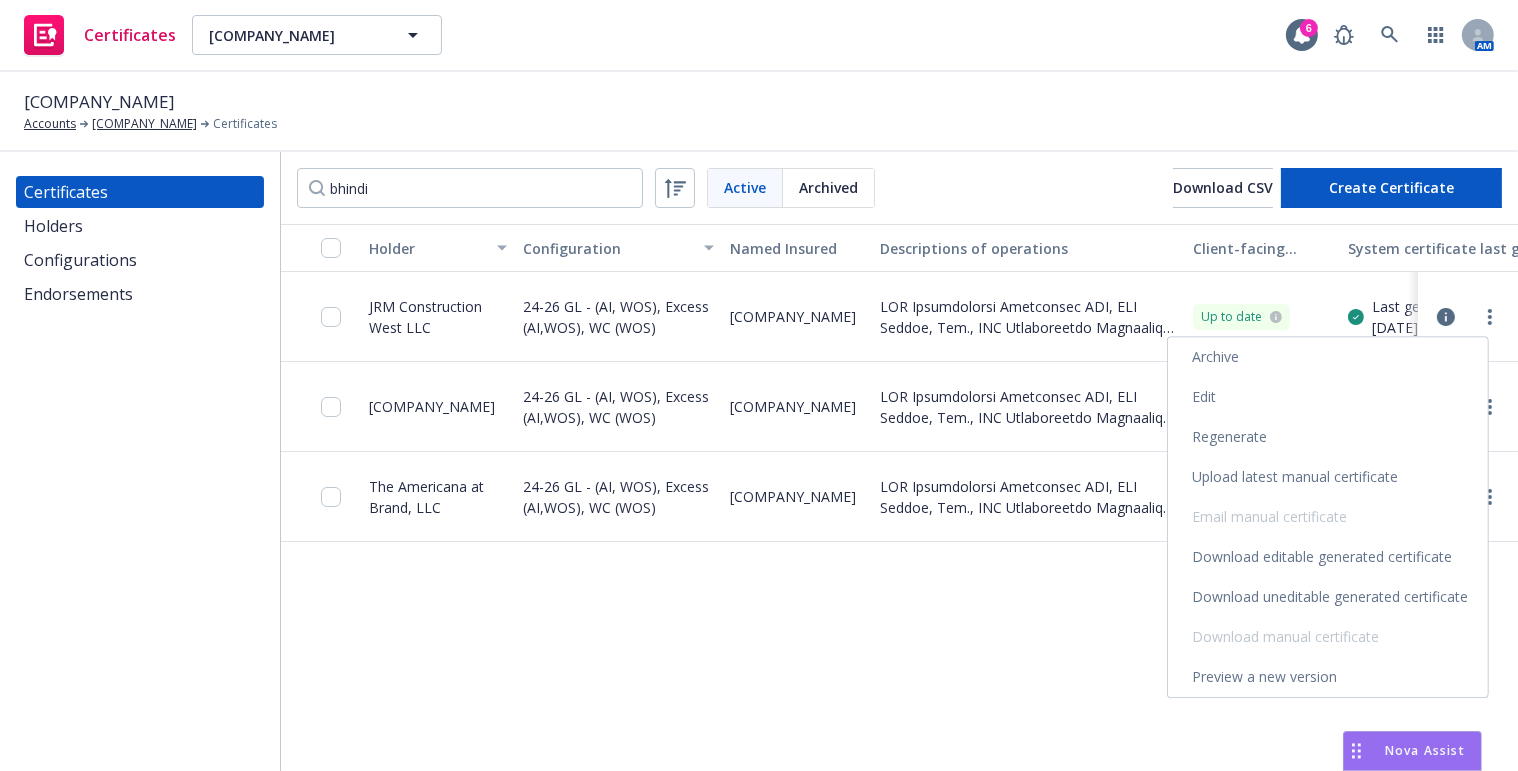 click on "Edit" at bounding box center (1328, 397) 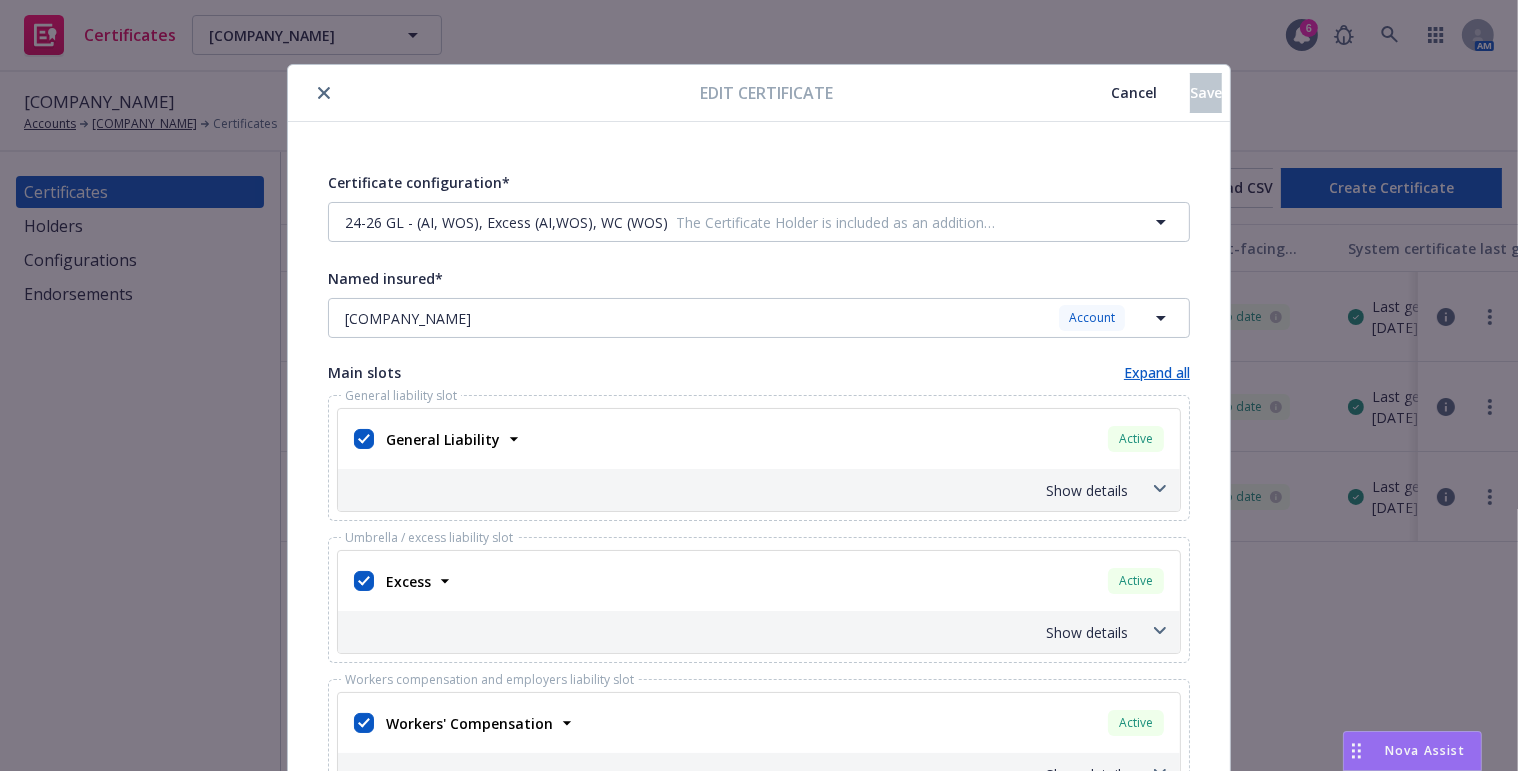 scroll, scrollTop: 636, scrollLeft: 0, axis: vertical 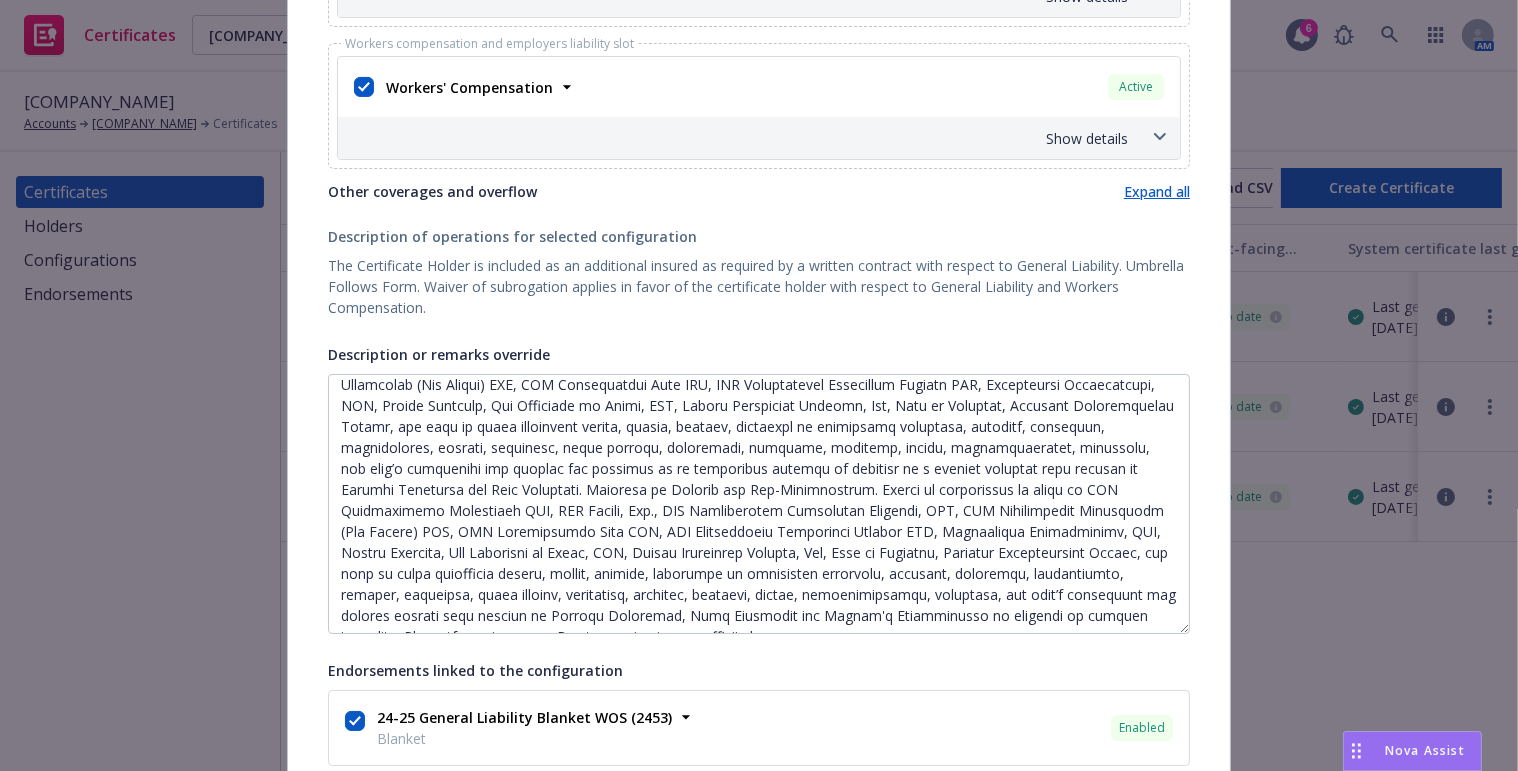 drag, startPoint x: 1175, startPoint y: 464, endPoint x: 854, endPoint y: 550, distance: 332.32062 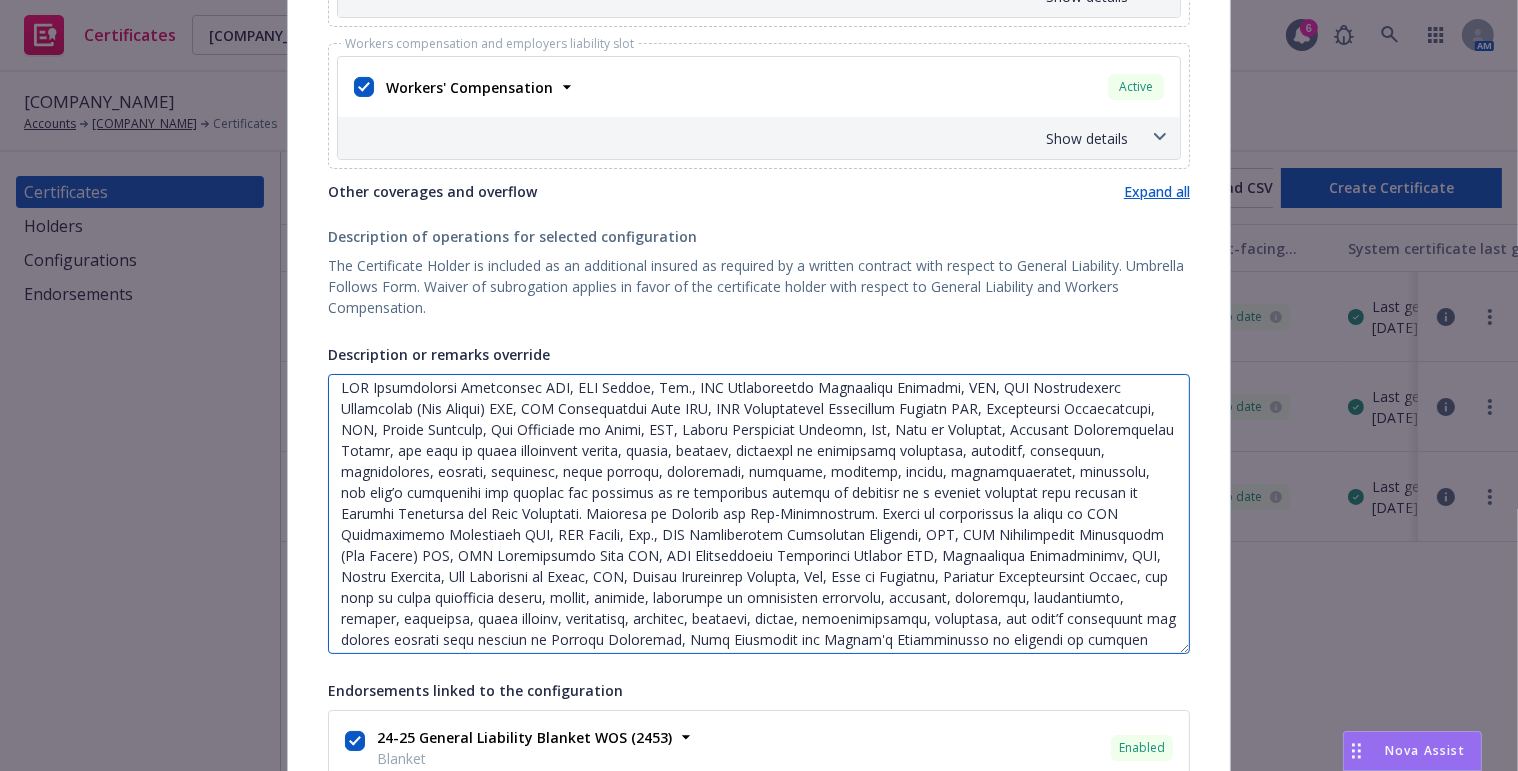scroll, scrollTop: 0, scrollLeft: 0, axis: both 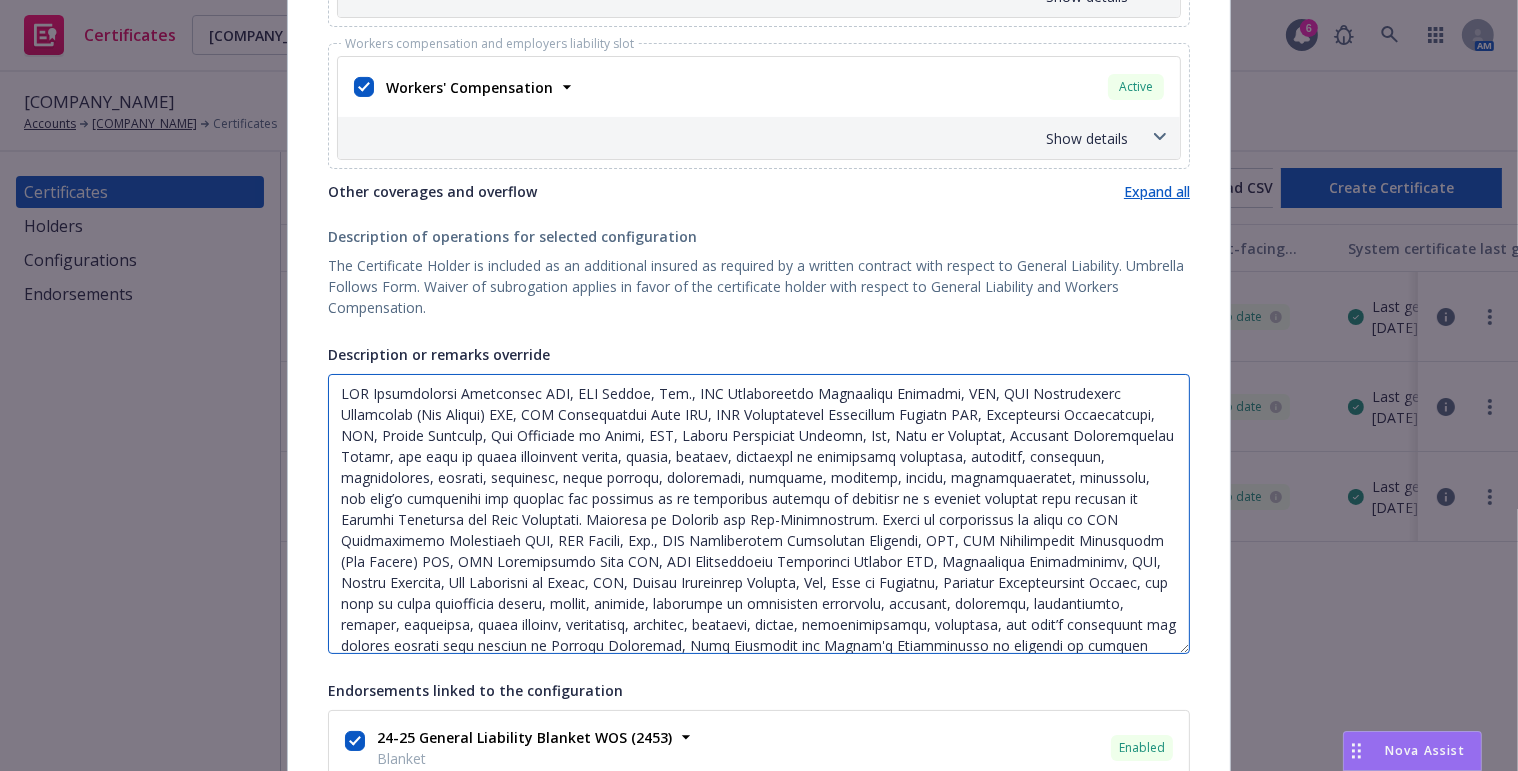 drag, startPoint x: 635, startPoint y: 467, endPoint x: 316, endPoint y: 393, distance: 327.4706 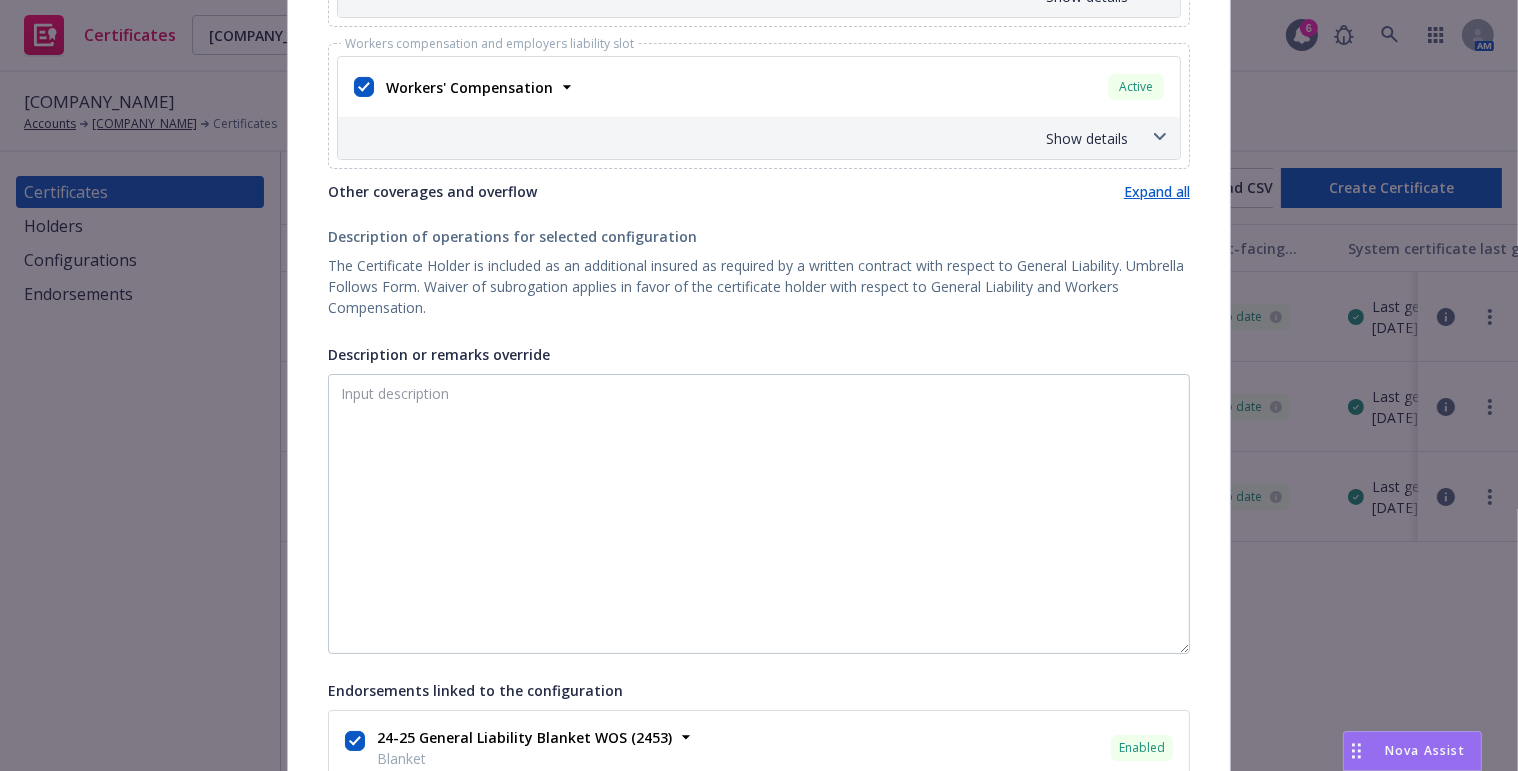 scroll, scrollTop: 0, scrollLeft: 0, axis: both 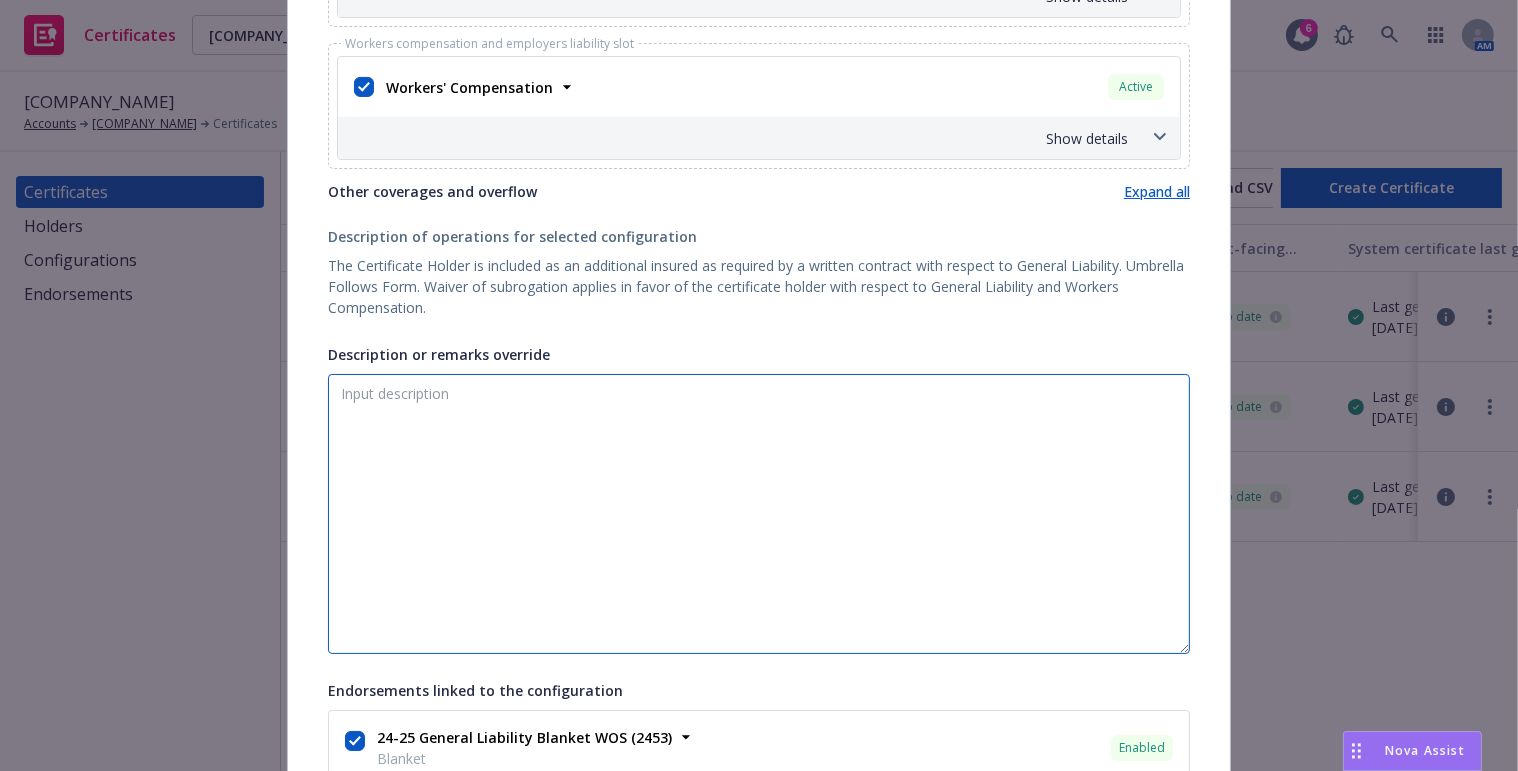 click on "Description or remarks override" at bounding box center (759, 514) 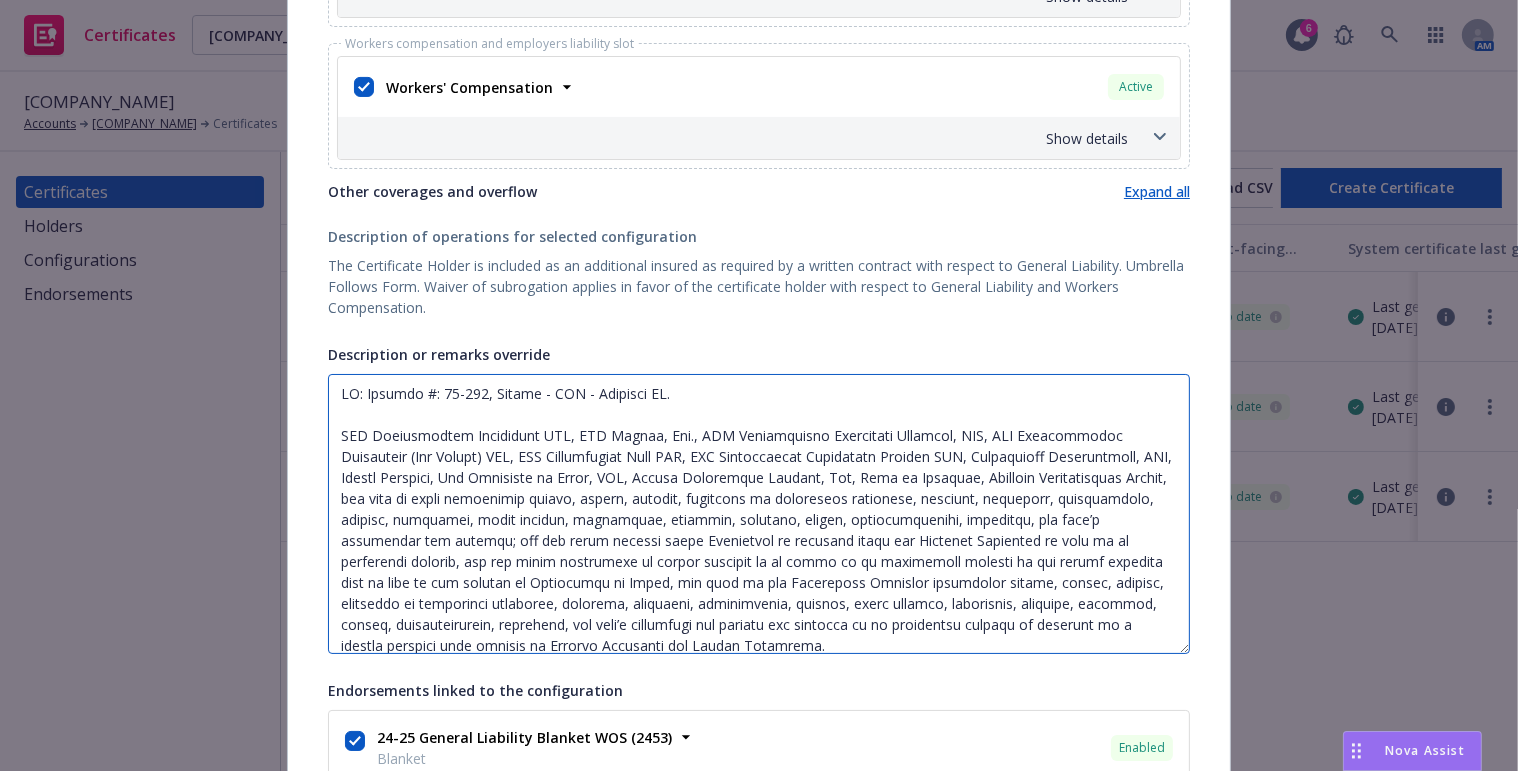 scroll, scrollTop: 380, scrollLeft: 0, axis: vertical 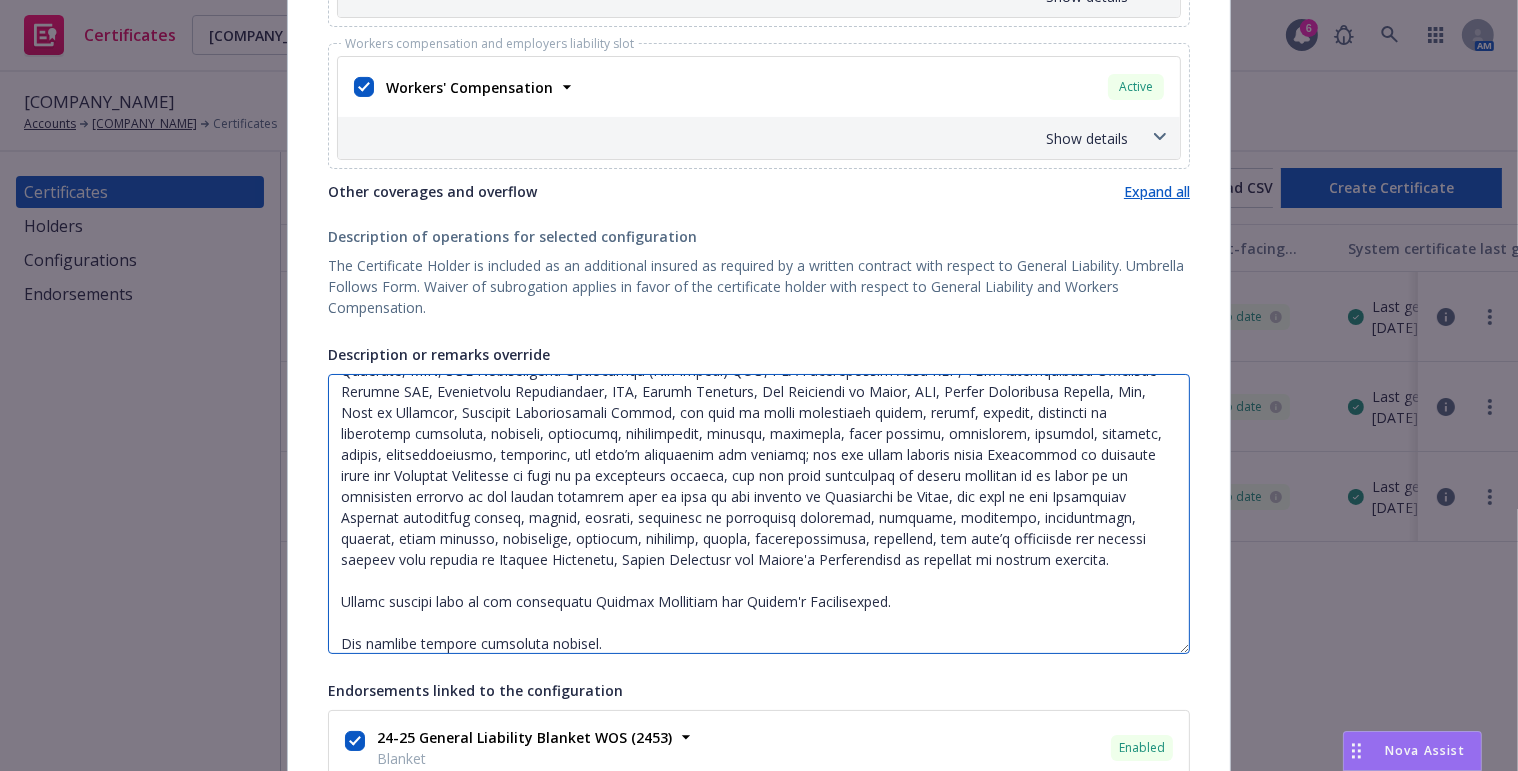 type on "RE: Project #: 25-220, Bhindi - TAB - Glendale CA.
JRM Construction Management LLC, JRM Holdco, Inc., JRM Construction Management Holdings, LLC, JRM Construction Management (New Jersey) LLC, JRM Construction West LLC, JRM Construction Management Florida LLC, Transparent Construction, LLC, Bhindi Jewelers, The Americana at Brand, LLC, Caruso Management Company, Ltd, City of Glendale, Glendale Redevelopment Agency, and each of their respective parent, member, related, affiliate or subsidiary companies, officers, directors, shareholders, members, divisions, board members, principals, partners, managers, agents, representatives, employees, and each’s successors and assigns; and any other parties which Contractor is required under the Contract Documents to name as an additional insured, and any other individual or entity required to be added as an additional insured as may become required time to time at the request of Contractor or Owner, and each of the Additional Insureds respective parent, member, related,..." 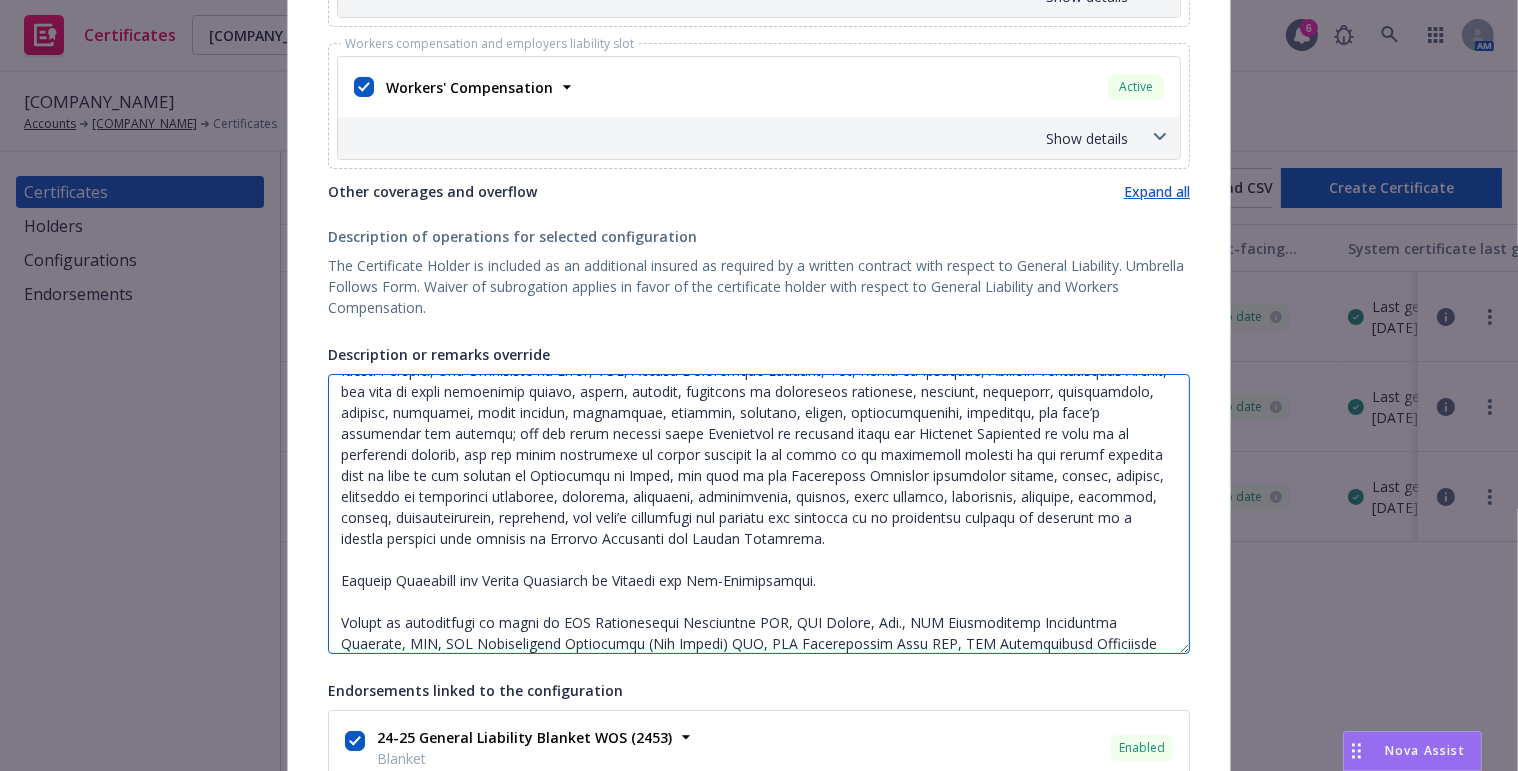 scroll, scrollTop: 0, scrollLeft: 0, axis: both 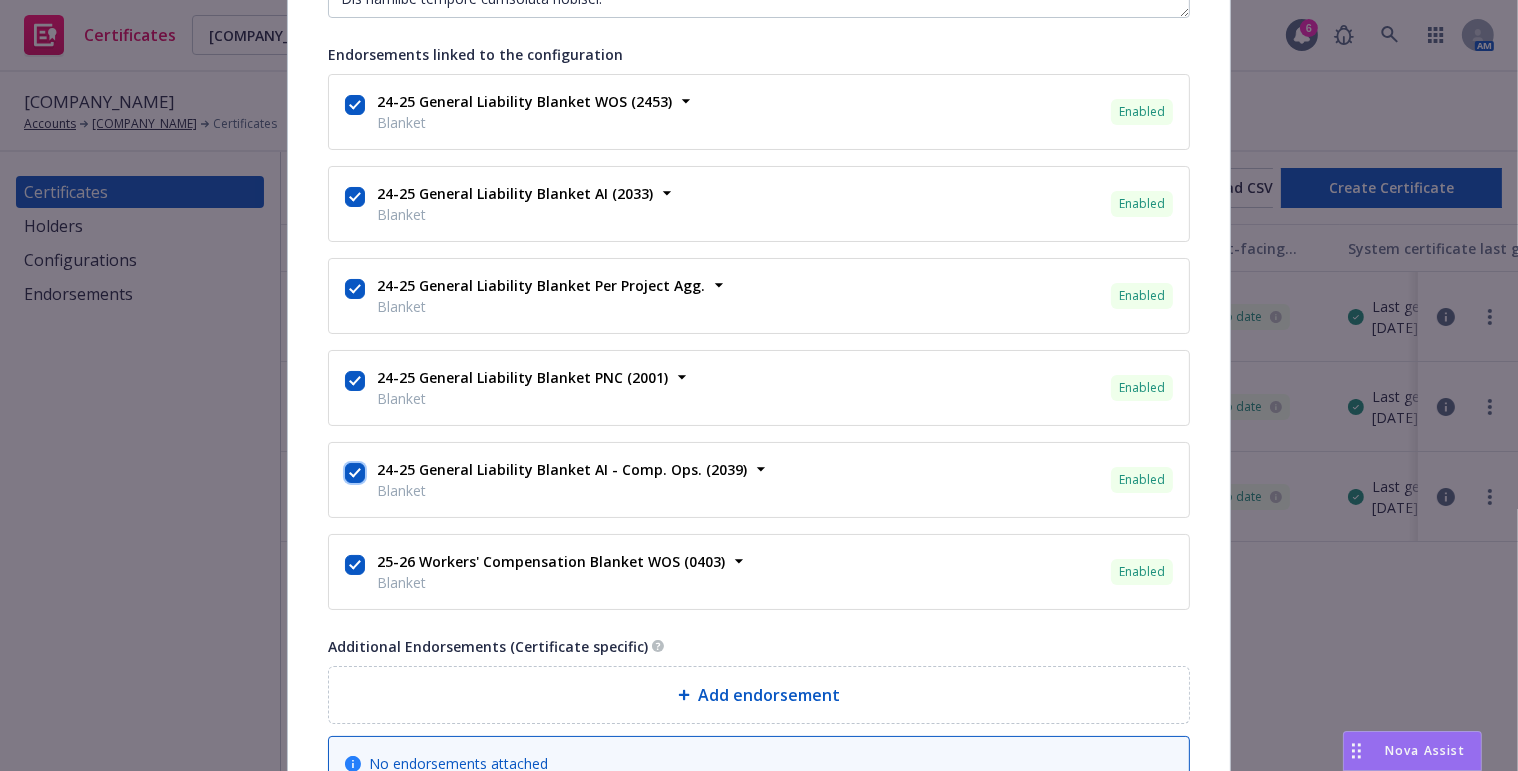 click at bounding box center (355, 473) 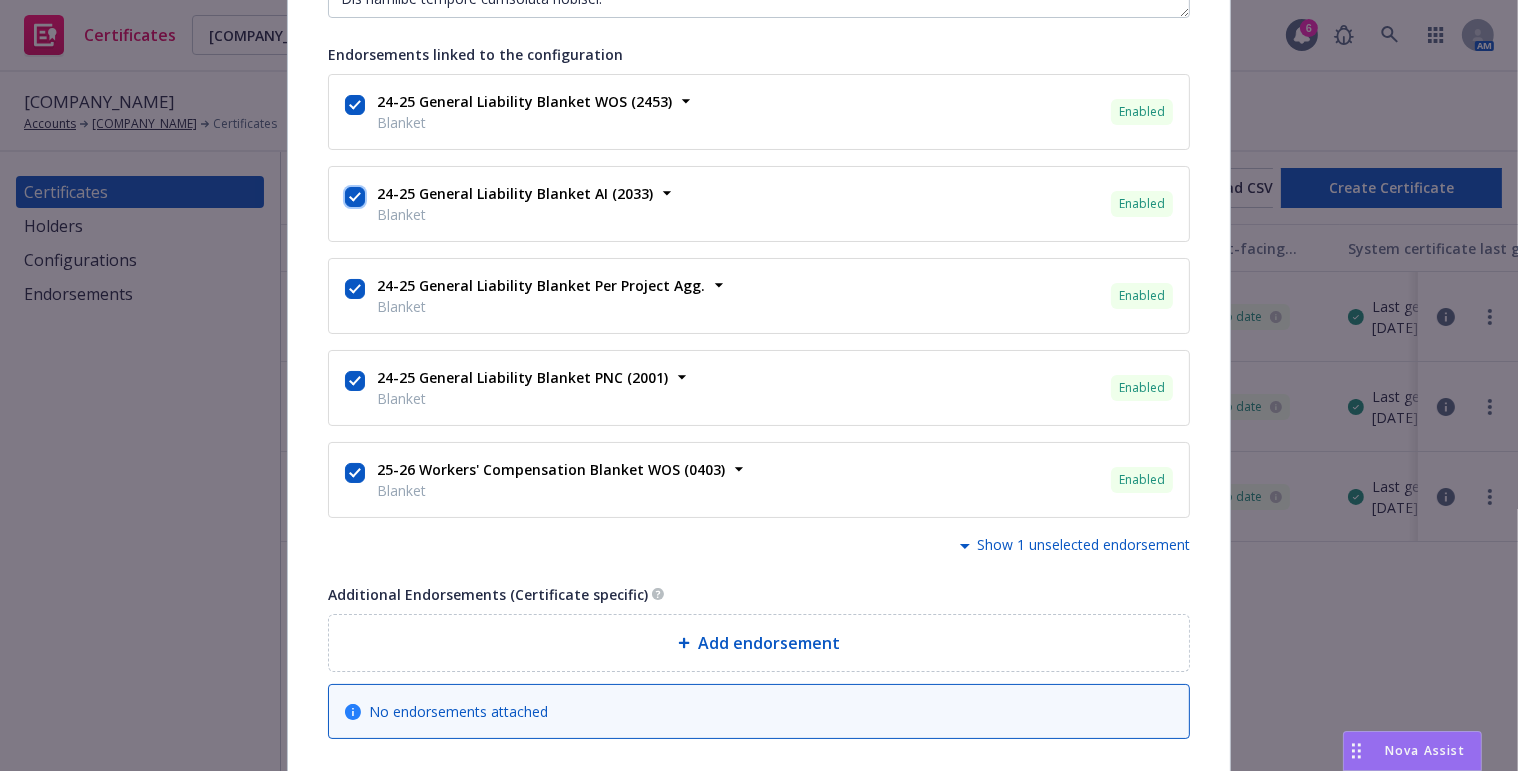 click at bounding box center [355, 197] 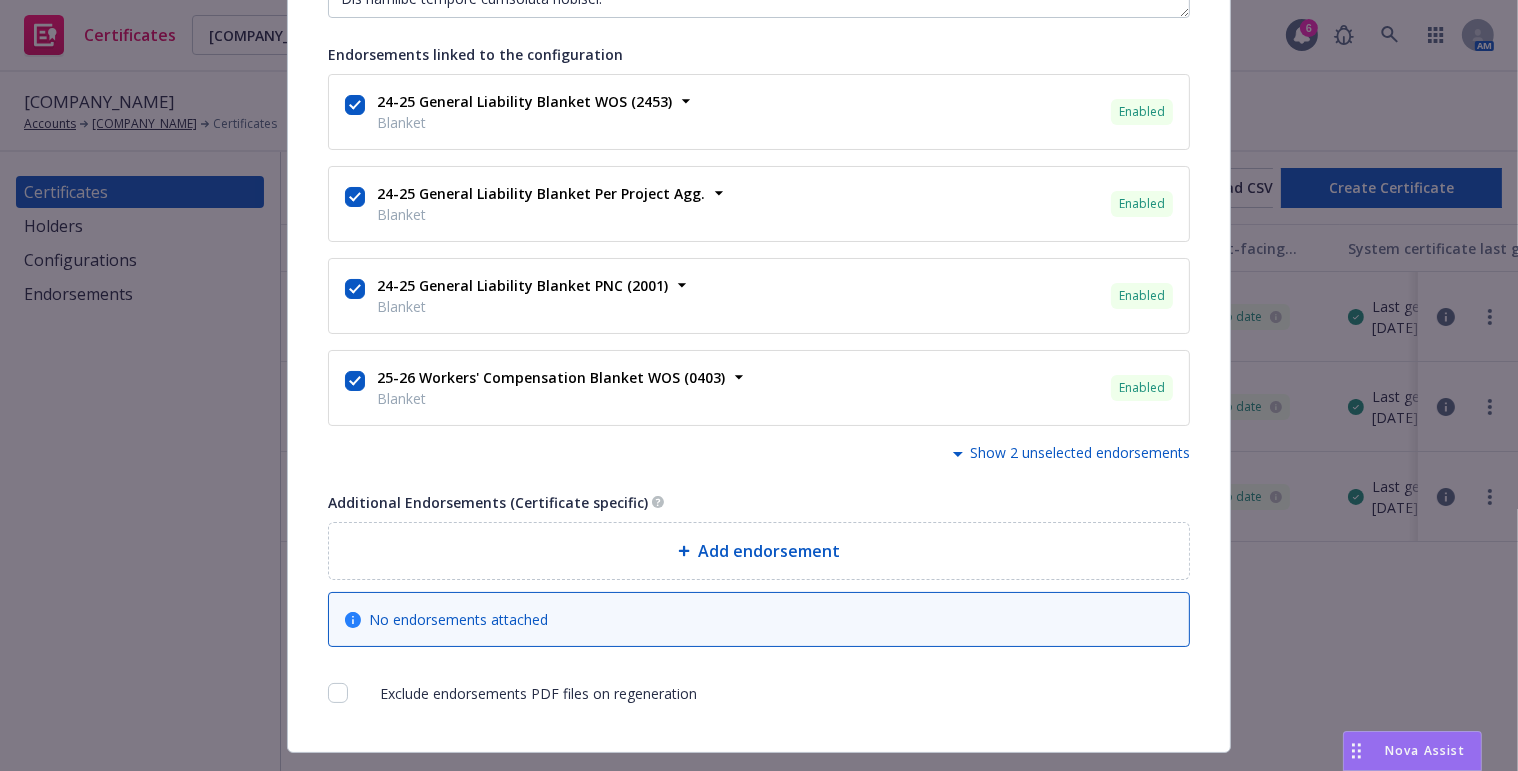 click on "Add endorsement" at bounding box center (769, 551) 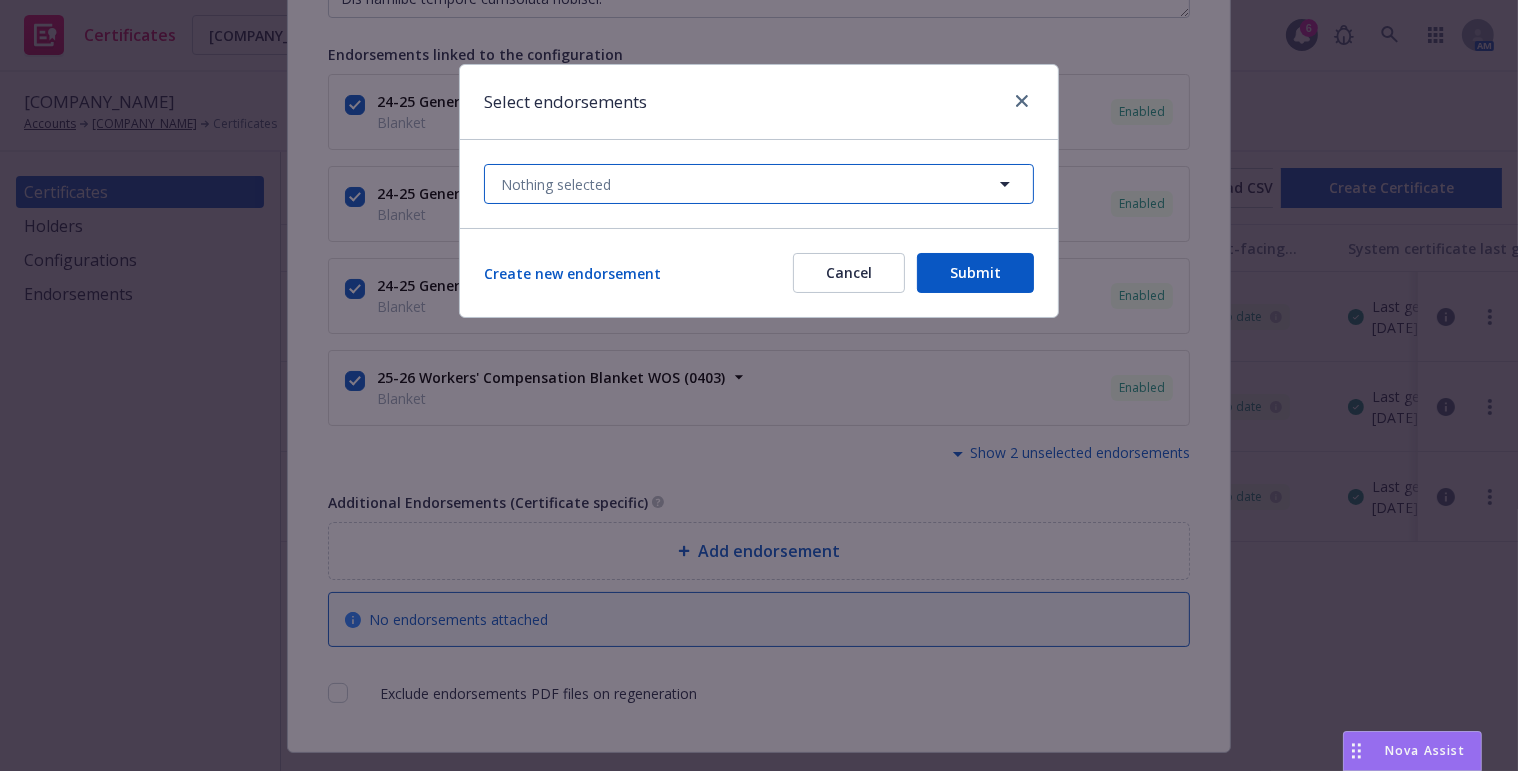 click on "Nothing selected" at bounding box center (759, 184) 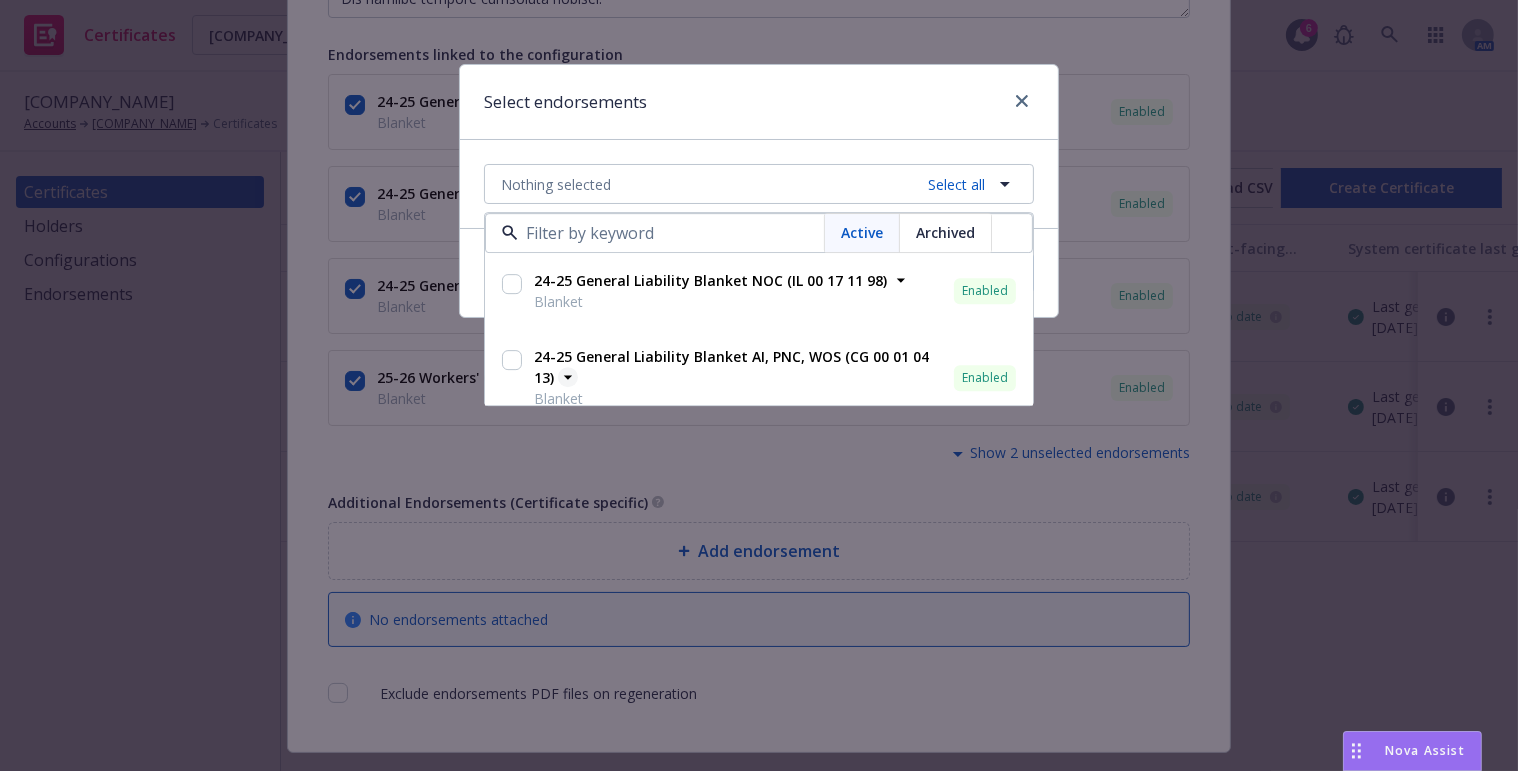 click on "24-25 General Liability Blanket AI, PNC, WOS (CG 00 01 04 13)" at bounding box center [731, 368] 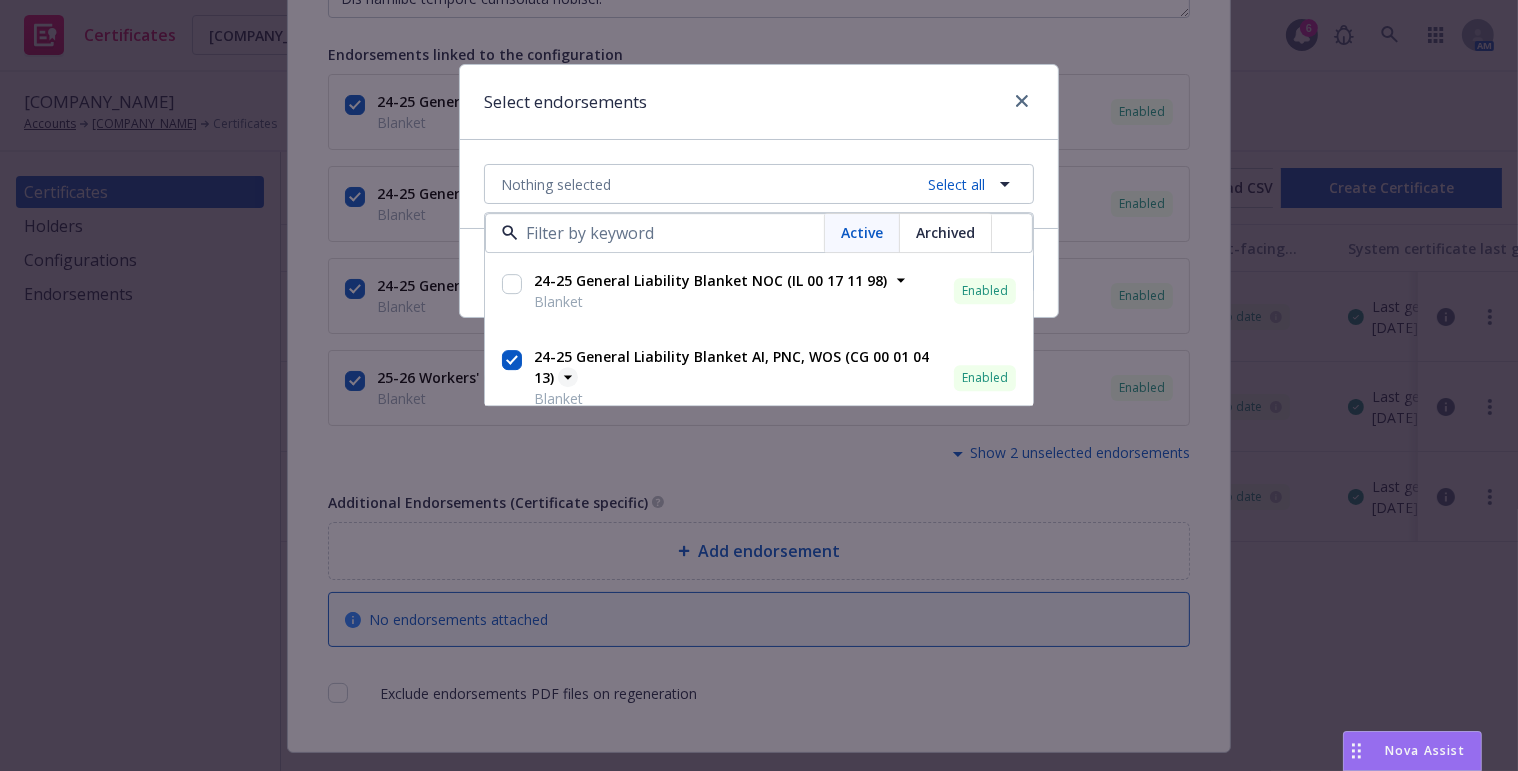 checkbox on "true" 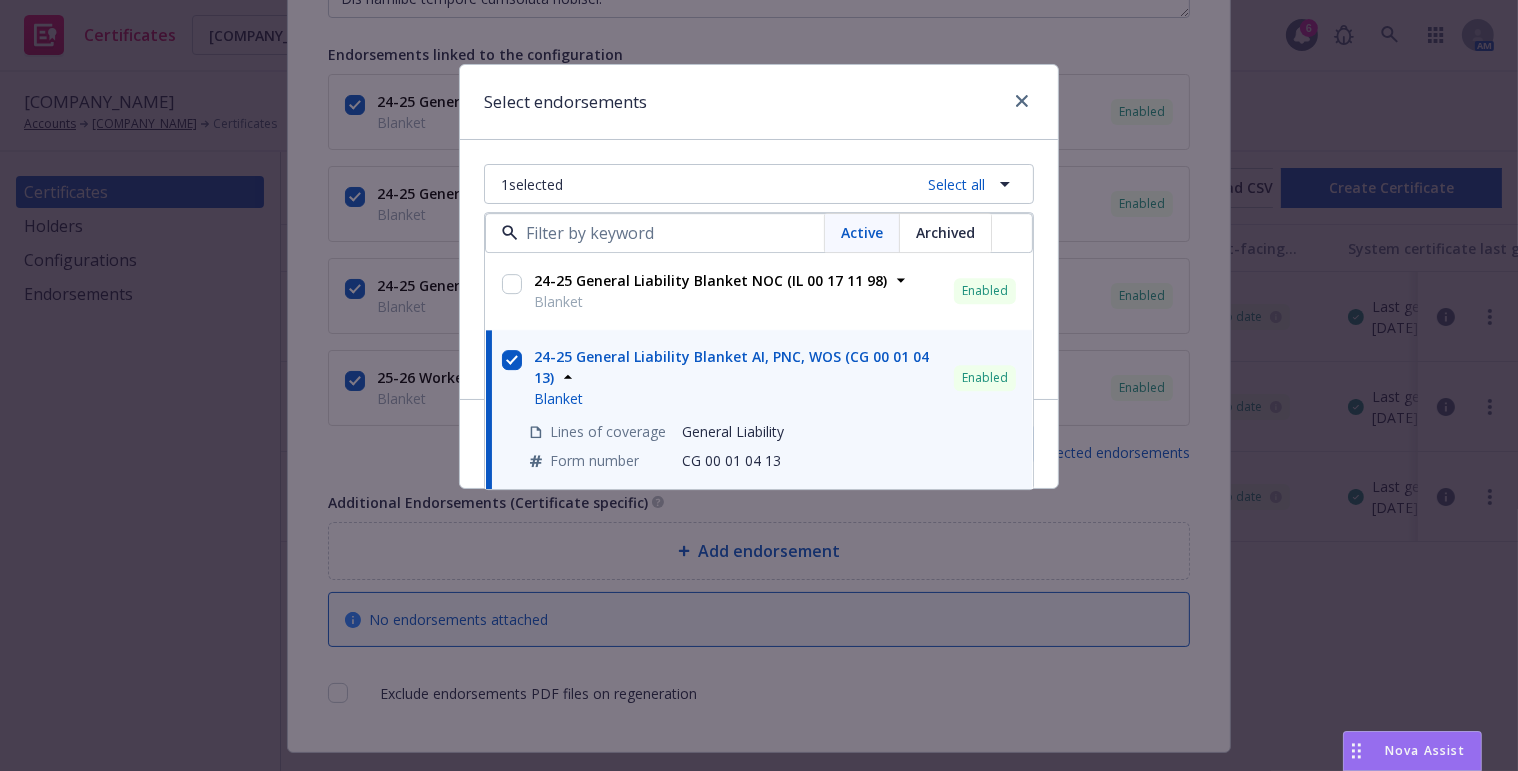 click on "Select endorsements" at bounding box center [759, 102] 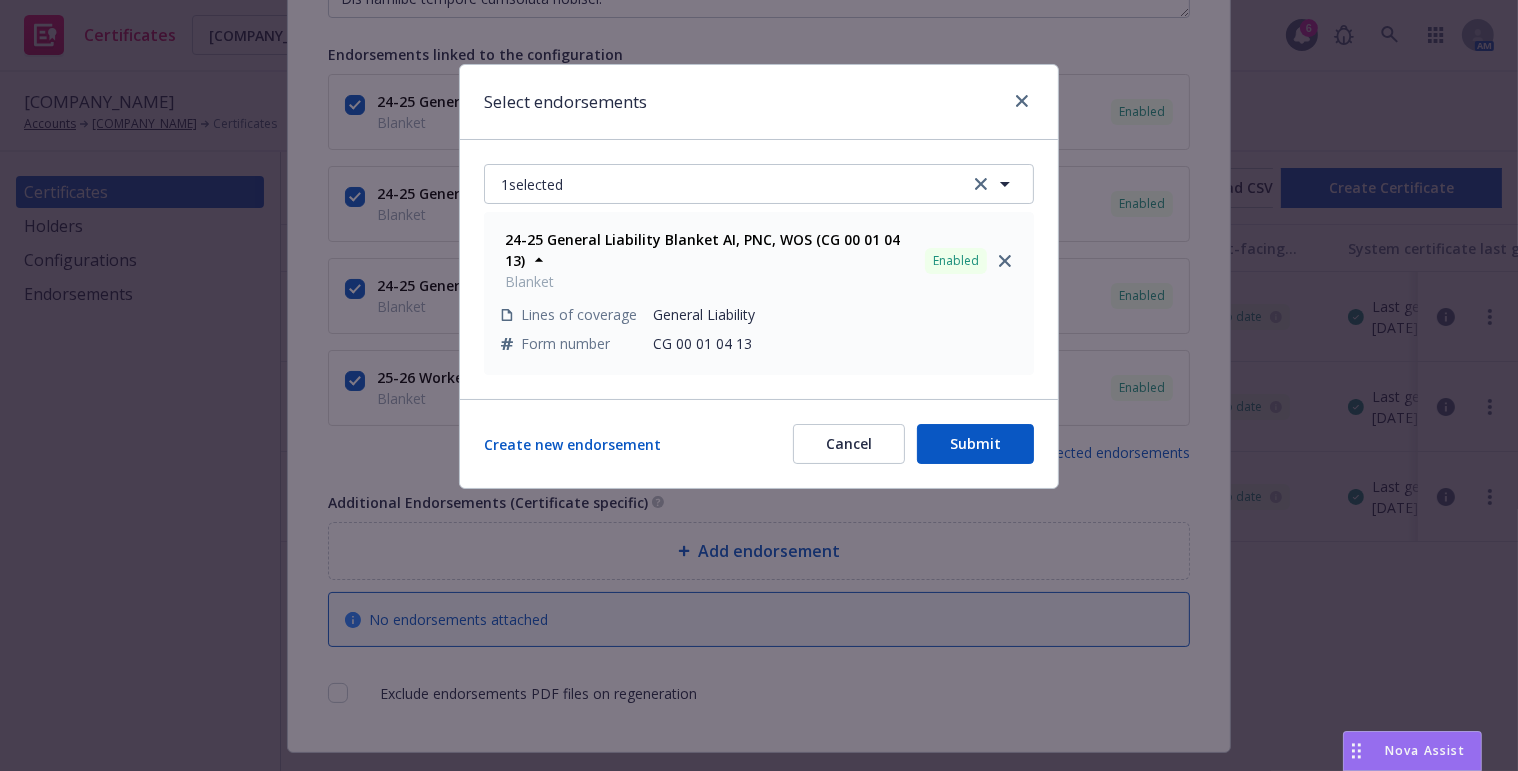 click on "Submit" at bounding box center [975, 444] 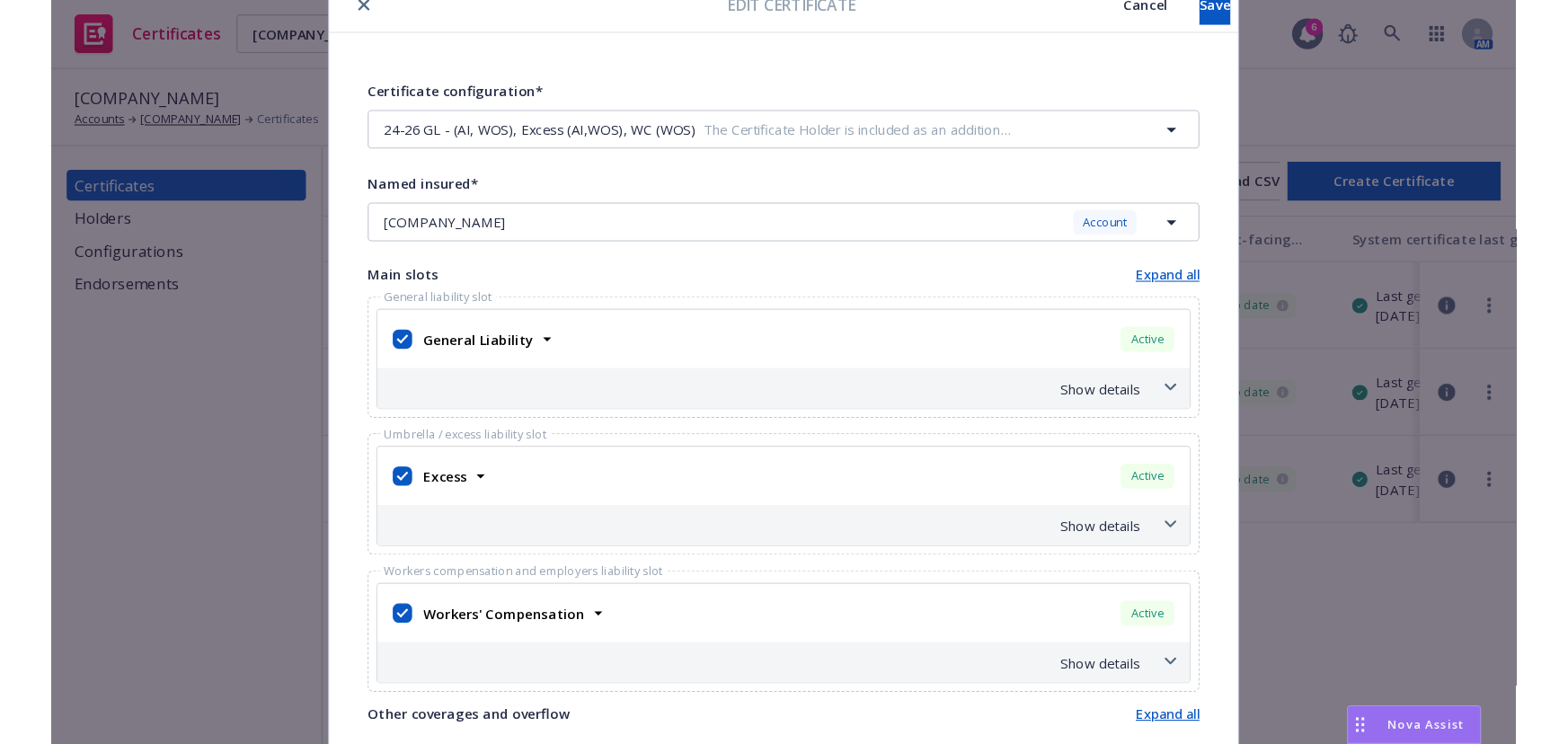 scroll, scrollTop: 0, scrollLeft: 0, axis: both 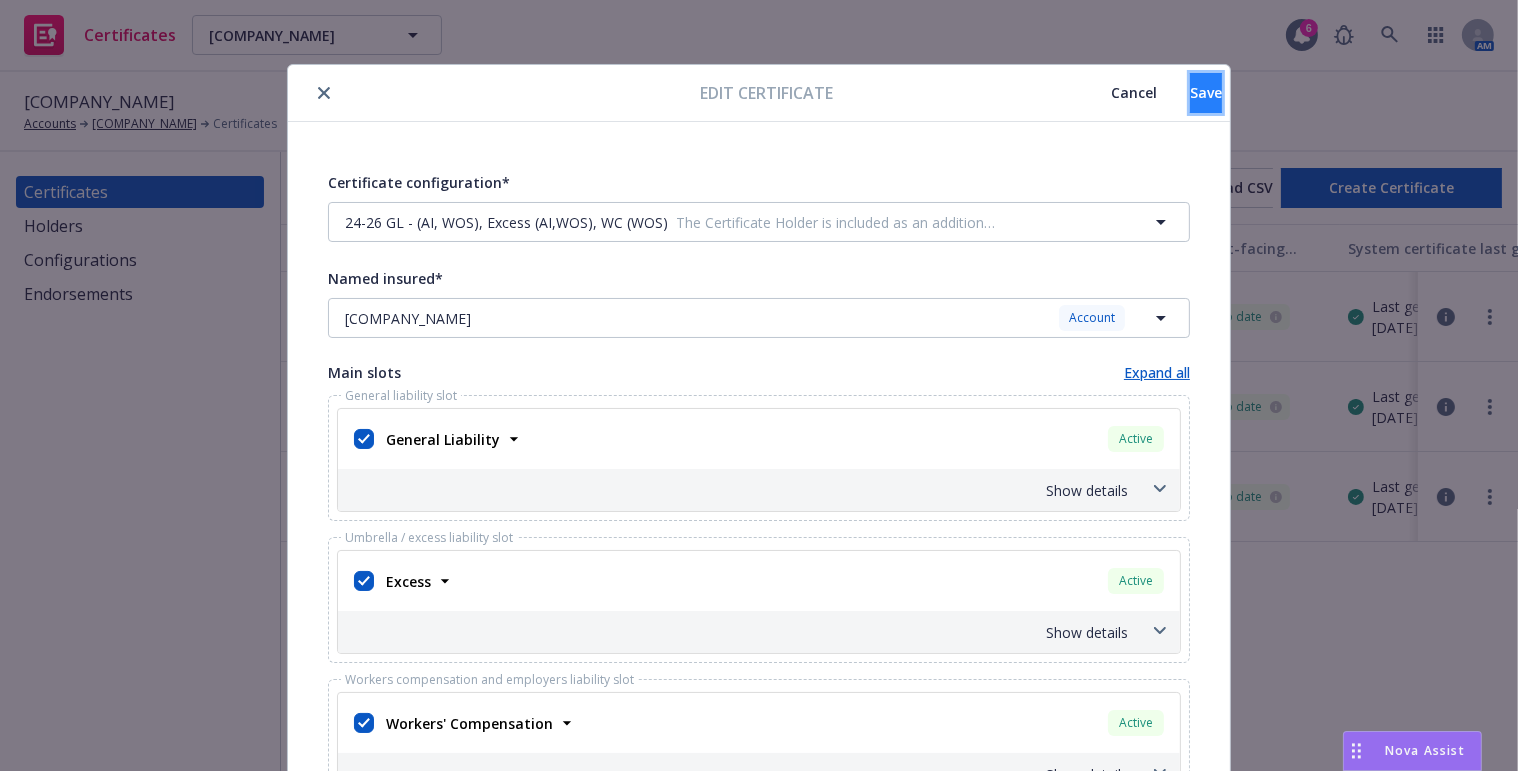 click on "Save" at bounding box center (1206, 92) 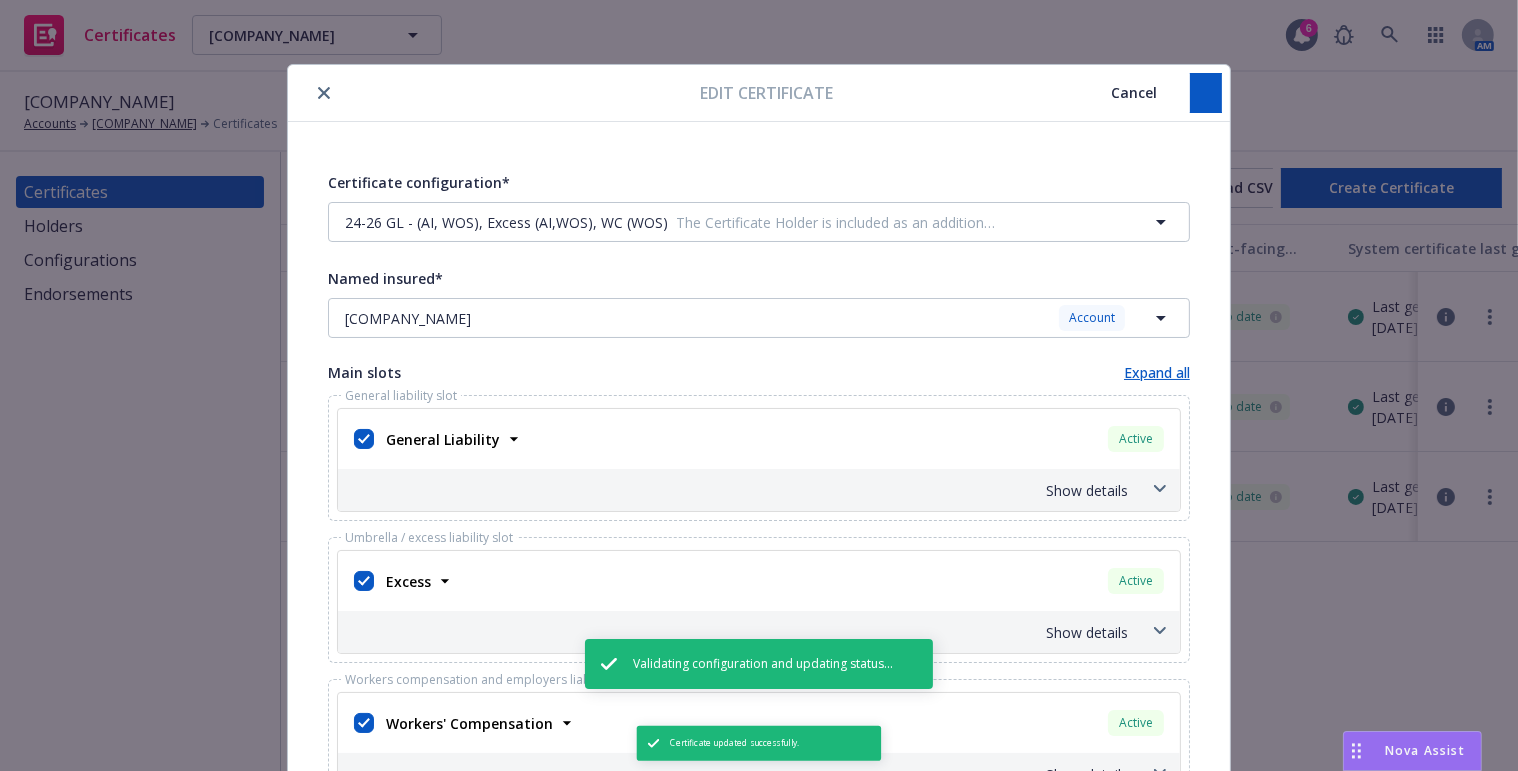 type on "RE: Project #: 25-220, Bhindi - TAB - Glendale CA.
JRM Construction Management LLC, JRM Holdco, Inc., JRM Construction Management Holdings, LLC, JRM Construction Management (New Jersey) LLC, JRM Construction West LLC, JRM Construction Management Florida LLC, Transparent Construction, LLC, Bhindi Jewelers, The Americana at Brand, LLC, Caruso Management Company, Ltd, City of Glendale, Glendale Redevelopment Agency, and each of their respective parent, member, related, affiliate or subsidiary companies, officers, directors, shareholders, members, divisions, board members, principals, partners, managers, agents, representatives, employees, and each’s successors and assigns; and any other parties which Contractor is required under the Contract Documents to name as an additional insured, and any other individual or entity required to be added as an additional insured as may become required time to time at the request of Contractor or Owner, and each of the Additional Insureds respective parent, member, related,..." 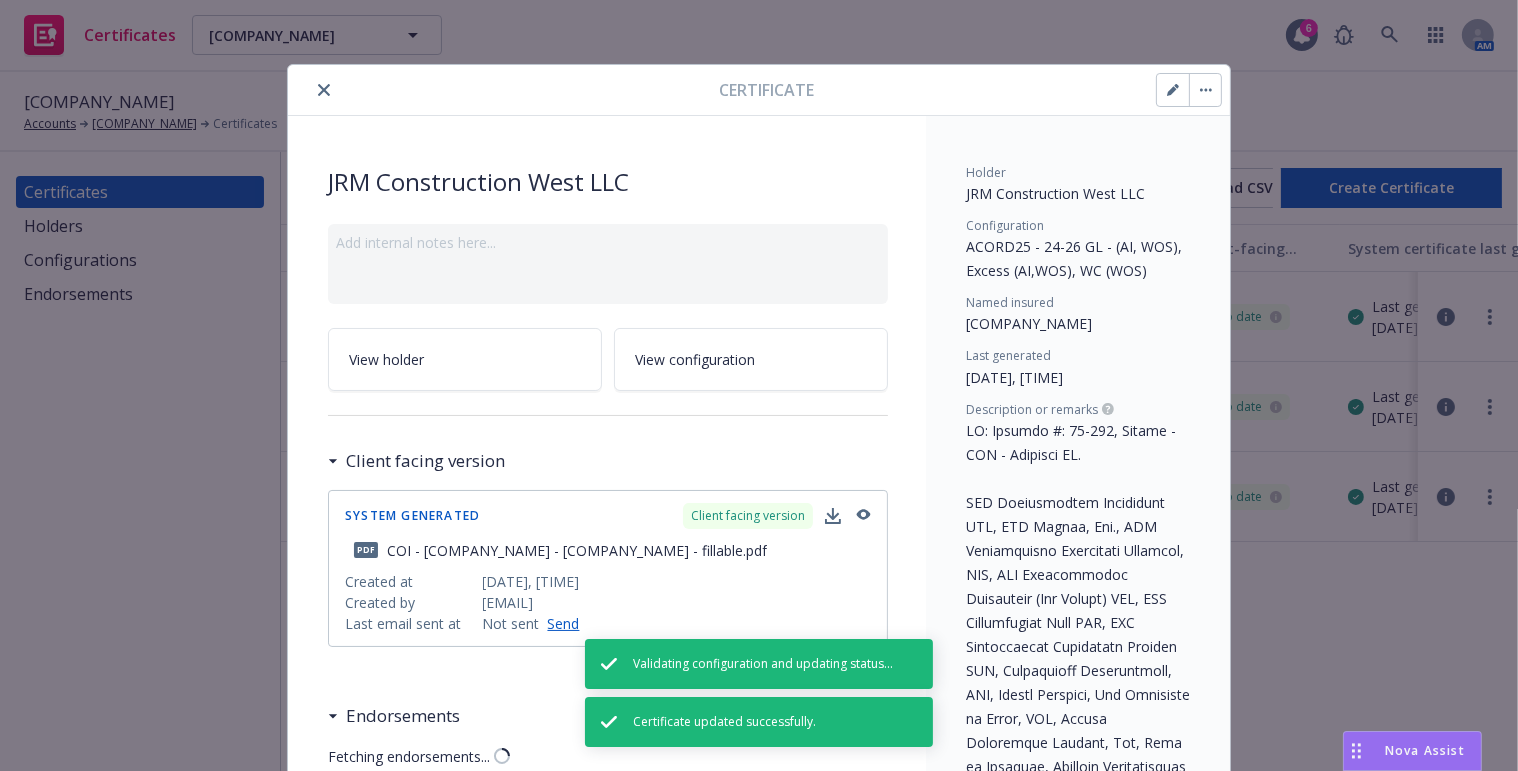 click 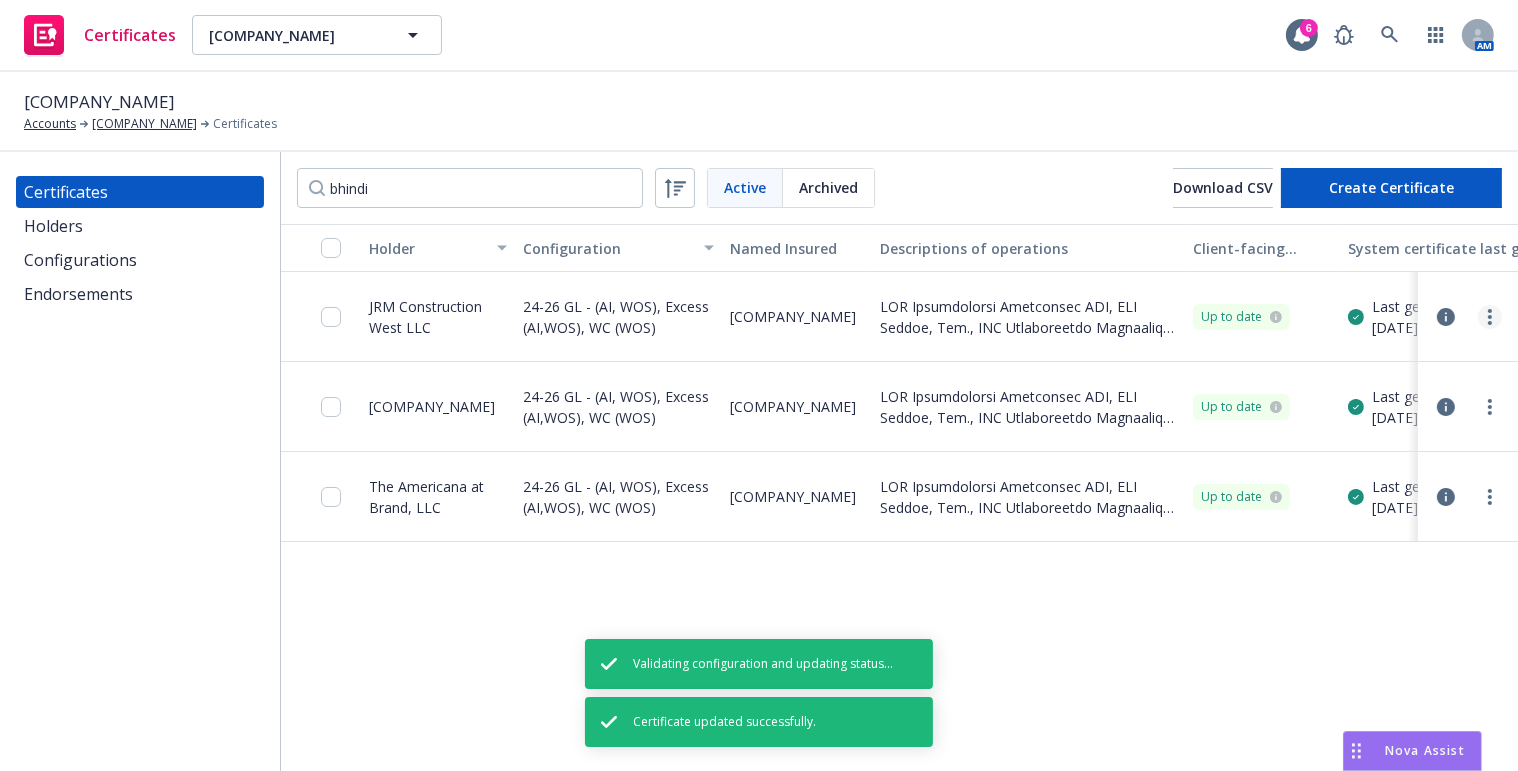 click at bounding box center [1490, 317] 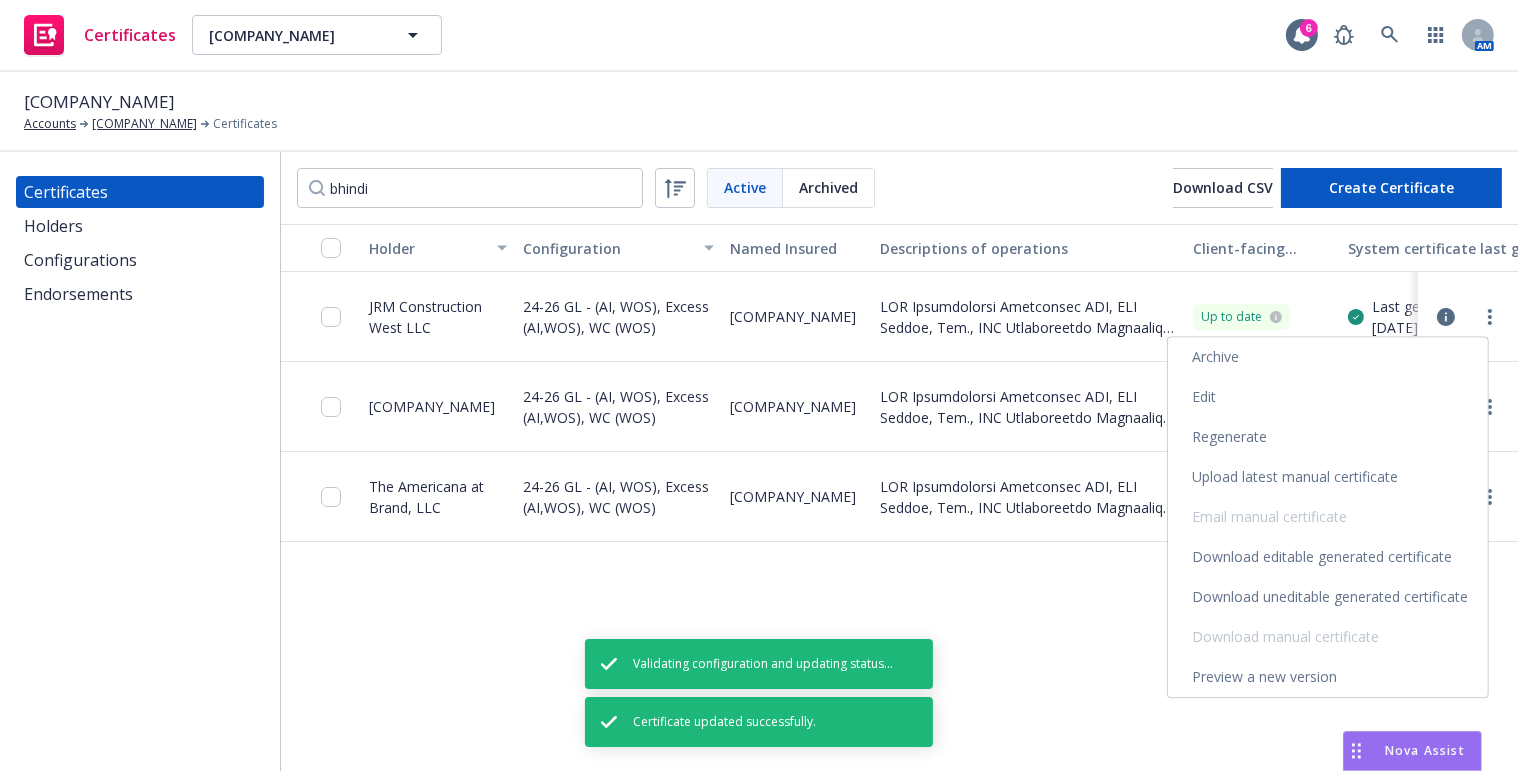 click on "Regenerate" at bounding box center [1328, 437] 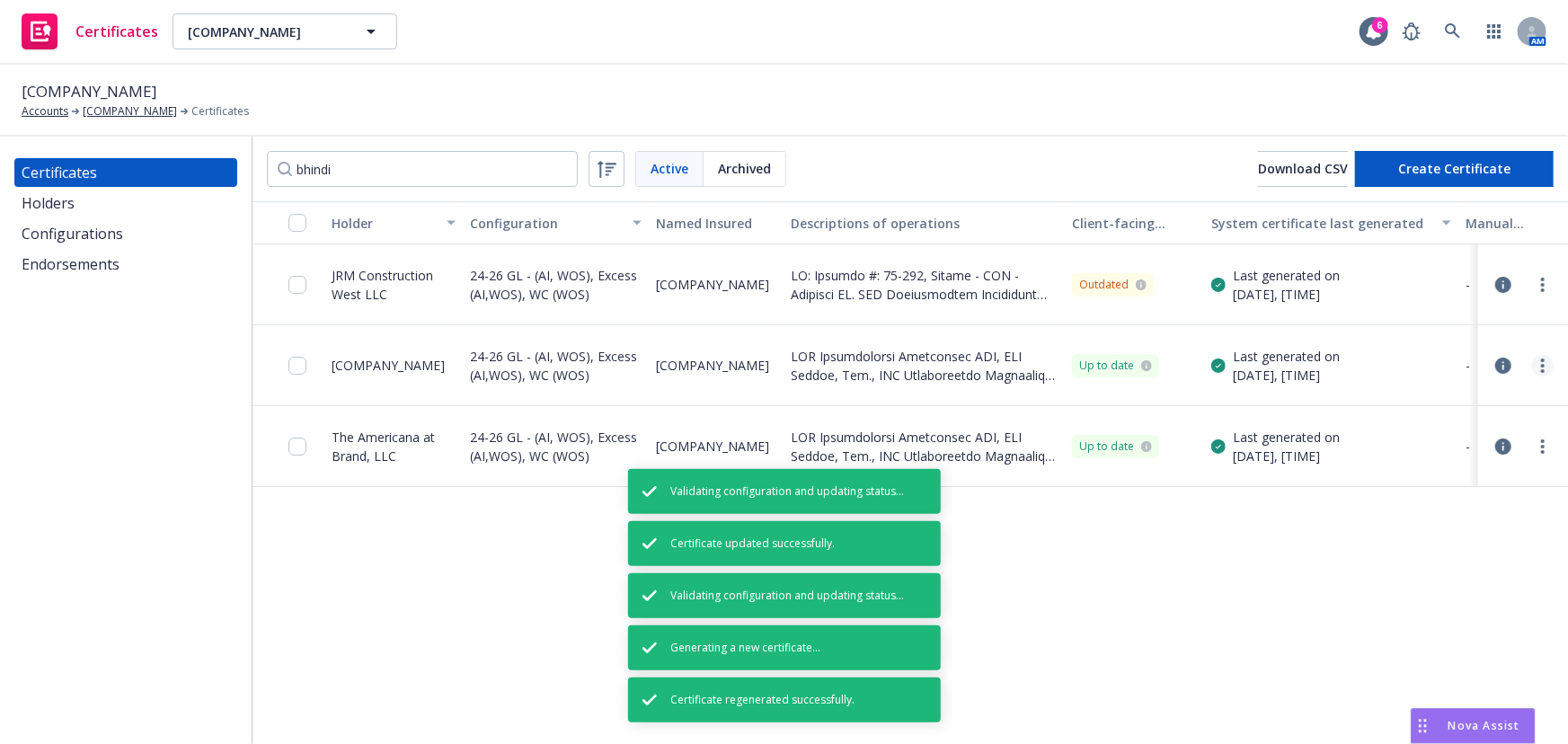 click 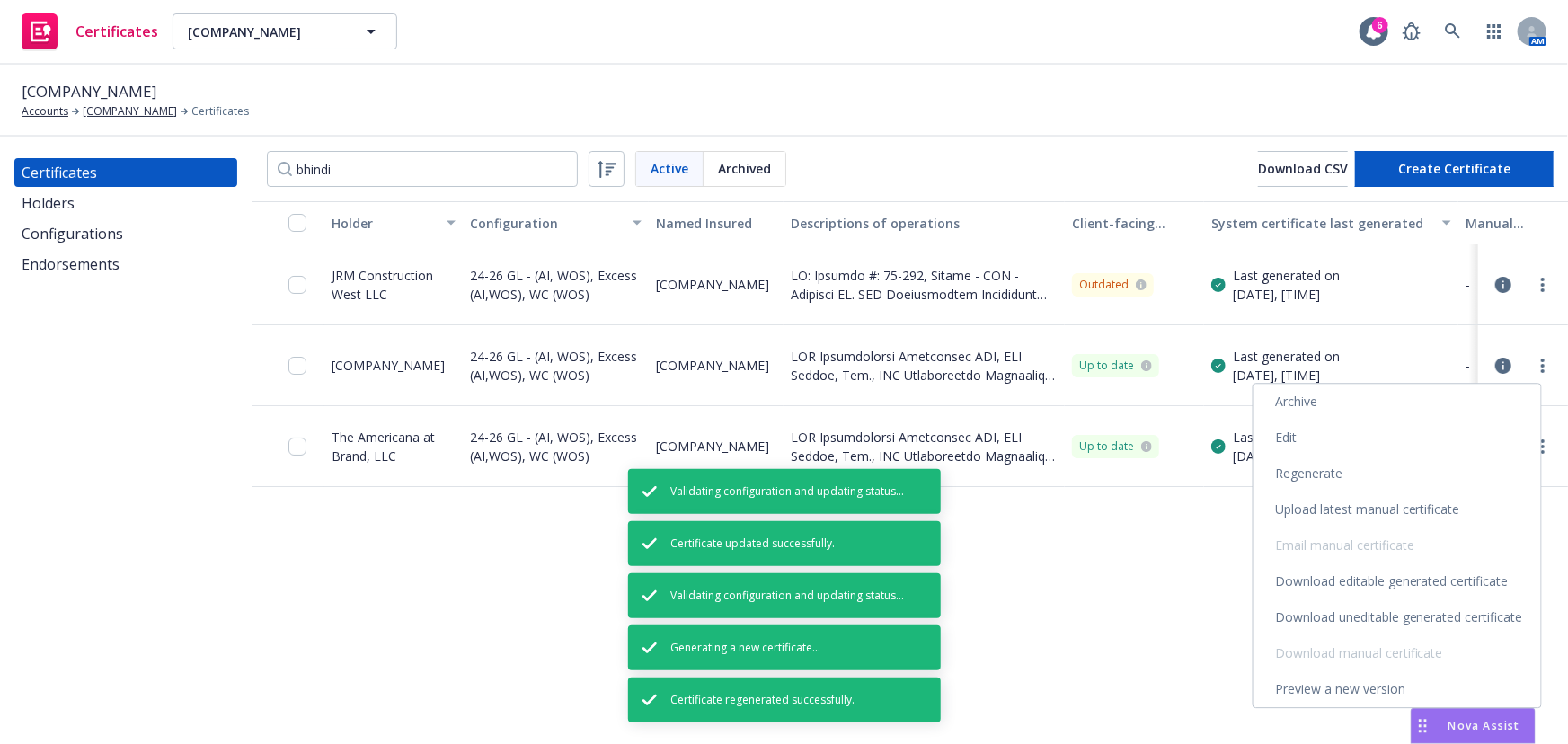click on "Edit" at bounding box center (1397, 438) 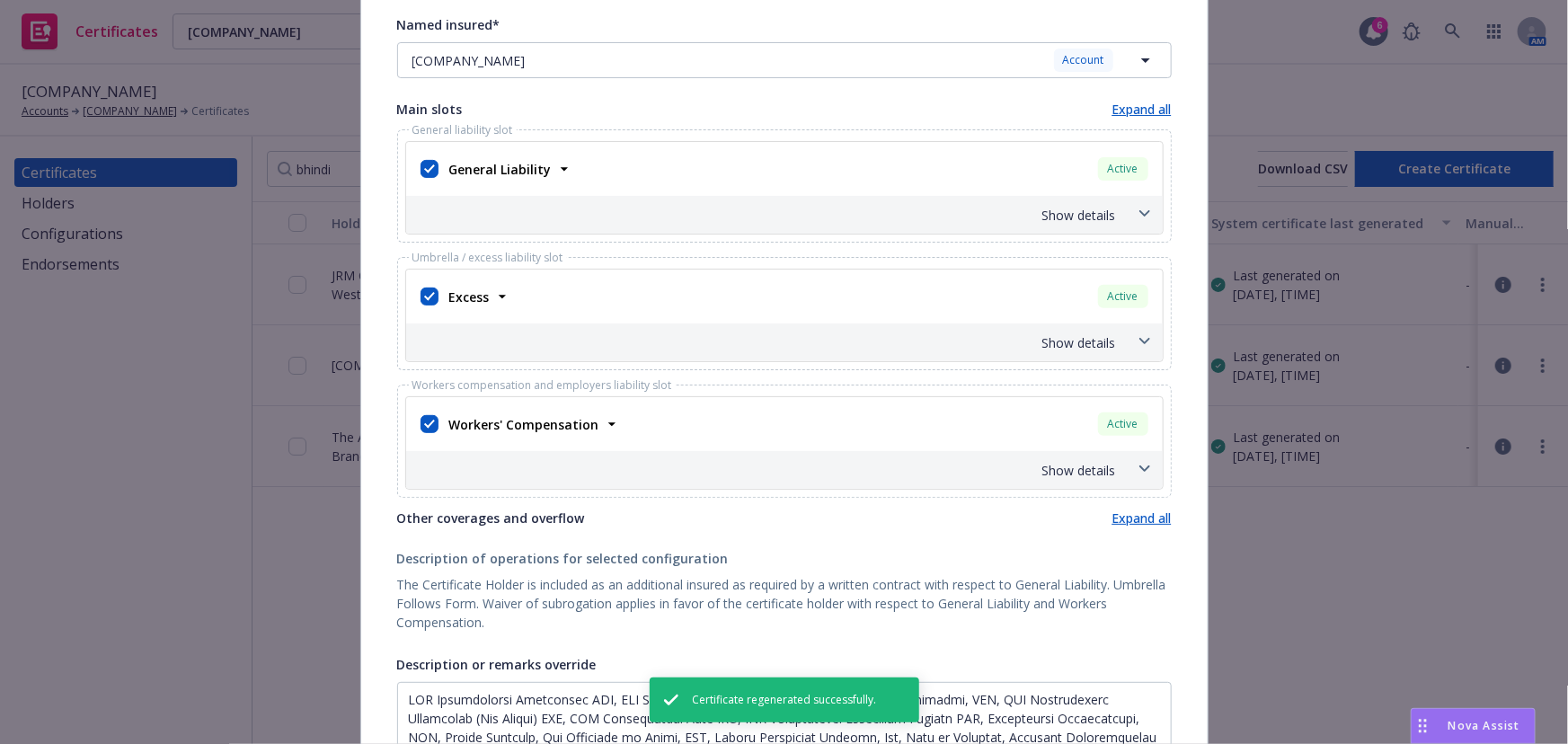 scroll, scrollTop: 571, scrollLeft: 0, axis: vertical 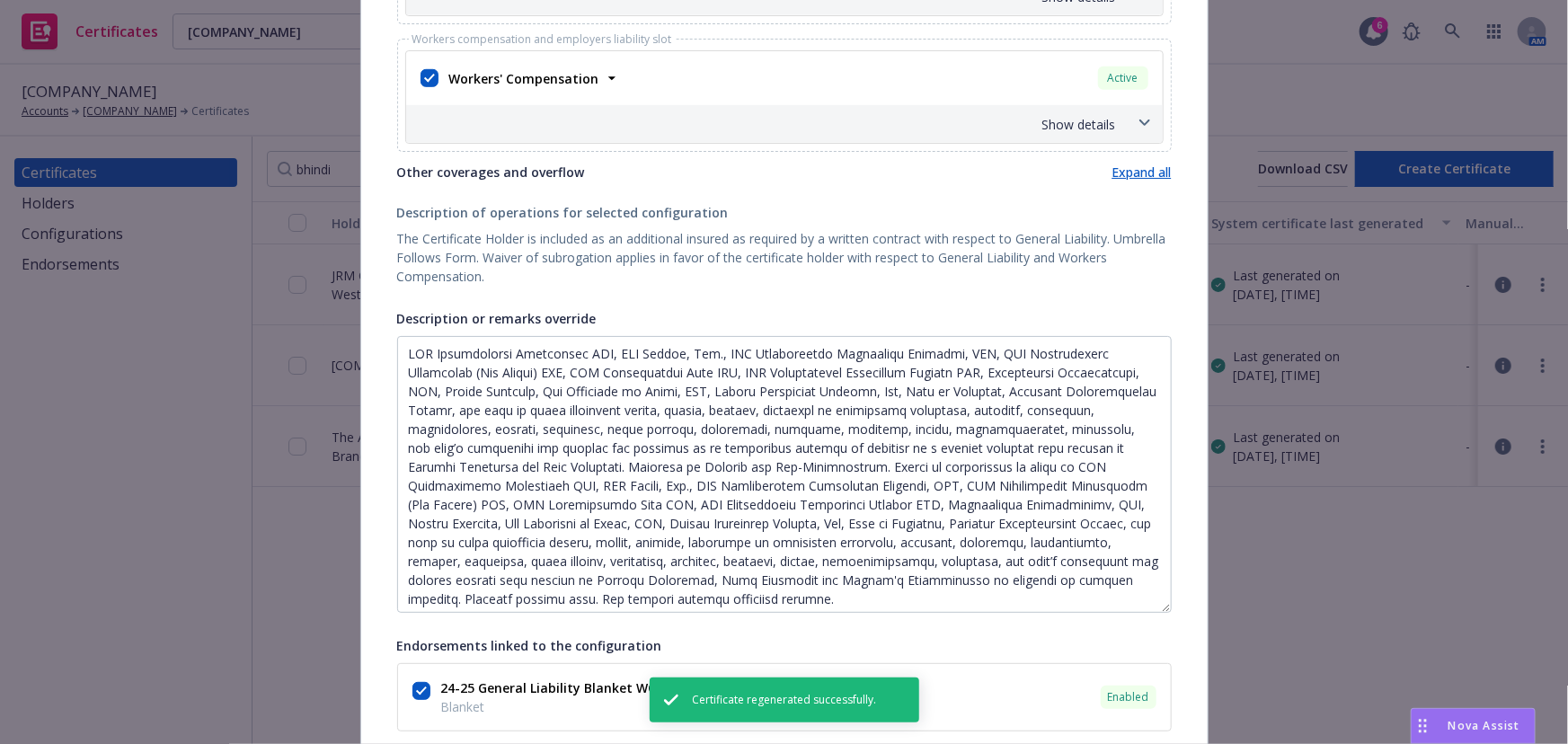 drag, startPoint x: 1163, startPoint y: 416, endPoint x: 1143, endPoint y: 613, distance: 198.01263 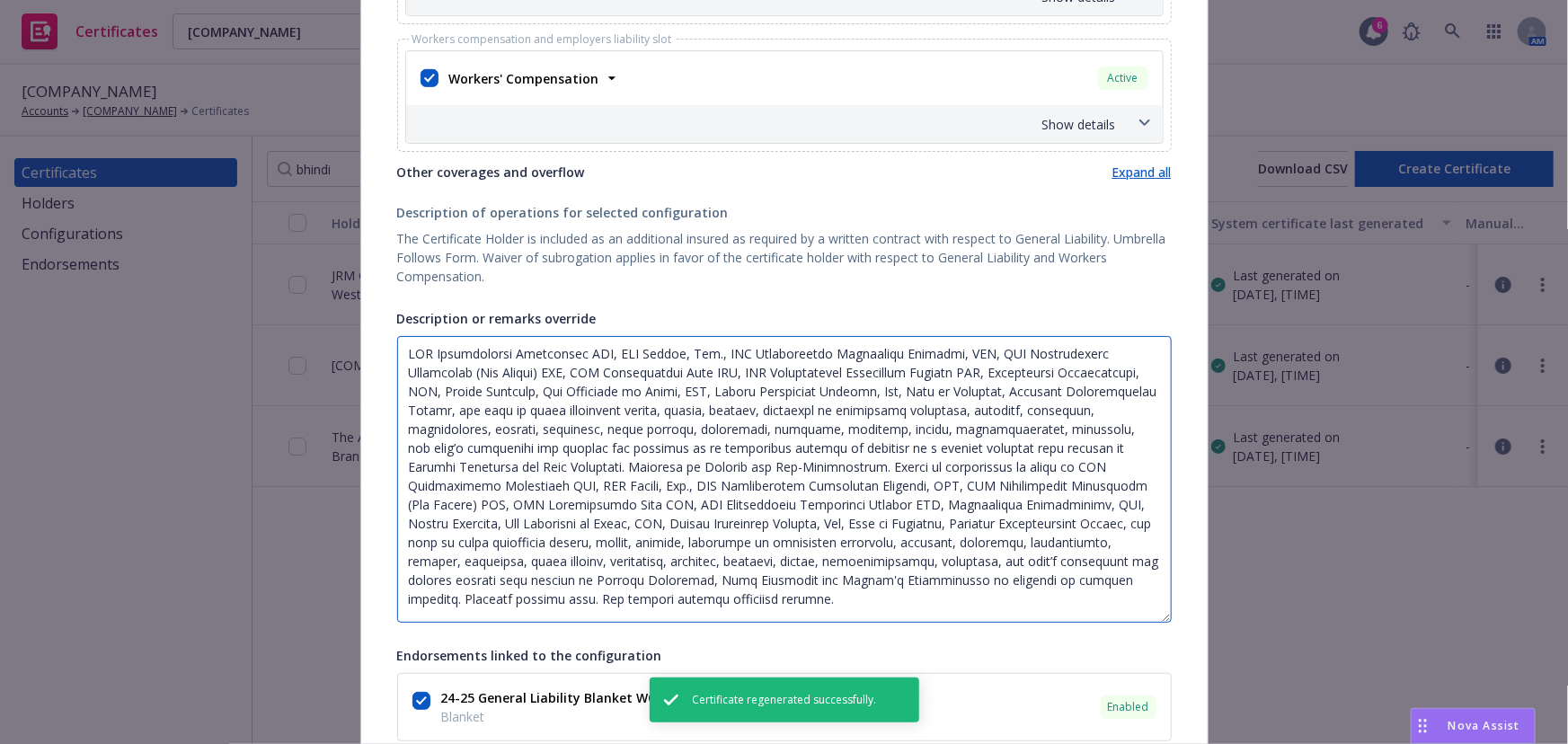 drag, startPoint x: 802, startPoint y: 610, endPoint x: 244, endPoint y: 206, distance: 688.8977 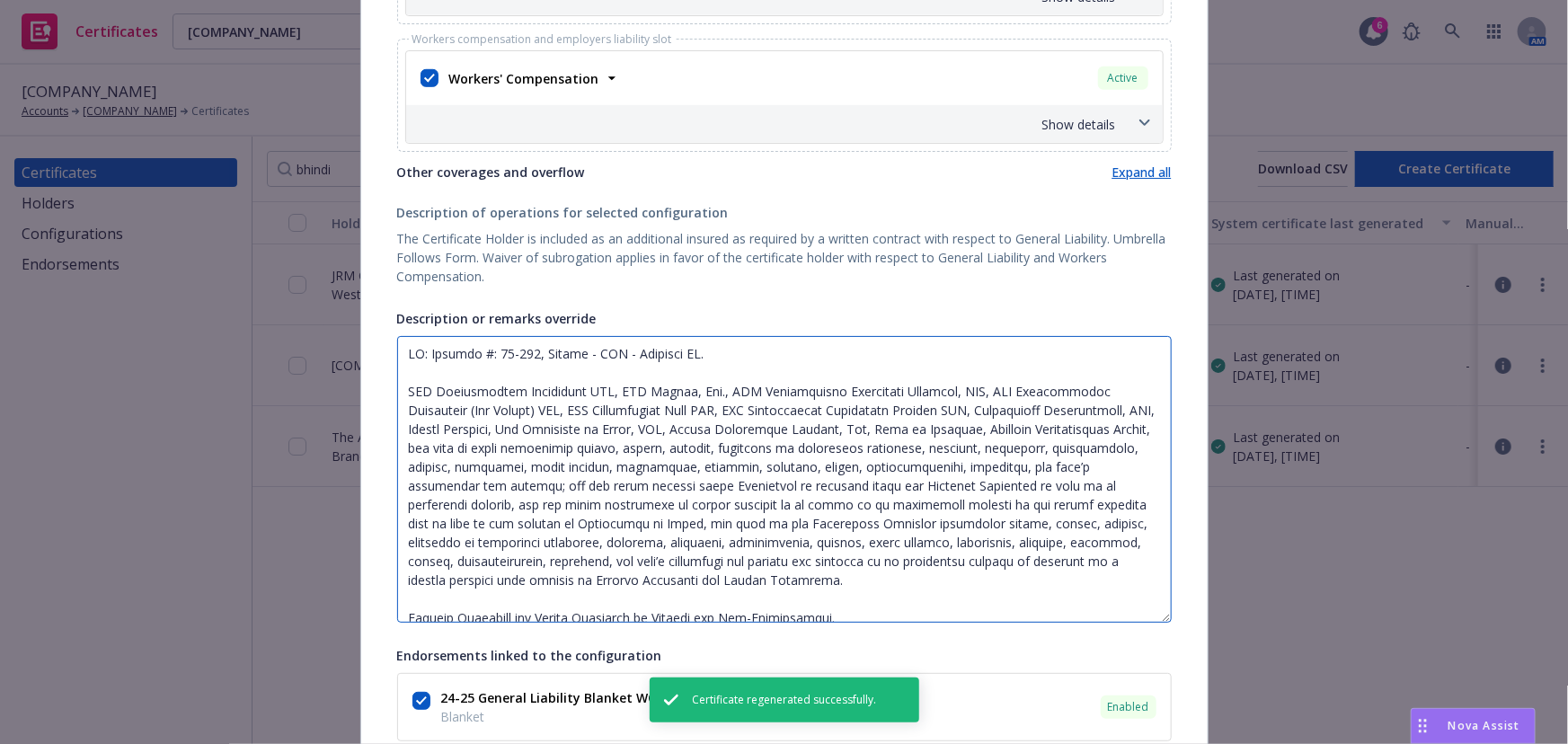 scroll, scrollTop: 306, scrollLeft: 0, axis: vertical 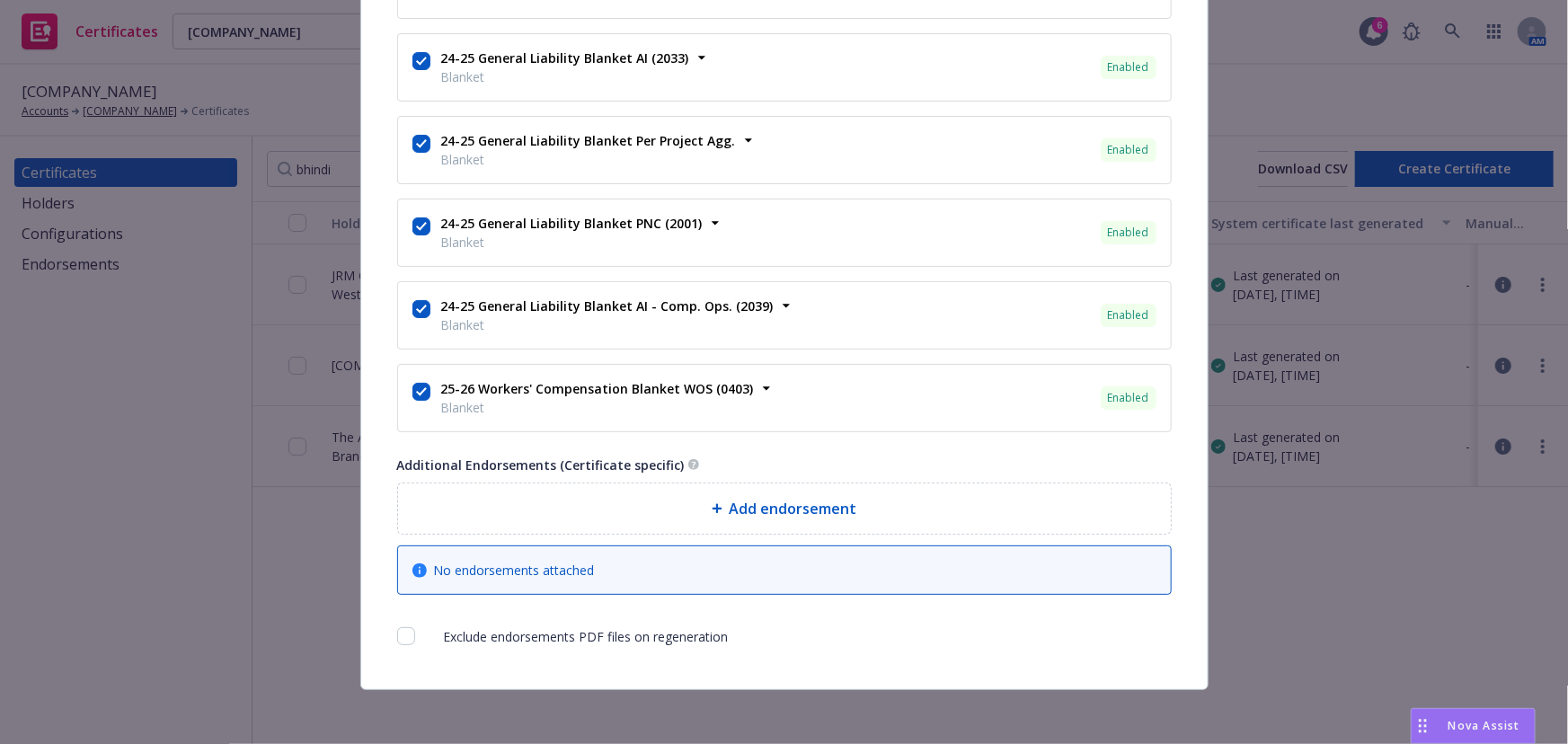 type on "RE: Project #: 25-220, Bhindi - TAB - Glendale CA.
JRM Construction Management LLC, JRM Holdco, Inc., JRM Construction Management Holdings, LLC, JRM Construction Management (New Jersey) LLC, JRM Construction West LLC, JRM Construction Management Florida LLC, Transparent Construction, LLC, Bhindi Jewelers, The Americana at Brand, LLC, Caruso Management Company, Ltd, City of Glendale, Glendale Redevelopment Agency, and each of their respective parent, member, related, affiliate or subsidiary companies, officers, directors, shareholders, members, divisions, board members, principals, partners, managers, agents, representatives, employees, and each’s successors and assigns; and any other parties which Contractor is required under the Contract Documents to name as an additional insured, and any other individual or entity required to be added as an additional insured as may become required time to time at the request of Contractor or Owner, and each of the Additional Insureds respective parent, member, related,..." 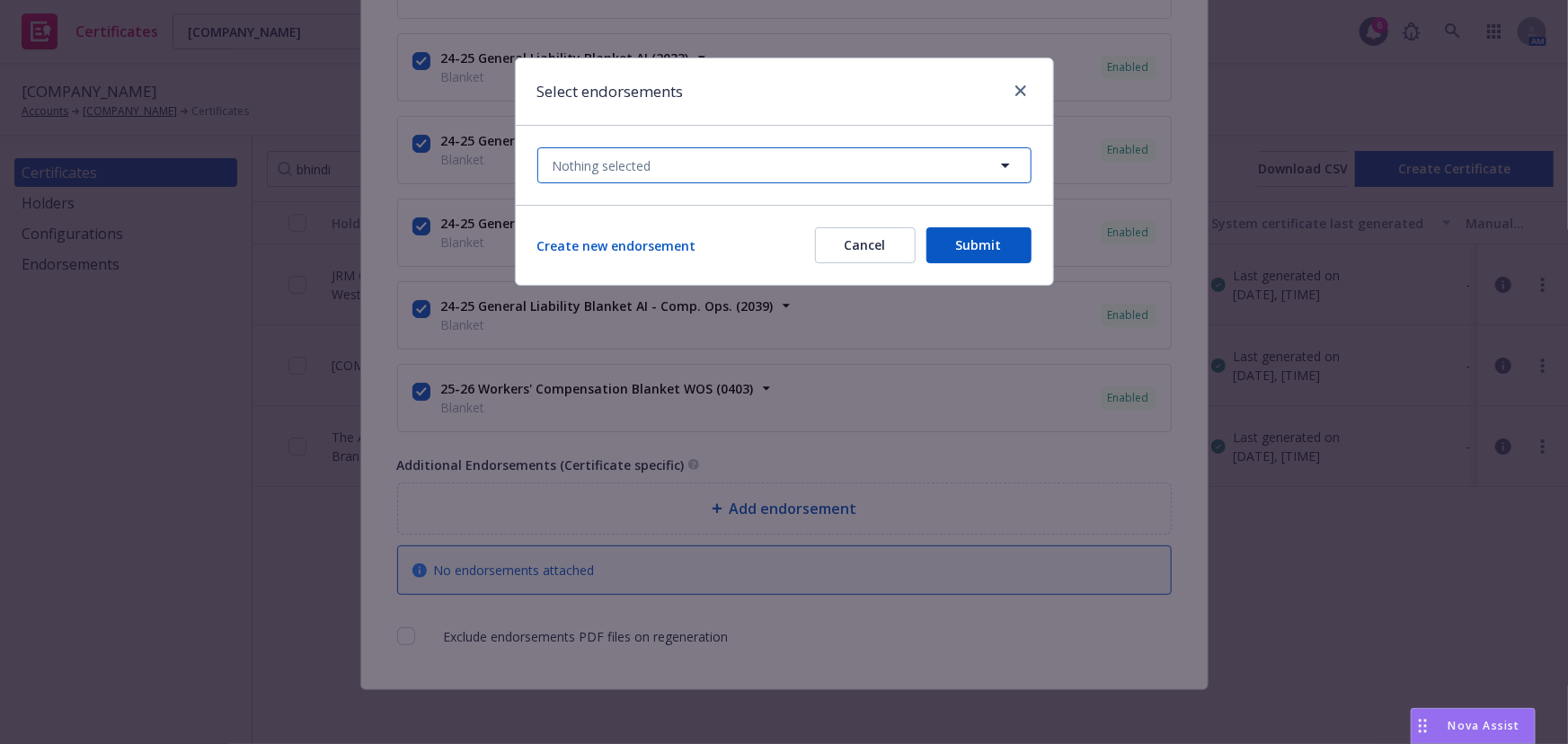 click on "Nothing selected" at bounding box center (784, 165) 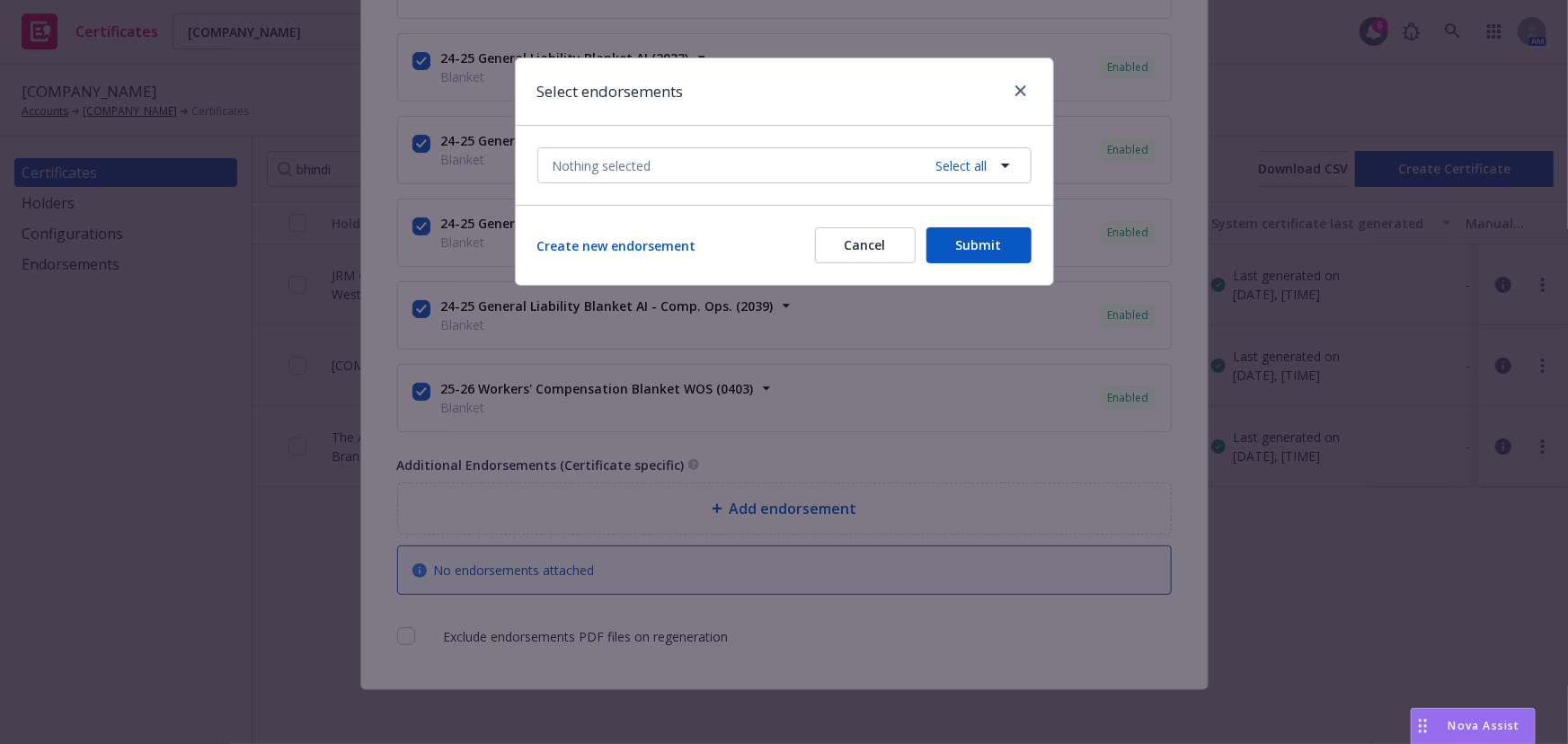 click on "24-25 General Liability Blanket AI, PNC, WOS (CG 00 01 04 13)" at bounding box center (759, 331) 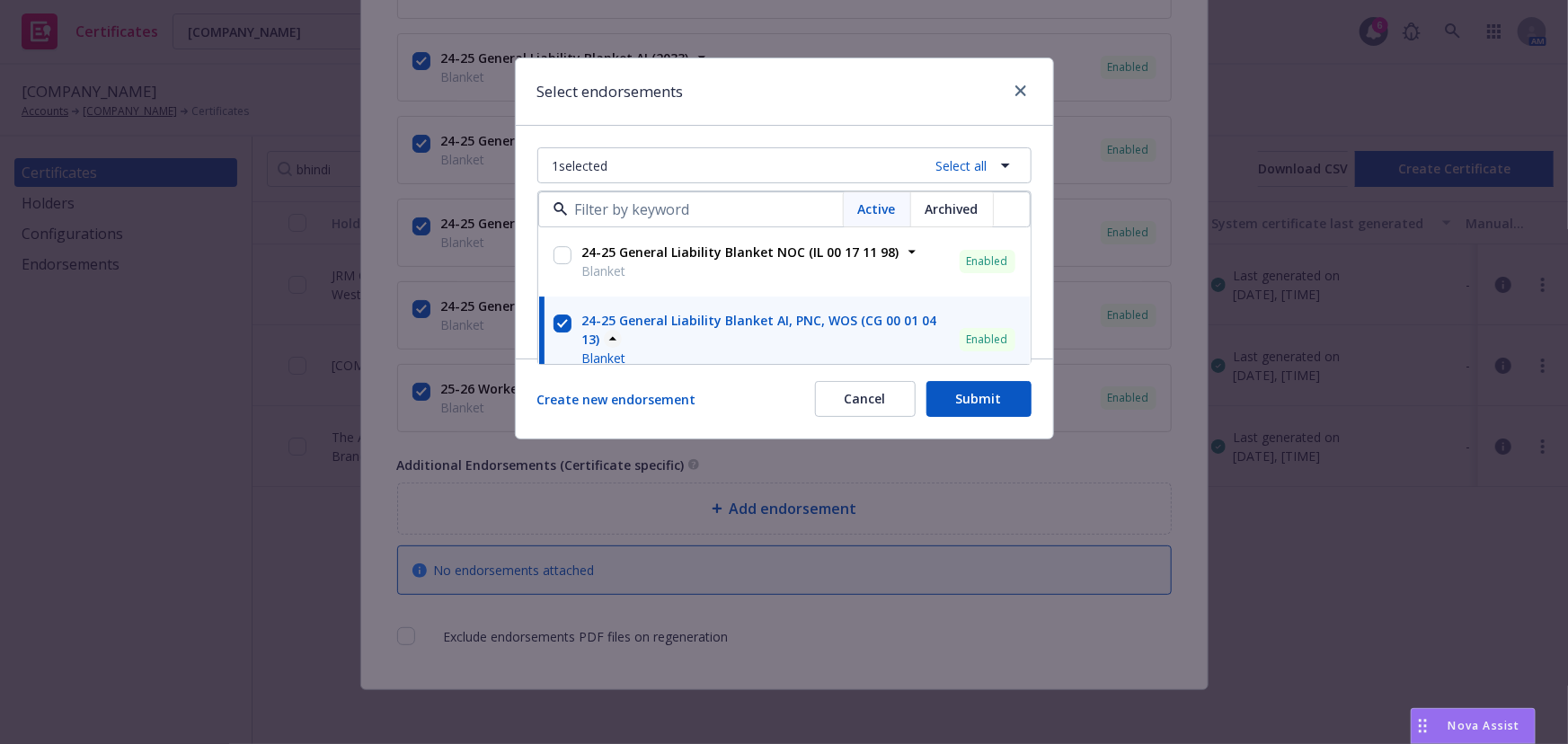 checkbox on "true" 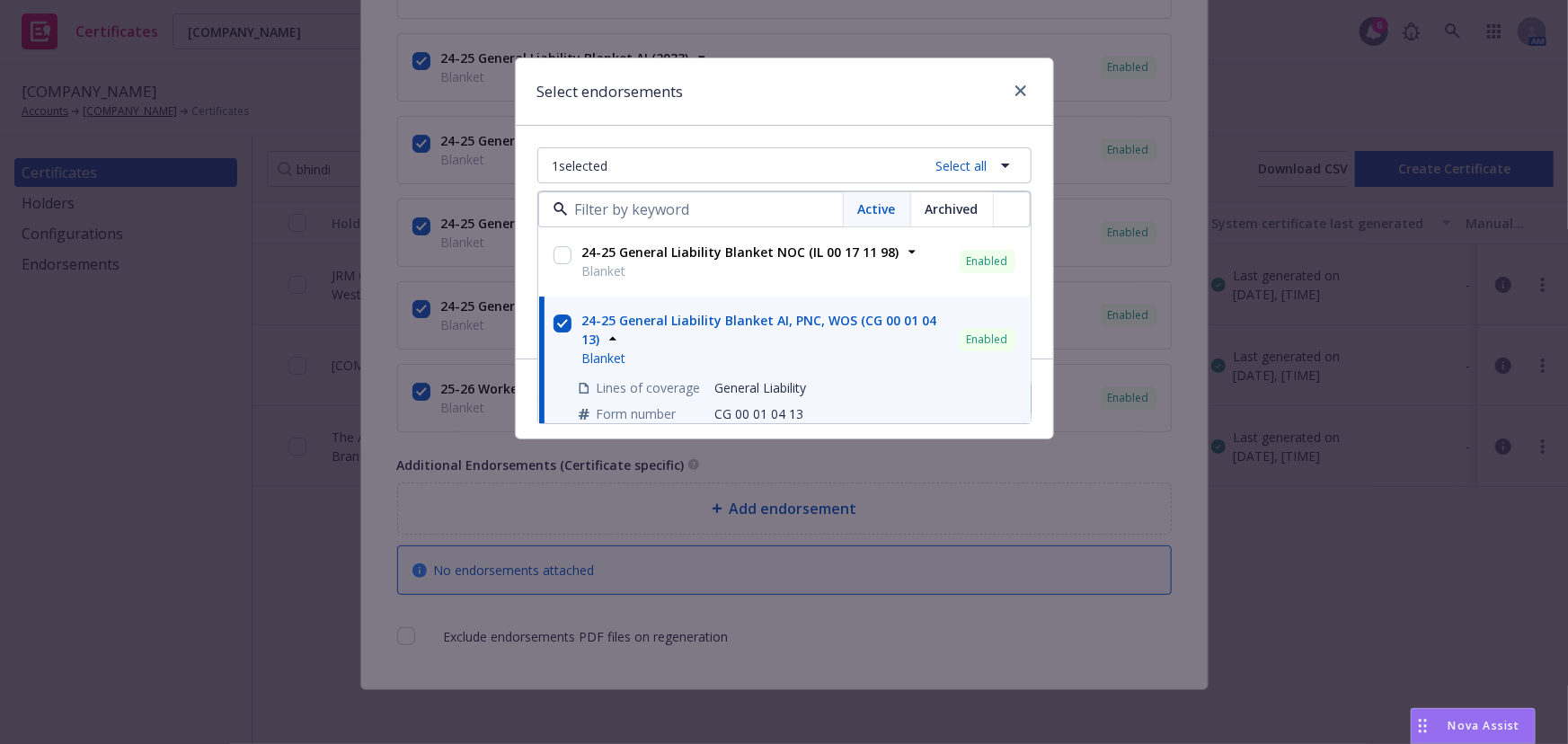 click on "Select endorsements" at bounding box center [784, 92] 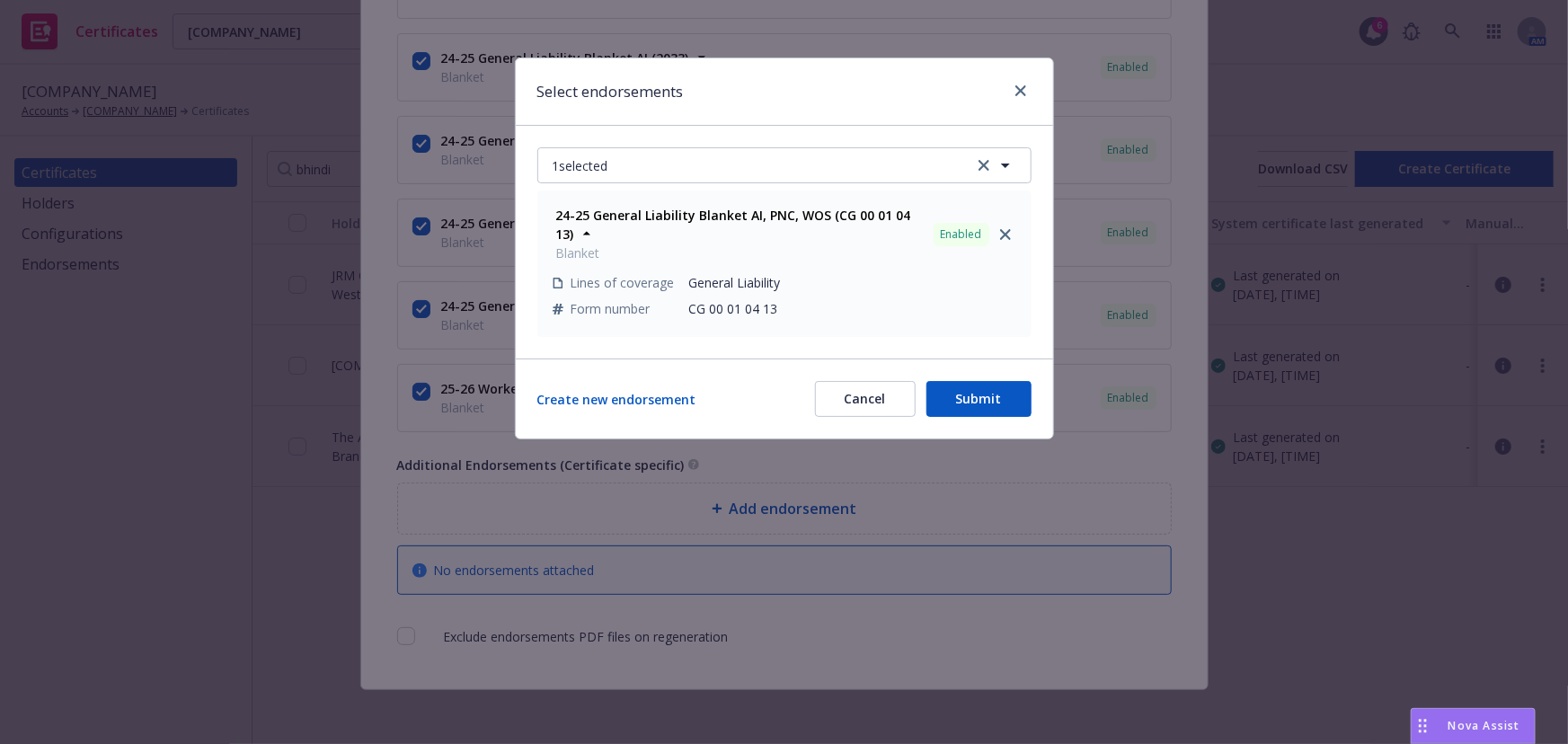 click on "Submit" at bounding box center (979, 399) 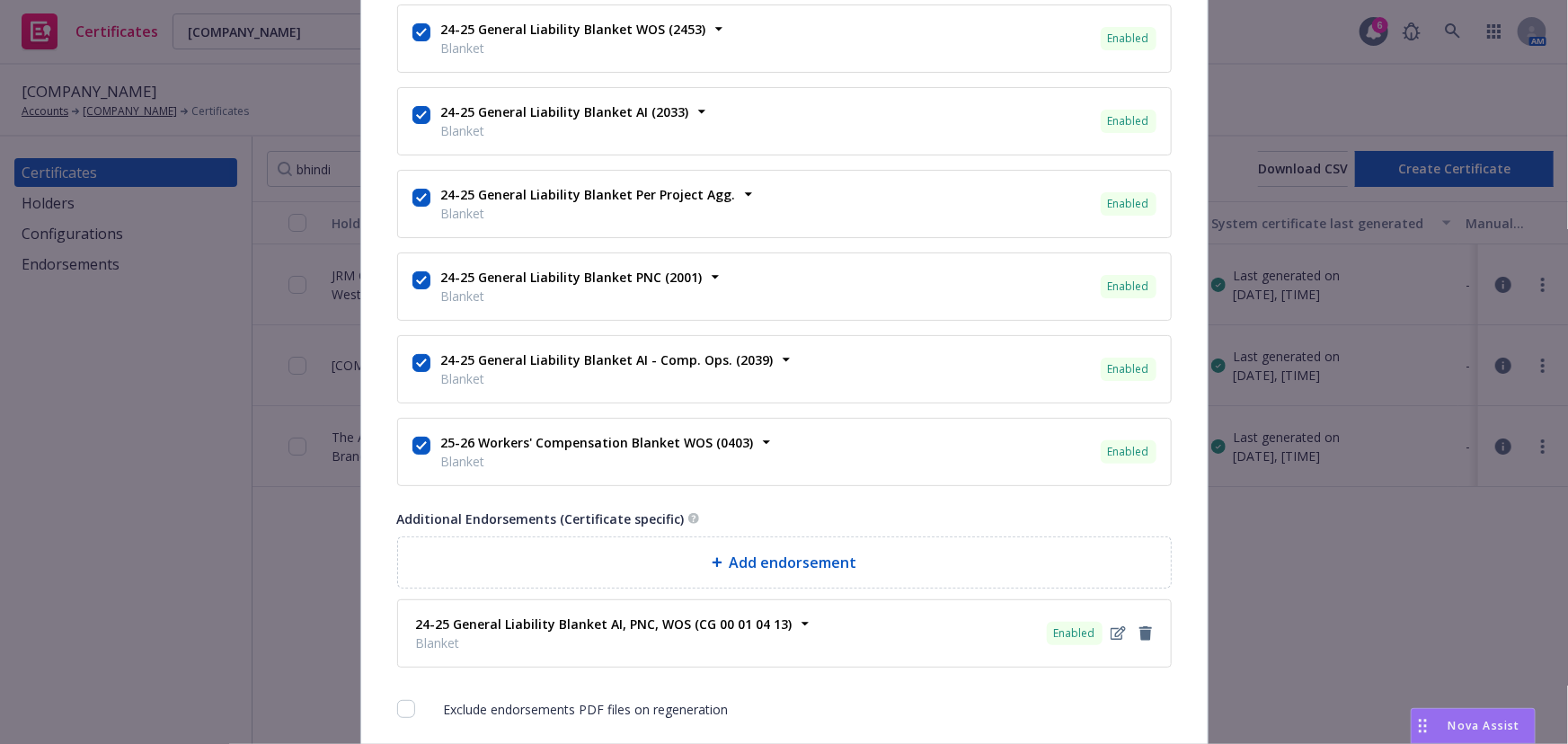 scroll, scrollTop: 1212, scrollLeft: 0, axis: vertical 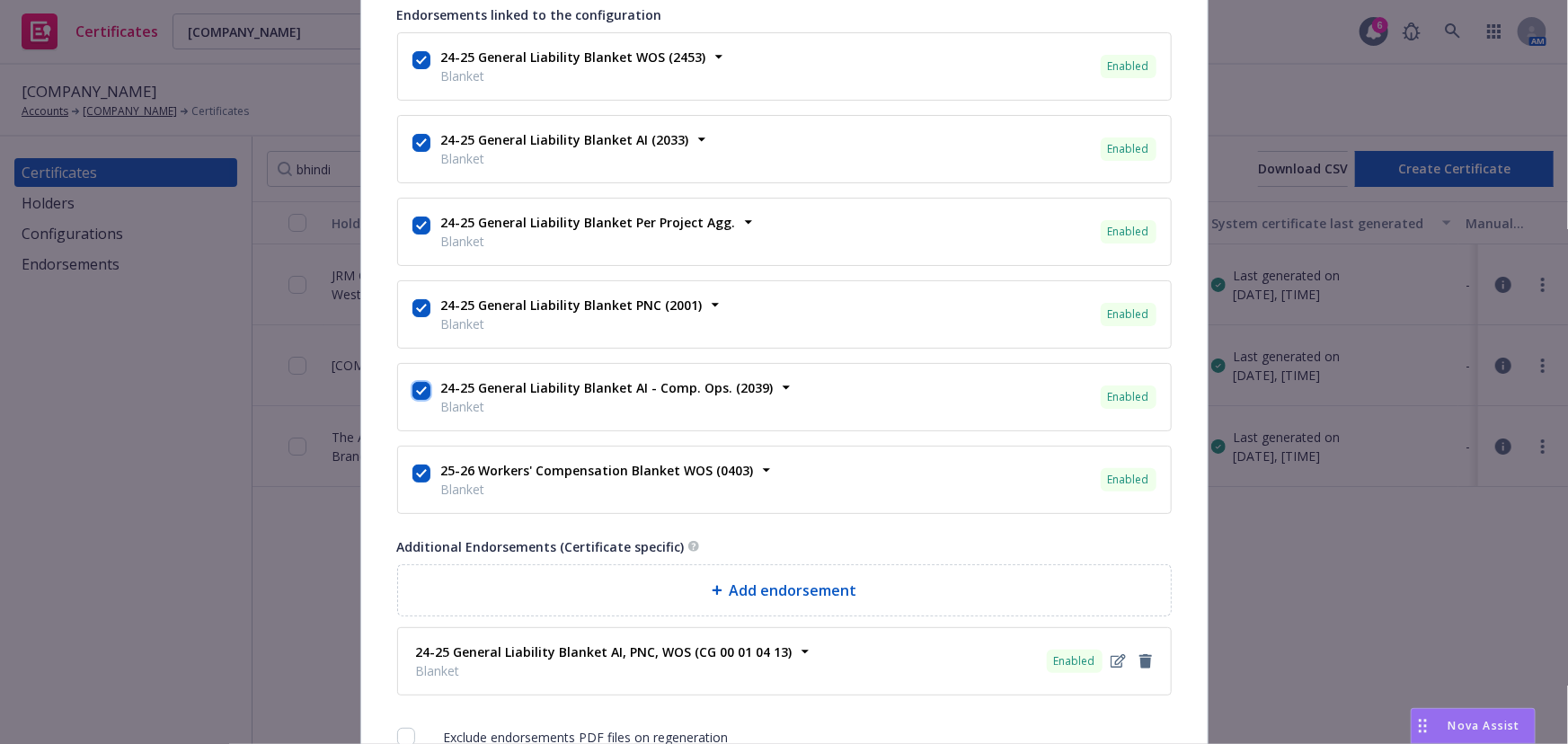 click at bounding box center [421, 391] 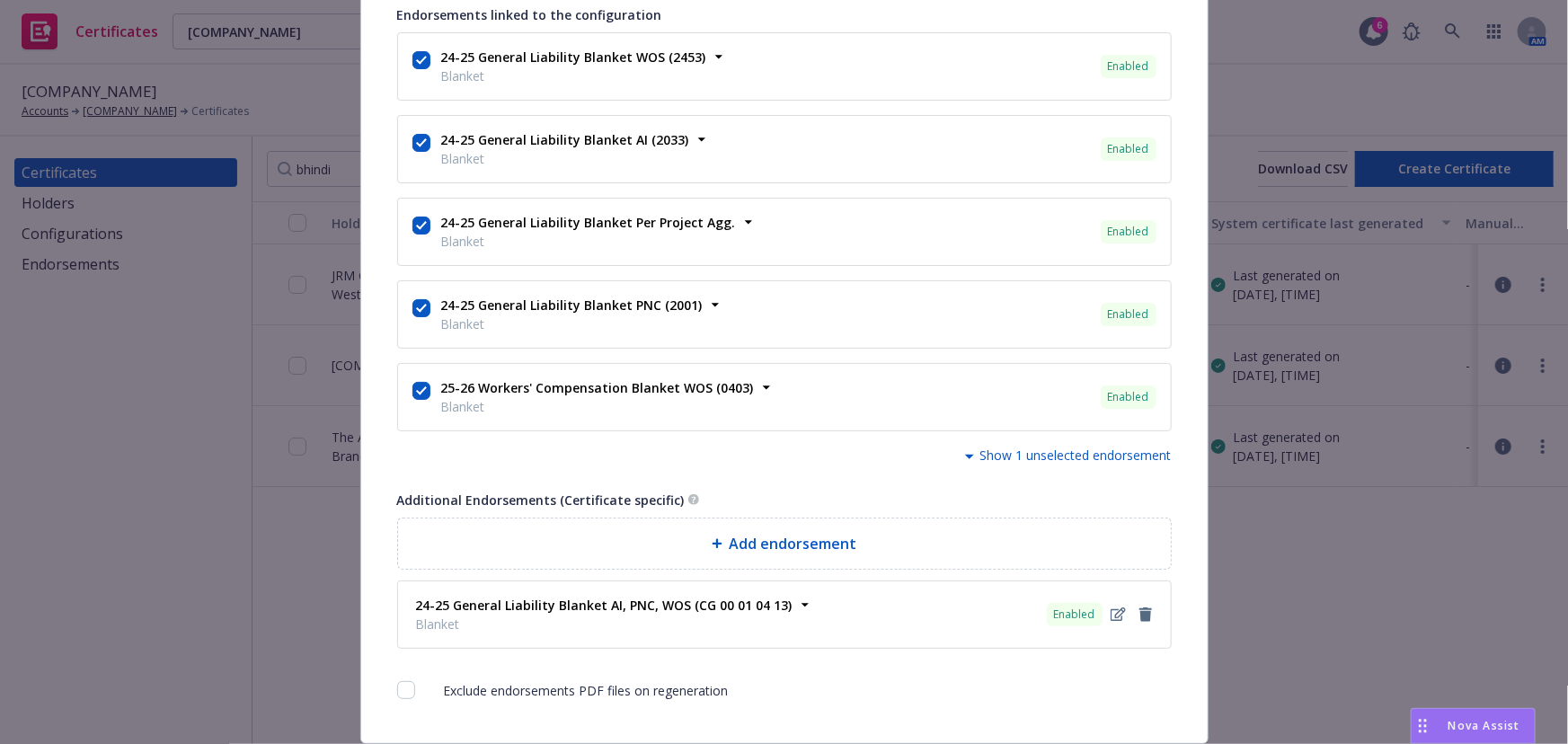scroll, scrollTop: 1130, scrollLeft: 0, axis: vertical 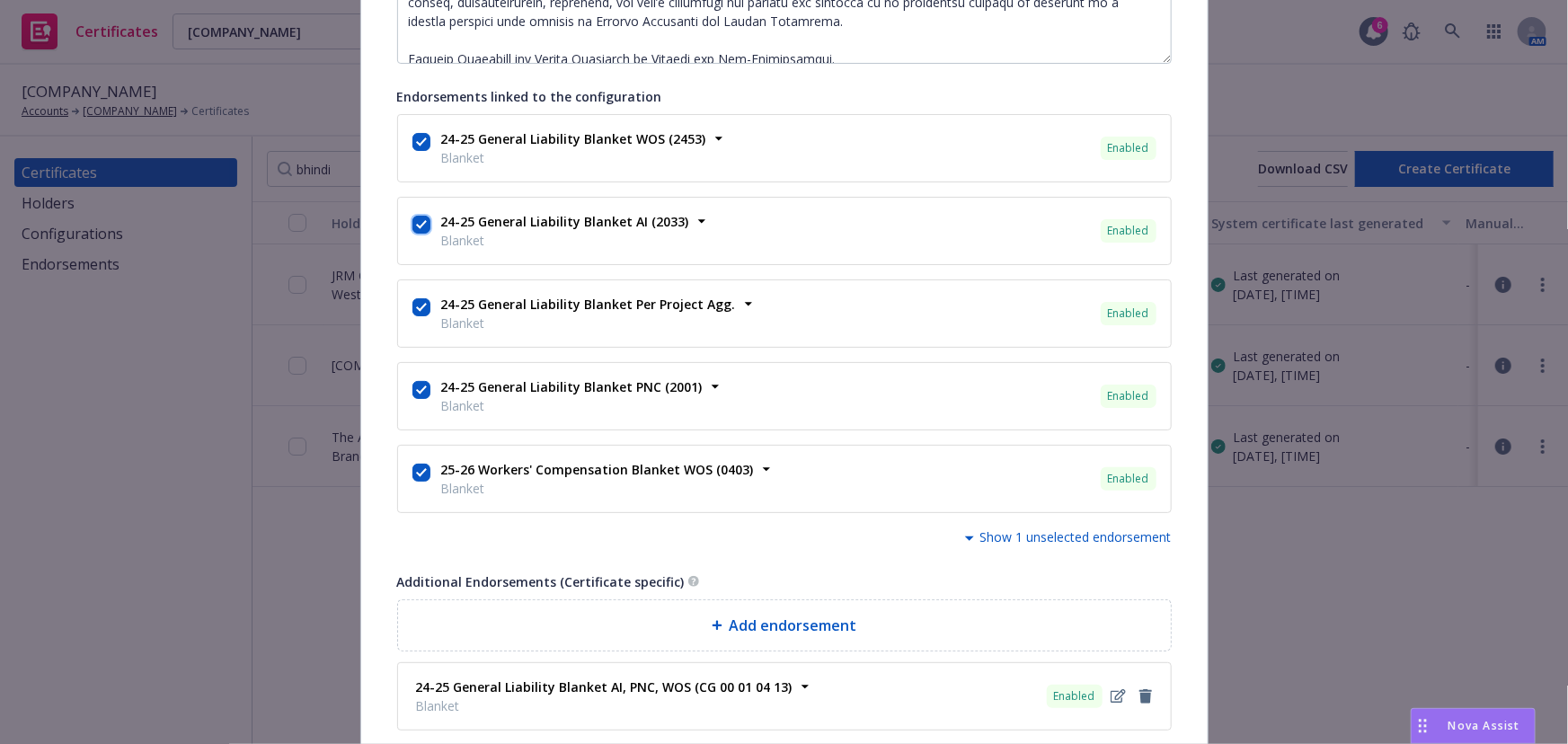 click at bounding box center (421, 225) 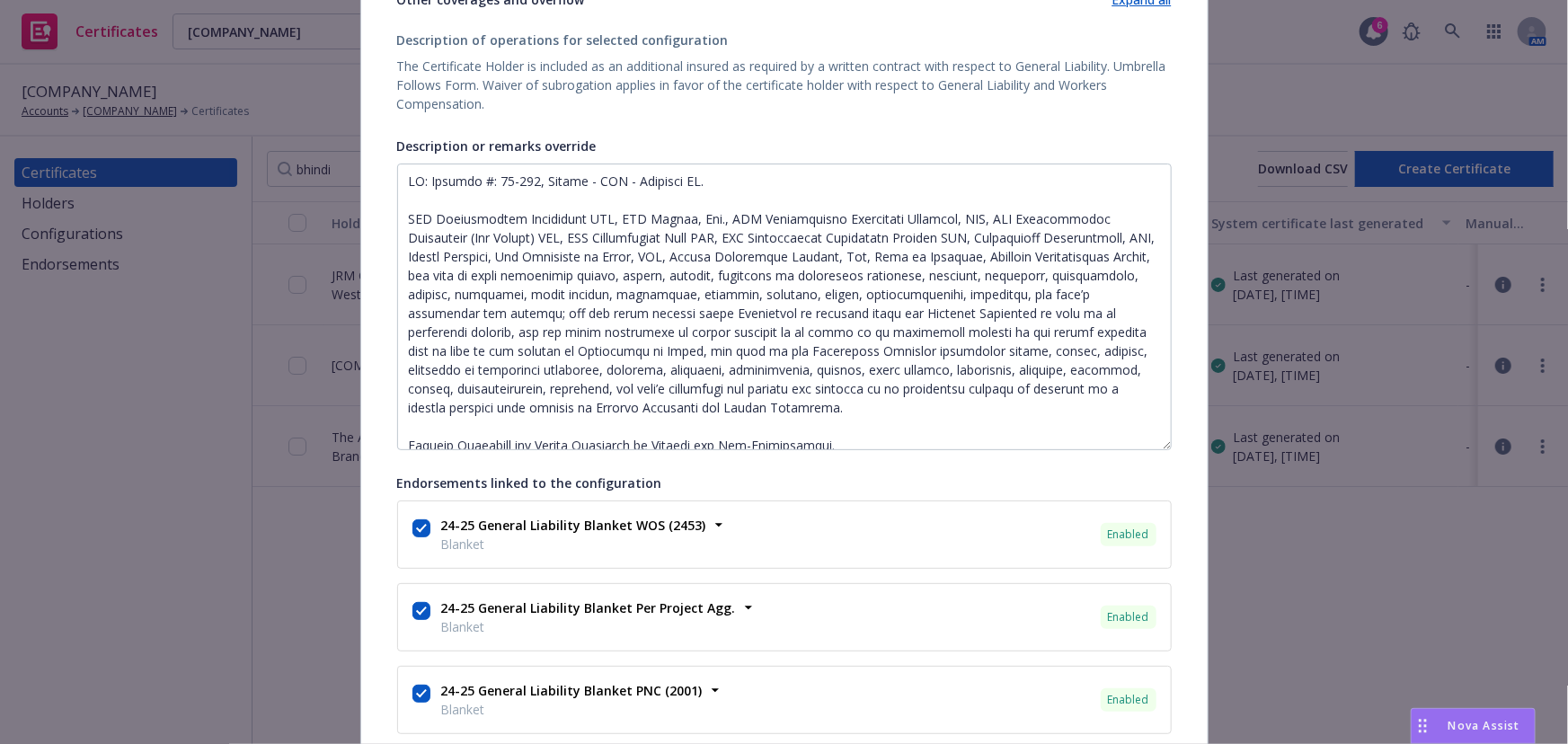 scroll, scrollTop: 0, scrollLeft: 0, axis: both 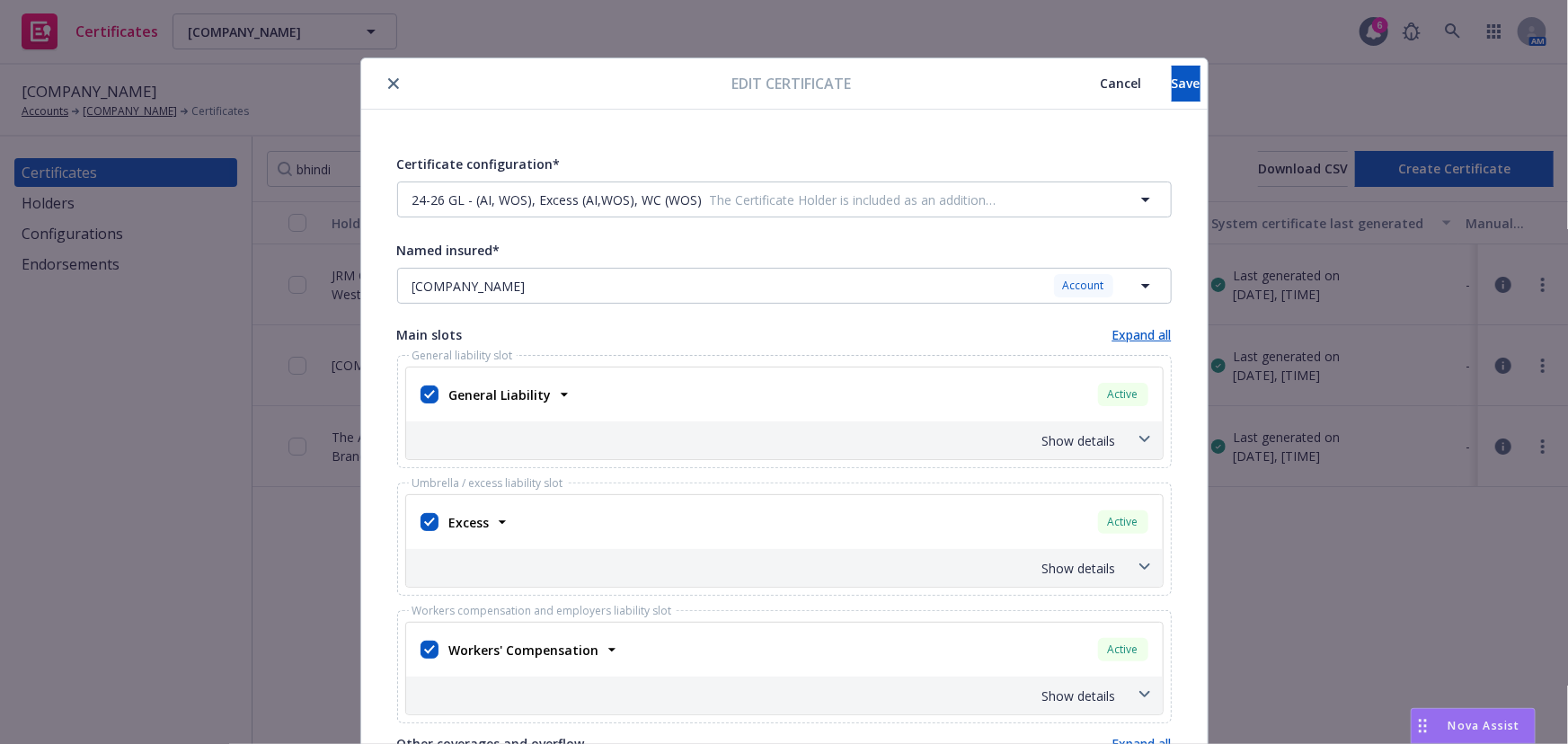 drag, startPoint x: 899, startPoint y: 483, endPoint x: 1174, endPoint y: 107, distance: 465.8337 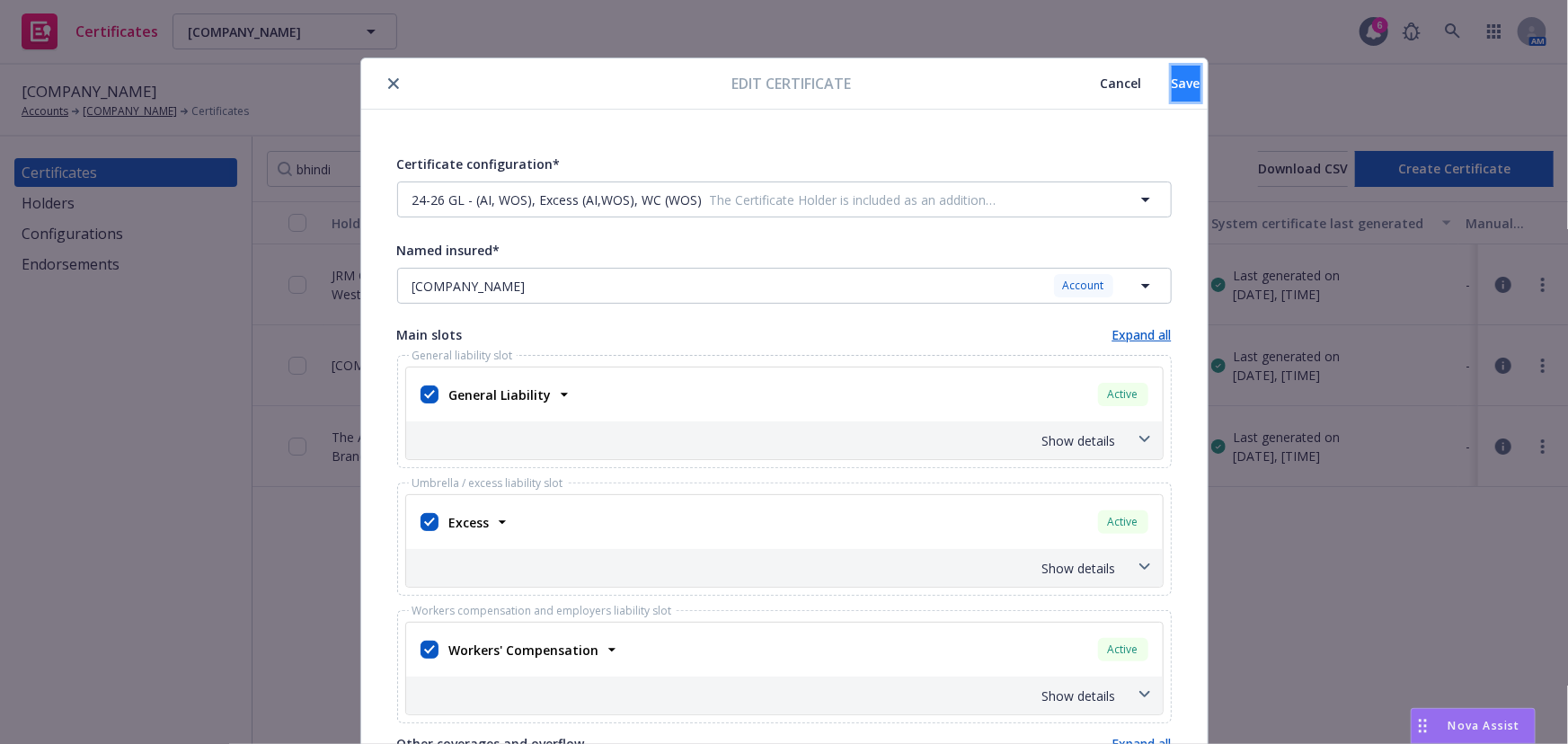 click on "Save" at bounding box center [1186, 84] 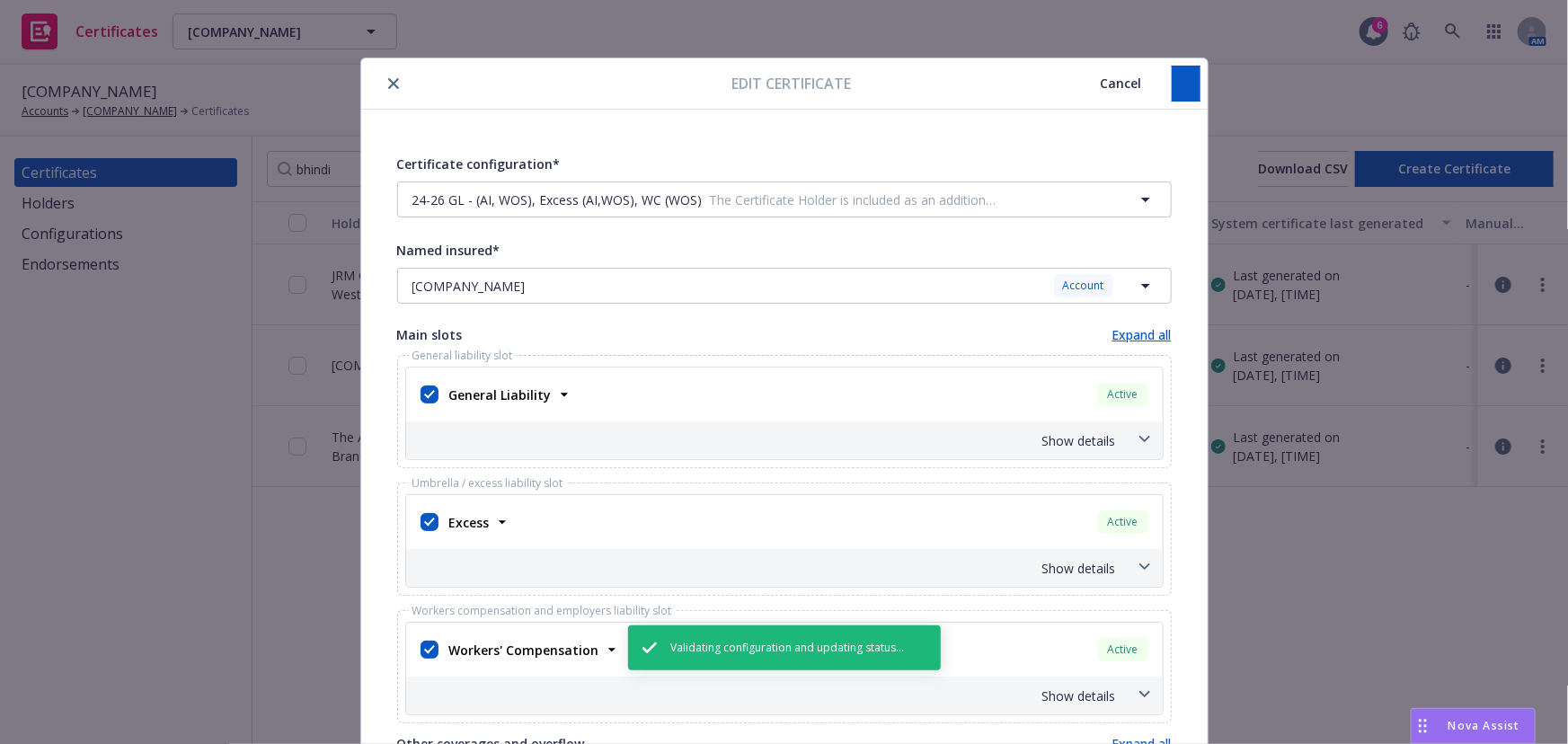 type on "RE: Project #: 25-220, Bhindi - TAB - Glendale CA.
JRM Construction Management LLC, JRM Holdco, Inc., JRM Construction Management Holdings, LLC, JRM Construction Management (New Jersey) LLC, JRM Construction West LLC, JRM Construction Management Florida LLC, Transparent Construction, LLC, Bhindi Jewelers, The Americana at Brand, LLC, Caruso Management Company, Ltd, City of Glendale, Glendale Redevelopment Agency, and each of their respective parent, member, related, affiliate or subsidiary companies, officers, directors, shareholders, members, divisions, board members, principals, partners, managers, agents, representatives, employees, and each’s successors and assigns; and any other parties which Contractor is required under the Contract Documents to name as an additional insured, and any other individual or entity required to be added as an additional insured as may become required time to time at the request of Contractor or Owner, and each of the Additional Insureds respective parent, member, related,..." 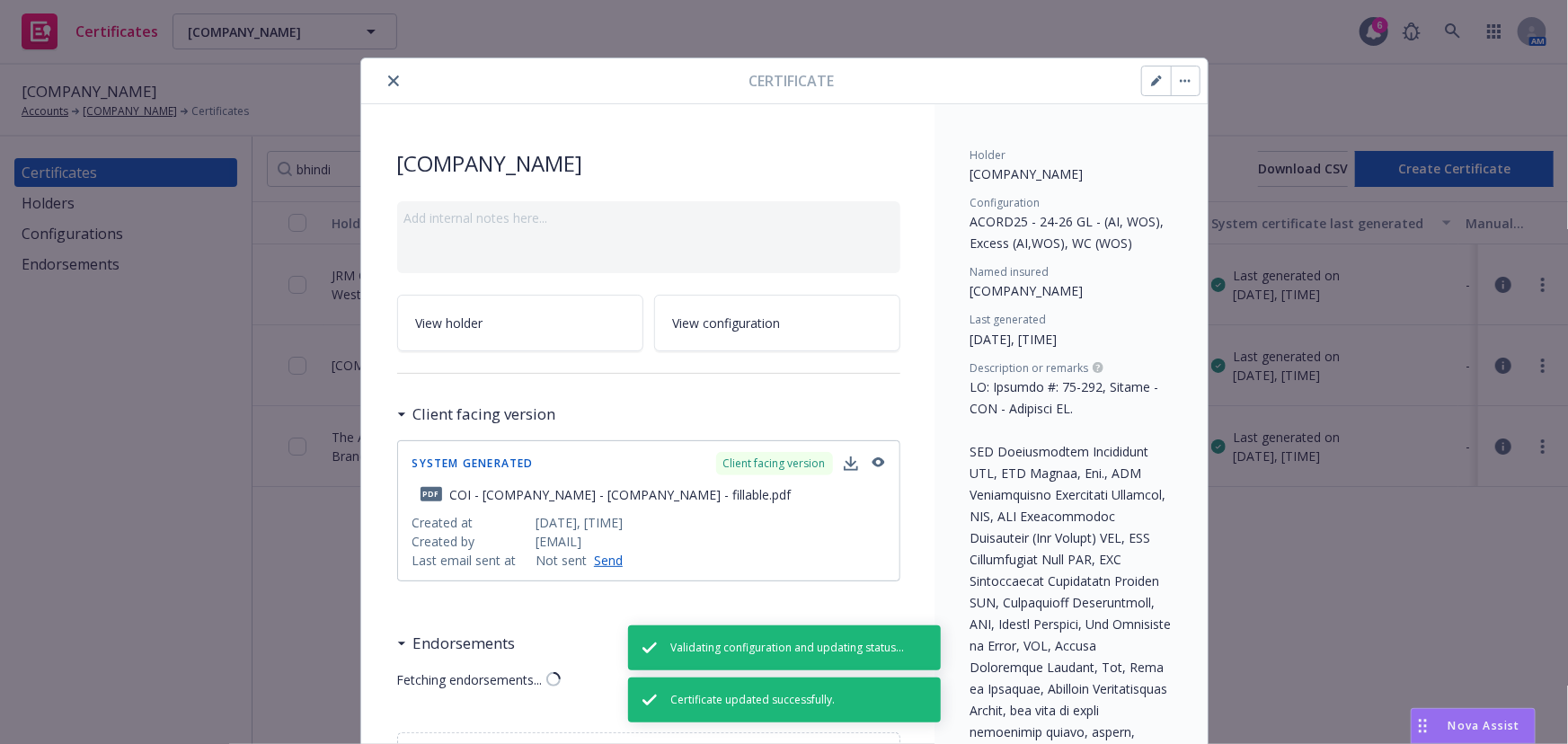 click 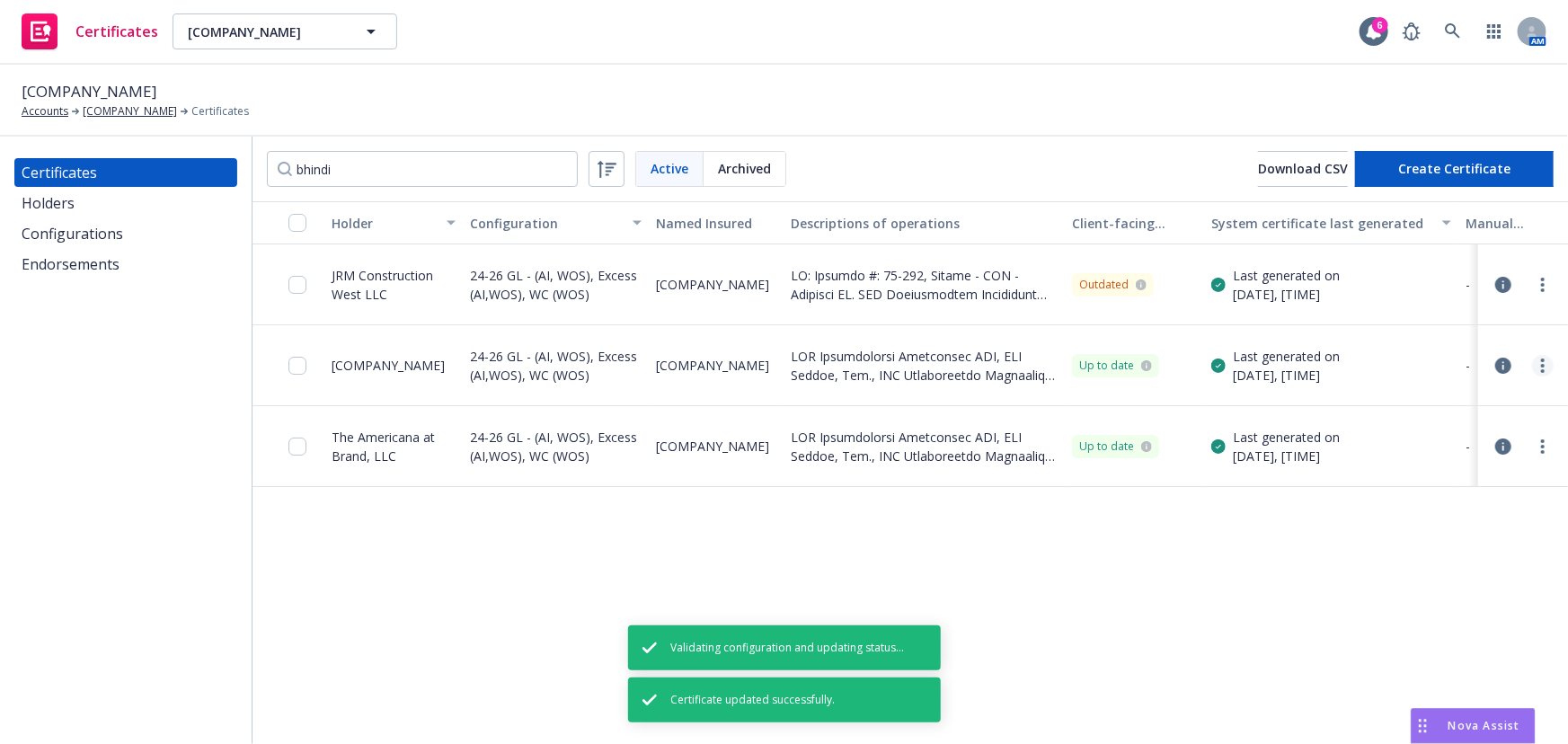 click at bounding box center (1543, 366) 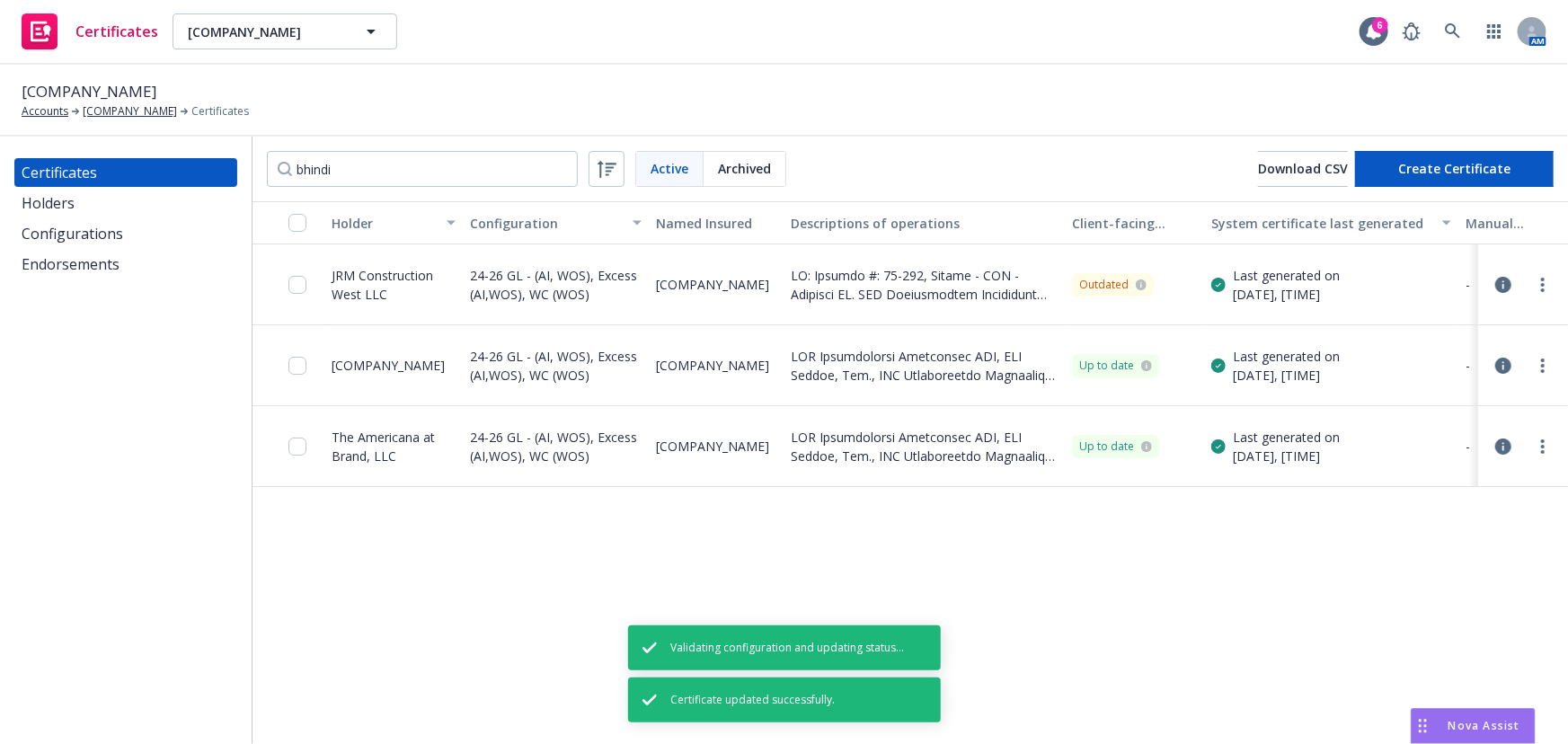click on "Regenerate" at bounding box center [1397, 474] 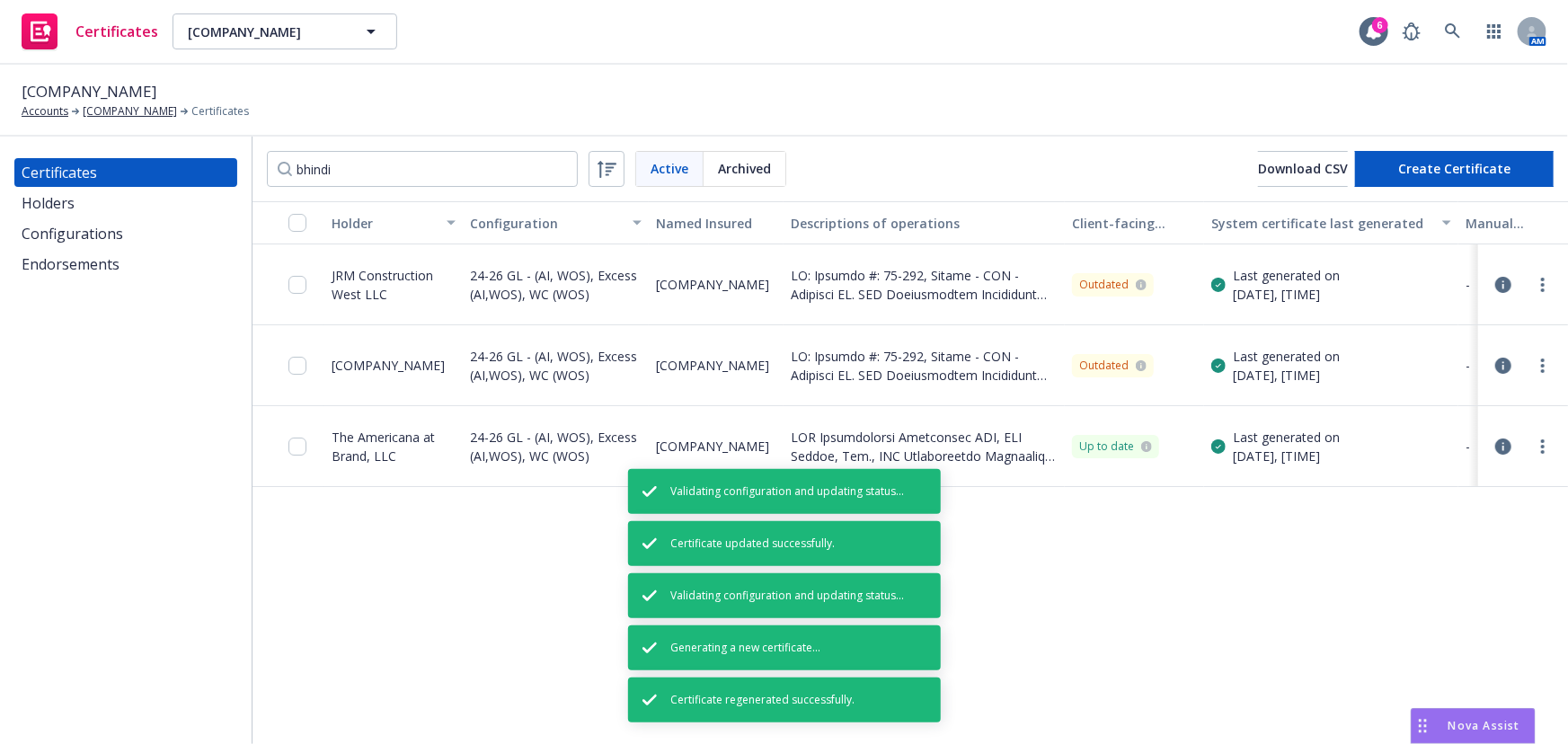 click 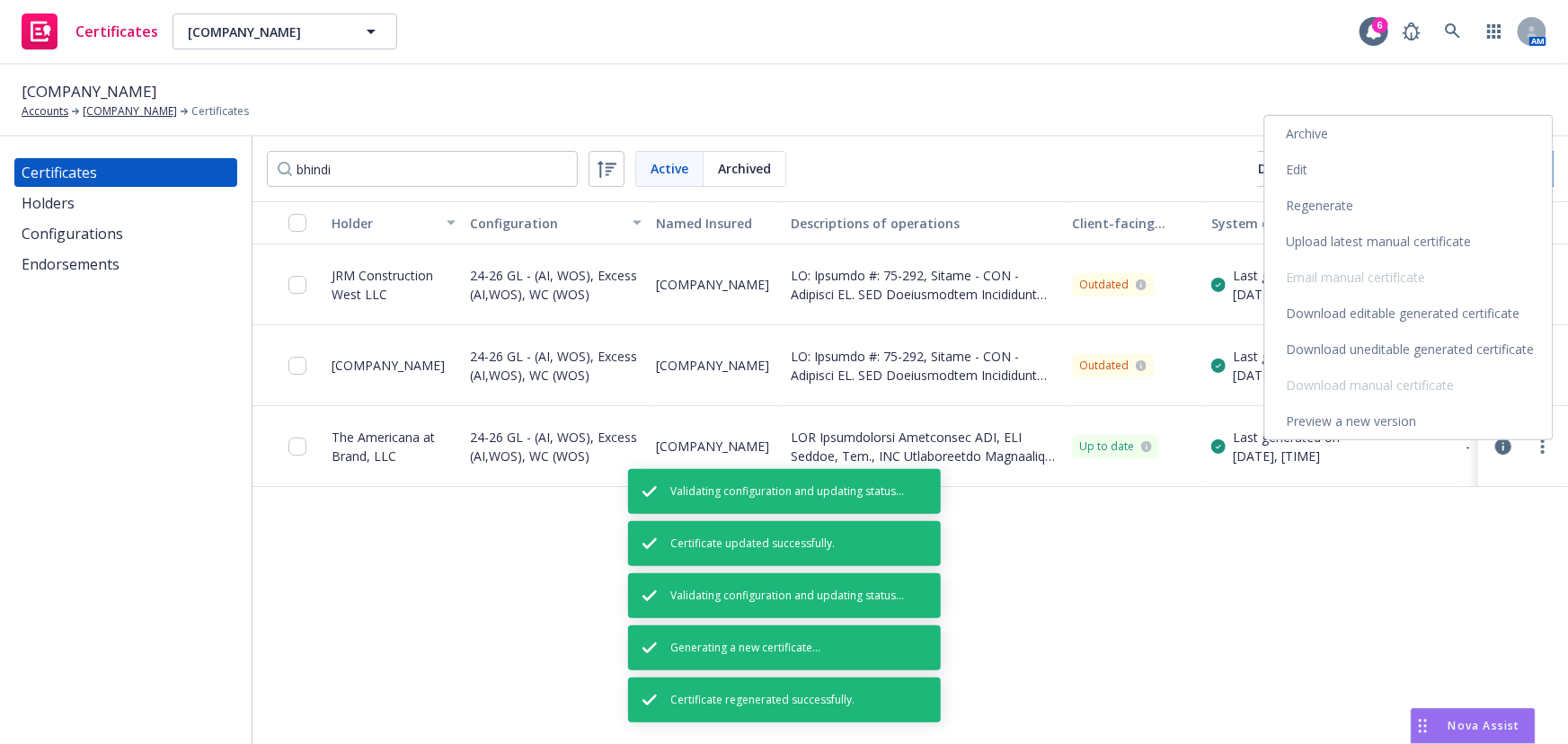 click on "Edit" at bounding box center (1409, 170) 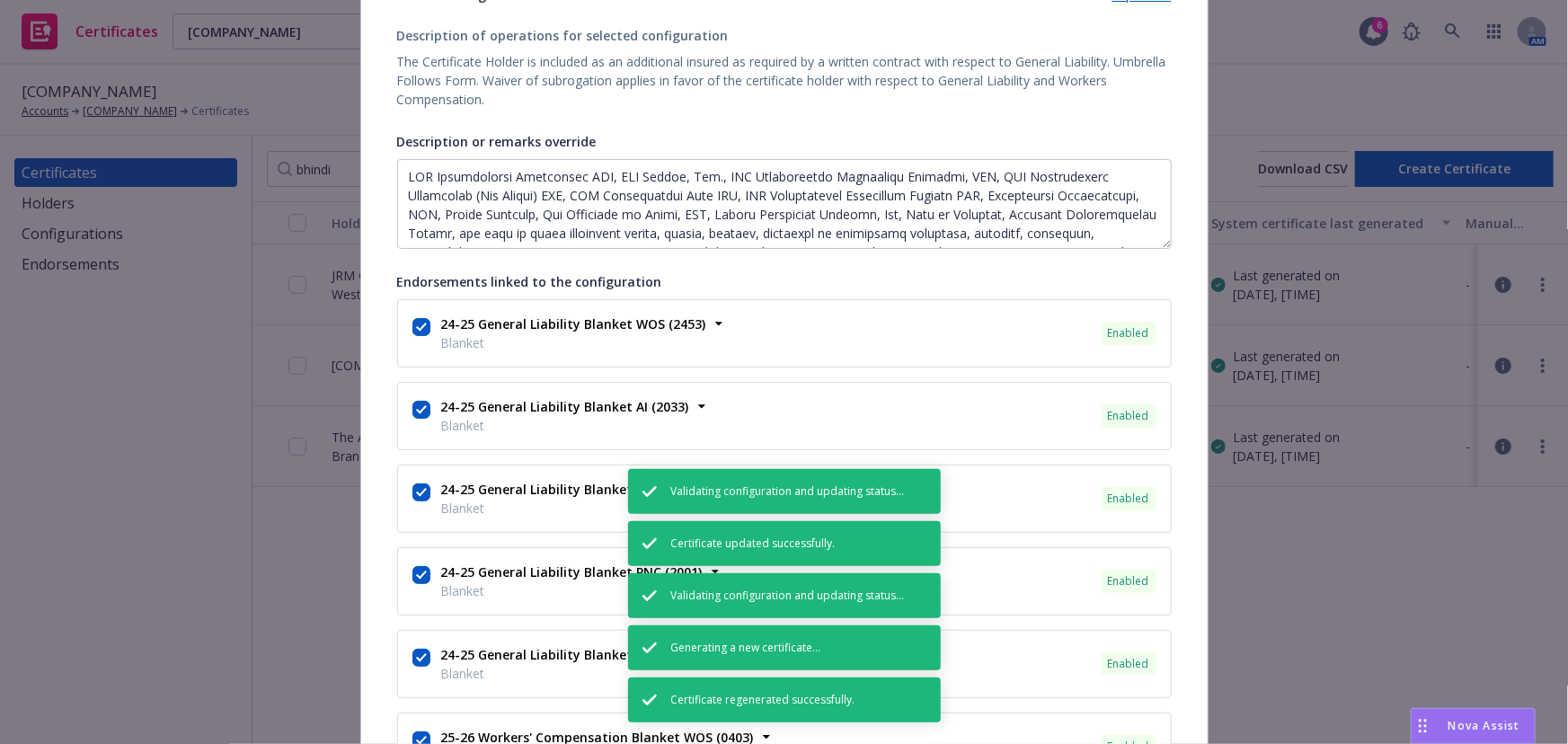 scroll, scrollTop: 735, scrollLeft: 0, axis: vertical 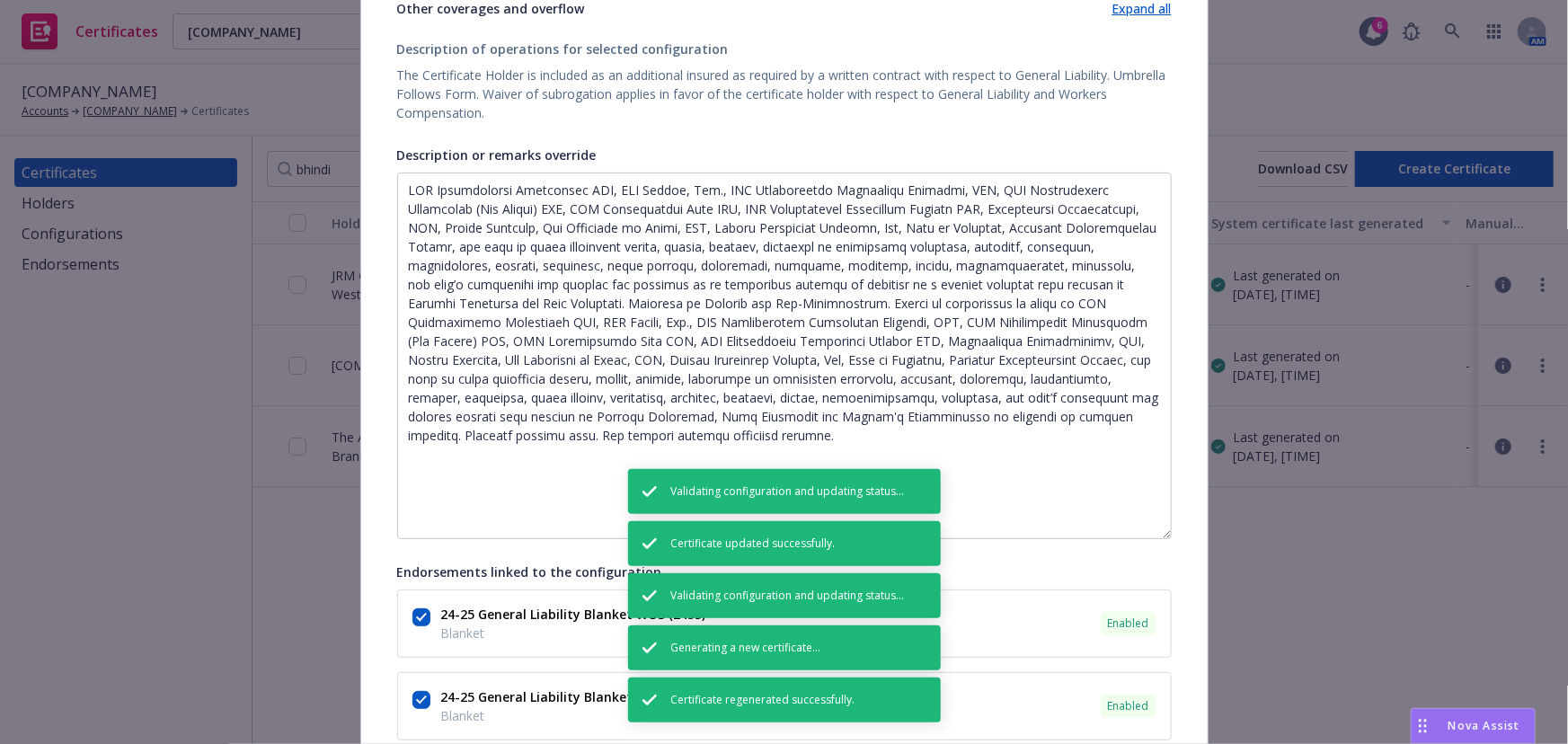 drag, startPoint x: 1158, startPoint y: 253, endPoint x: 1115, endPoint y: 517, distance: 267.479 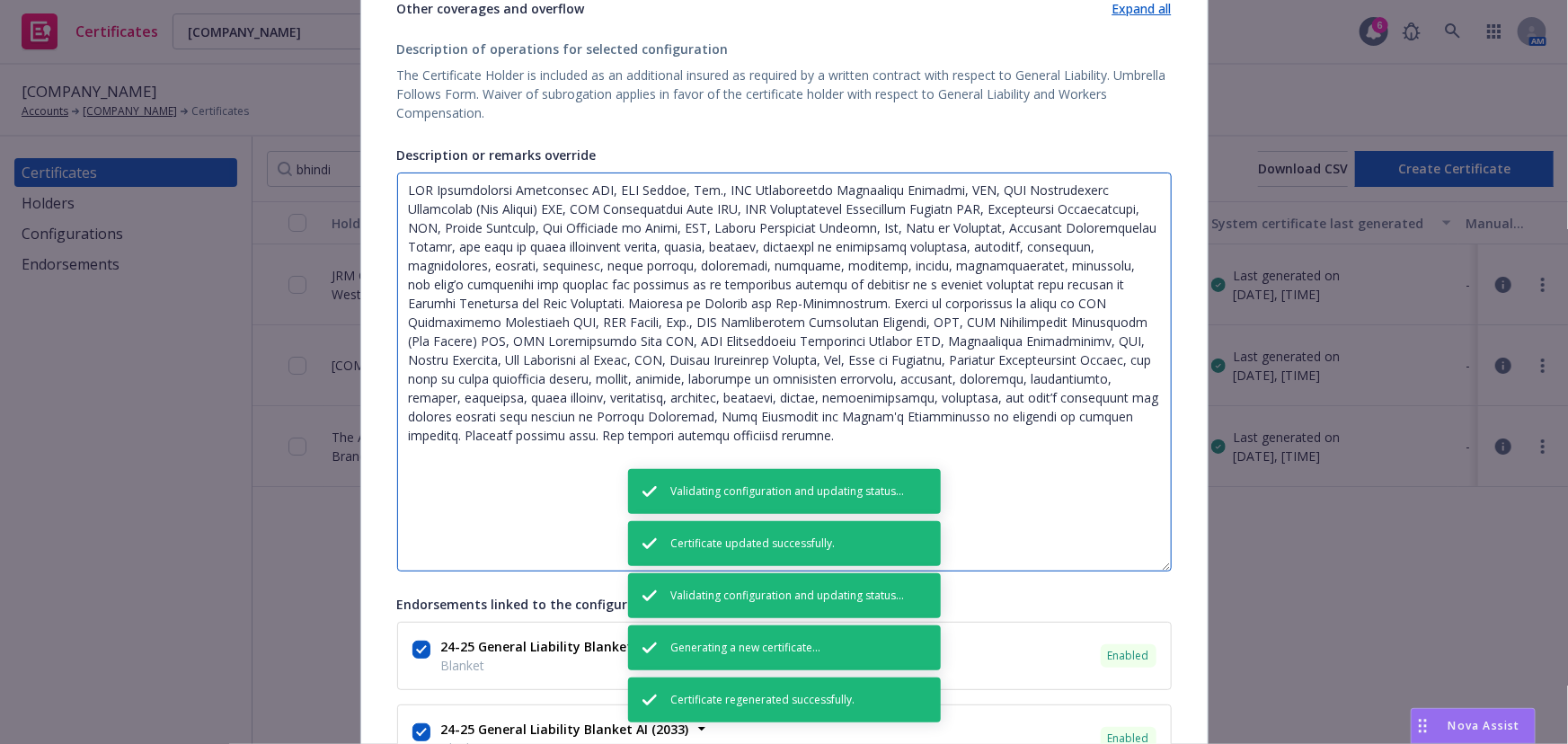 drag, startPoint x: 861, startPoint y: 457, endPoint x: 819, endPoint y: 433, distance: 48.373546 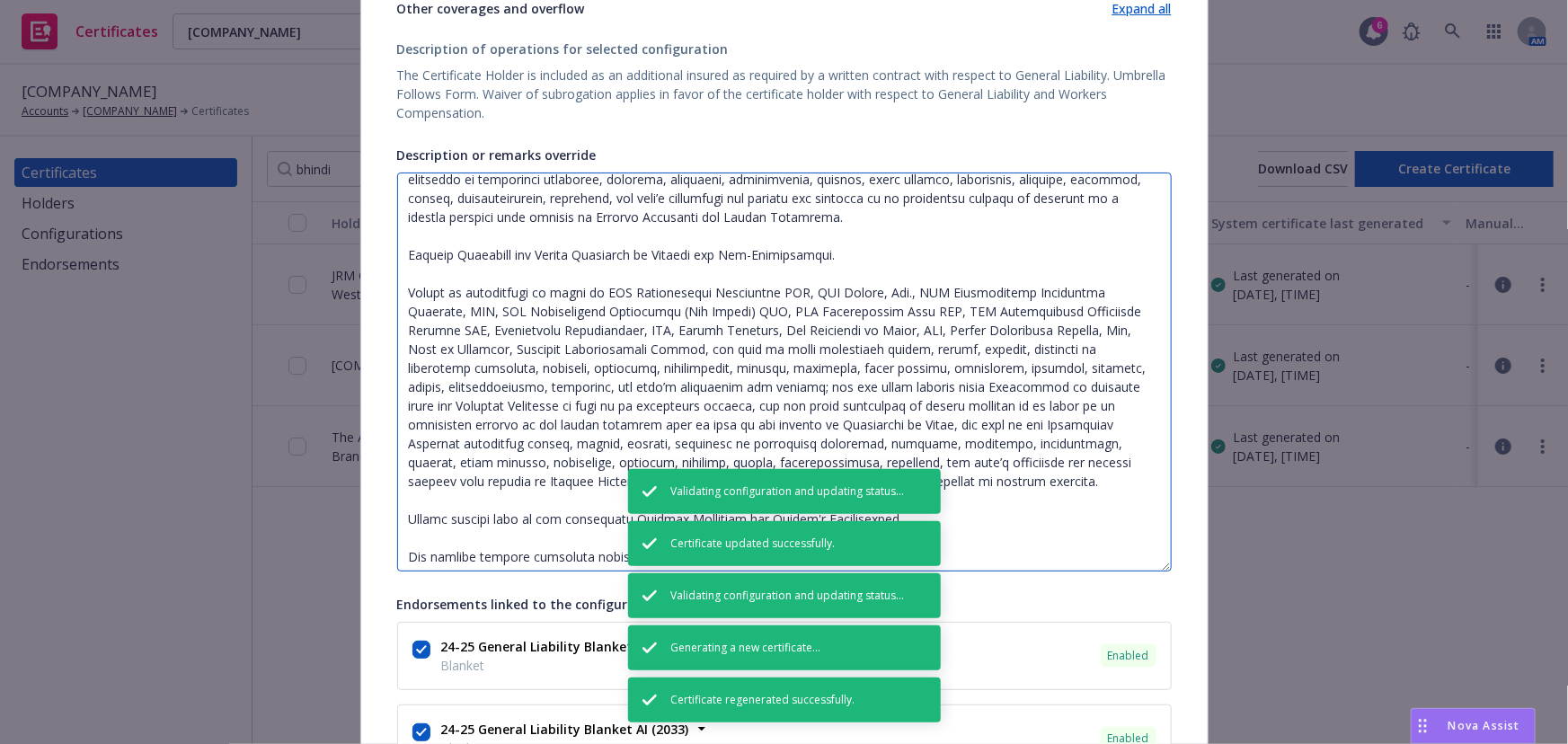 scroll, scrollTop: 201, scrollLeft: 0, axis: vertical 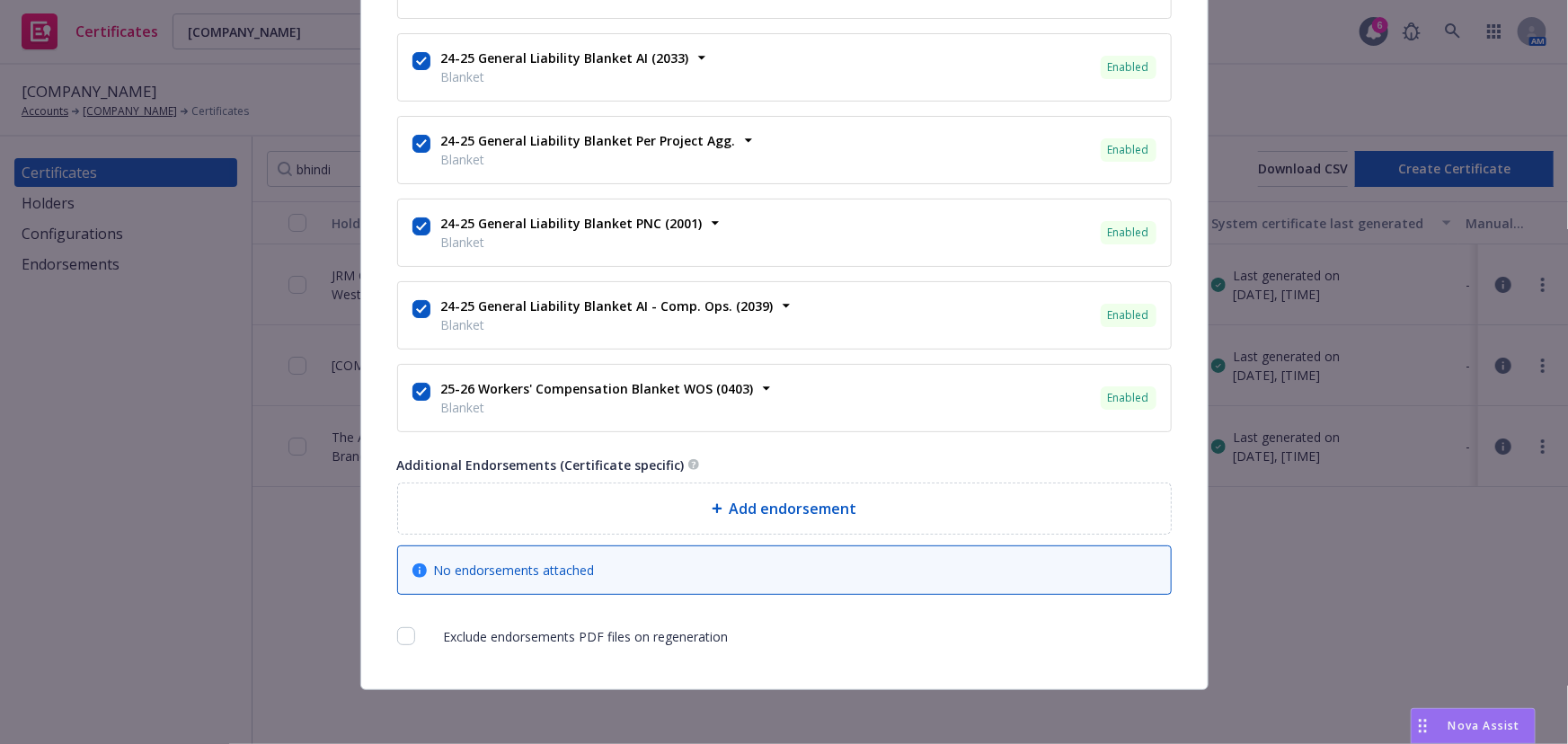 type on "RE: Project #: 25-220, Bhindi - TAB - Glendale CA.
JRM Construction Management LLC, JRM Holdco, Inc., JRM Construction Management Holdings, LLC, JRM Construction Management (New Jersey) LLC, JRM Construction West LLC, JRM Construction Management Florida LLC, Transparent Construction, LLC, Bhindi Jewelers, The Americana at Brand, LLC, Caruso Management Company, Ltd, City of Glendale, Glendale Redevelopment Agency, and each of their respective parent, member, related, affiliate or subsidiary companies, officers, directors, shareholders, members, divisions, board members, principals, partners, managers, agents, representatives, employees, and each’s successors and assigns; and any other parties which Contractor is required under the Contract Documents to name as an additional insured, and any other individual or entity required to be added as an additional insured as may become required time to time at the request of Contractor or Owner, and each of the Additional Insureds respective parent, member, related,..." 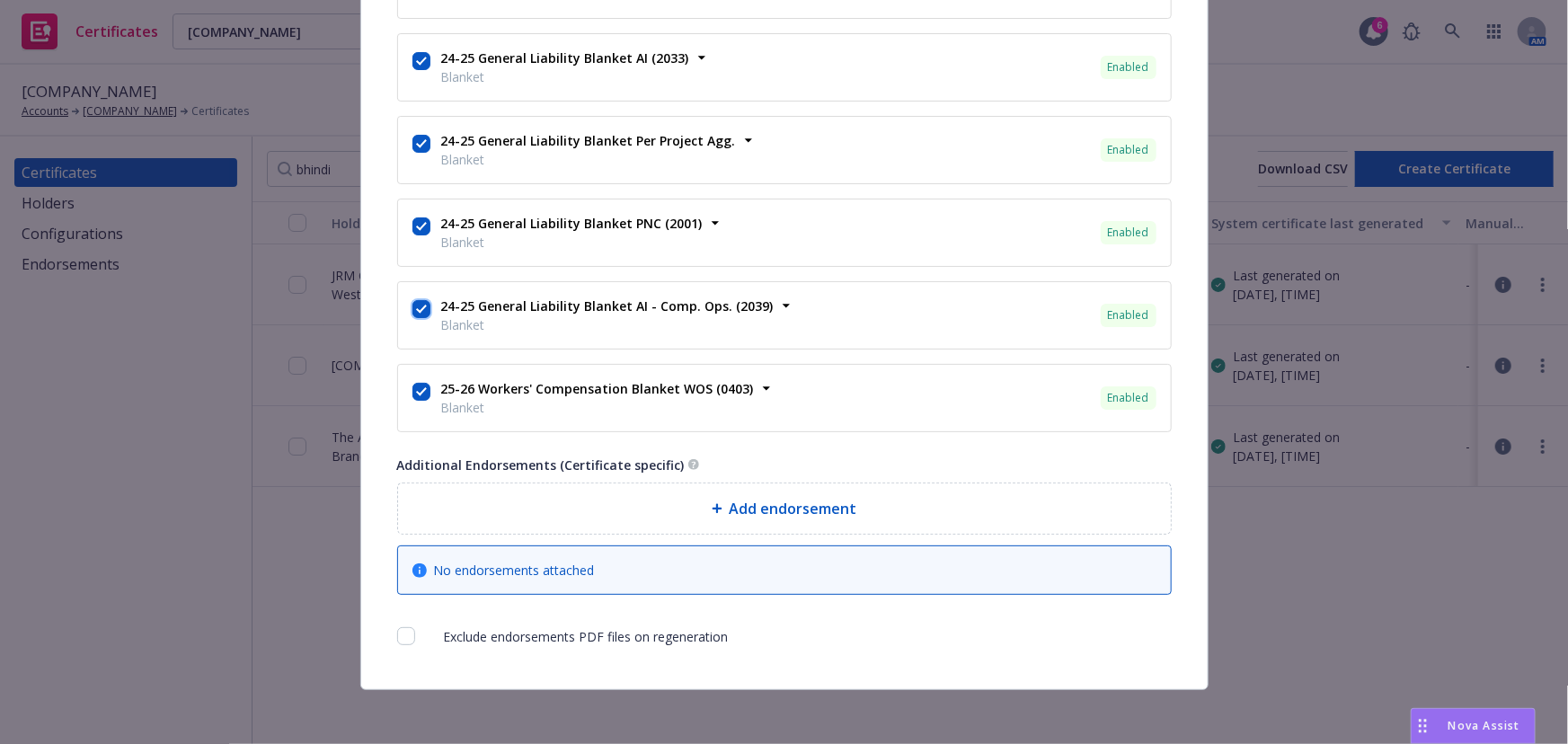 click at bounding box center [421, 309] 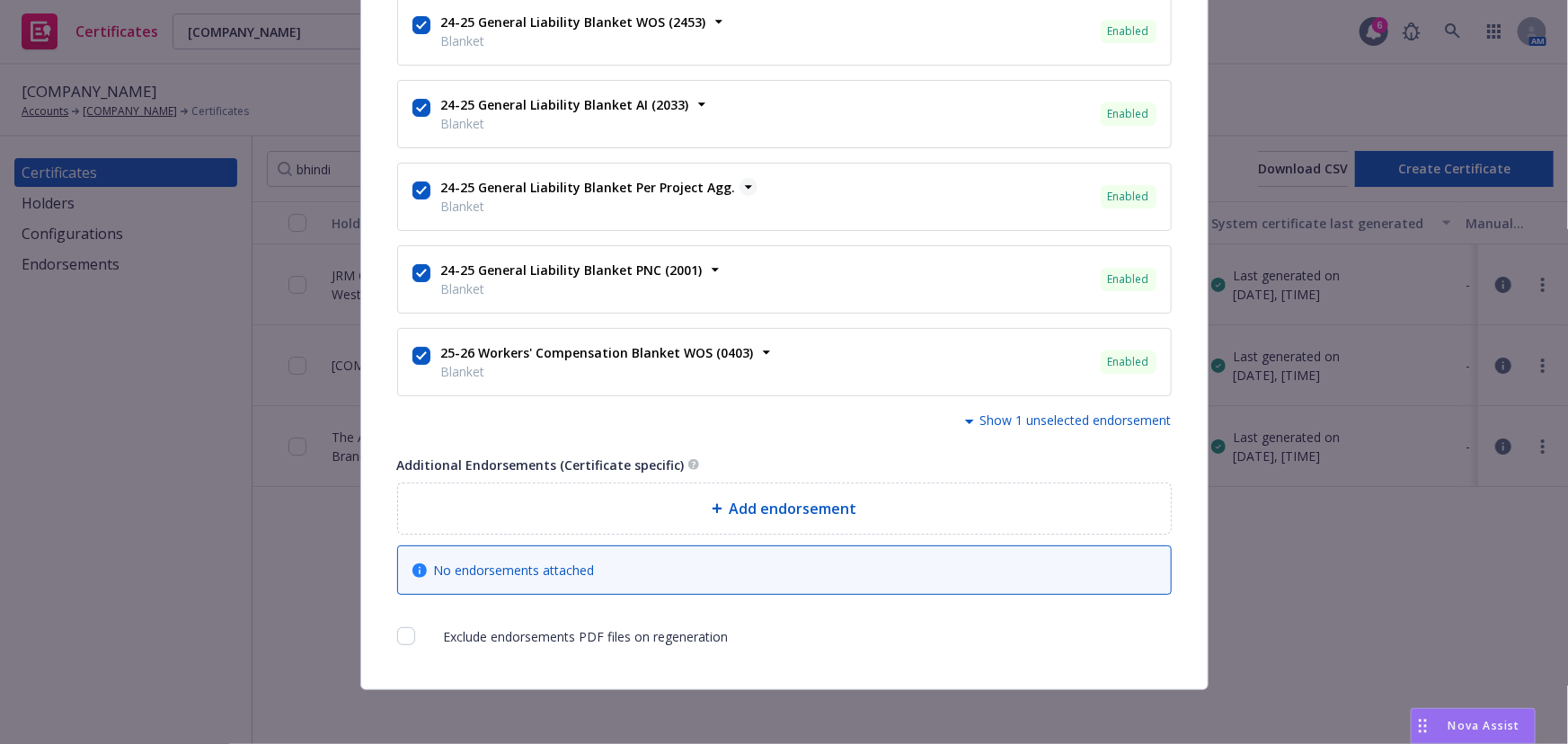 scroll, scrollTop: 1278, scrollLeft: 0, axis: vertical 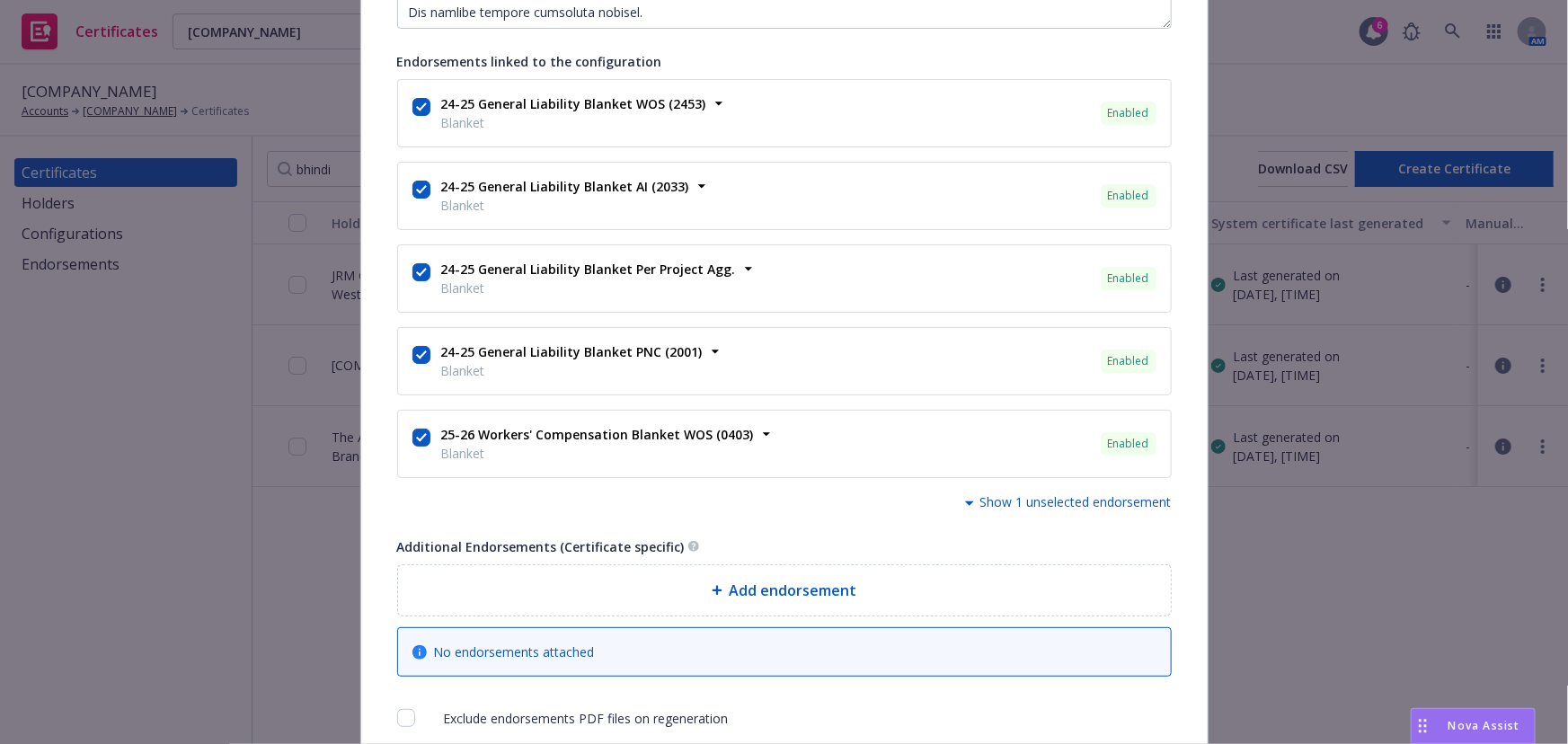 click on "24-25 General Liability Blanket AI (2033) Blanket" at bounding box center (563, 196) 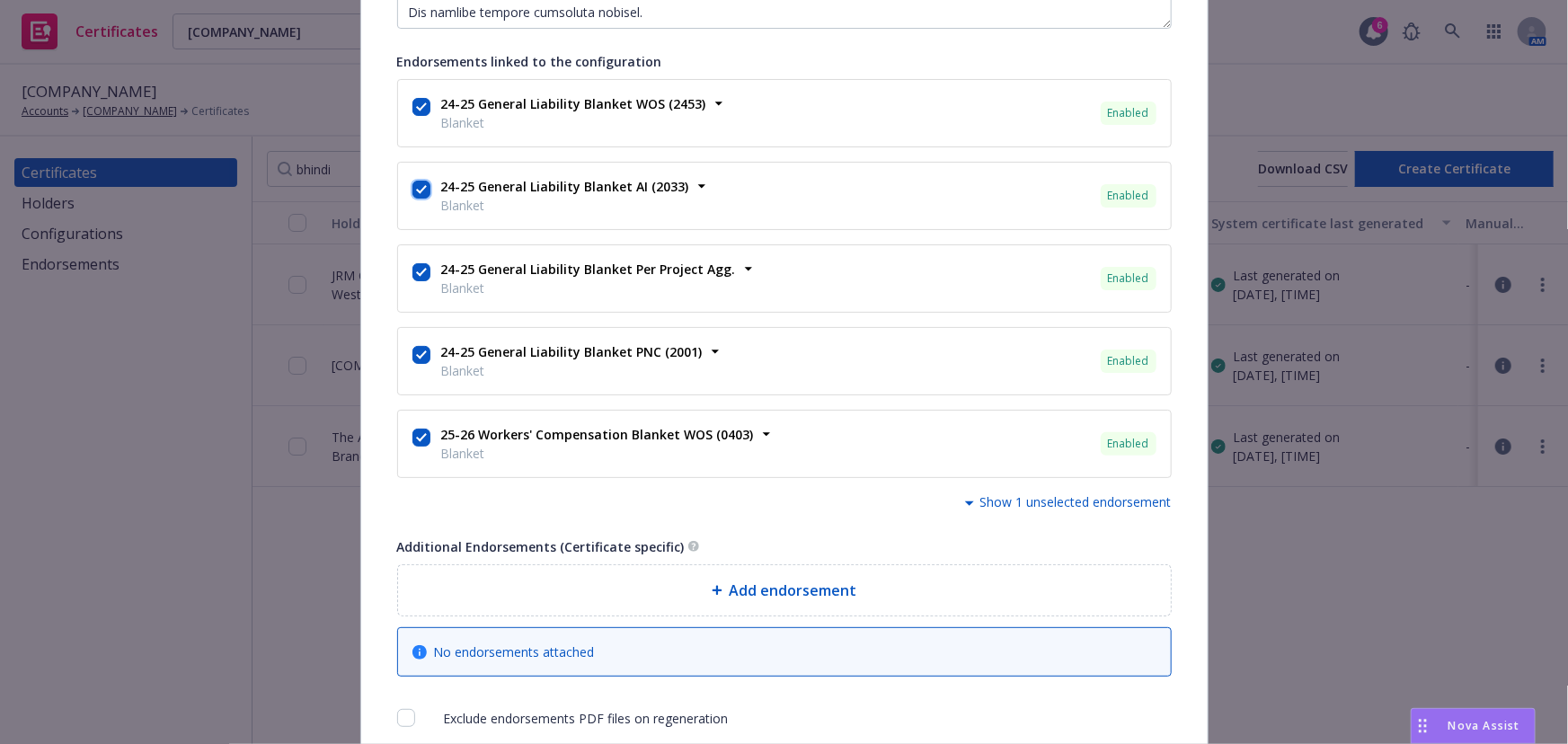 click at bounding box center (421, 190) 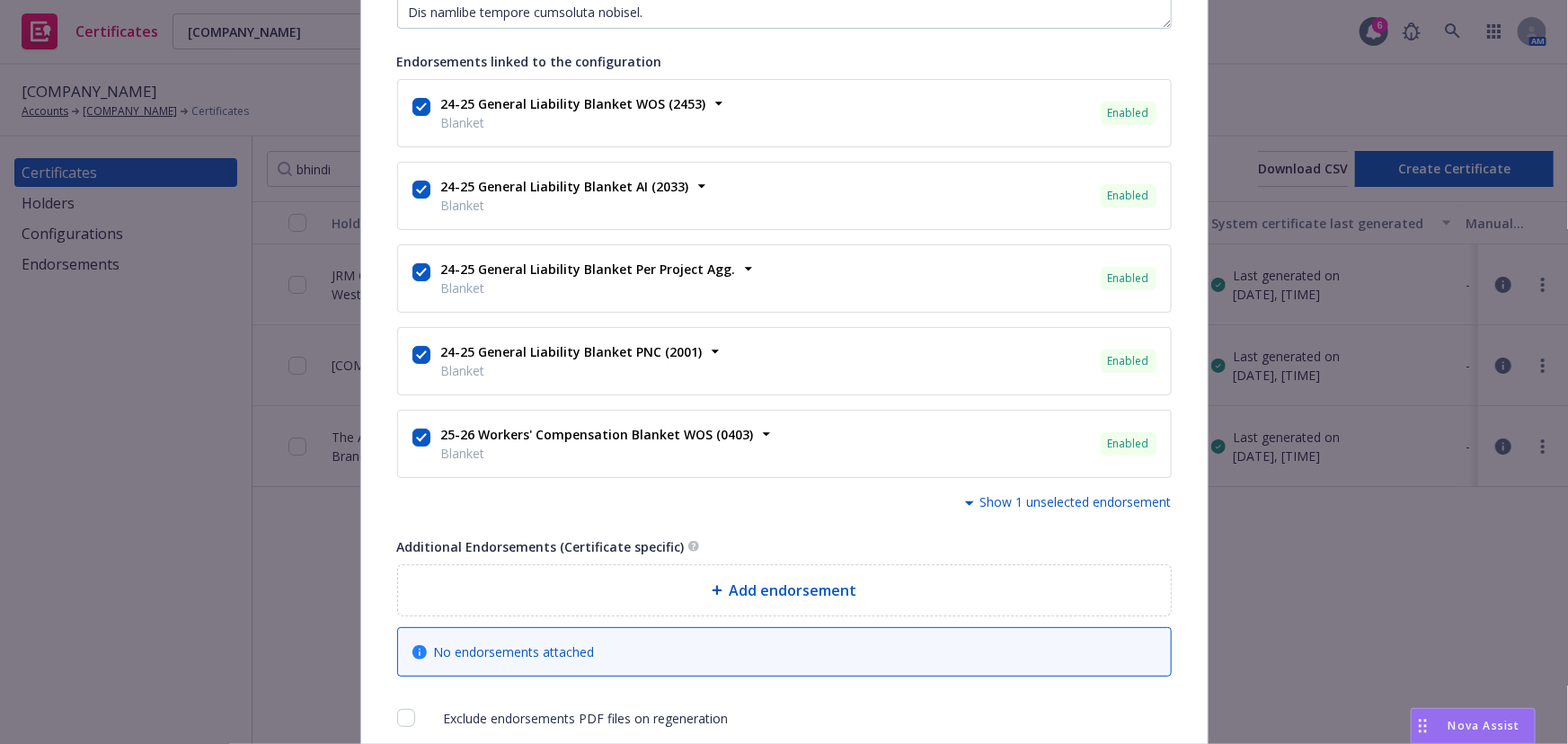 scroll, scrollTop: 1277, scrollLeft: 0, axis: vertical 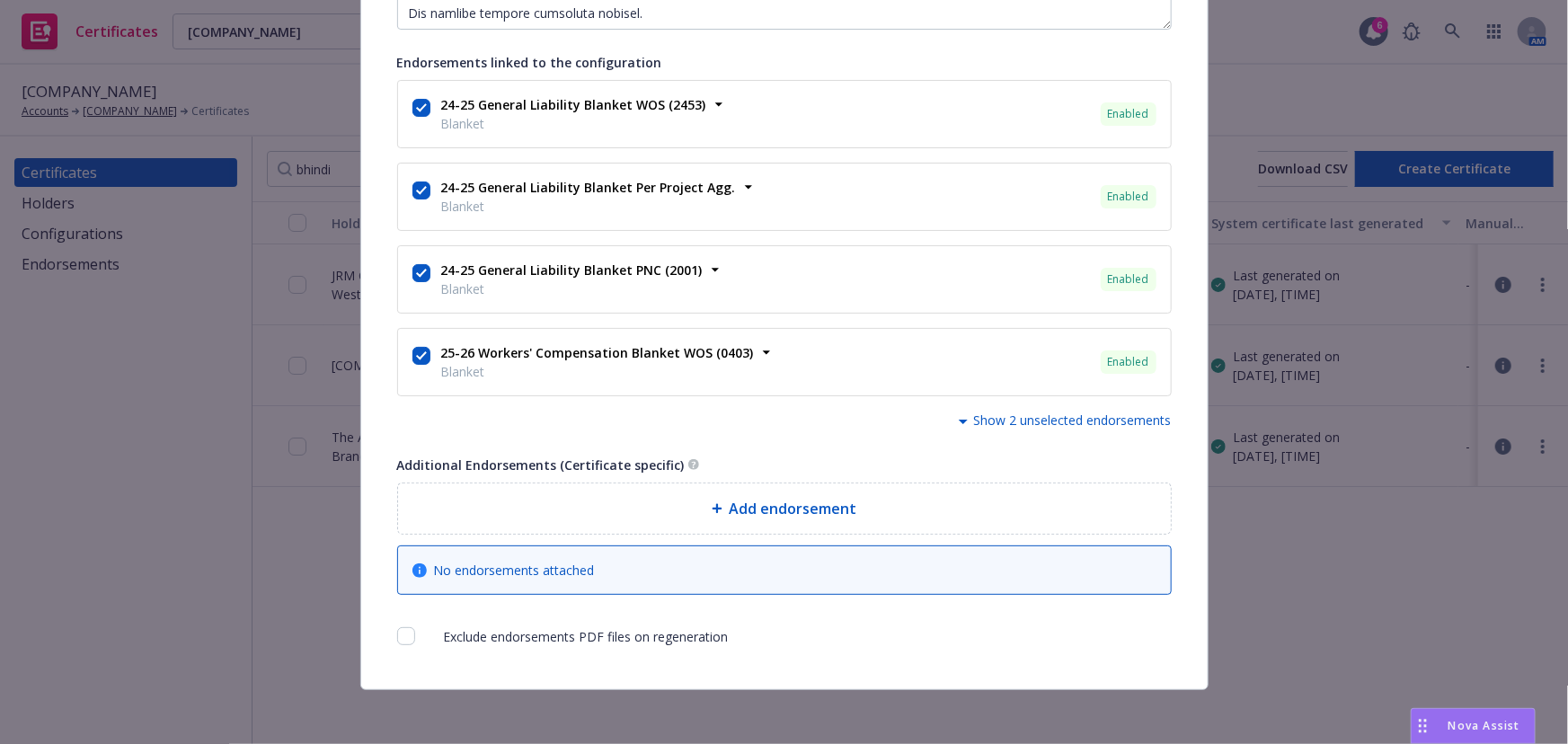 click on "Add endorsement" at bounding box center [784, 509] 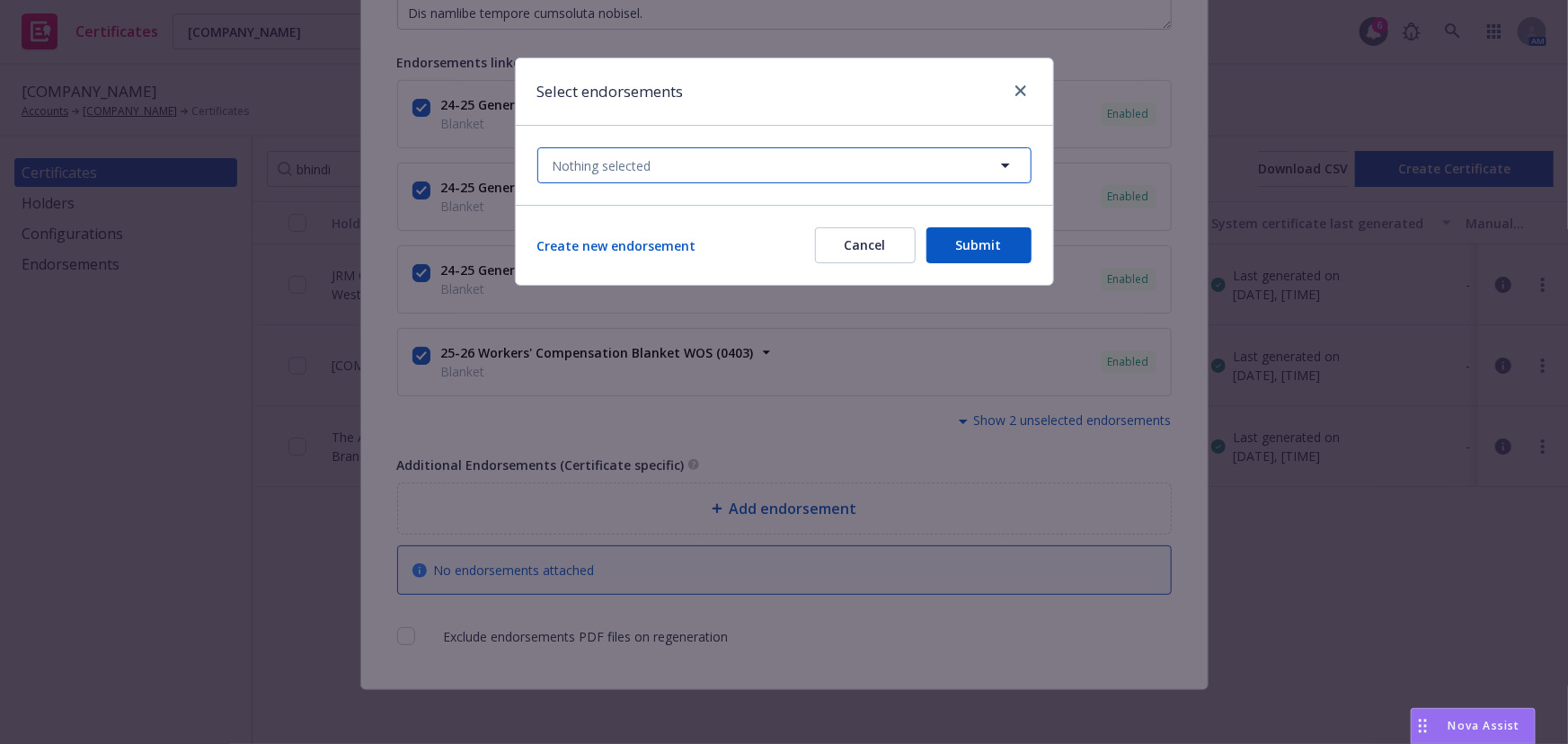 click on "Nothing selected" at bounding box center (784, 165) 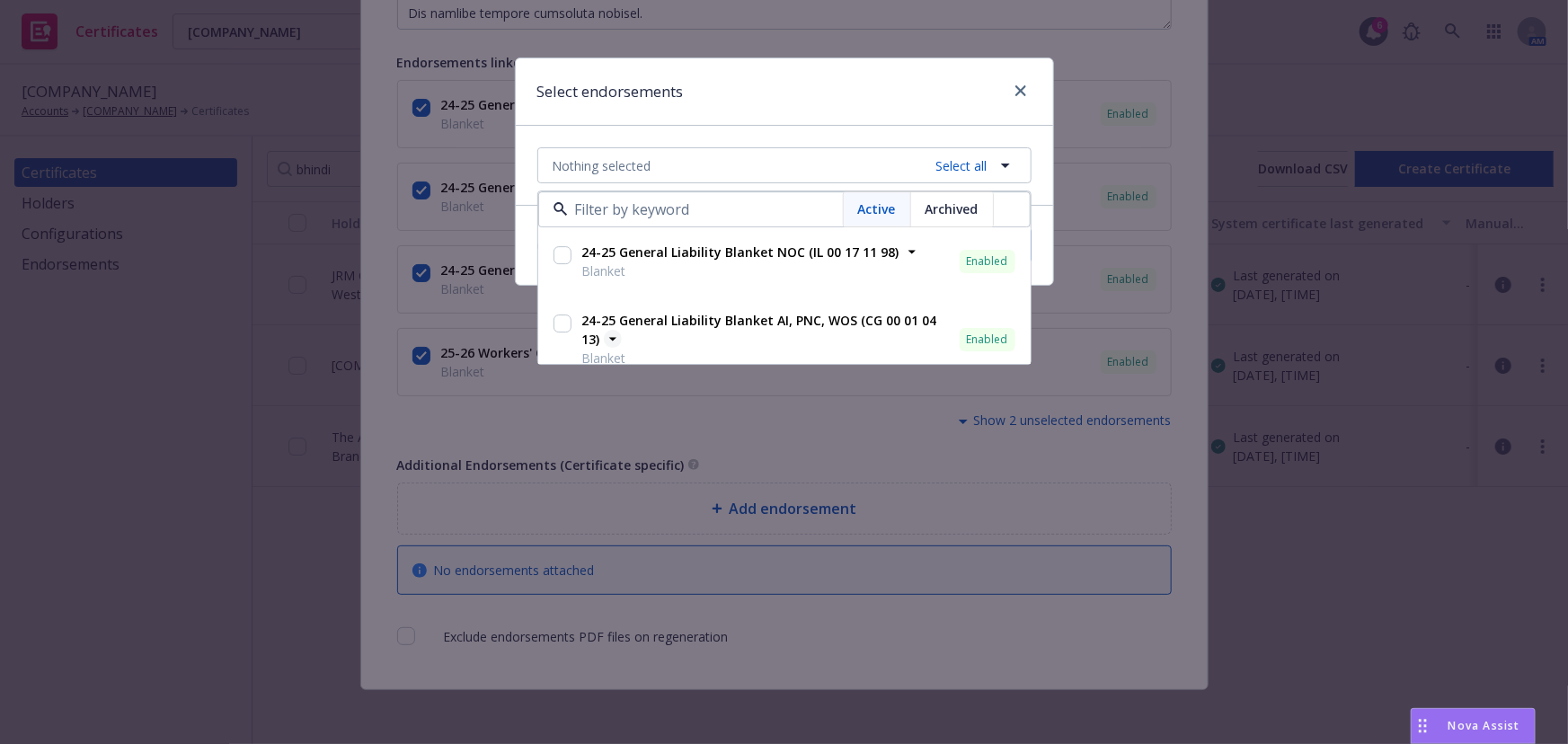 click on "24-25 General Liability Blanket AI, PNC, WOS (CG 00 01 04 13)" at bounding box center (759, 331) 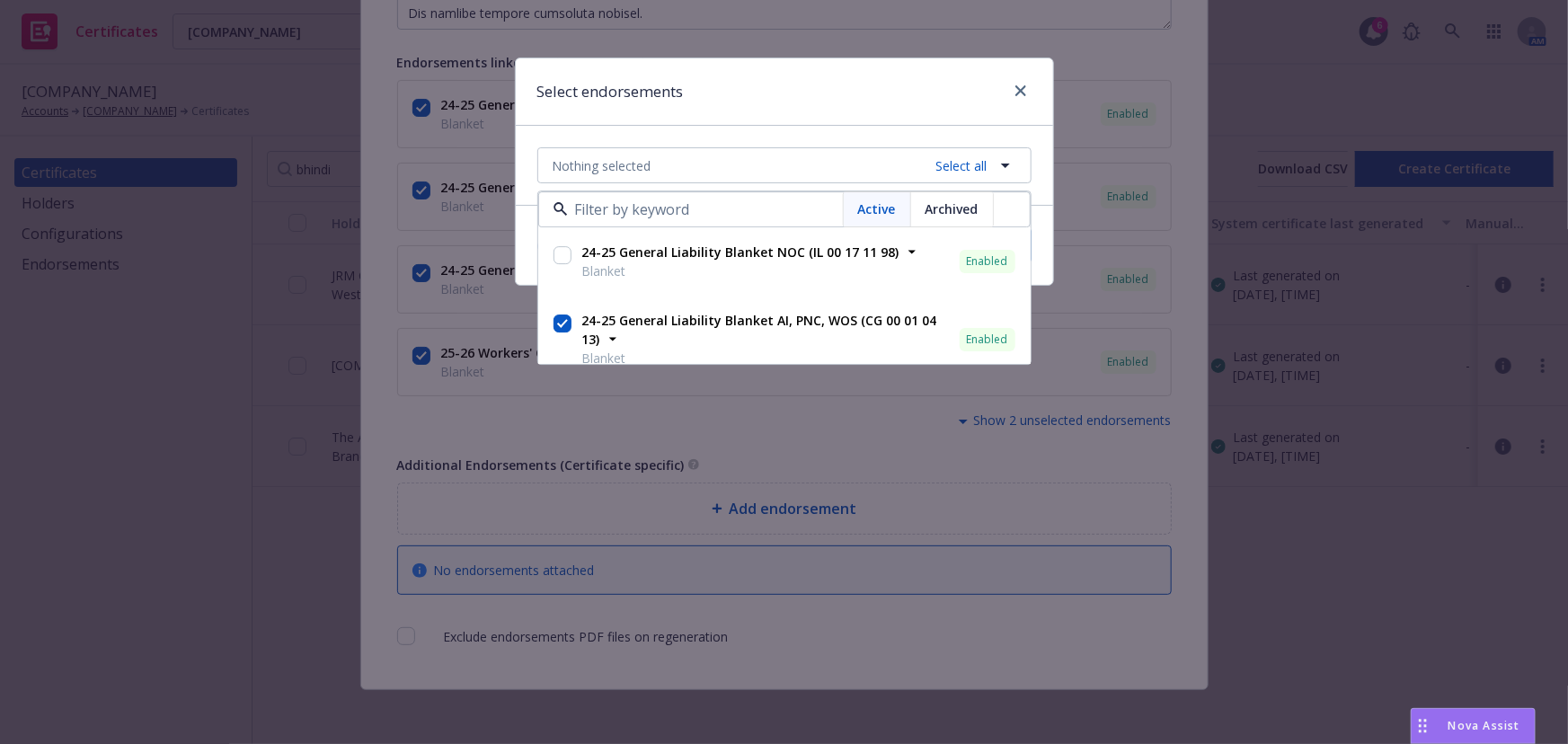 checkbox on "true" 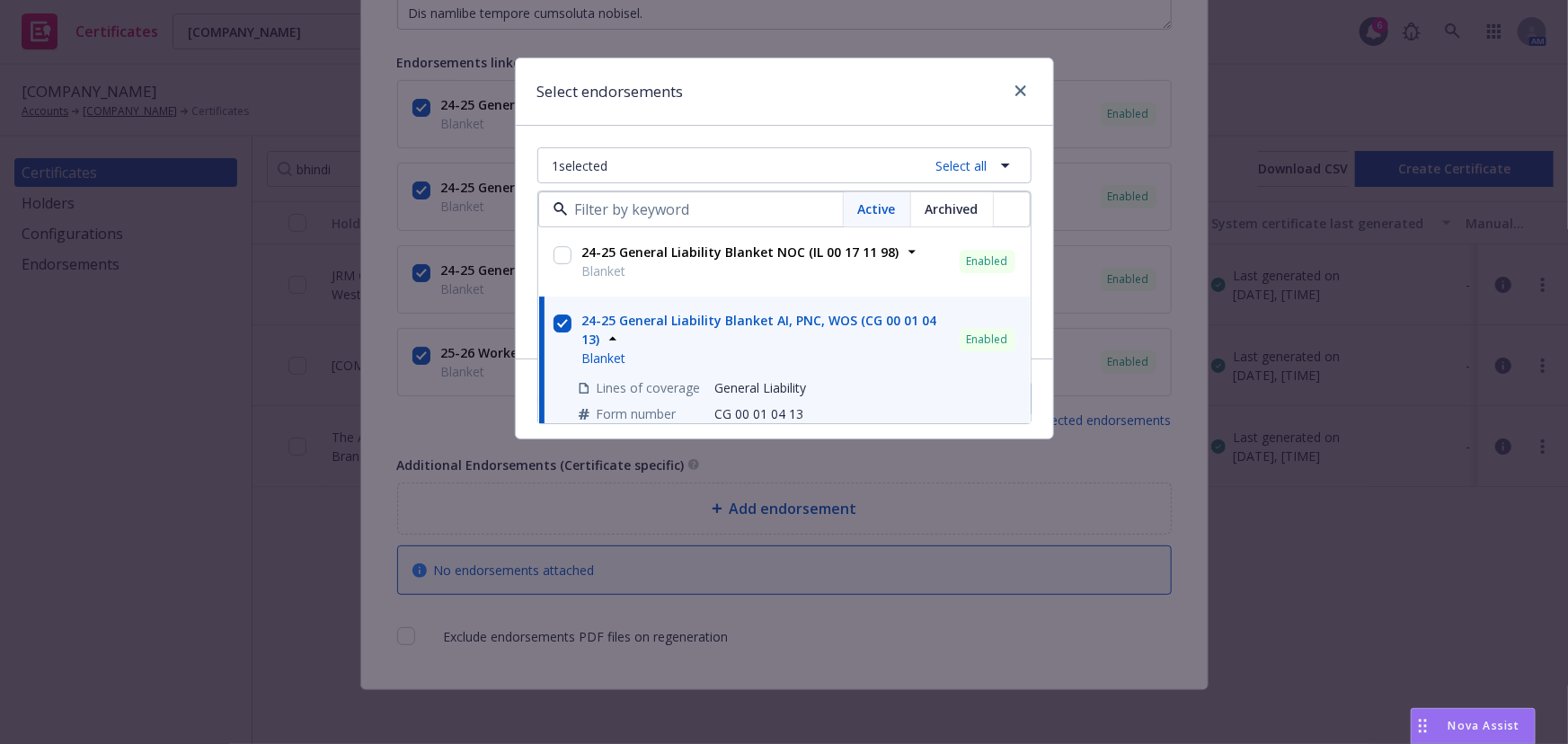 click on "Select endorsements" at bounding box center [784, 92] 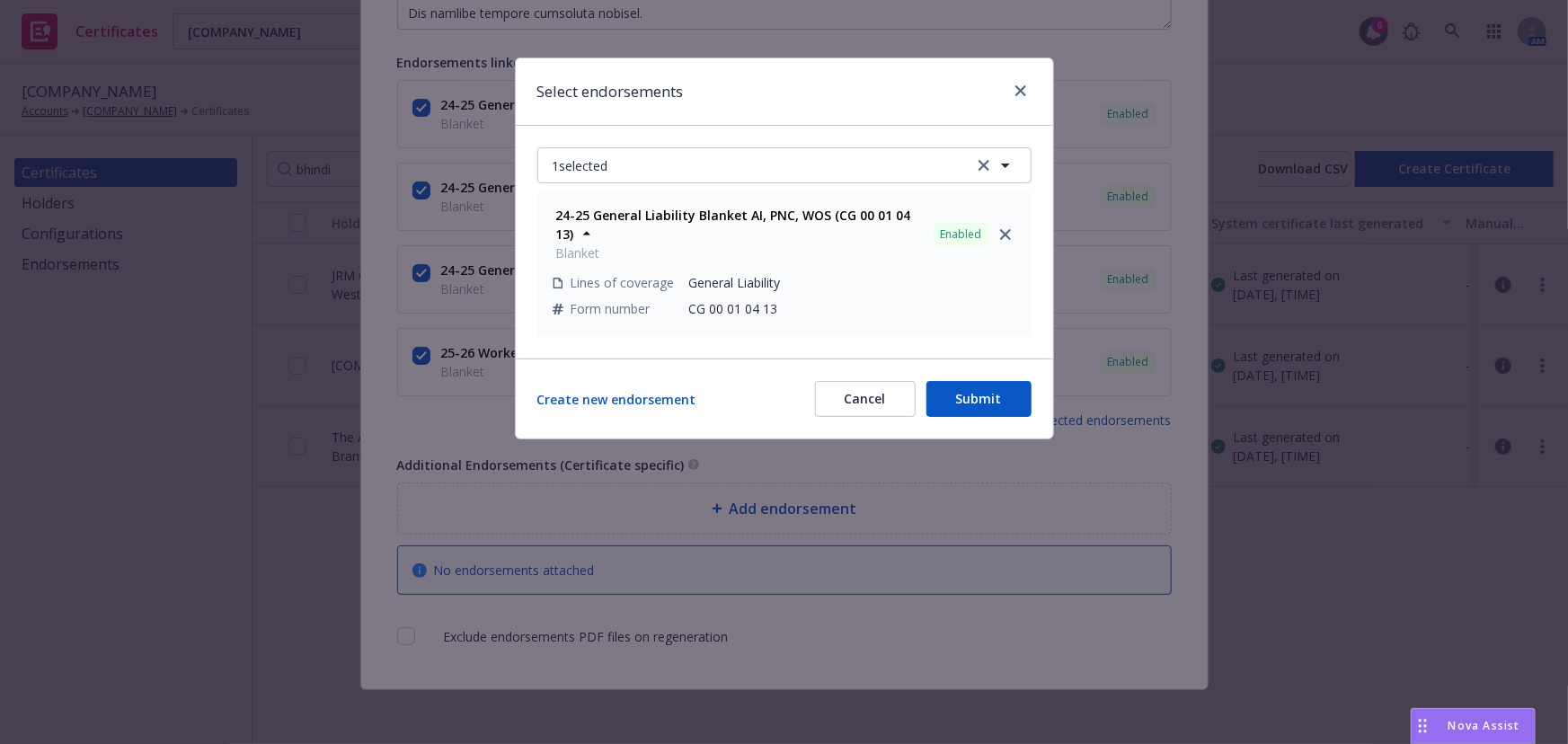 click on "Create new endorsement Cancel Submit" at bounding box center (784, 398) 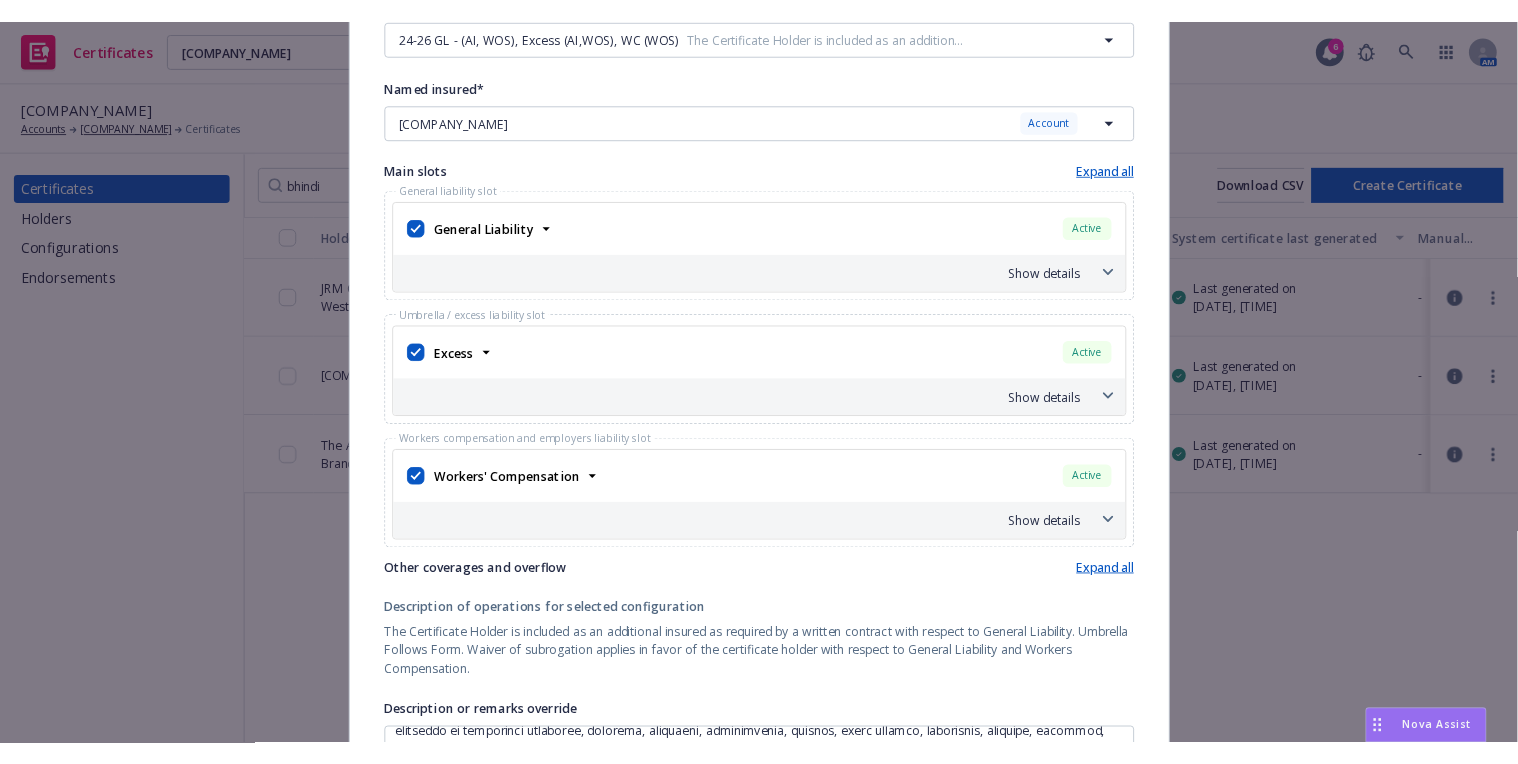scroll, scrollTop: 0, scrollLeft: 0, axis: both 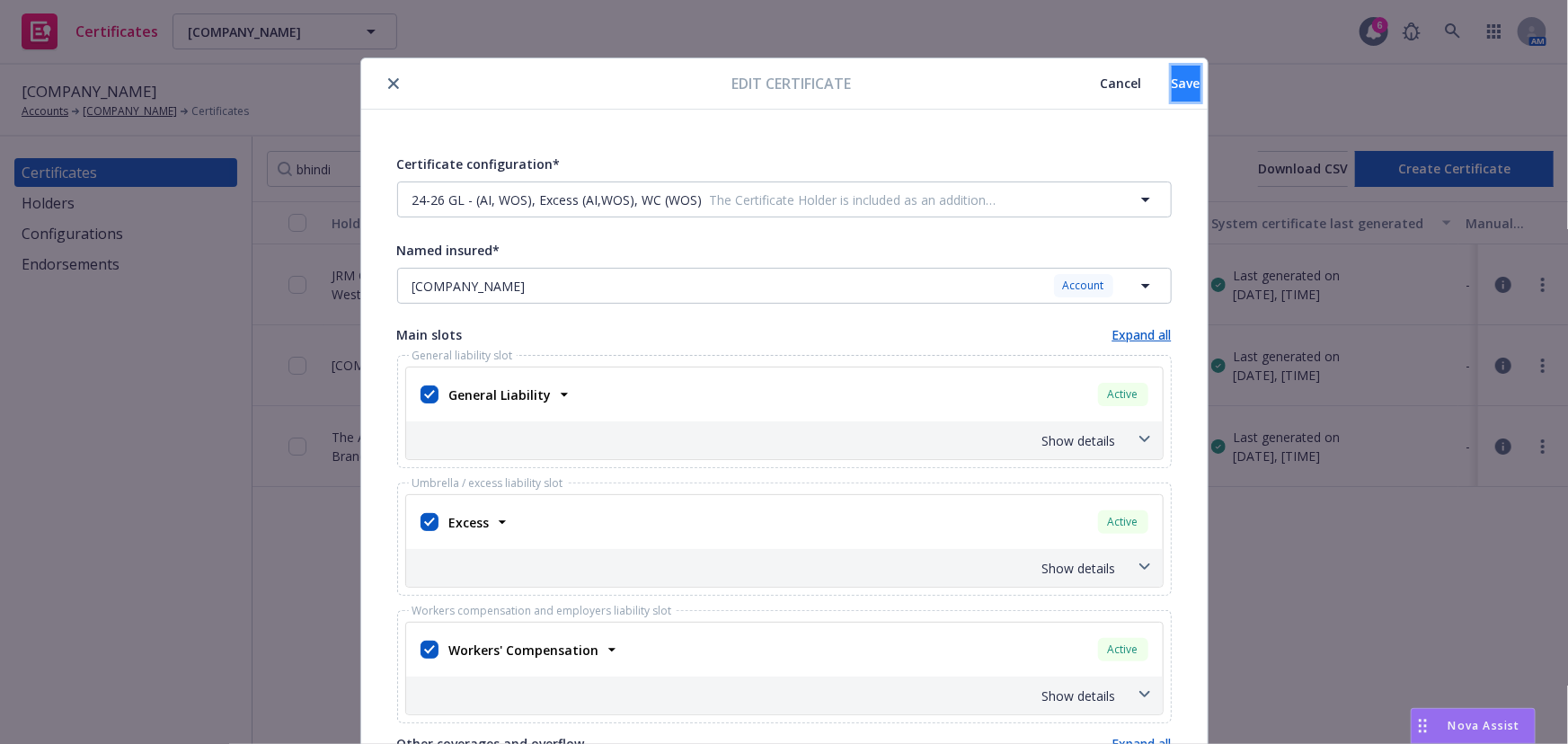 click on "Save" at bounding box center [1186, 84] 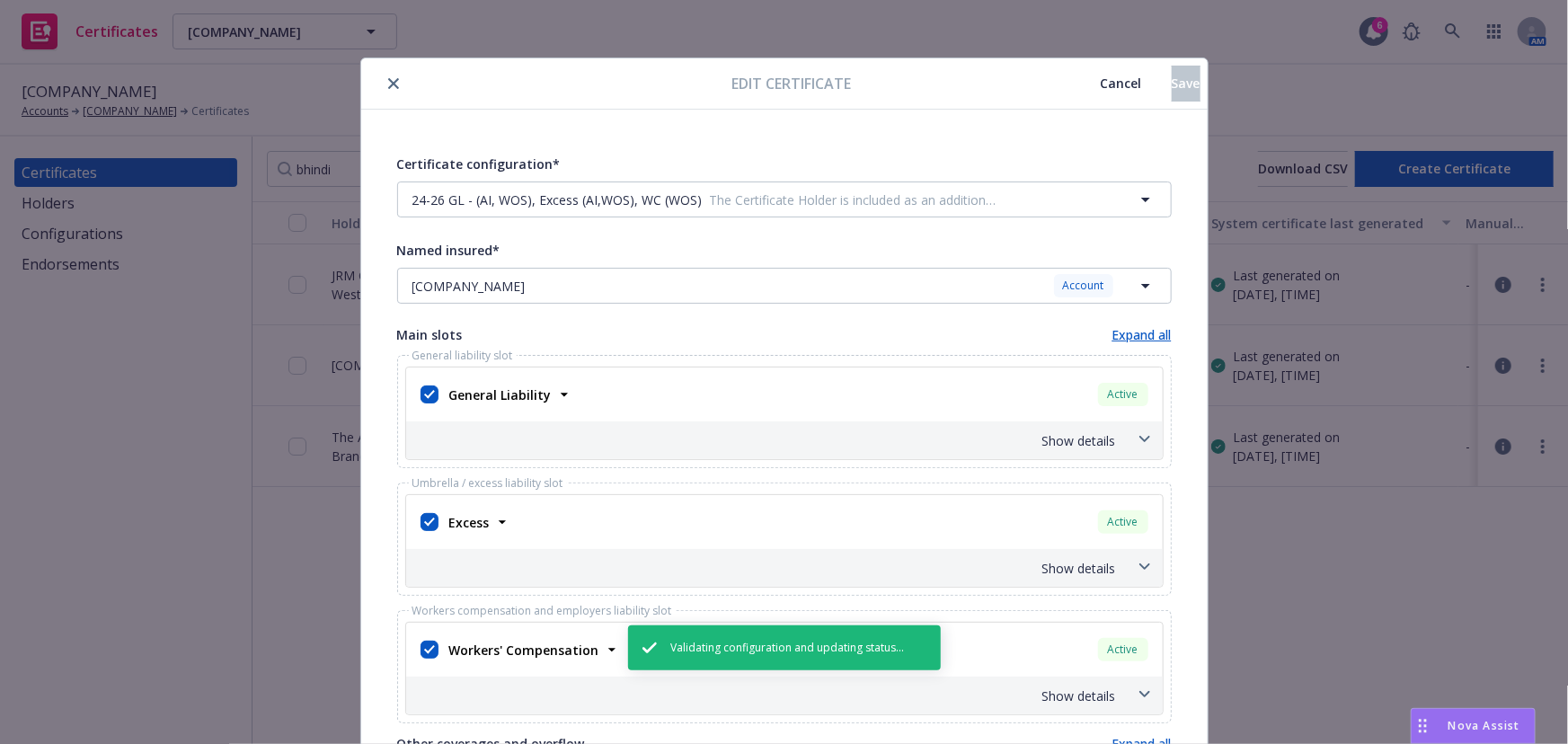 type on "RE: Project #: 25-220, Bhindi - TAB - Glendale CA.
JRM Construction Management LLC, JRM Holdco, Inc., JRM Construction Management Holdings, LLC, JRM Construction Management (New Jersey) LLC, JRM Construction West LLC, JRM Construction Management Florida LLC, Transparent Construction, LLC, Bhindi Jewelers, The Americana at Brand, LLC, Caruso Management Company, Ltd, City of Glendale, Glendale Redevelopment Agency, and each of their respective parent, member, related, affiliate or subsidiary companies, officers, directors, shareholders, members, divisions, board members, principals, partners, managers, agents, representatives, employees, and each’s successors and assigns; and any other parties which Contractor is required under the Contract Documents to name as an additional insured, and any other individual or entity required to be added as an additional insured as may become required time to time at the request of Contractor or Owner, and each of the Additional Insureds respective parent, member, related,..." 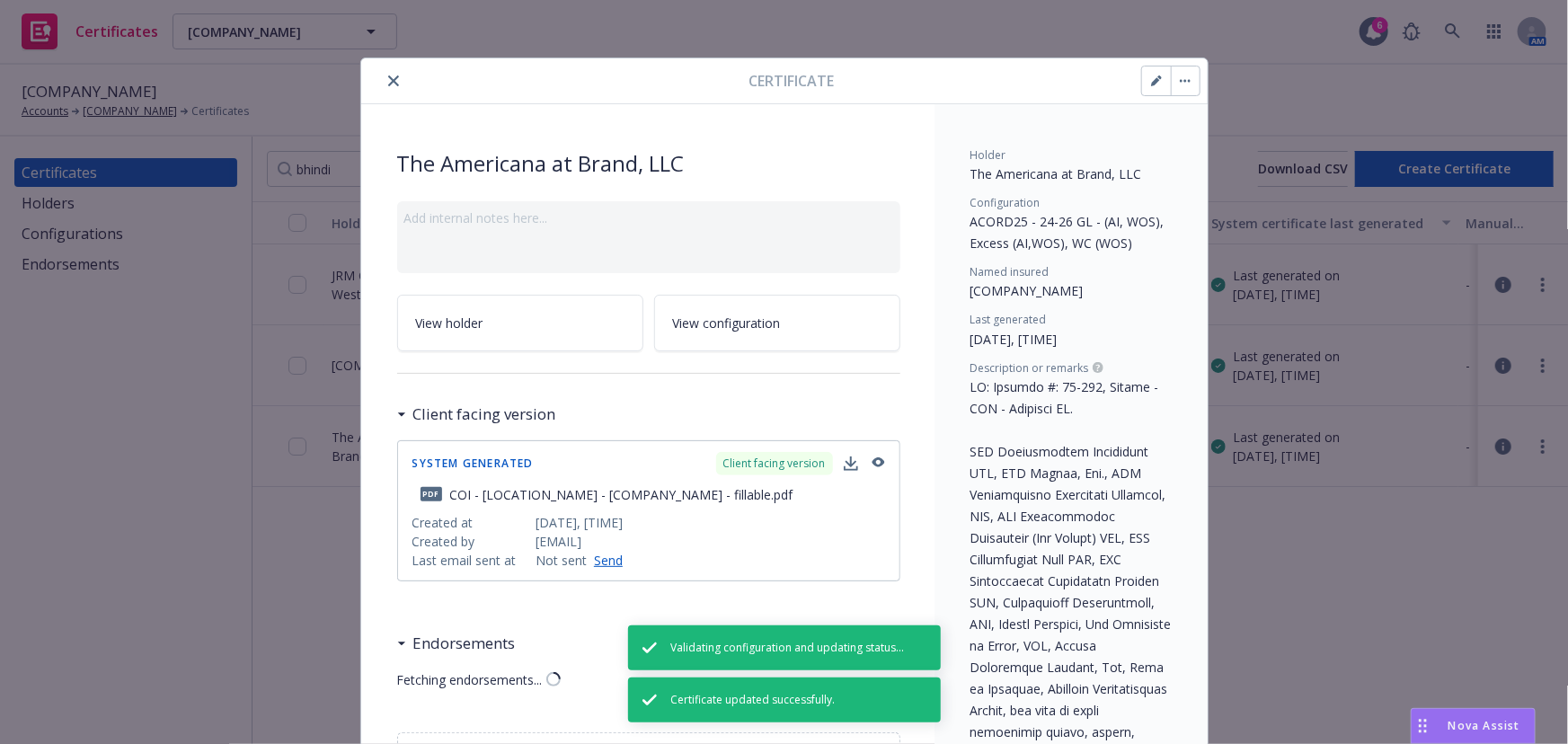 click at bounding box center [394, 81] 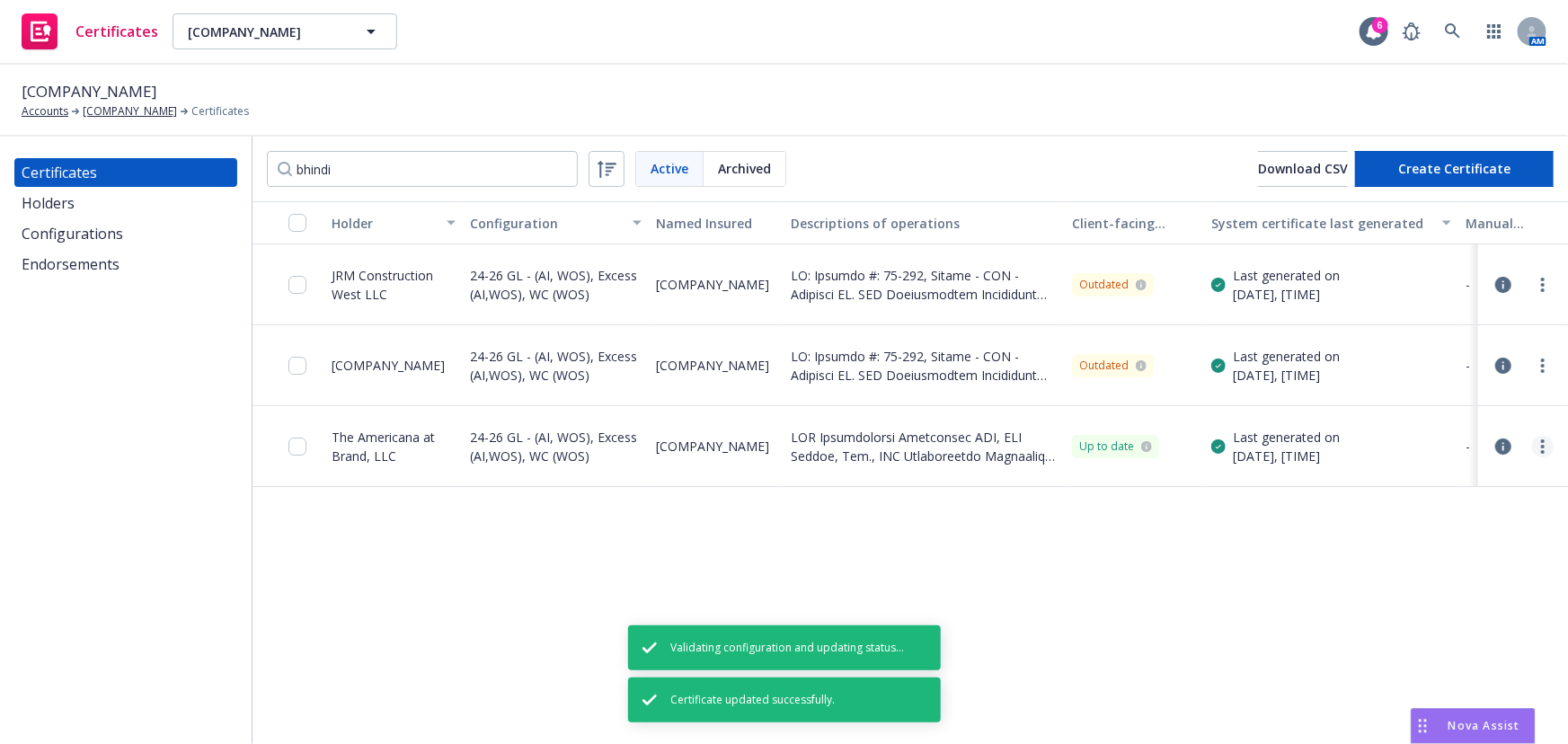 click 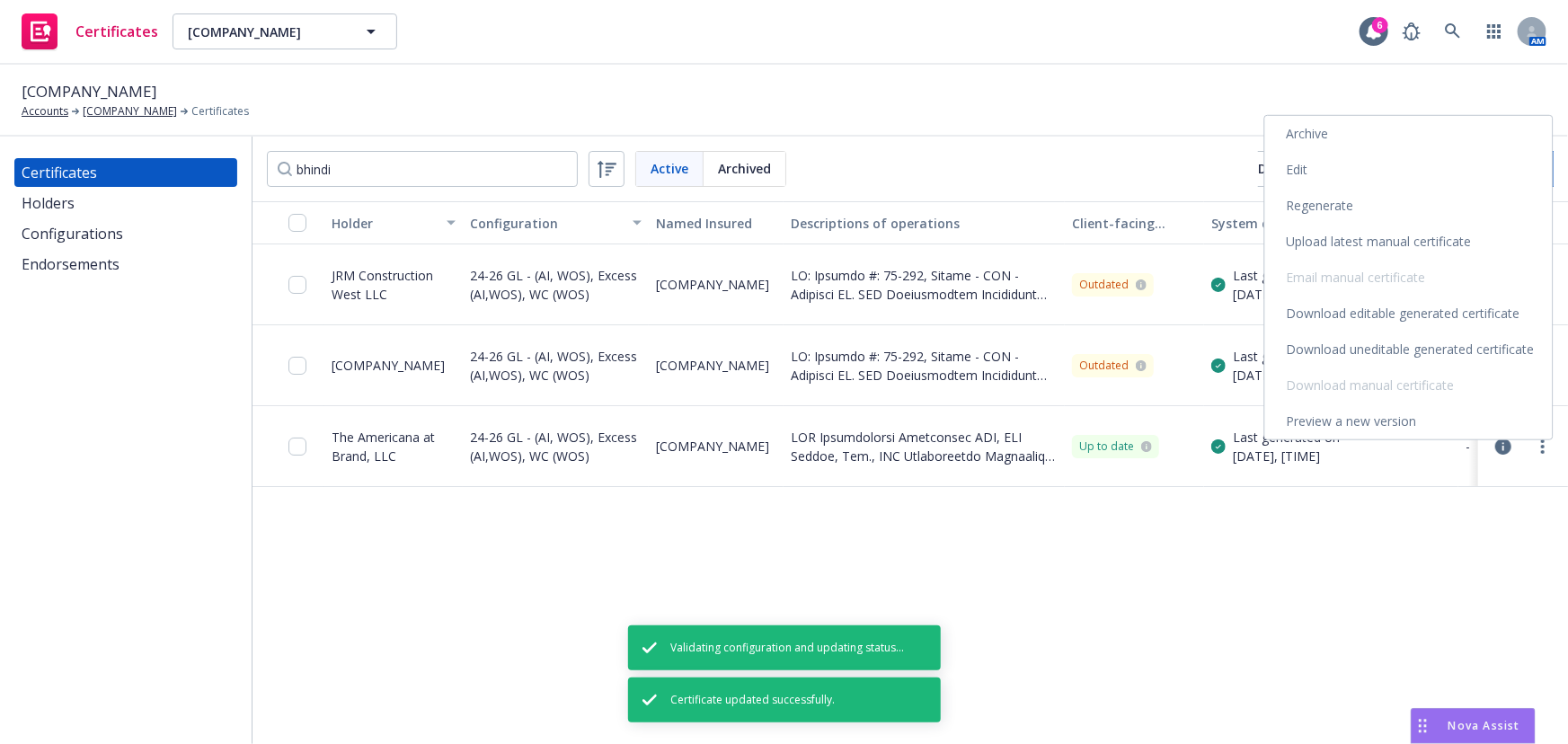click on "Regenerate" at bounding box center (1409, 206) 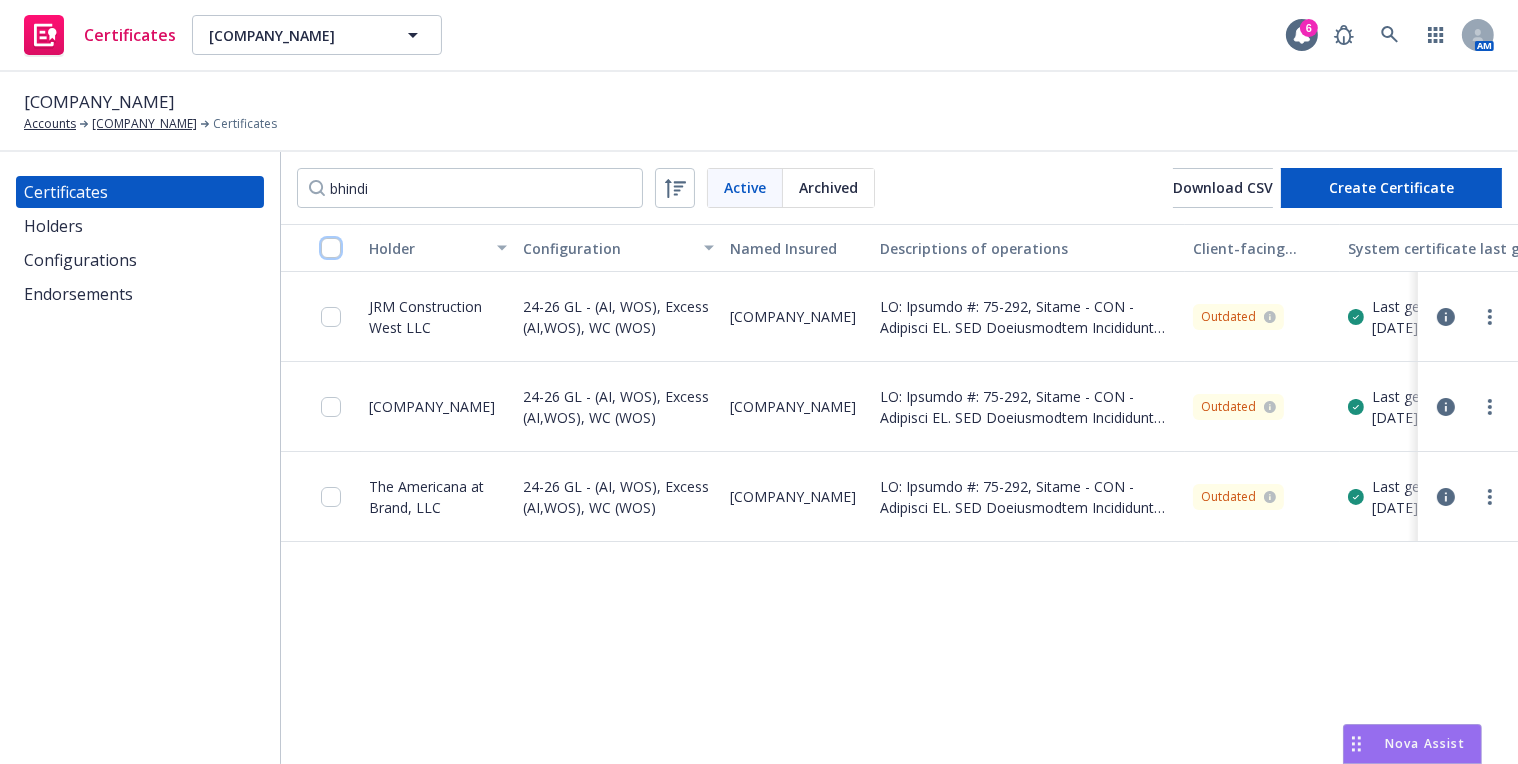 drag, startPoint x: 326, startPoint y: 249, endPoint x: 456, endPoint y: 351, distance: 165.23923 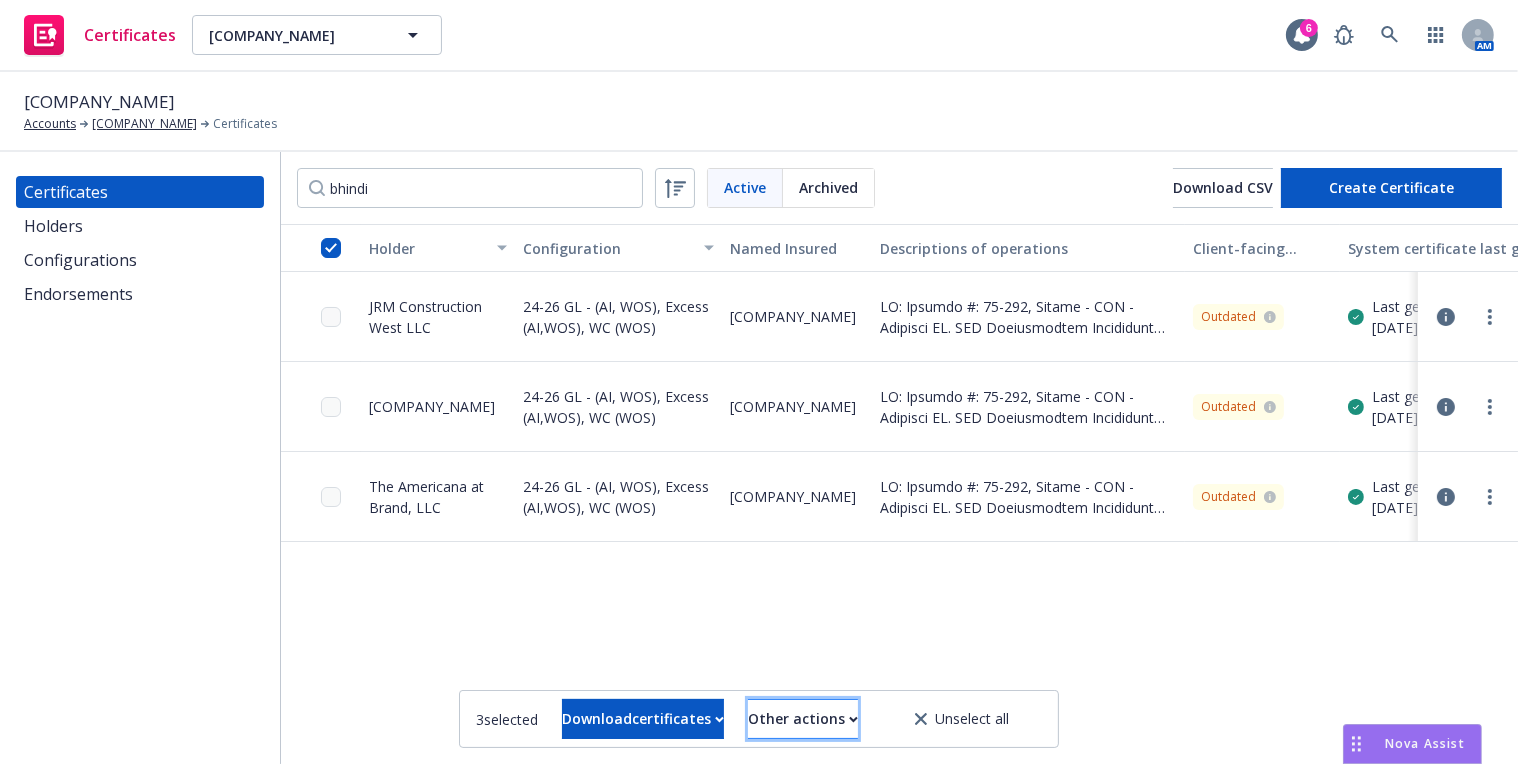 click on "Other actions" at bounding box center [803, 719] 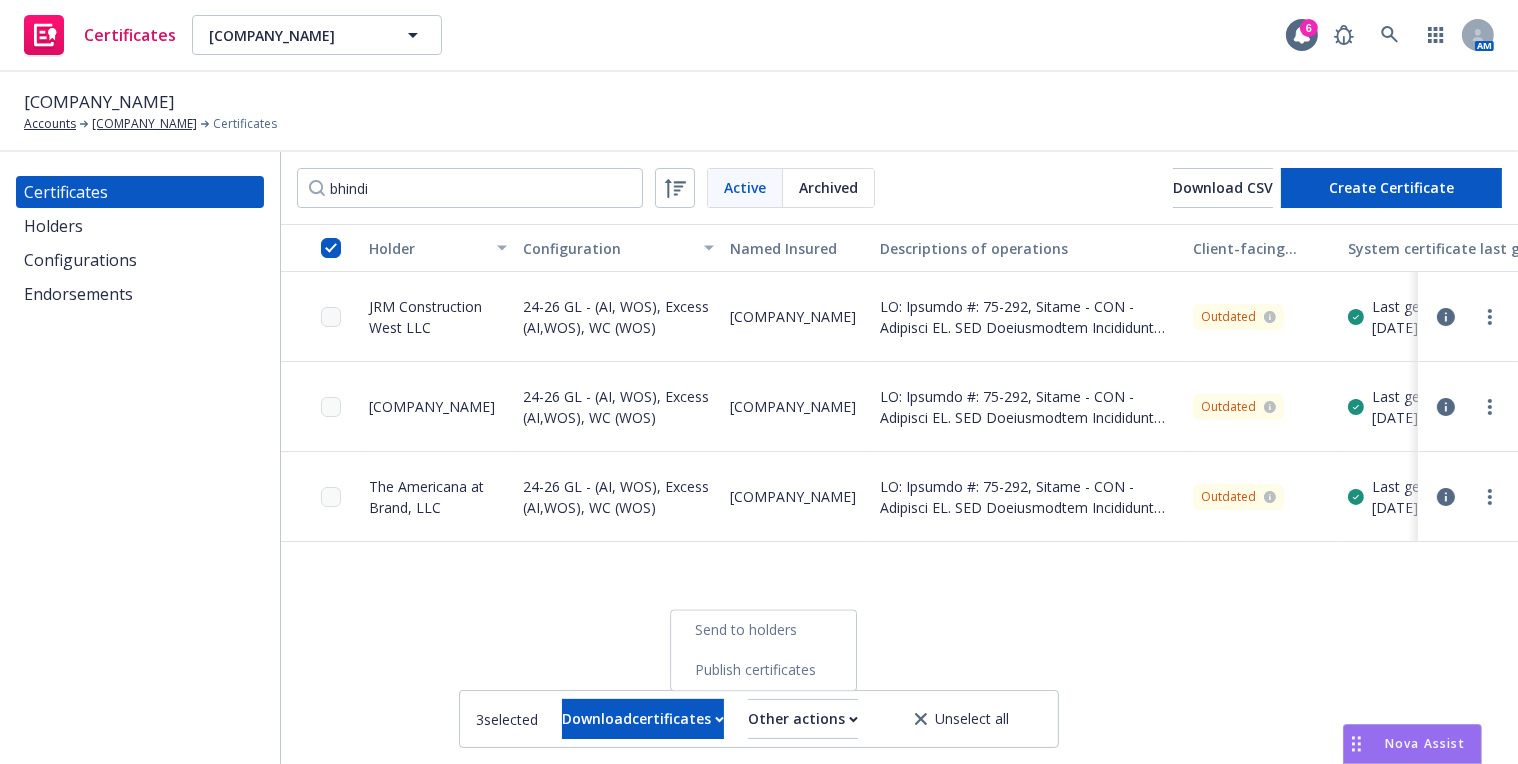 click on "Publish certificates" at bounding box center (763, 670) 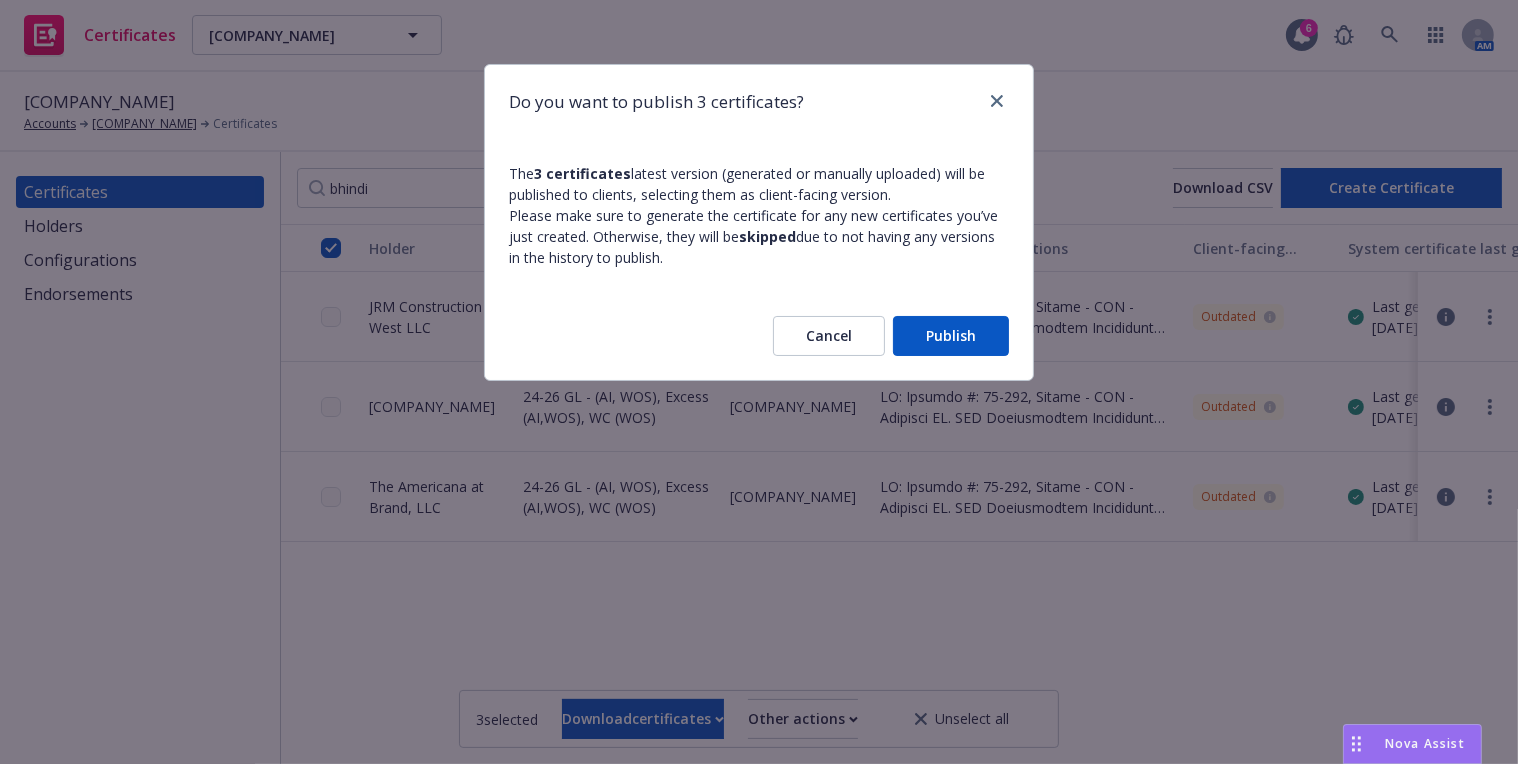 click on "Publish" at bounding box center (951, 336) 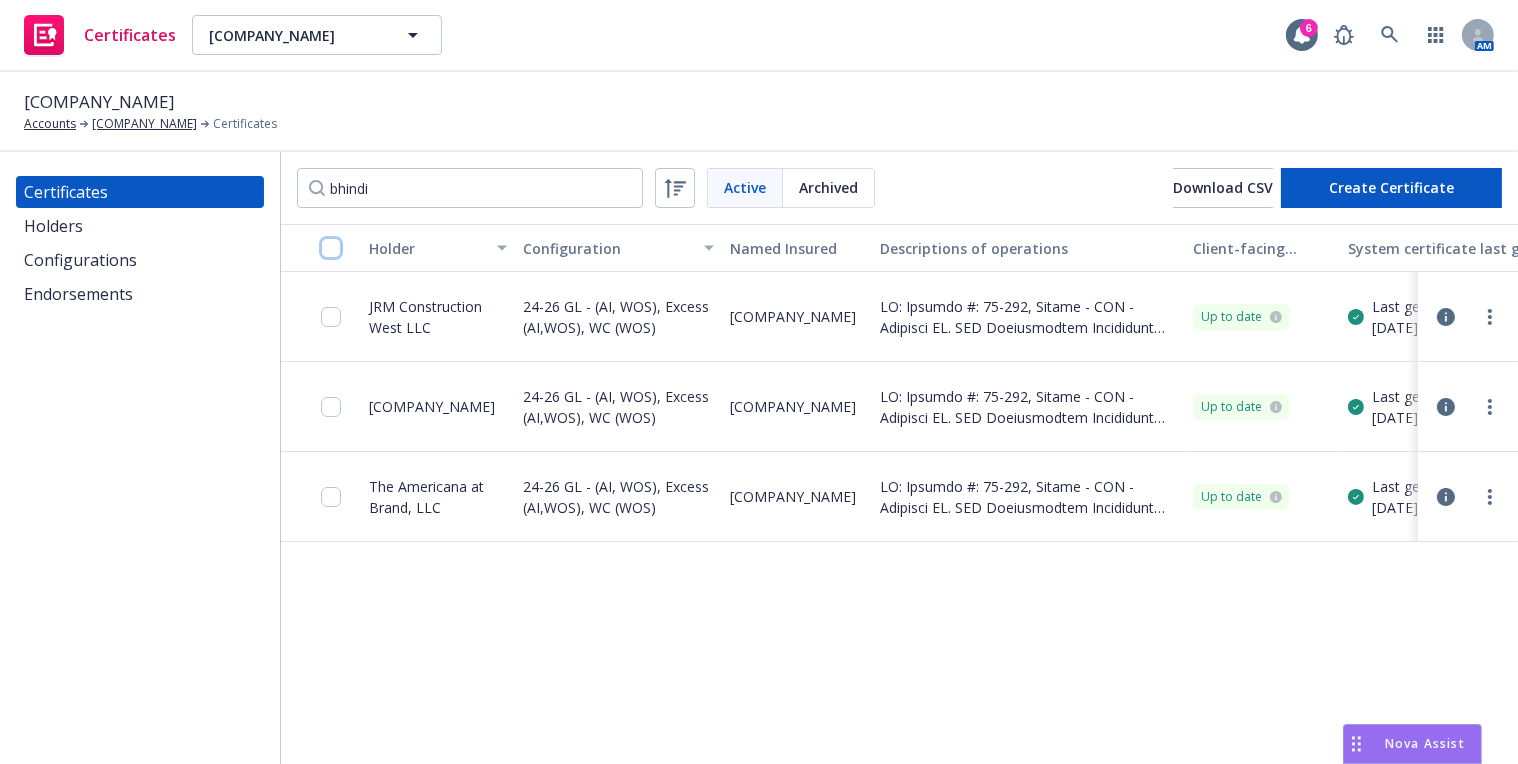 click at bounding box center (331, 248) 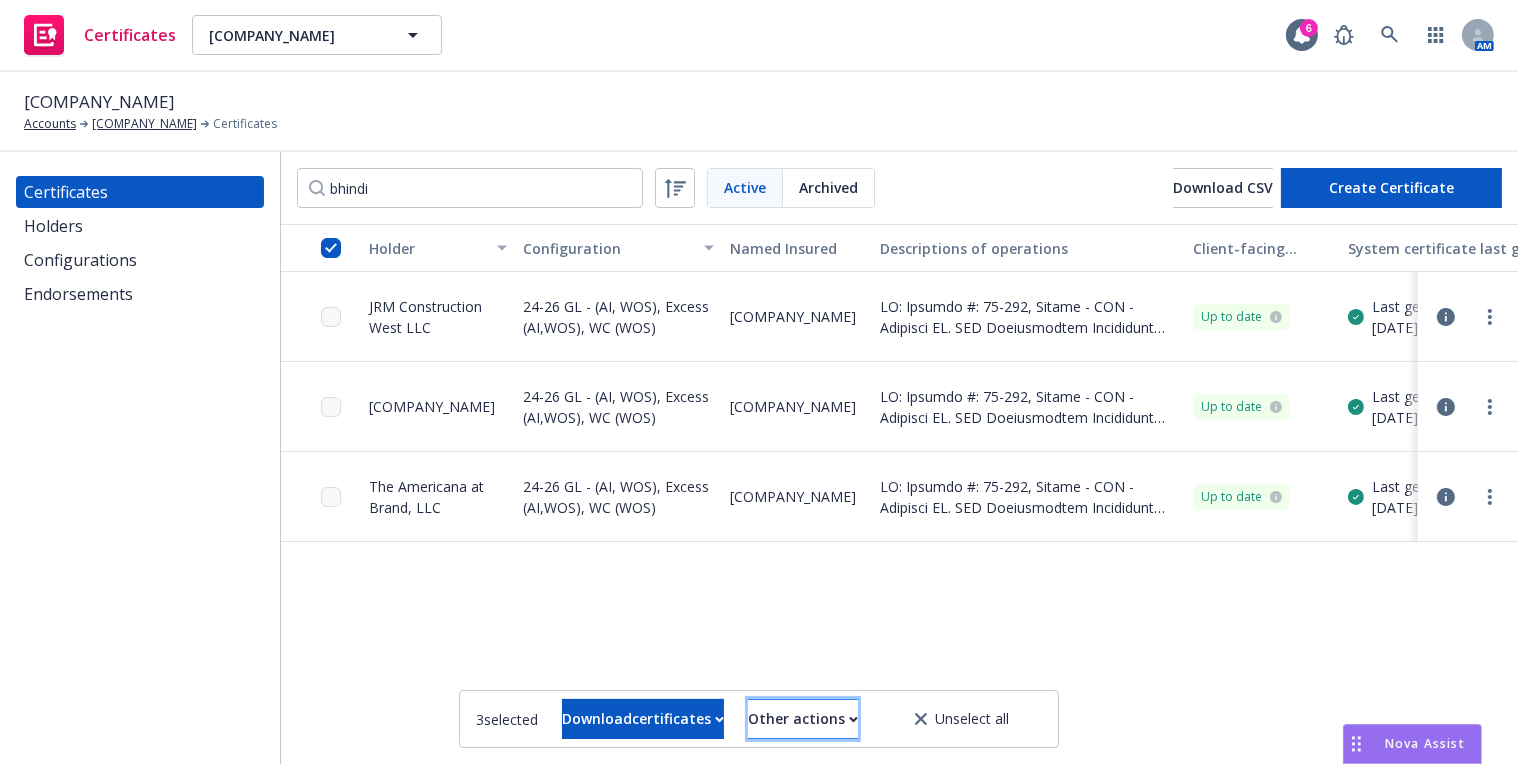 click on "Other actions" at bounding box center (803, 719) 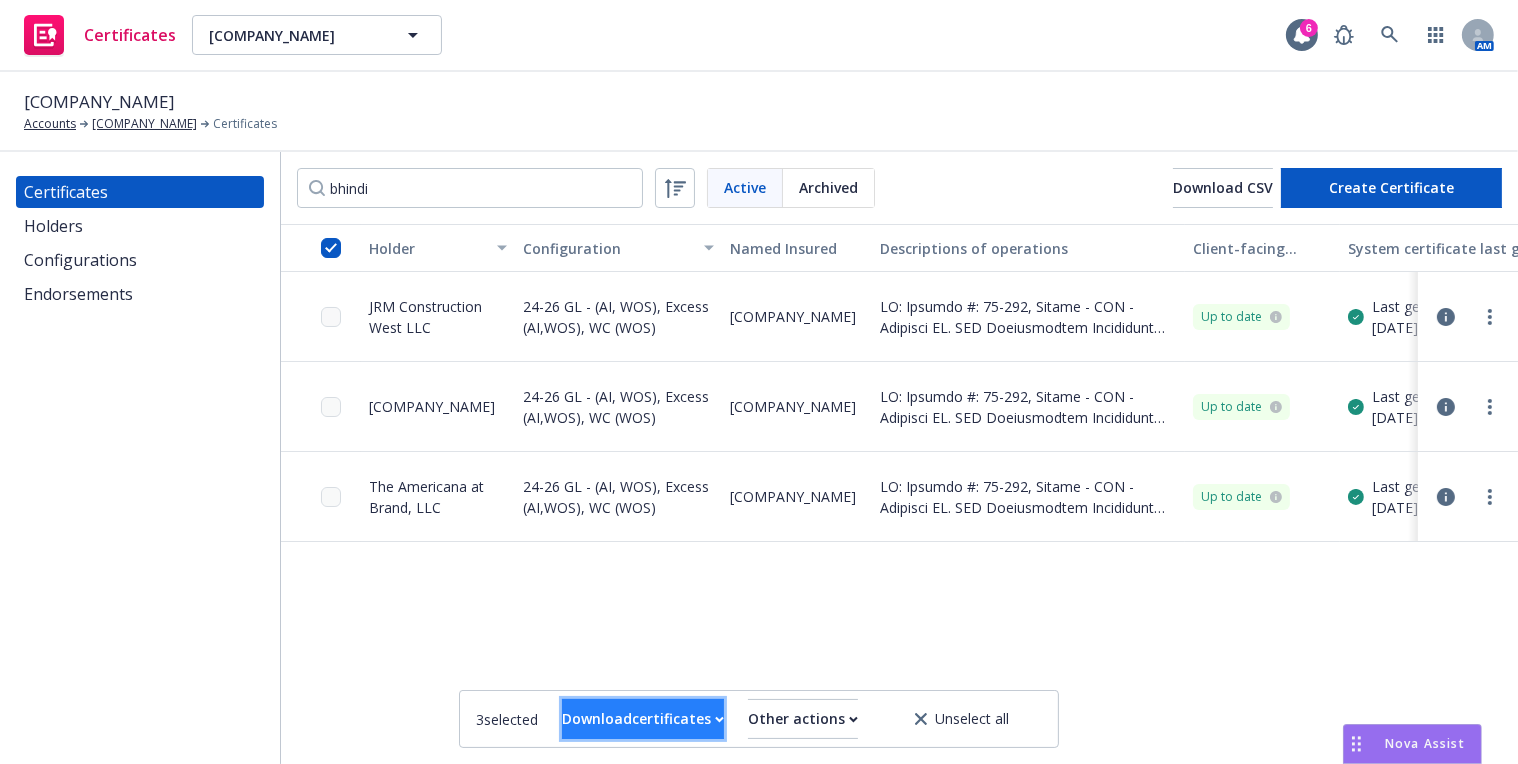 click on "Download  certificates" at bounding box center [643, 719] 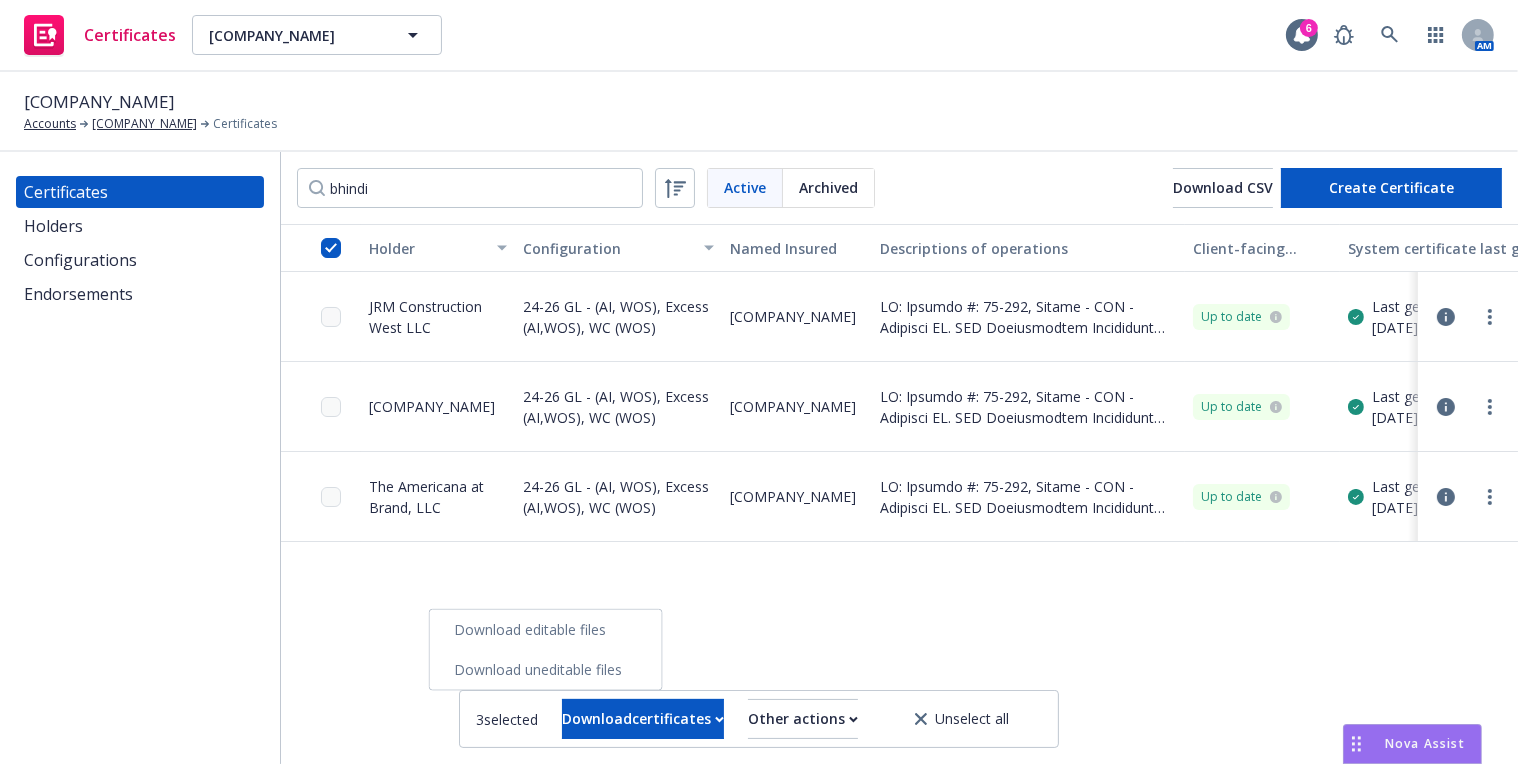 click on "Download uneditable files" at bounding box center [546, 670] 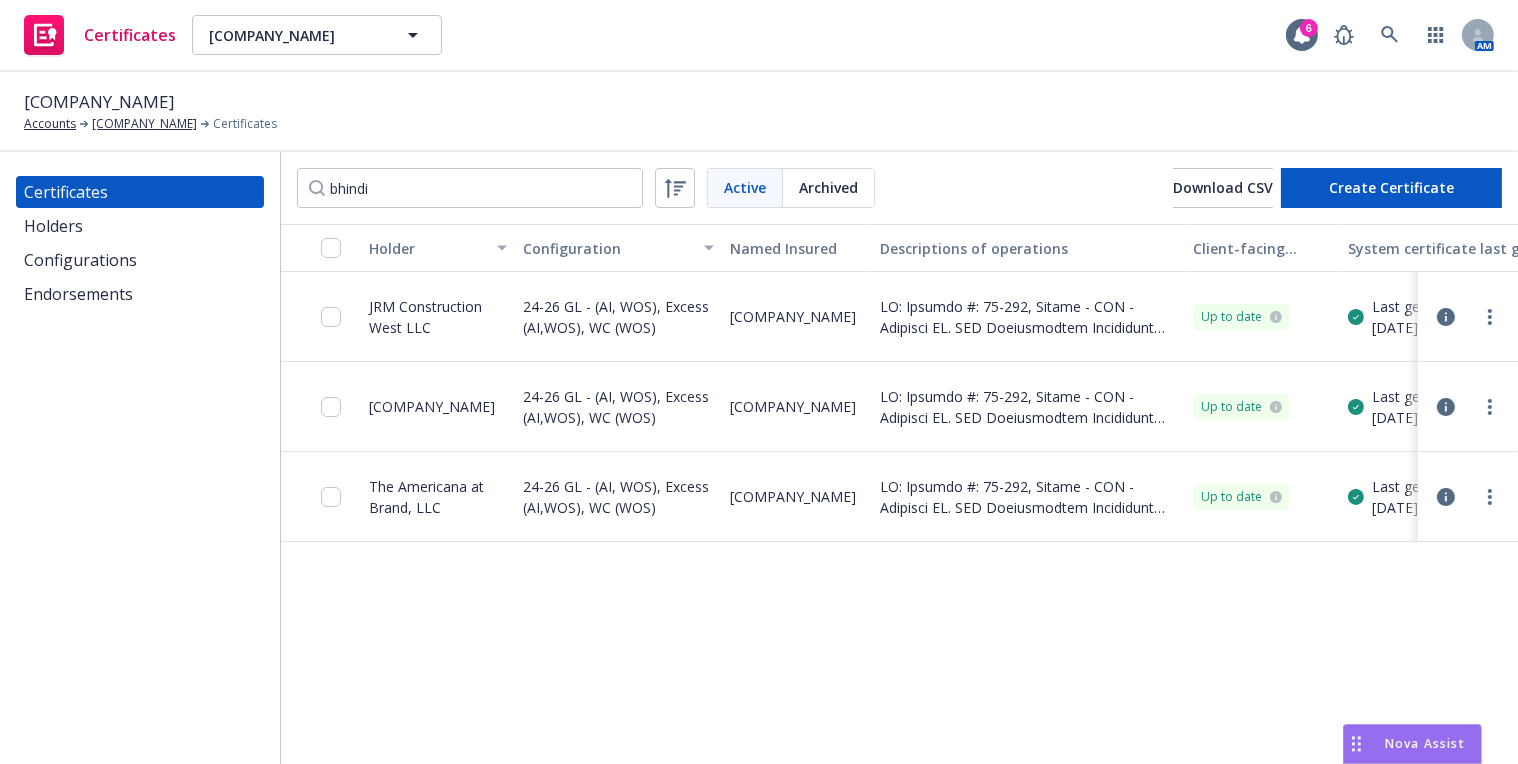 click on "Certificates Holders Configurations Endorsements" at bounding box center [140, 458] 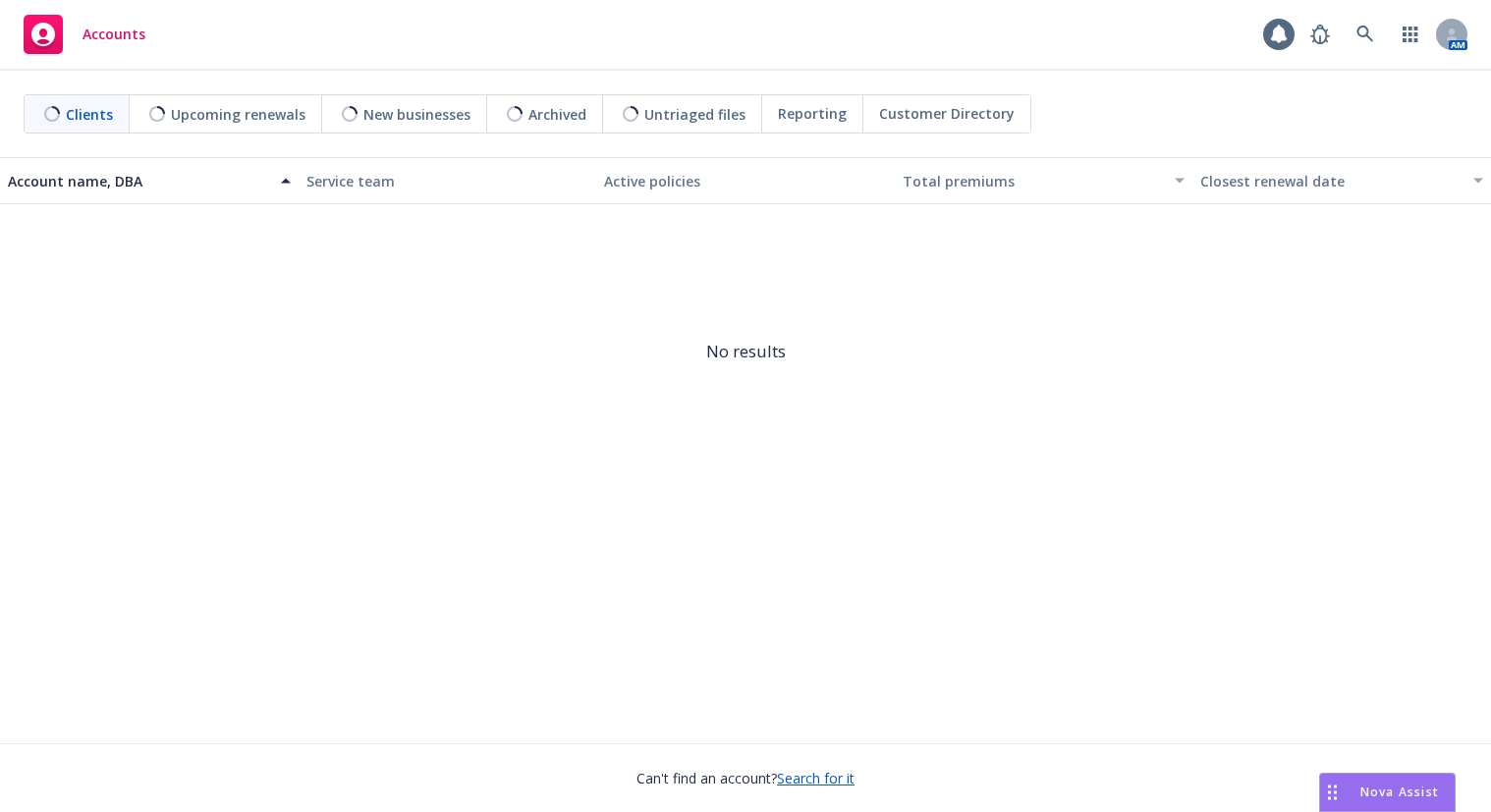 scroll, scrollTop: 0, scrollLeft: 0, axis: both 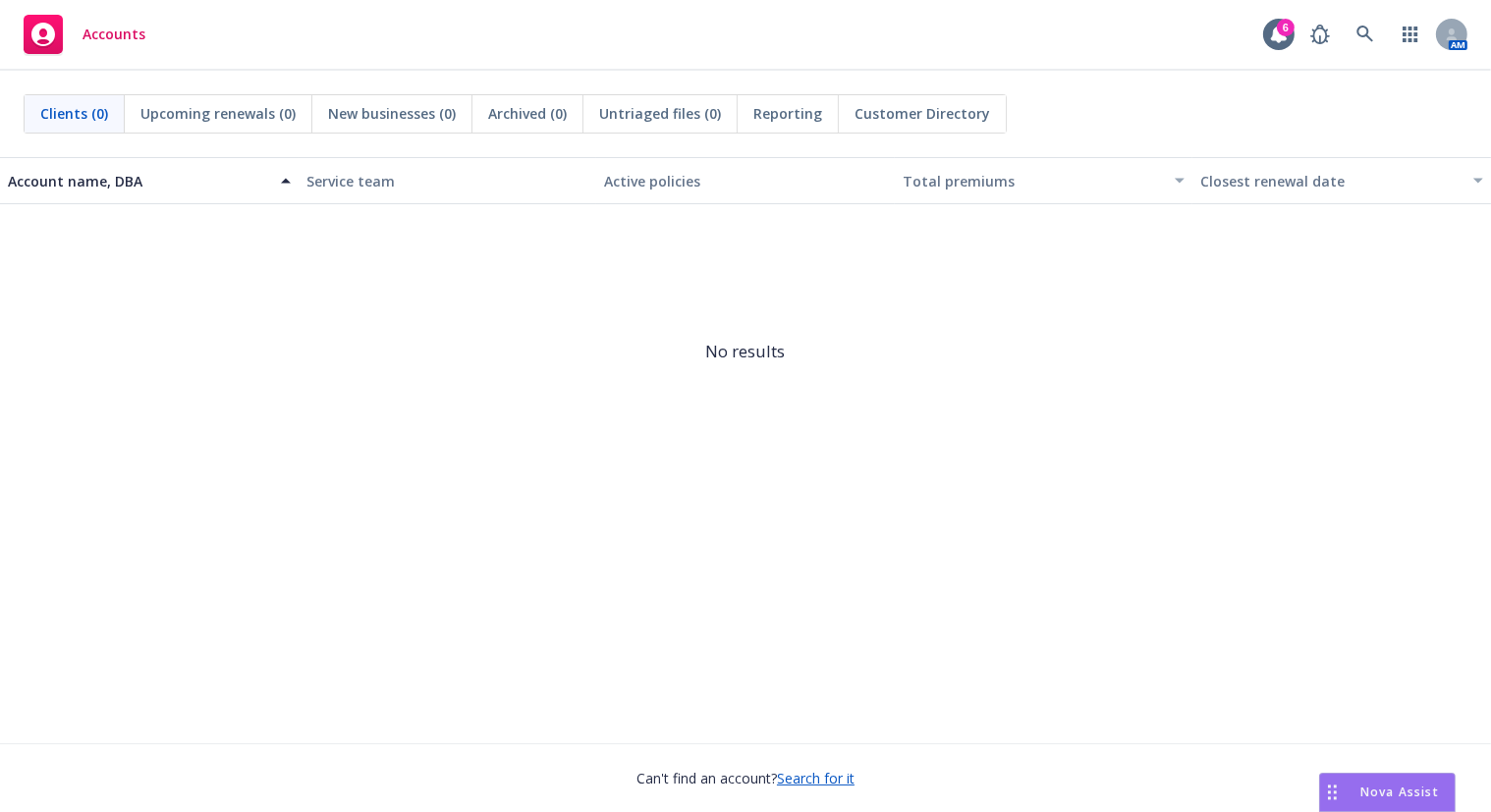 click on "Search for it" at bounding box center (815, 778) 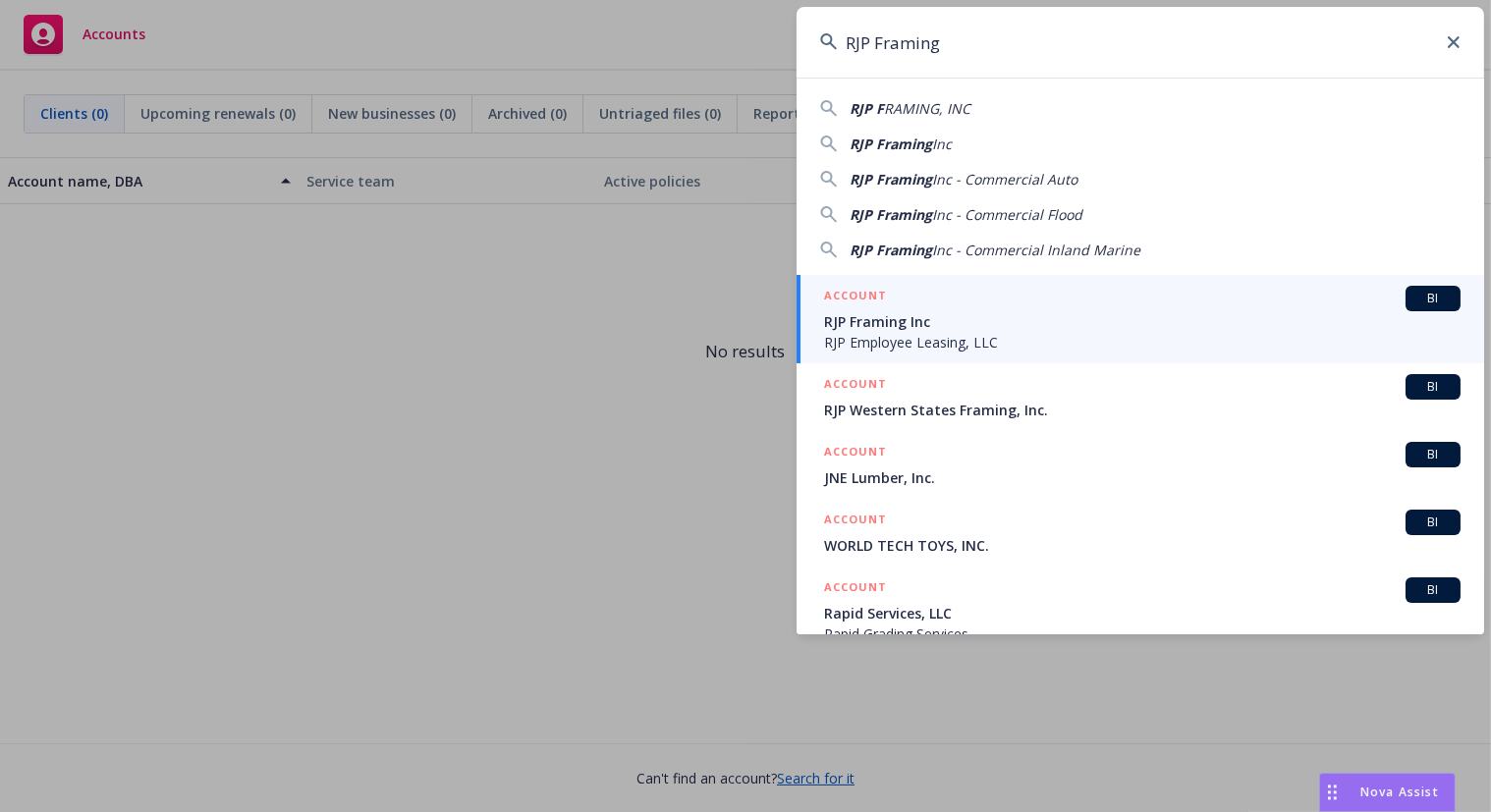 type on "RJP Framing" 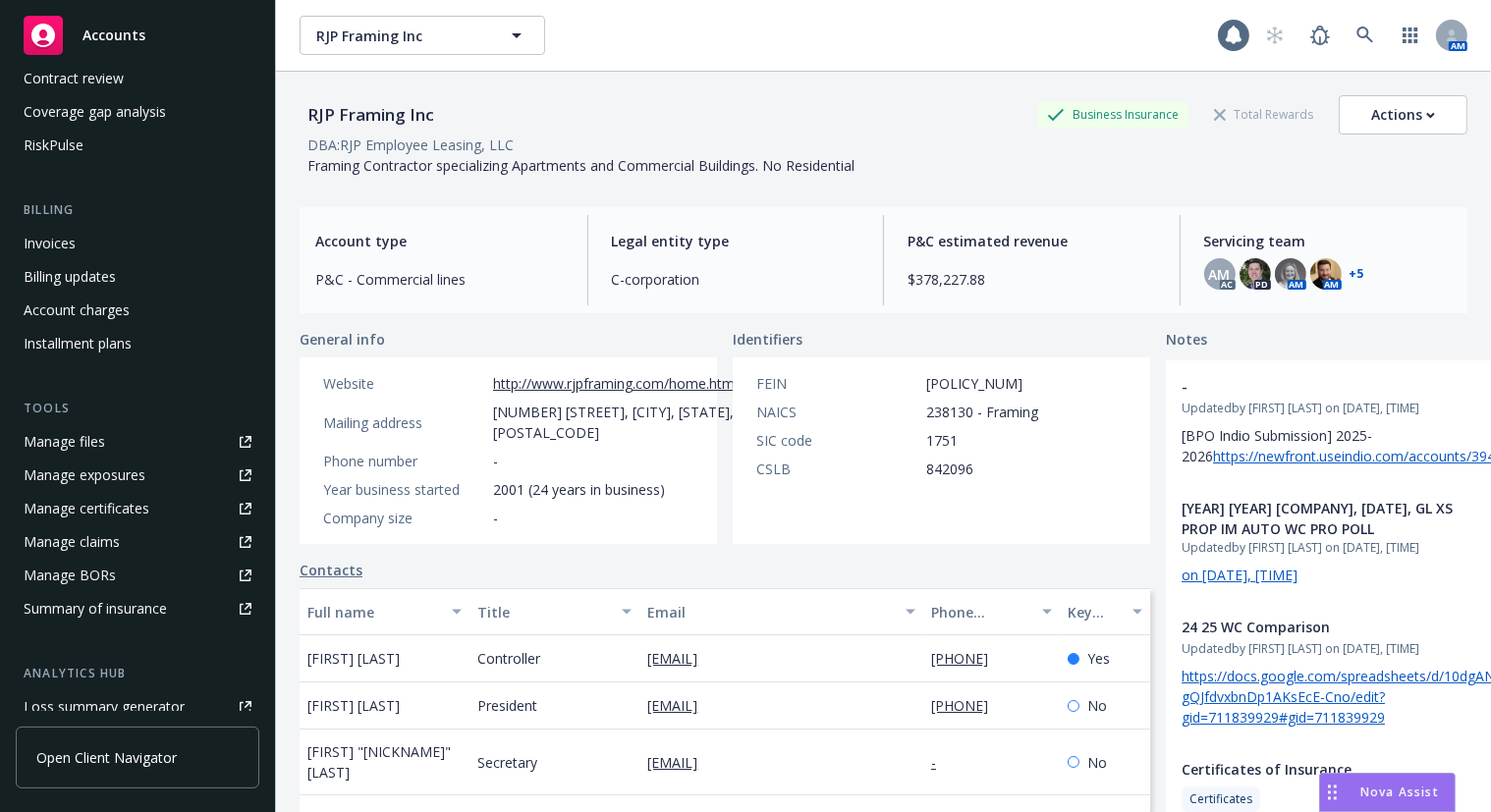 scroll, scrollTop: 267, scrollLeft: 0, axis: vertical 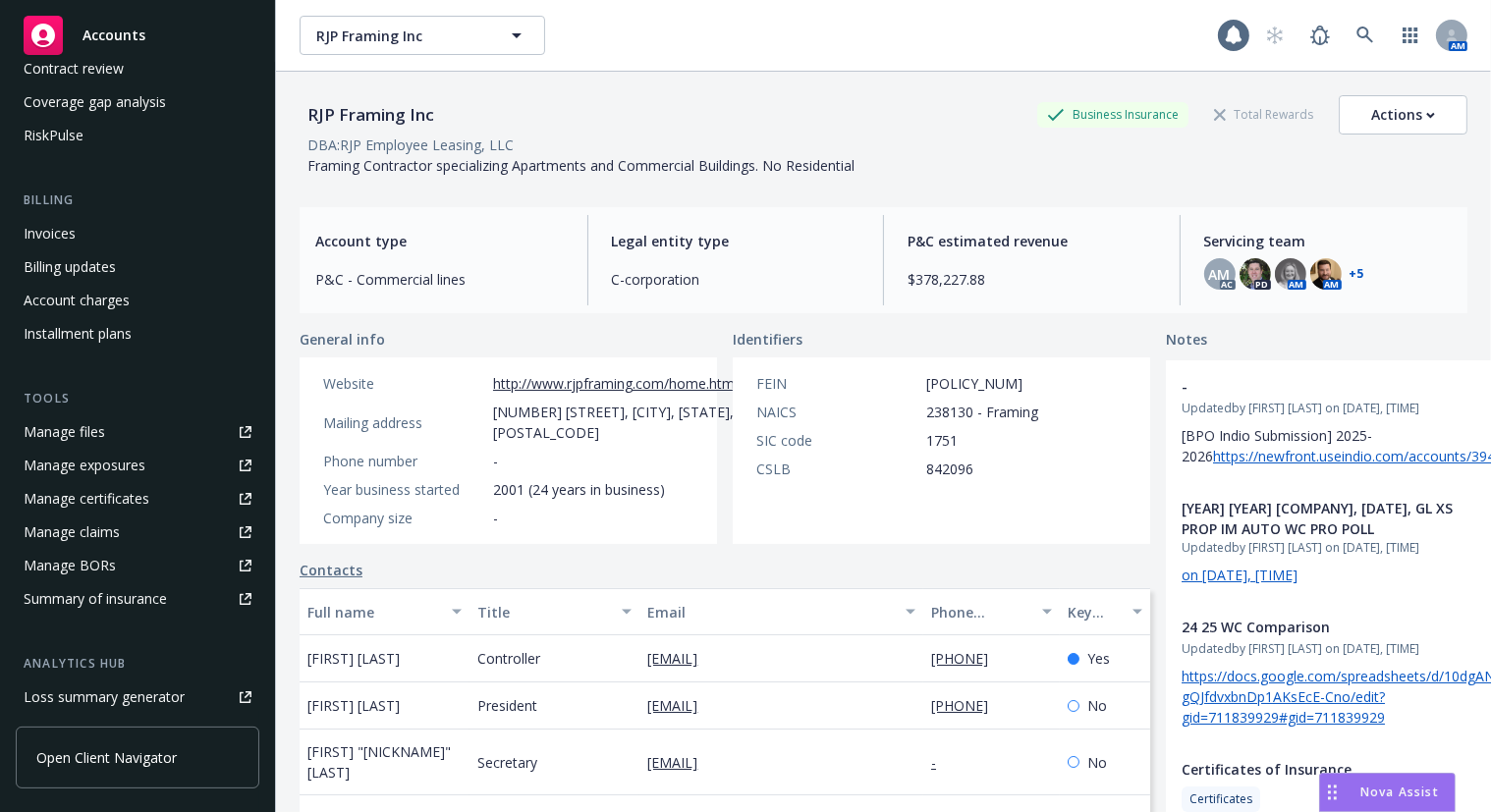 click on "Manage certificates" at bounding box center (86, 499) 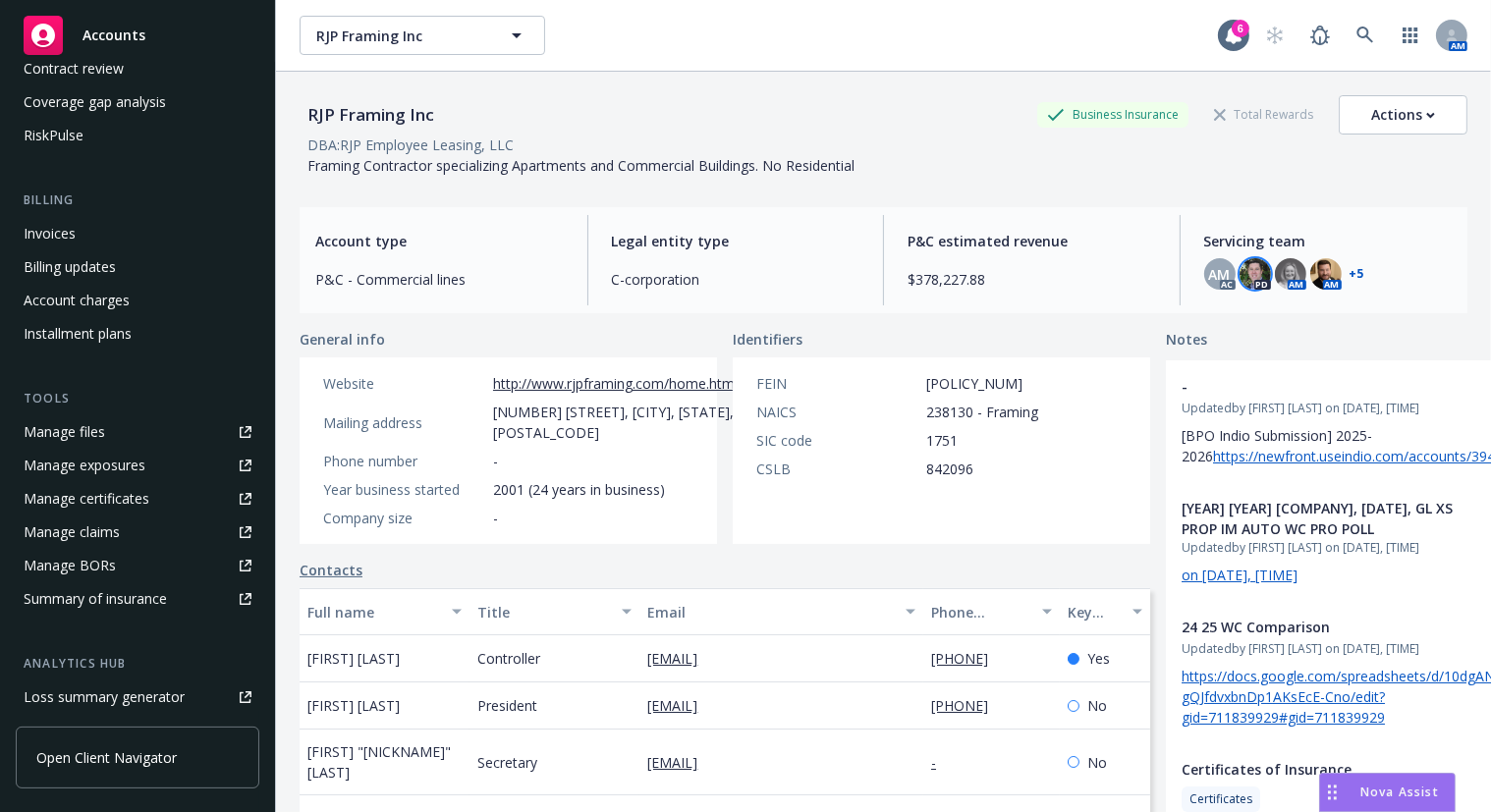 click at bounding box center (1255, 274) 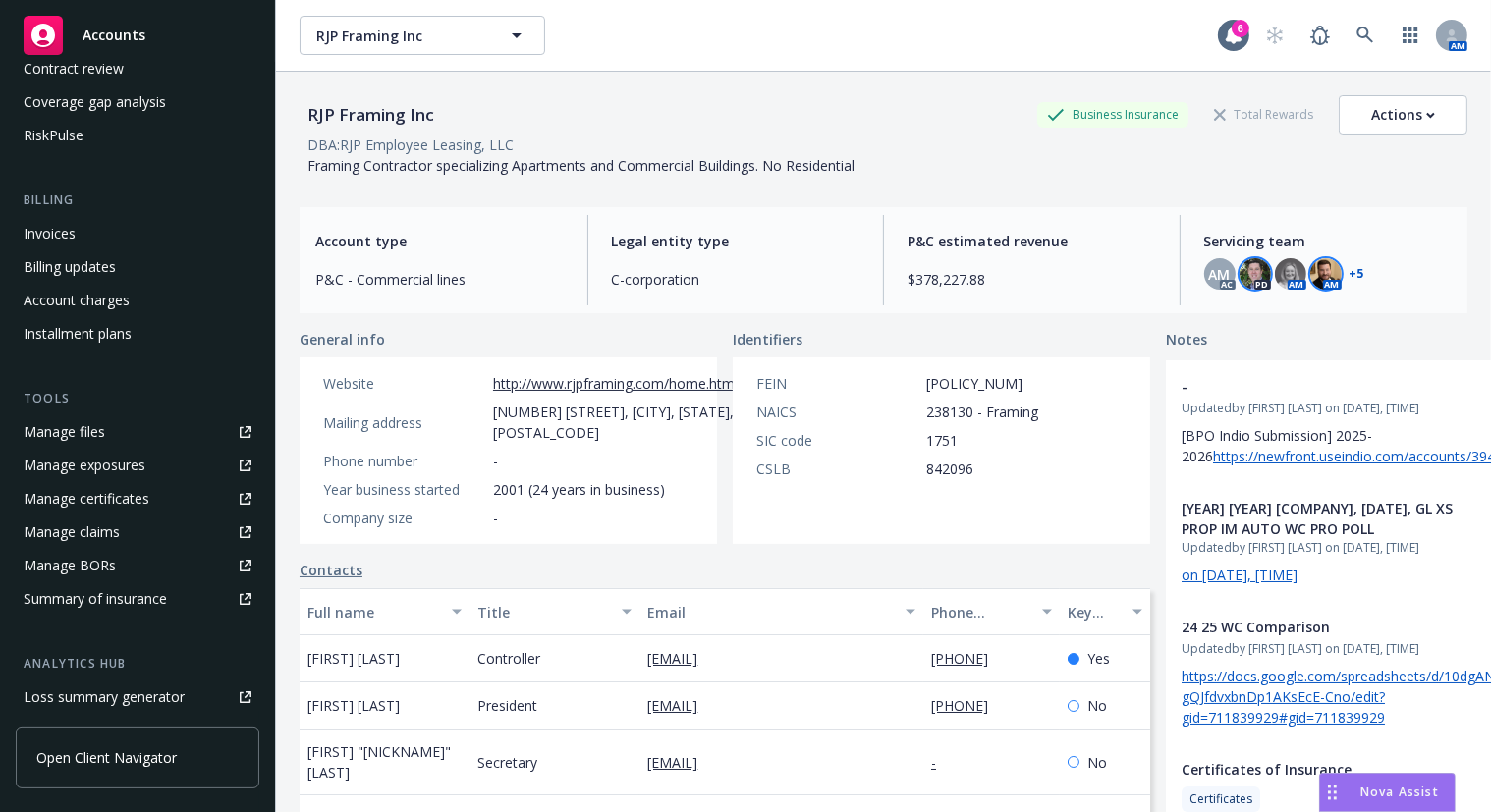 click at bounding box center (1326, 274) 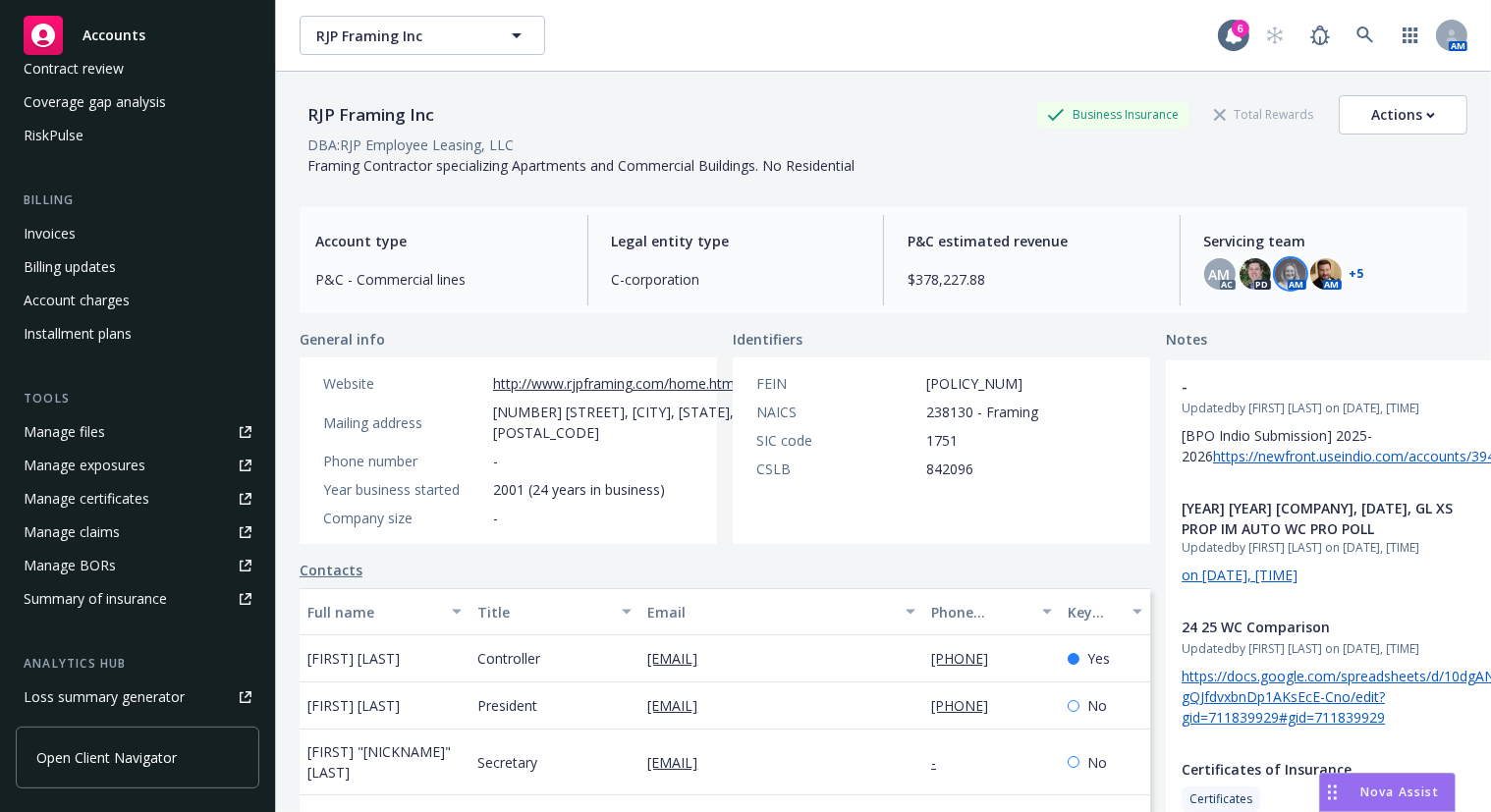 click at bounding box center (1291, 274) 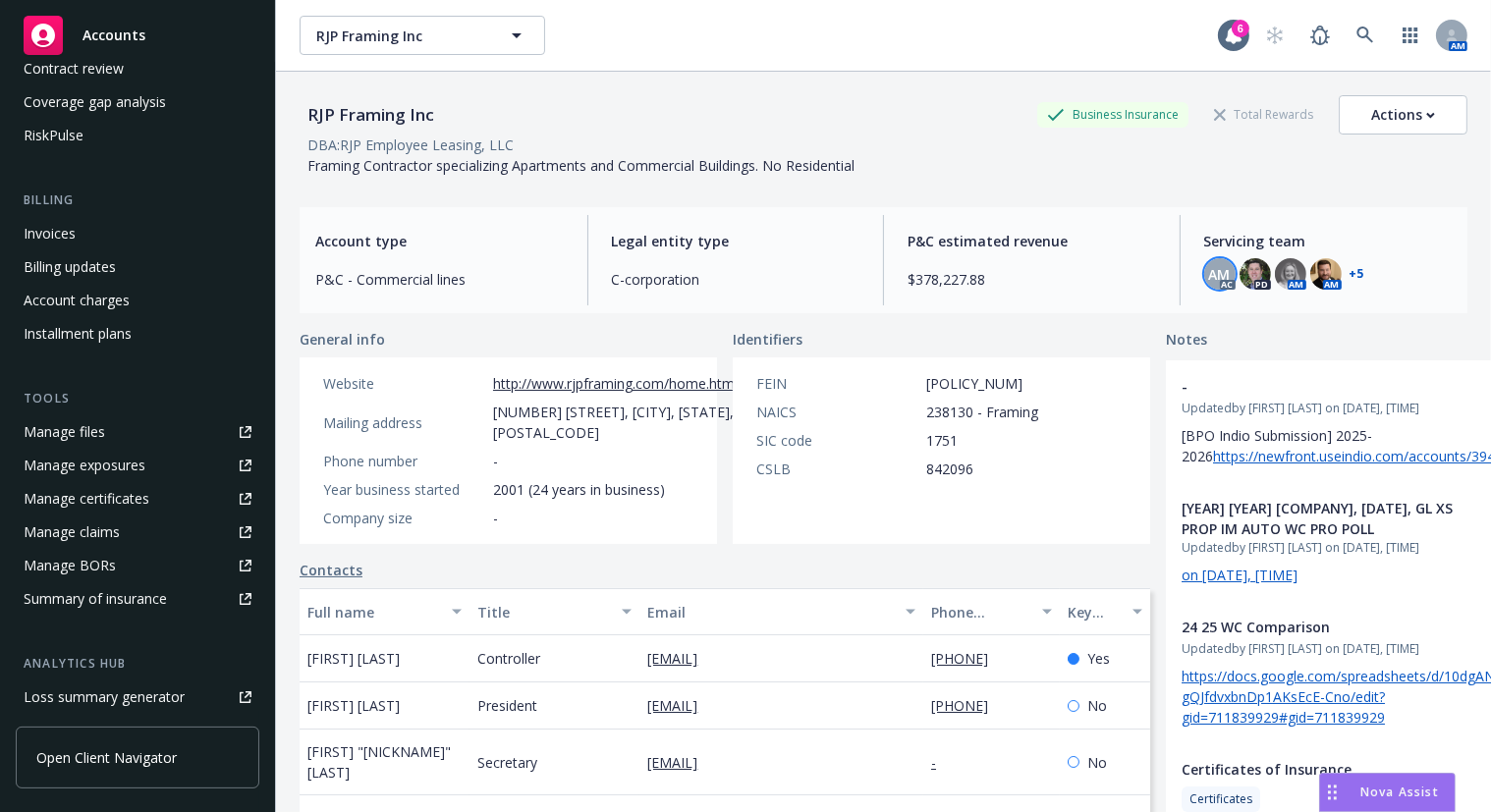 click on "AM" at bounding box center [1220, 274] 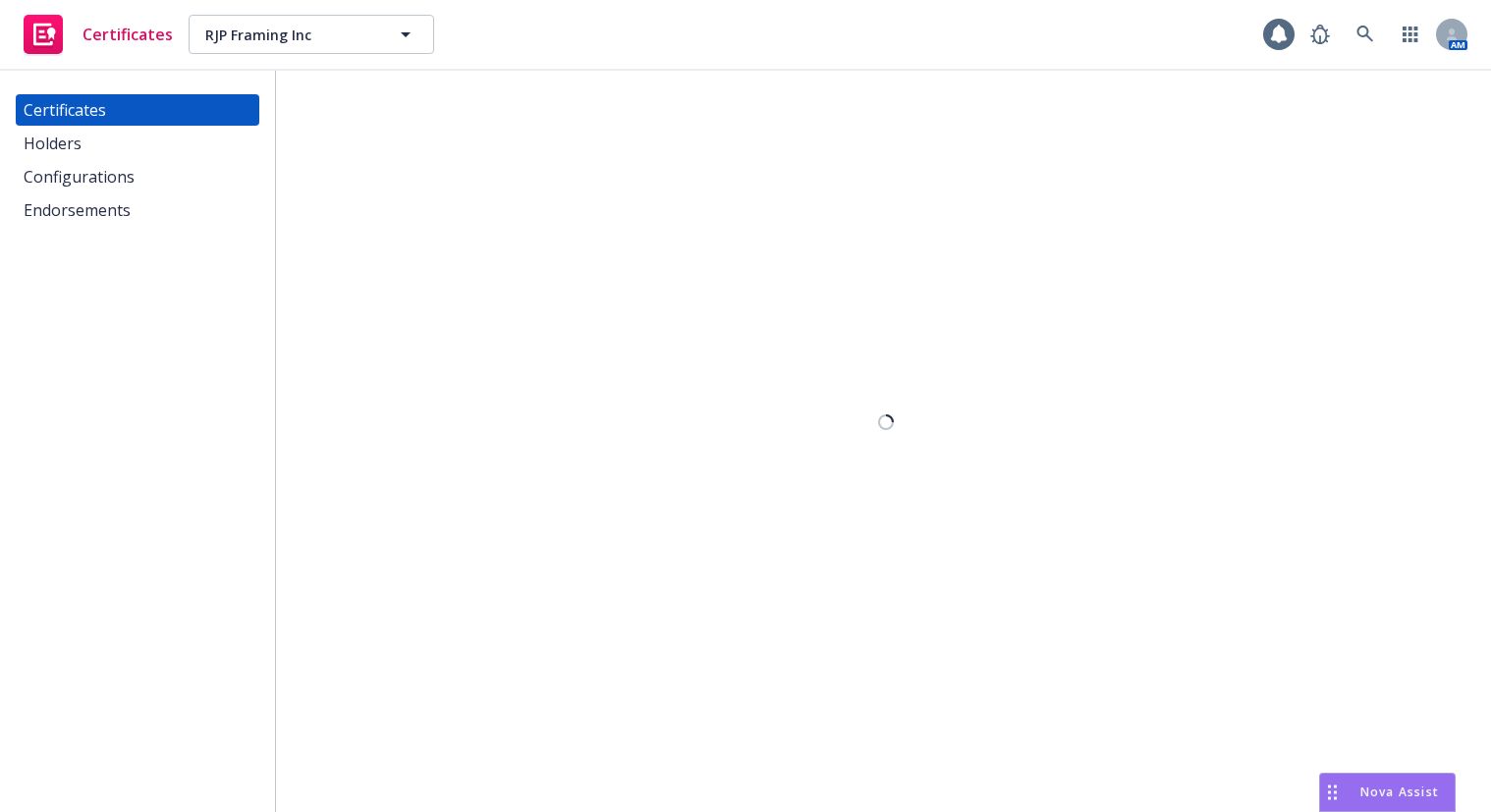 scroll, scrollTop: 0, scrollLeft: 0, axis: both 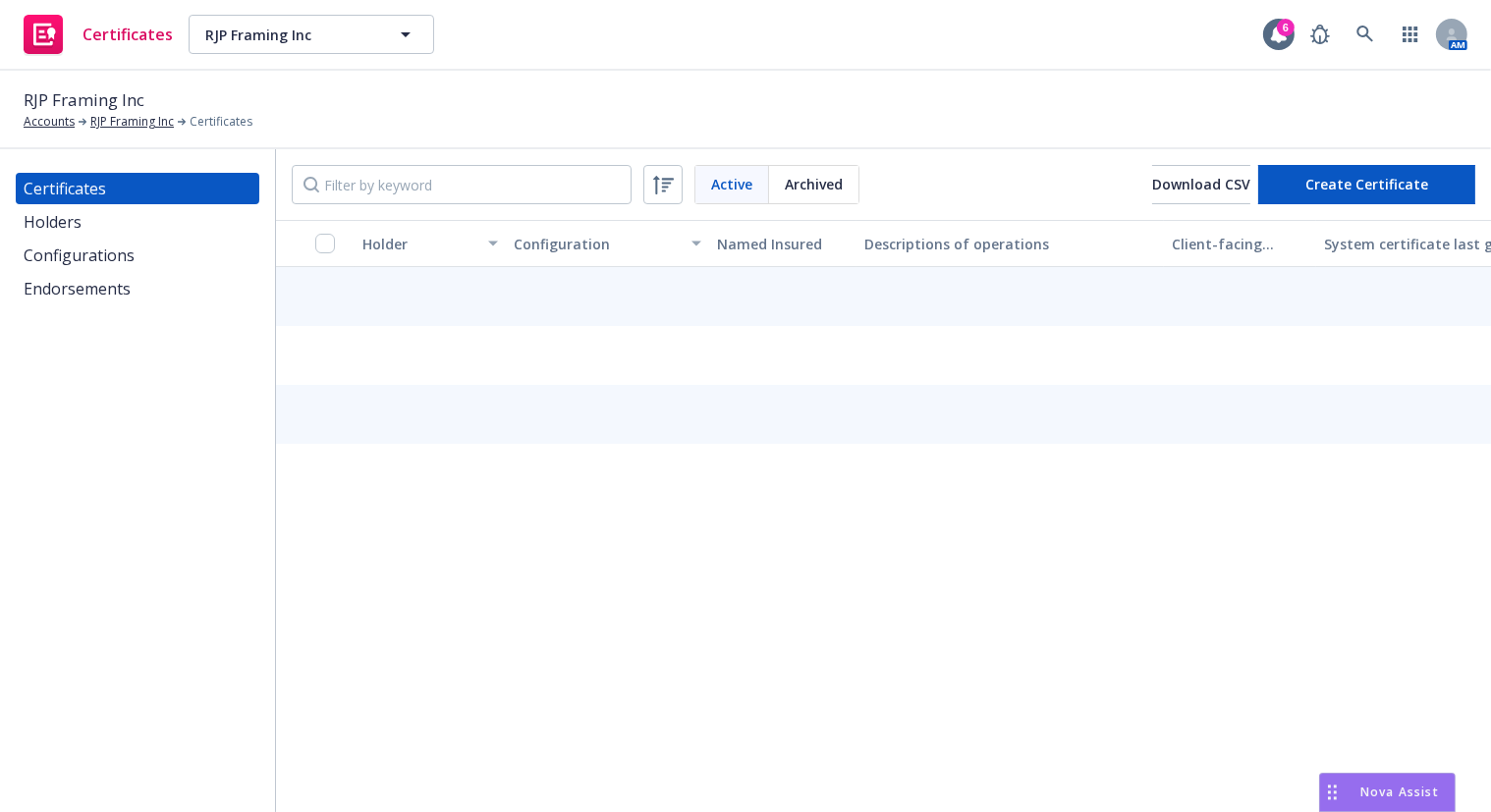click on "Holders" at bounding box center (138, 222) 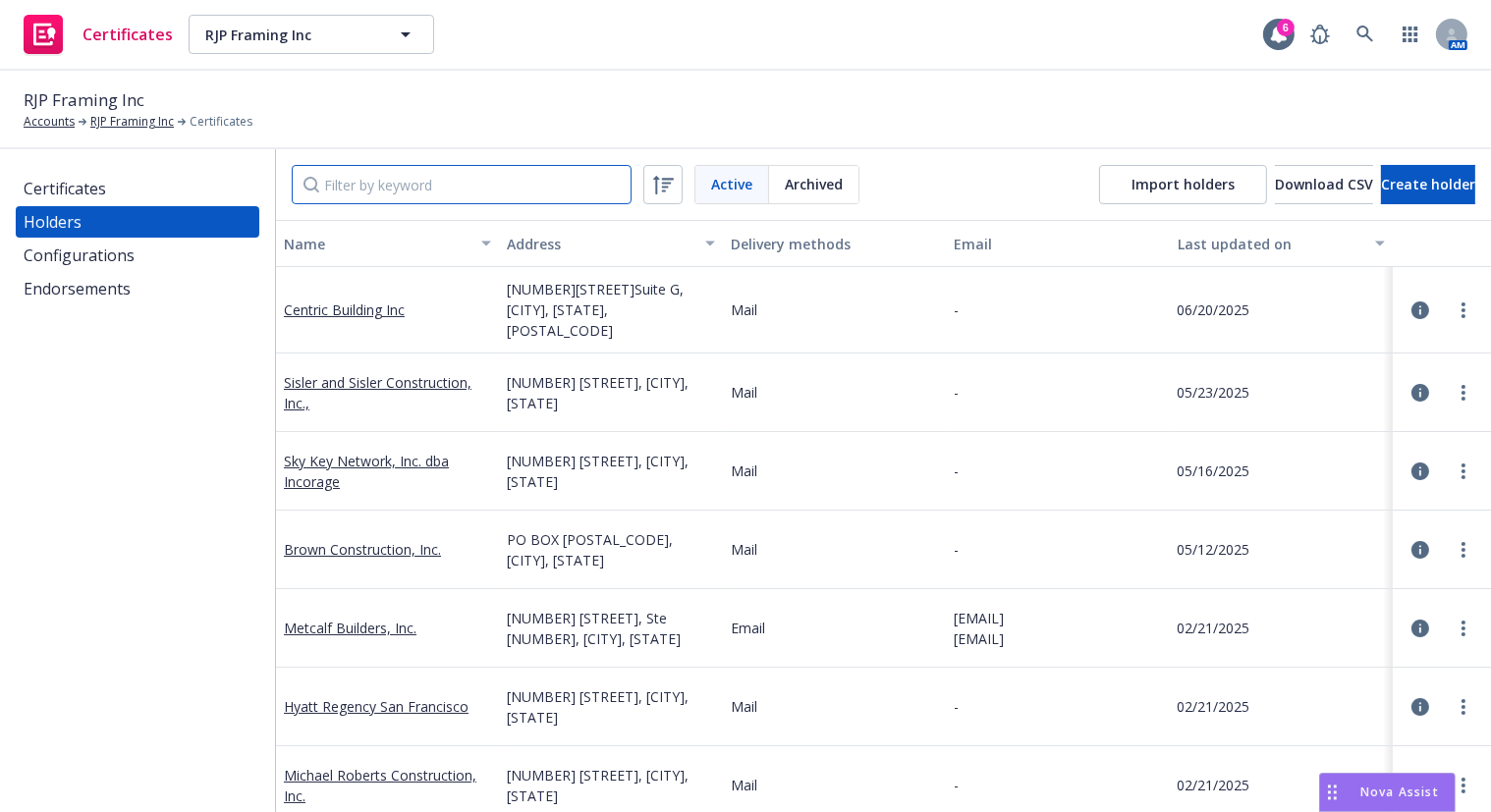 click at bounding box center (462, 185) 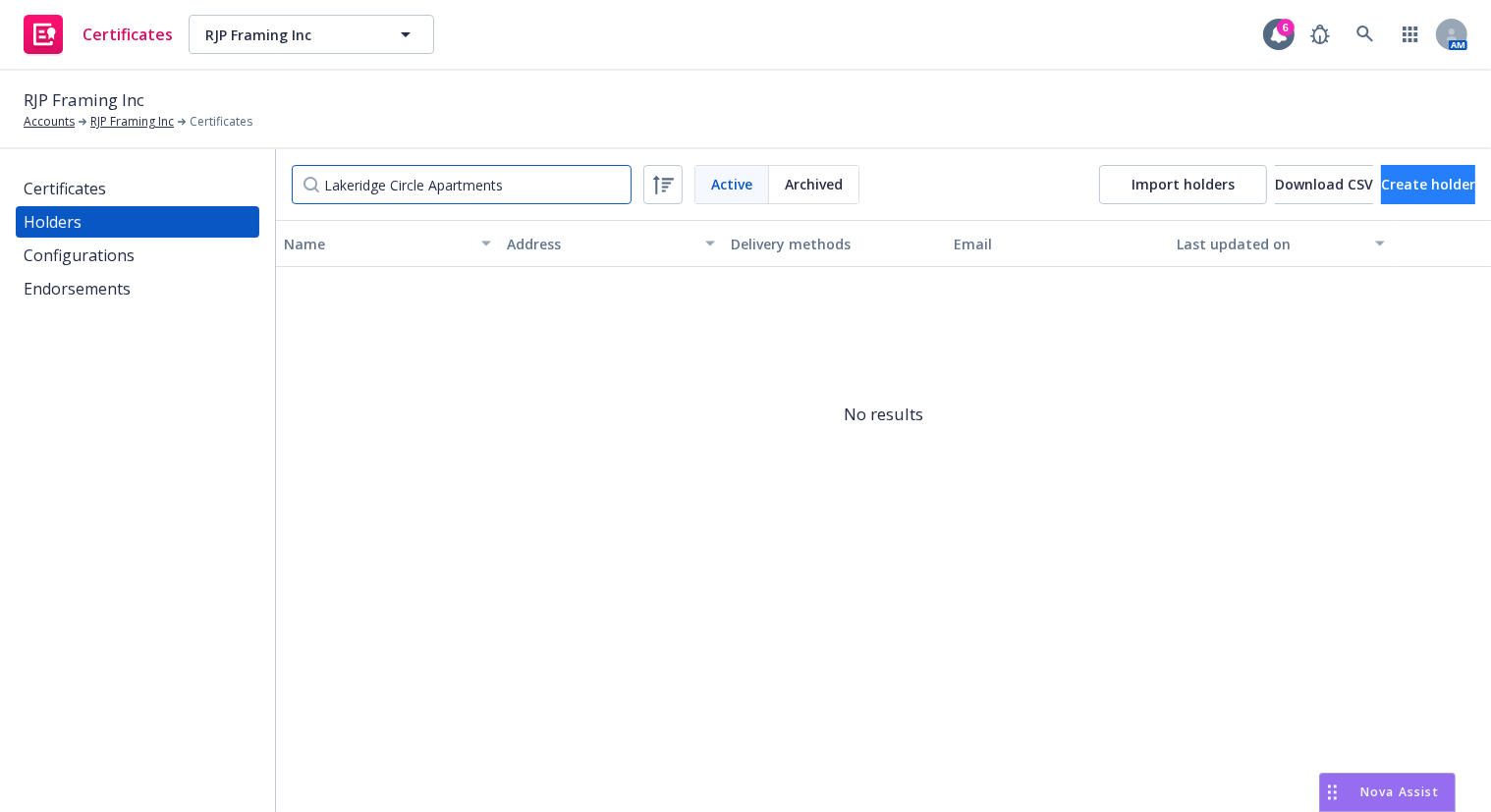 type on "Lakeridge Circle Apartments" 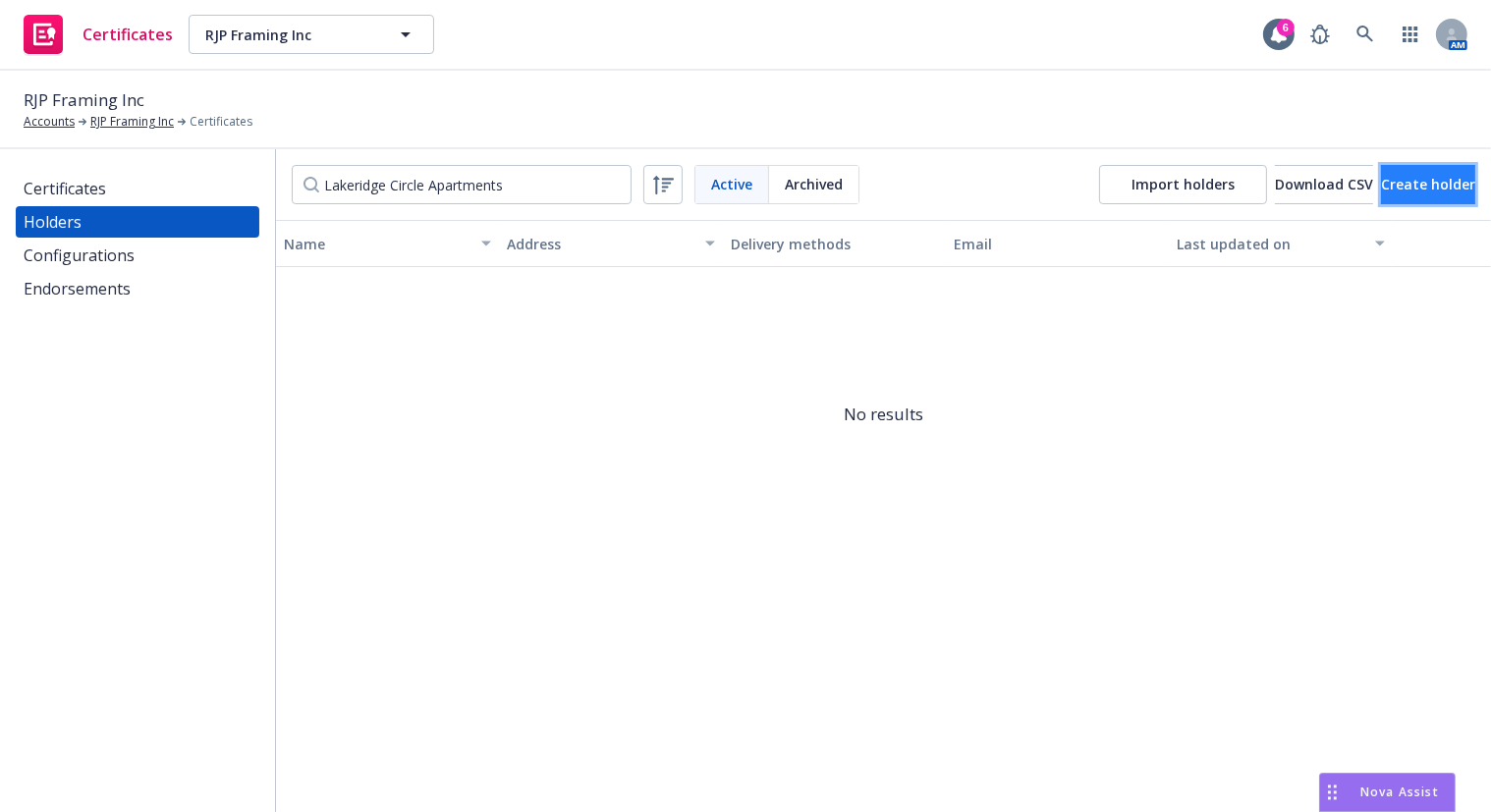click on "Create holder" at bounding box center [1428, 184] 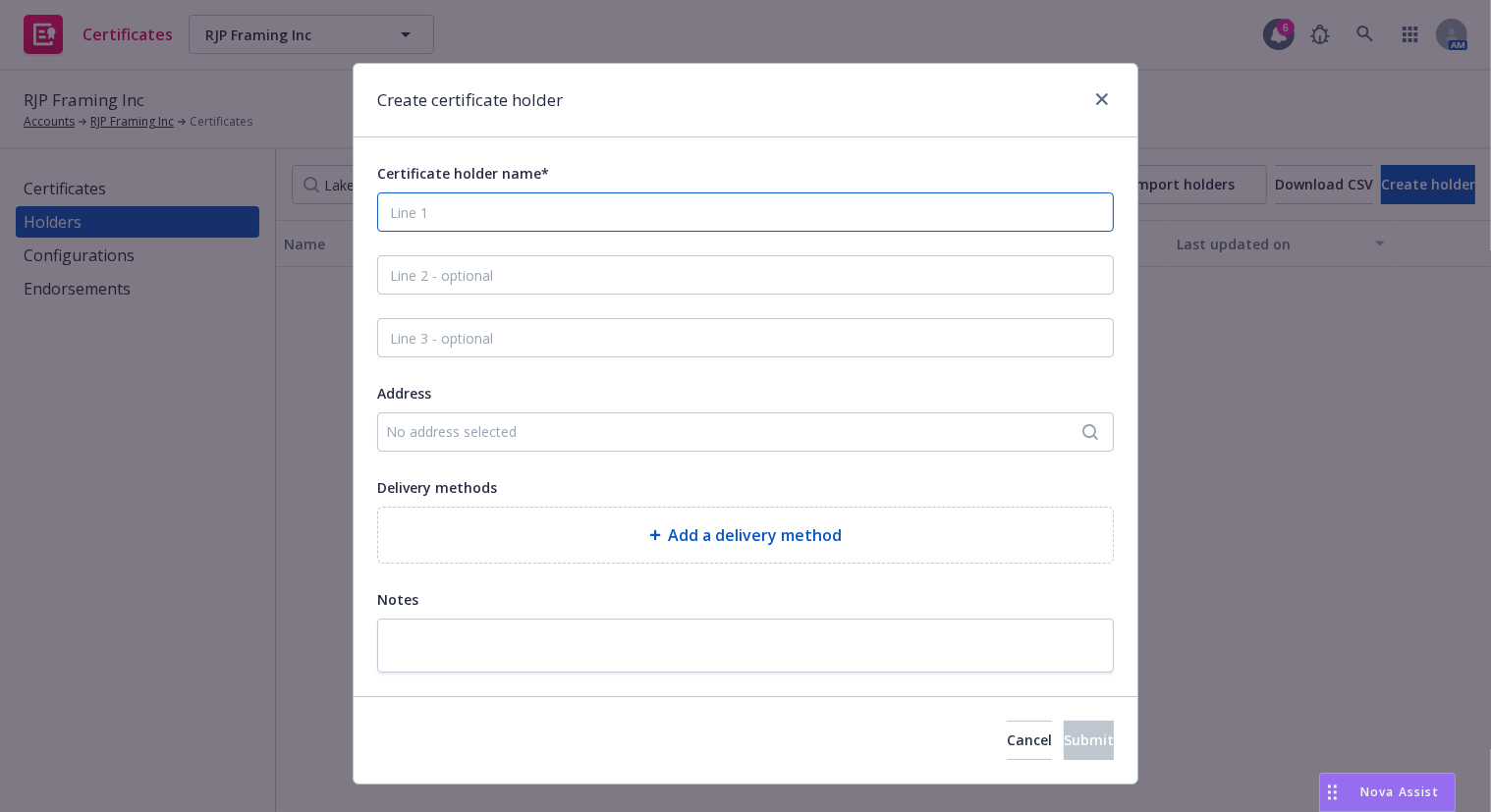 click on "Certificate holder name*" at bounding box center [746, 212] 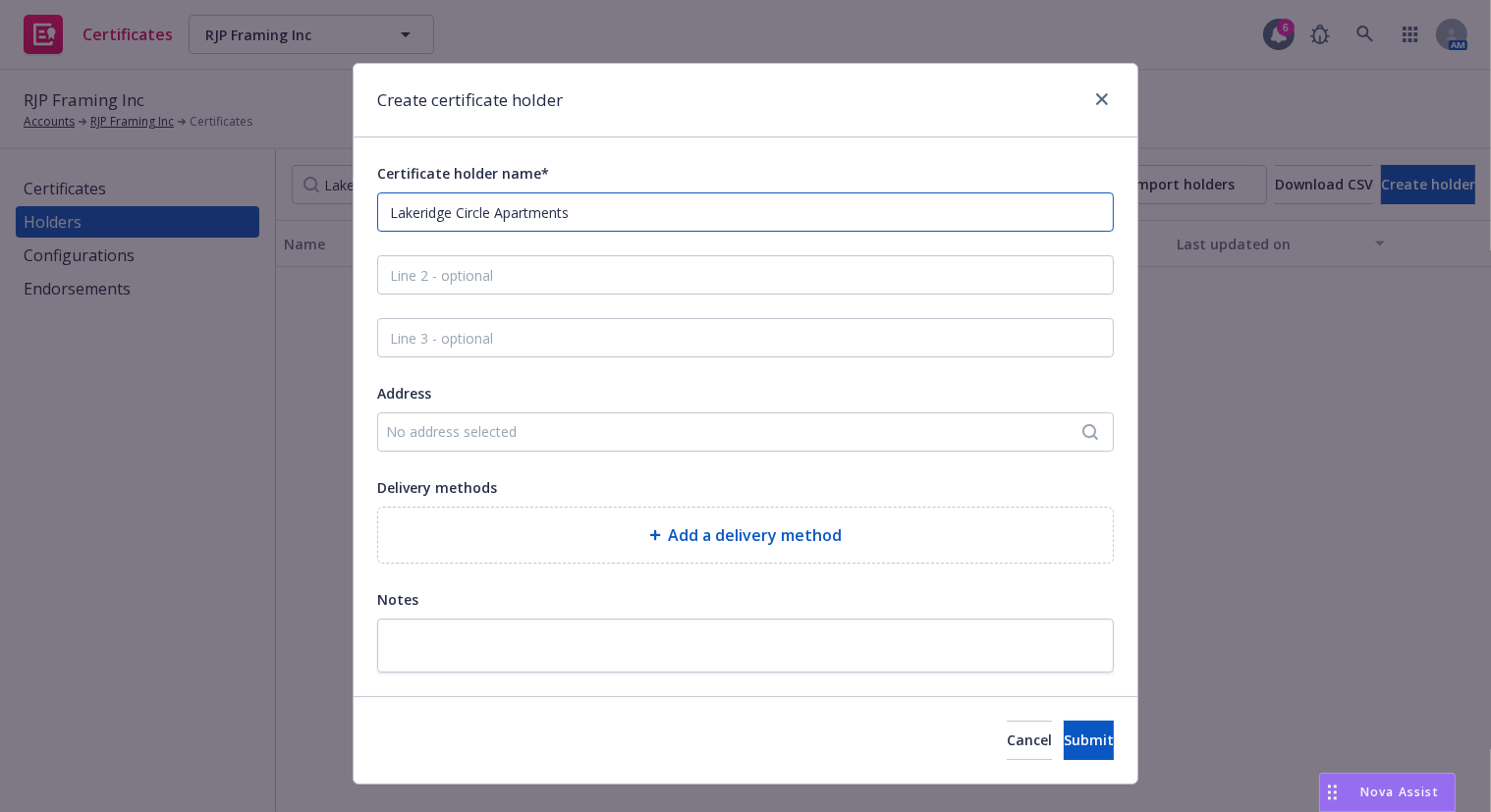 type on "Lakeridge Circle Apartments" 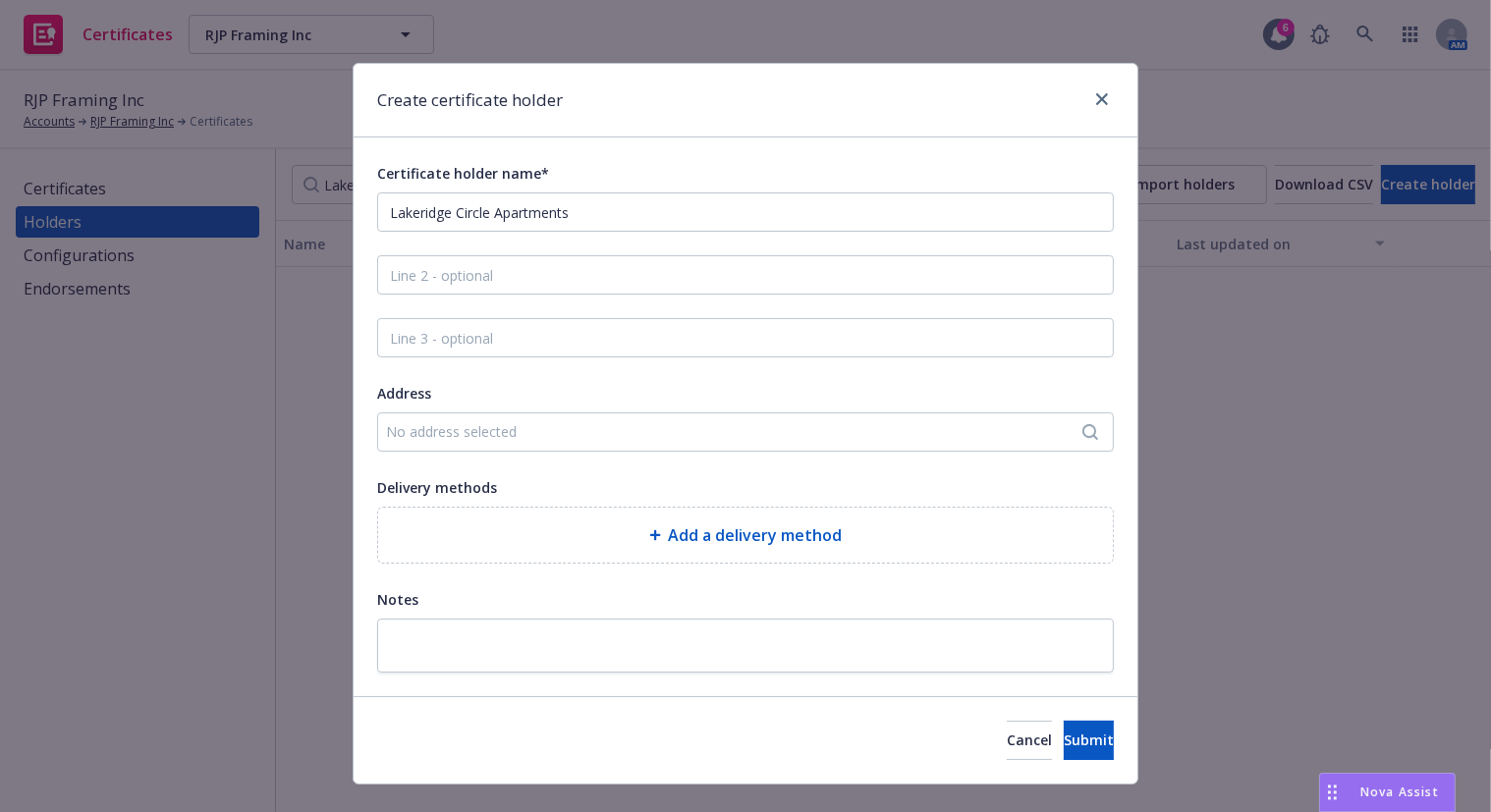 click on "No address selected" at bounding box center (736, 431) 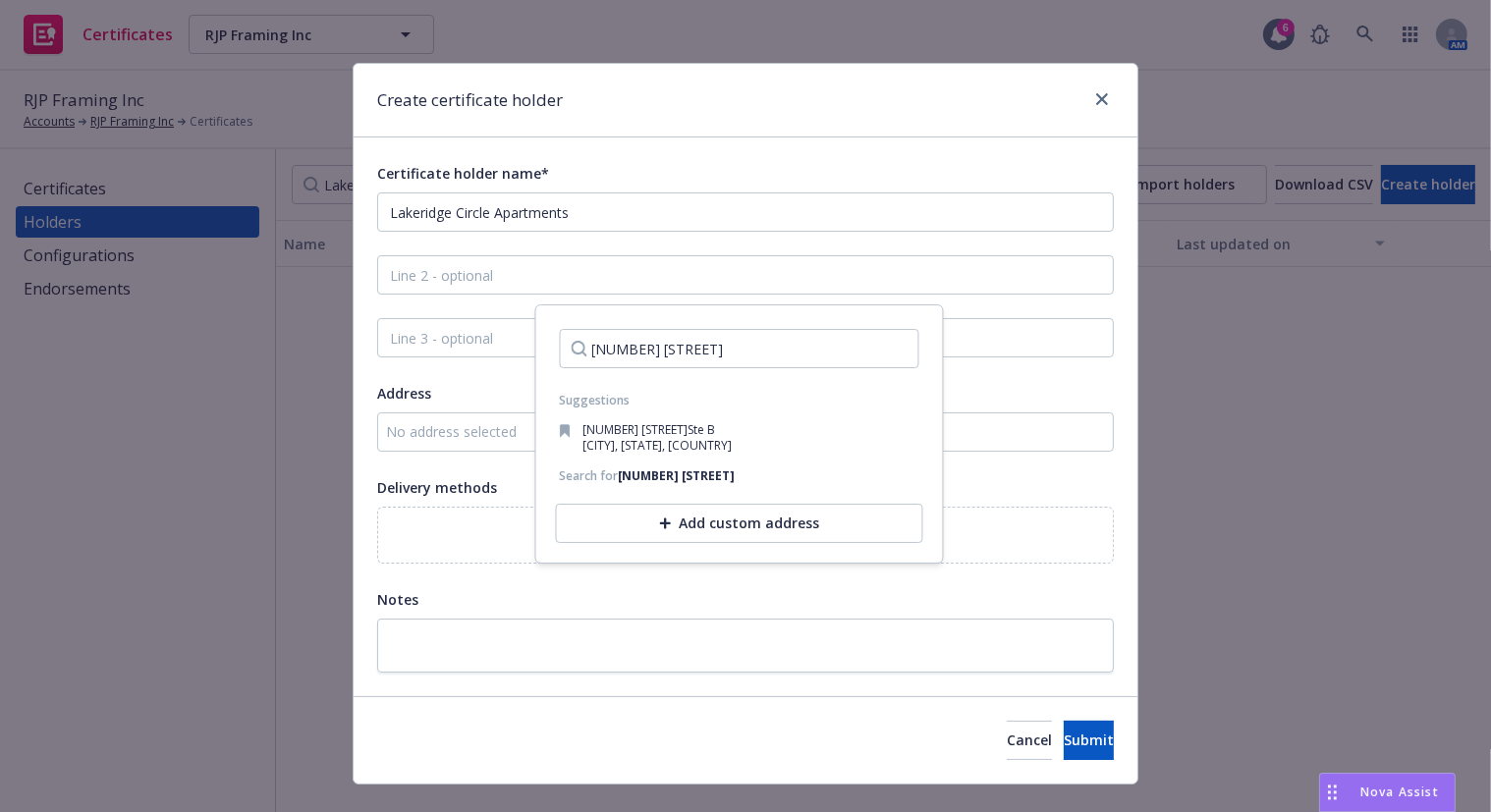 type on "[NUMBER] [STREET]" 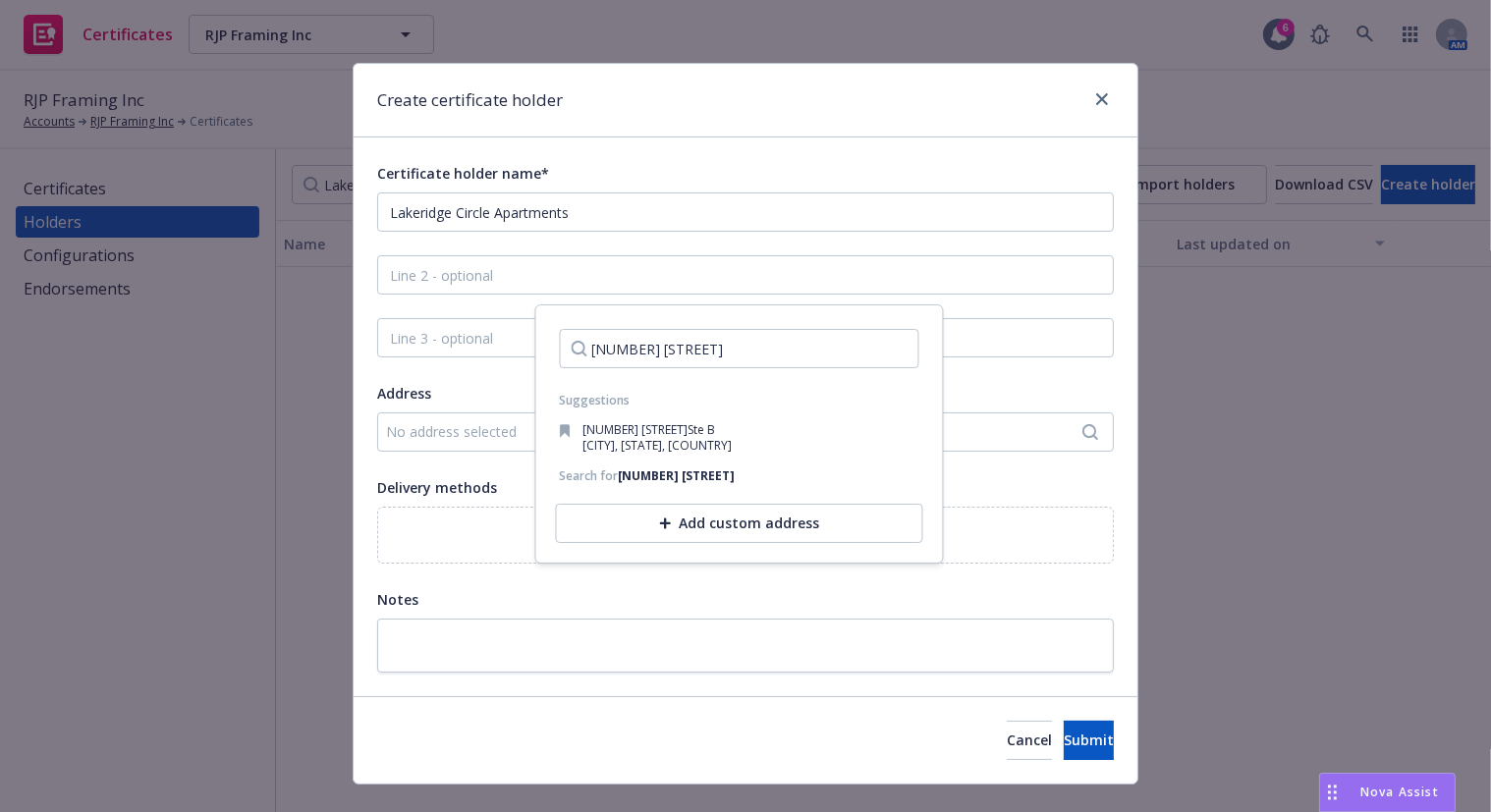click on "Add custom address" at bounding box center [740, 523] 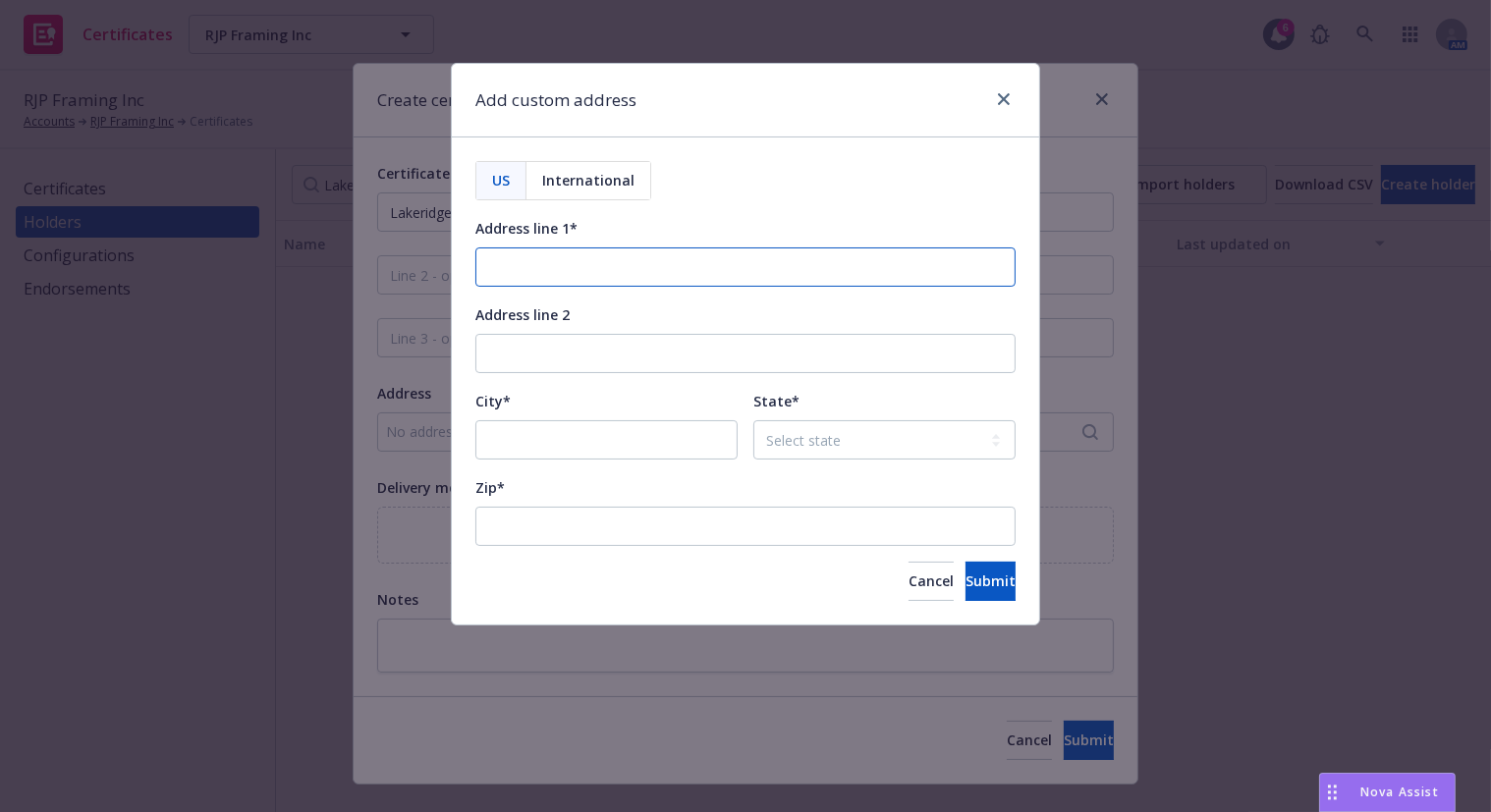 click on "Address line 1*" at bounding box center (746, 267) 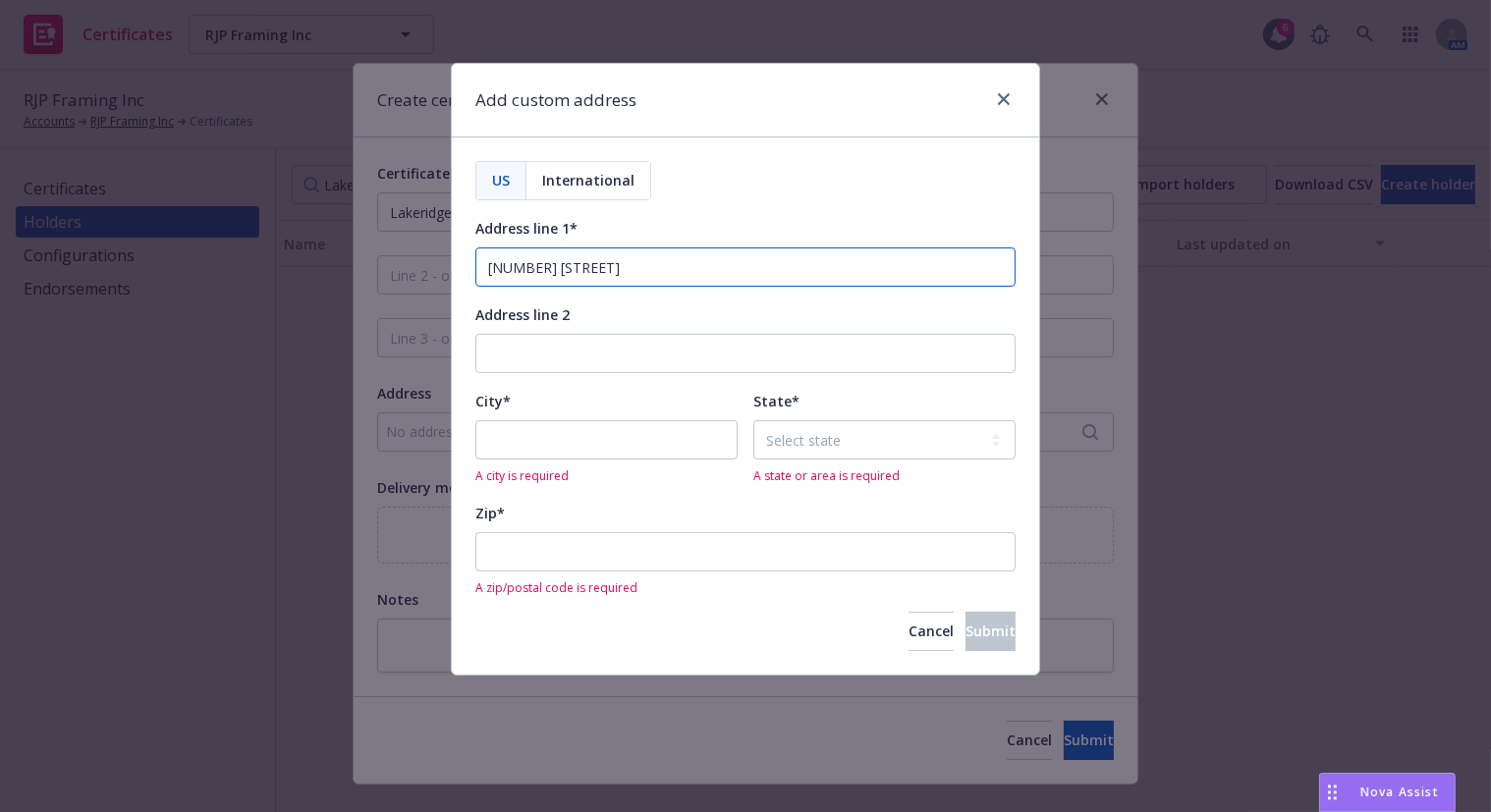 type on "[NUMBER] [STREET]" 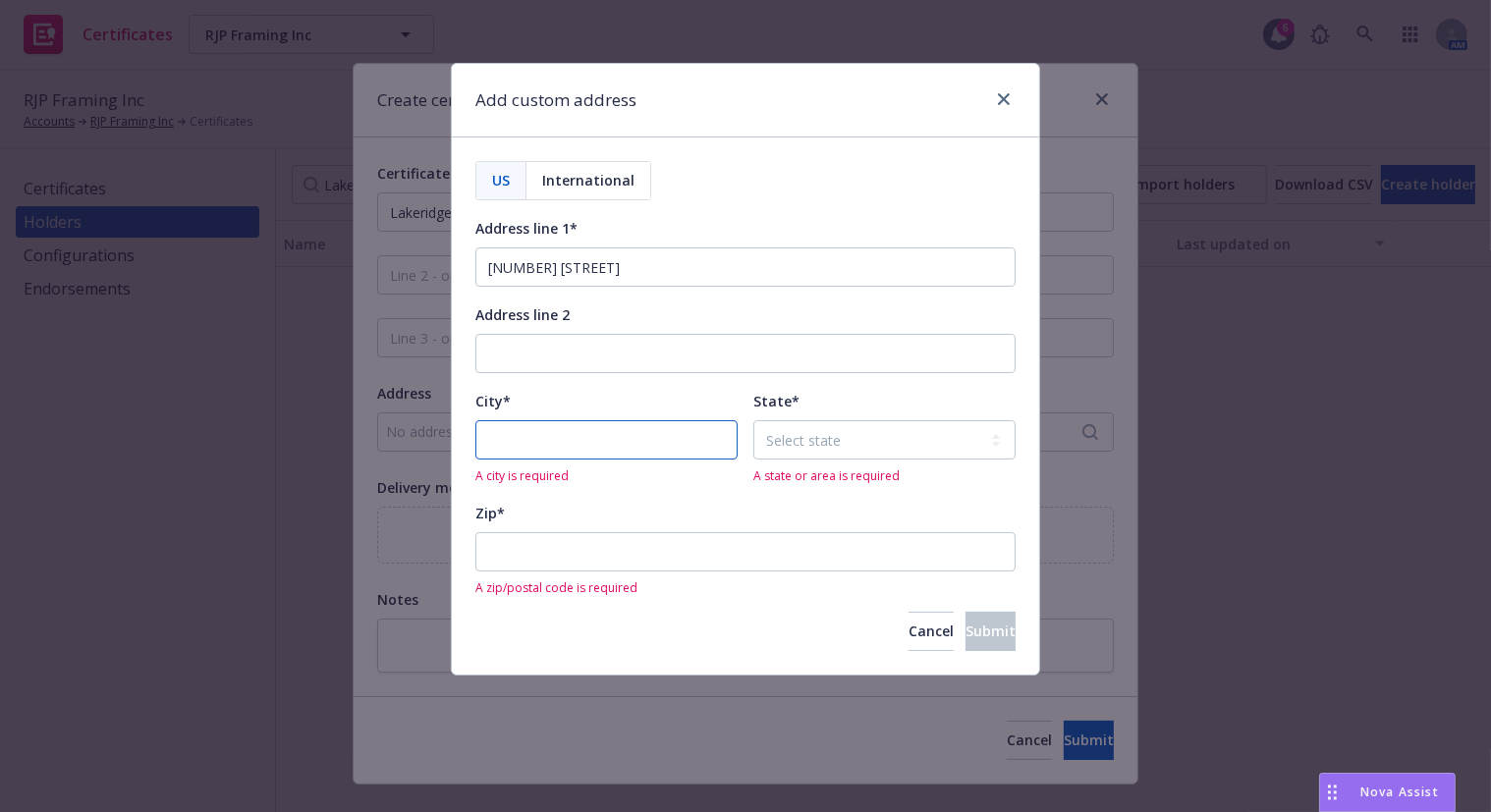 click on "City*" at bounding box center (606, 440) 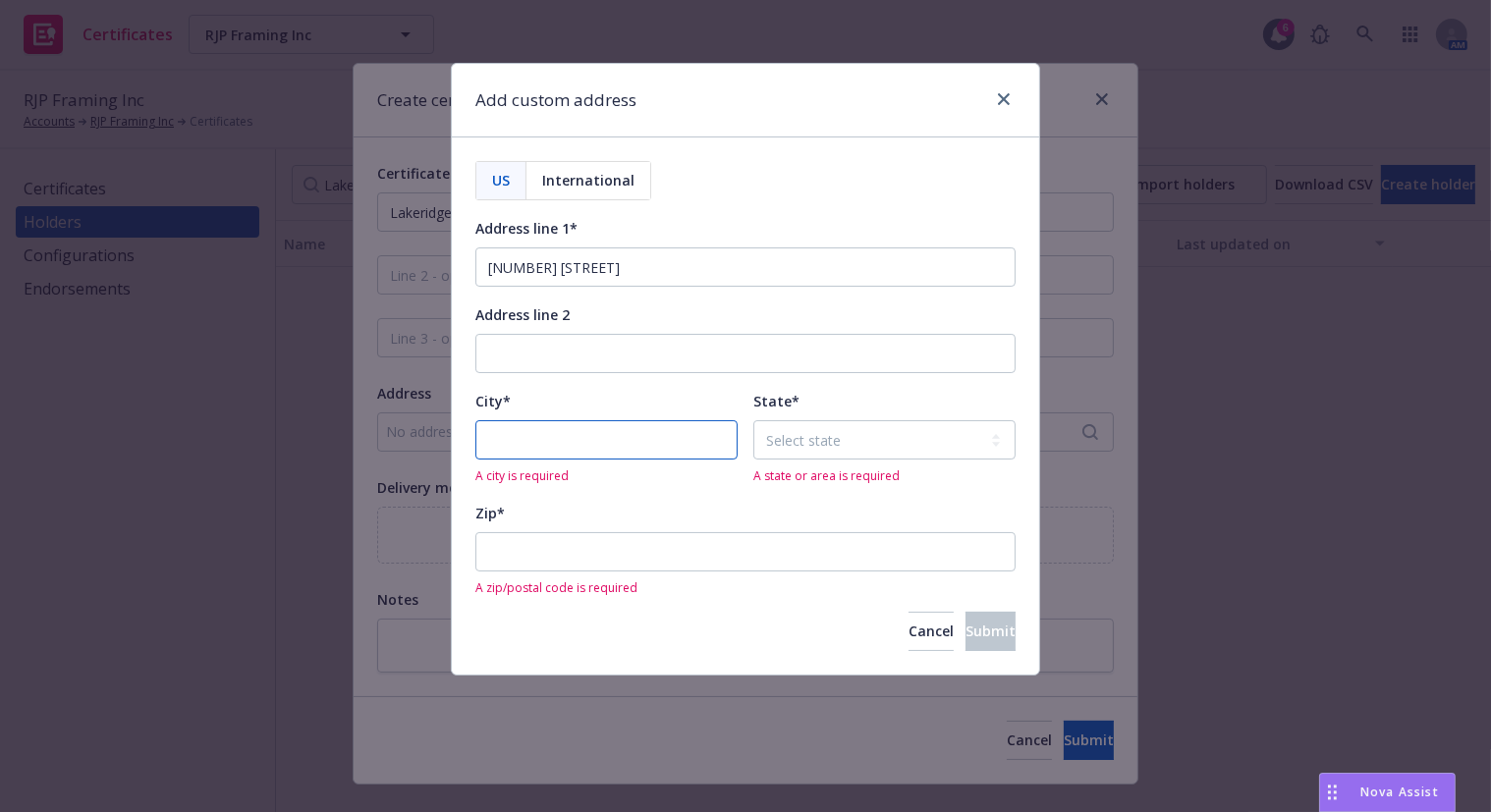 paste on "[CITY]" 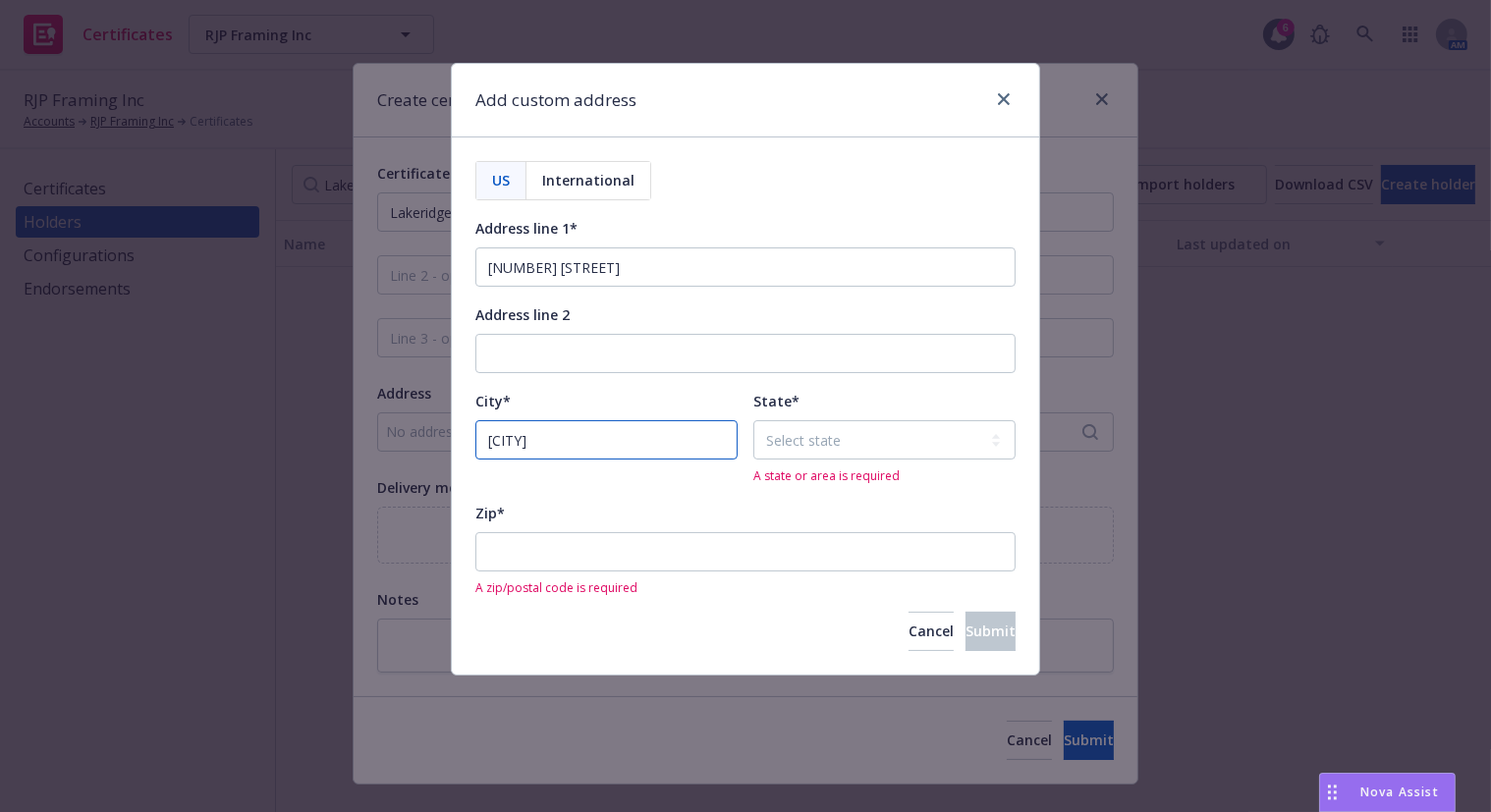 type on "[CITY]" 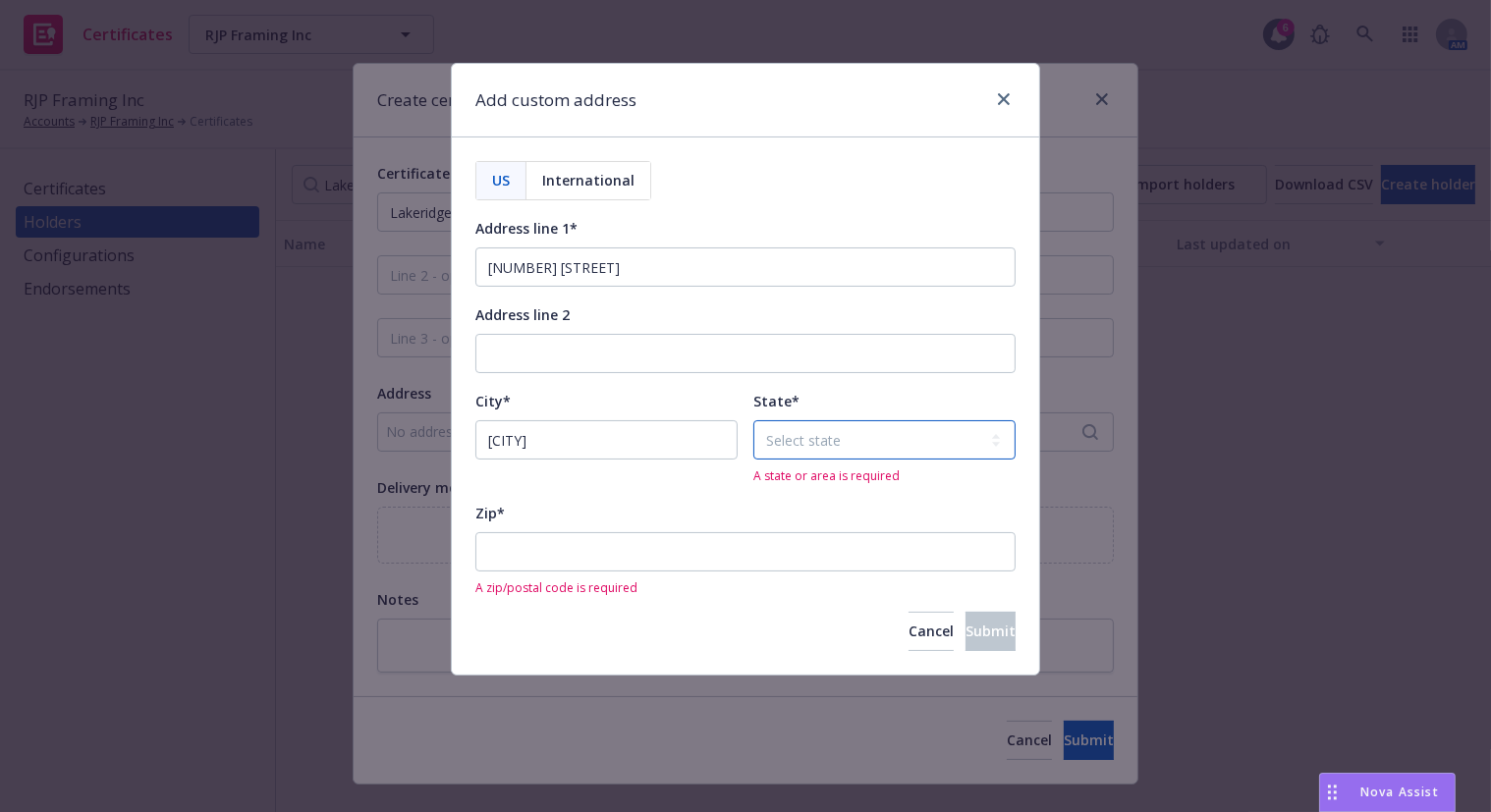 select on "CA" 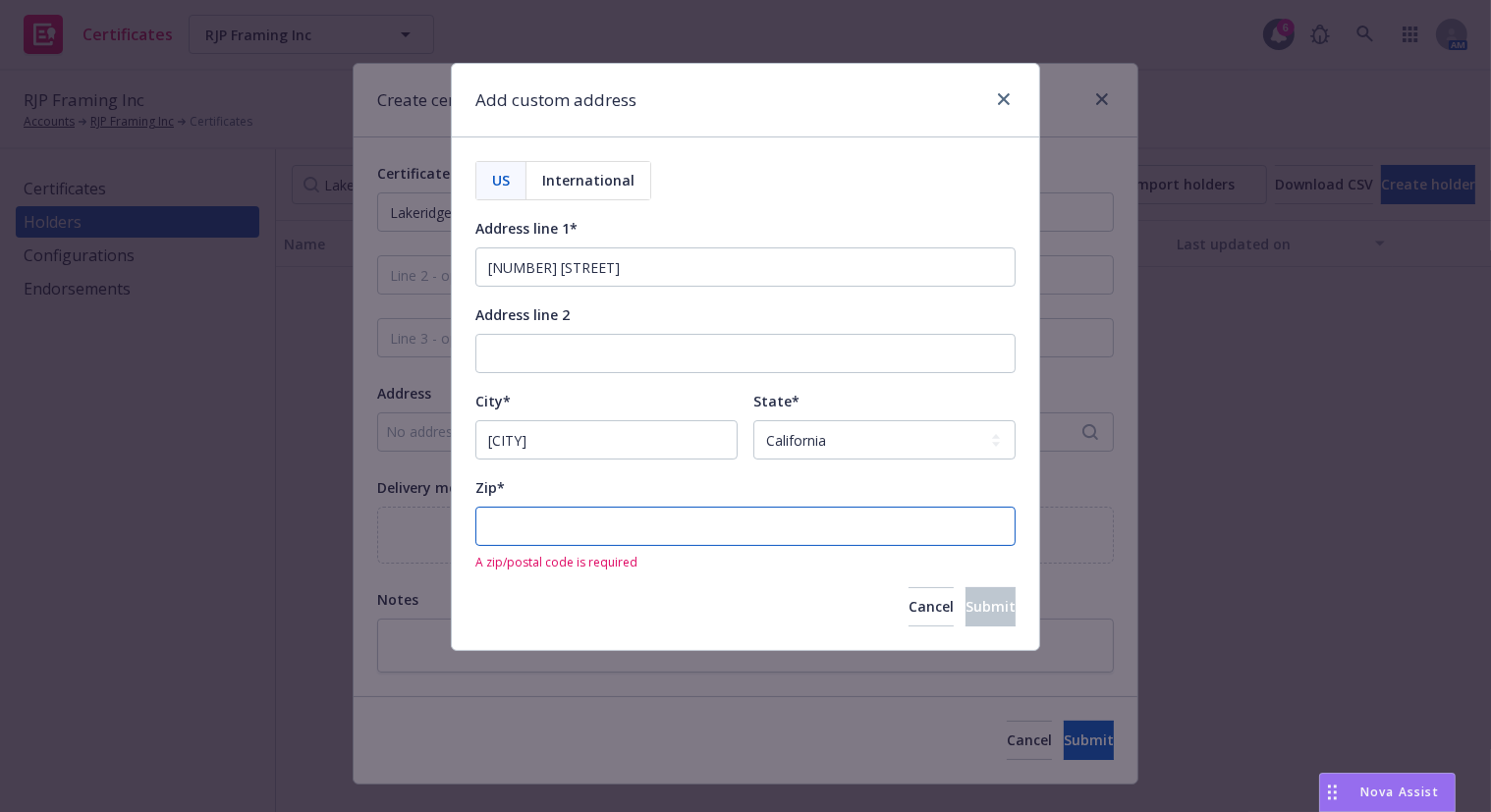 click on "Zip*" at bounding box center [746, 526] 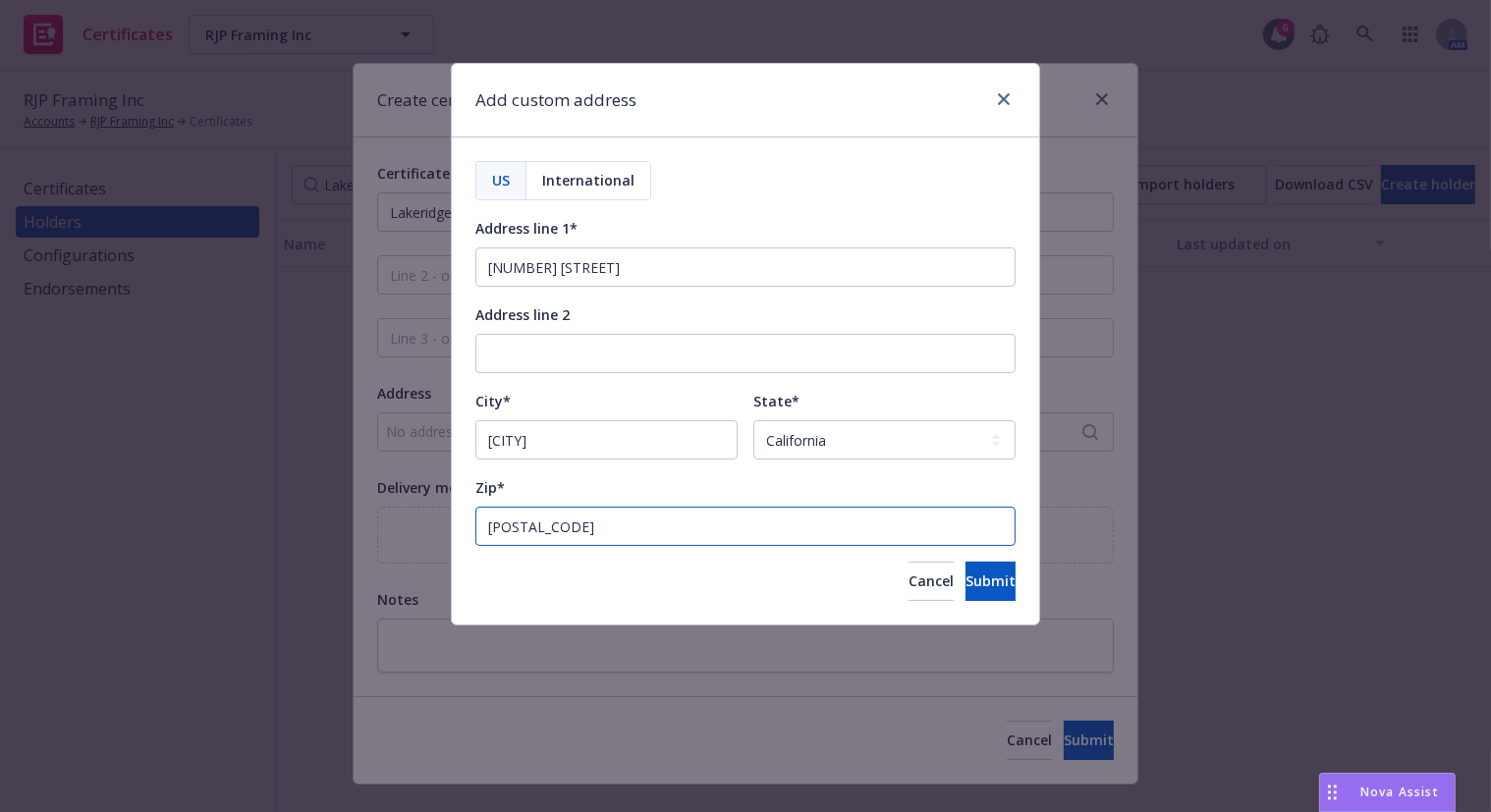 type on "[POSTAL_CODE]" 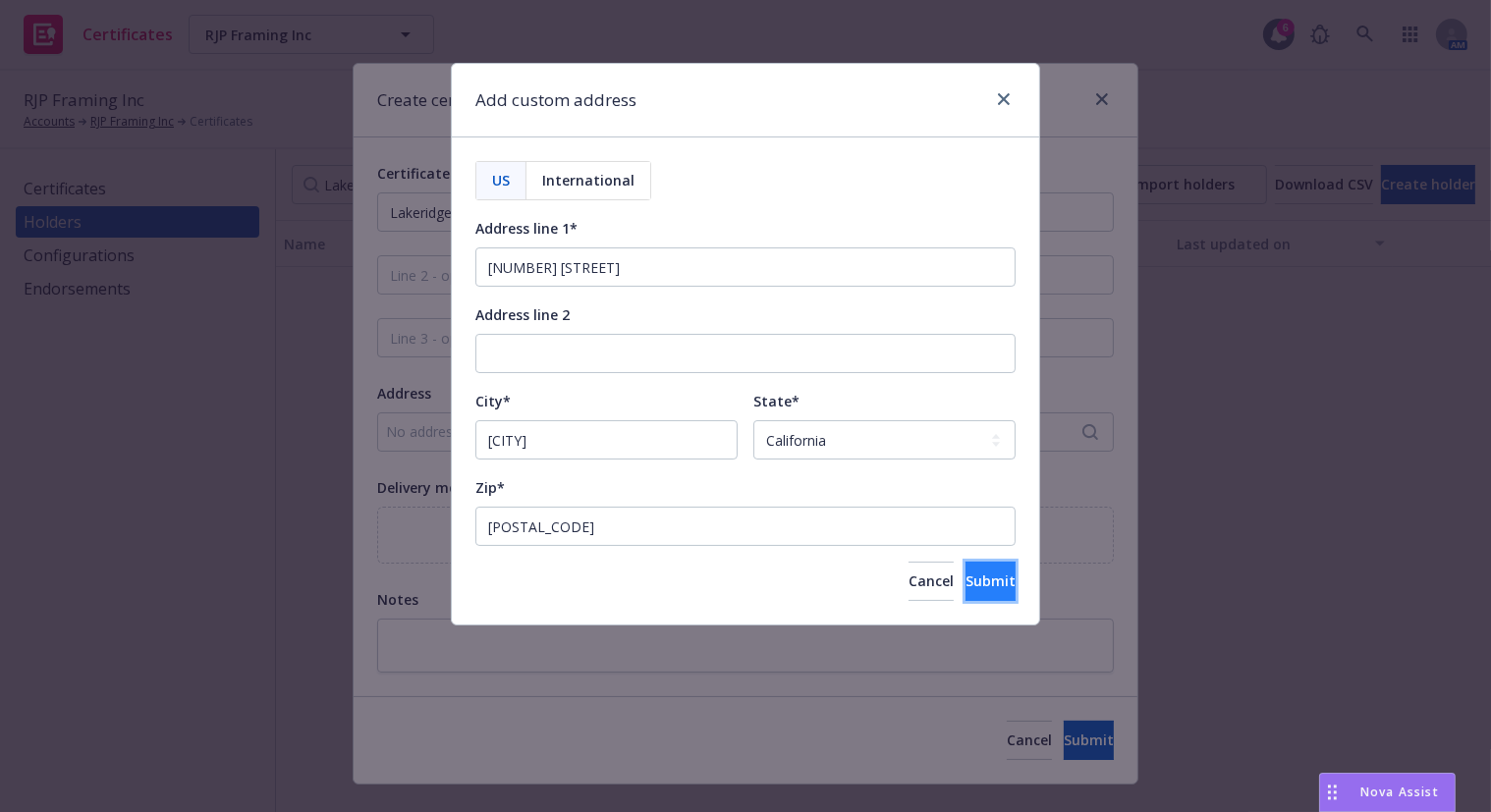 drag, startPoint x: 946, startPoint y: 582, endPoint x: 919, endPoint y: 583, distance: 27.018512 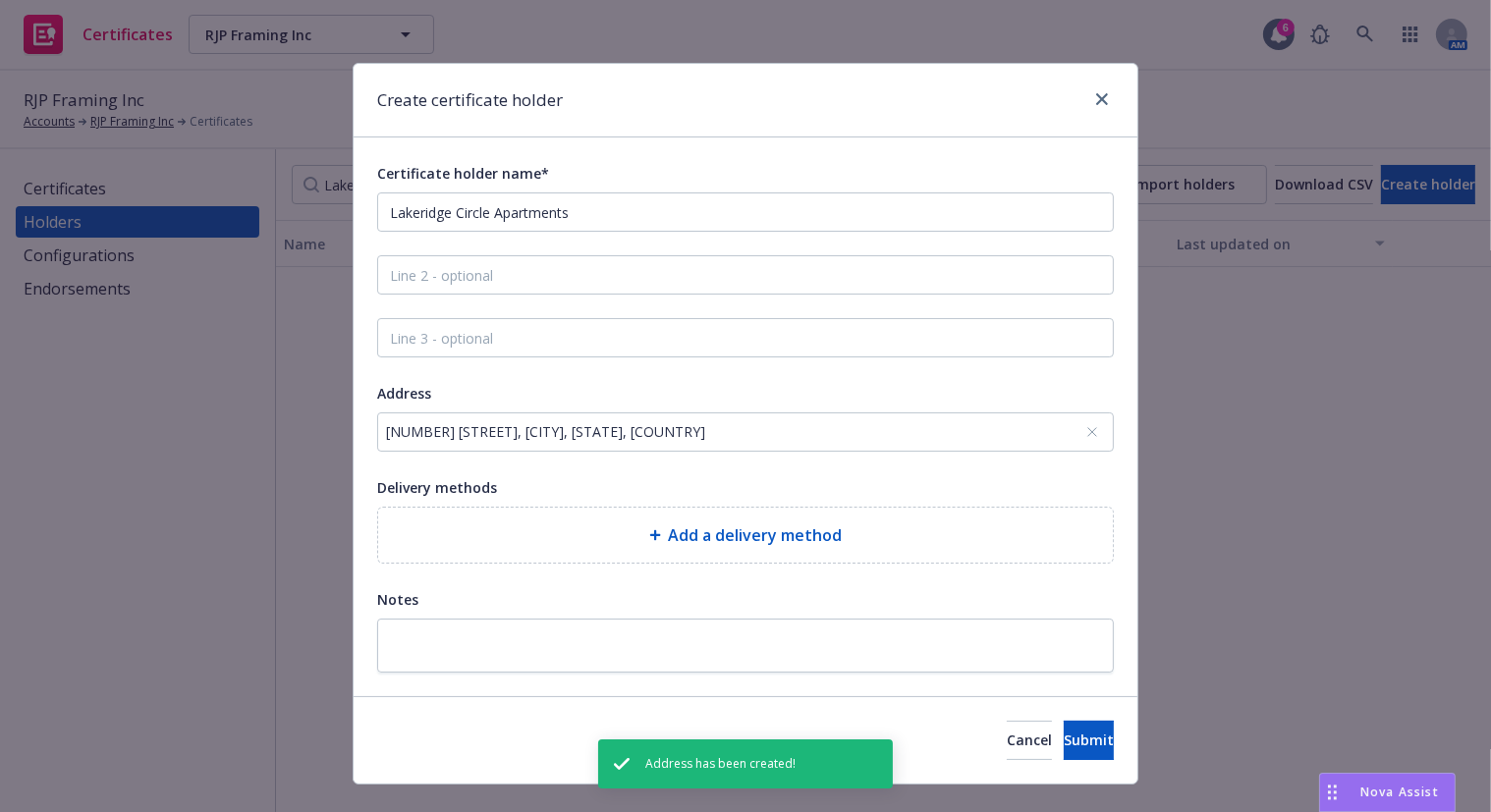 click on "Add a delivery method" at bounding box center (746, 535) 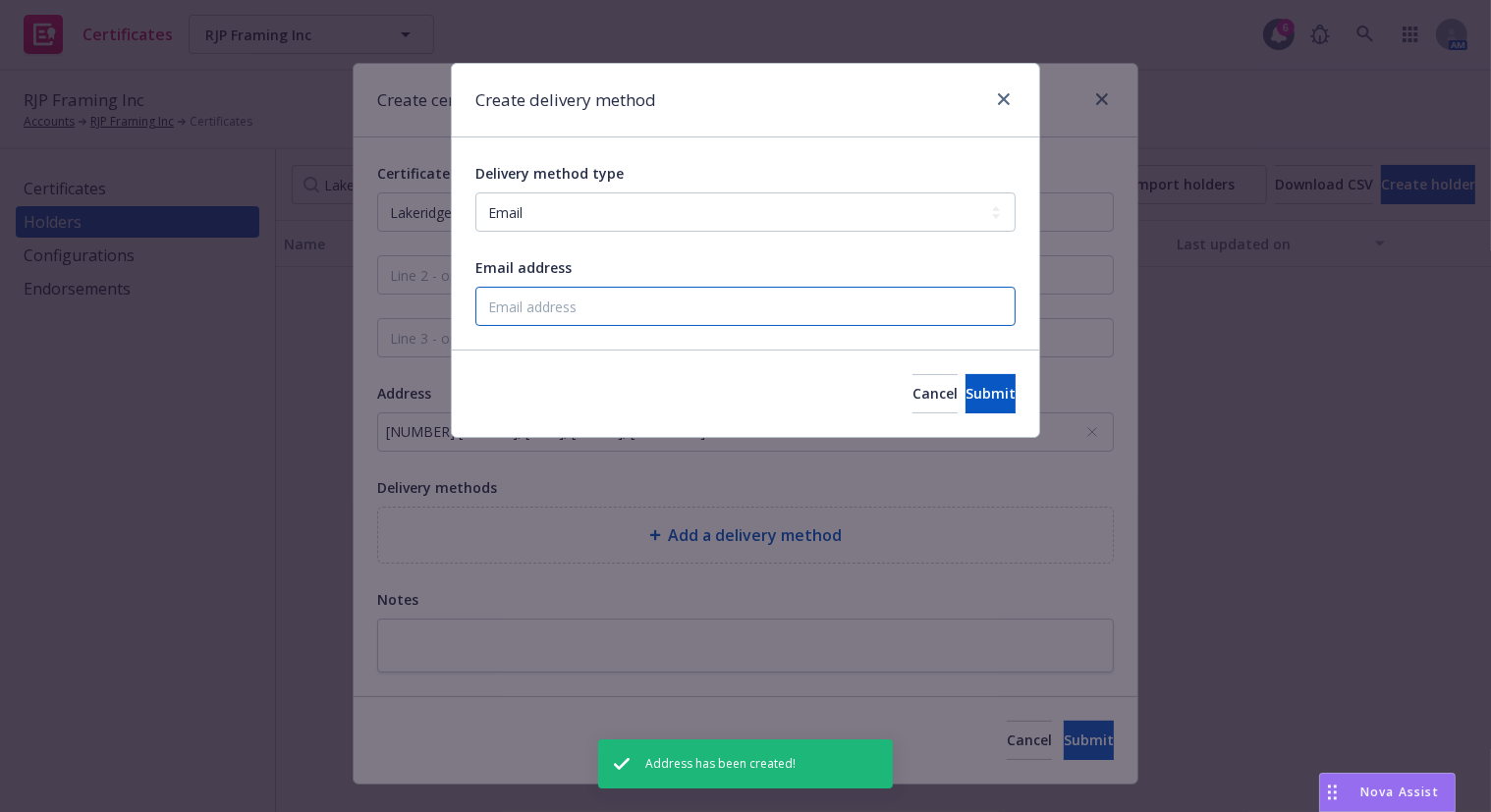 click on "Email address" at bounding box center [746, 306] 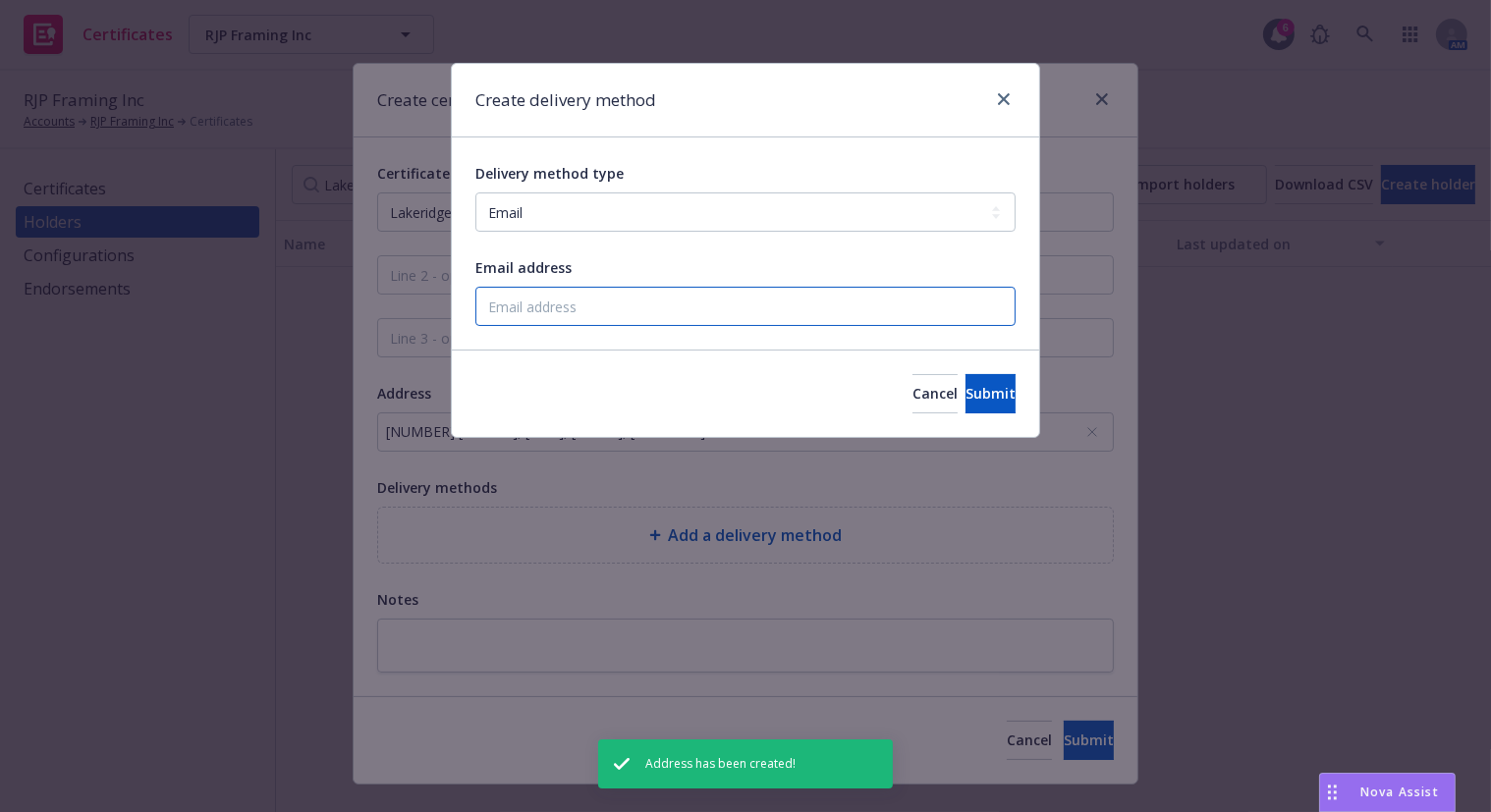 paste on "[EMAIL]" 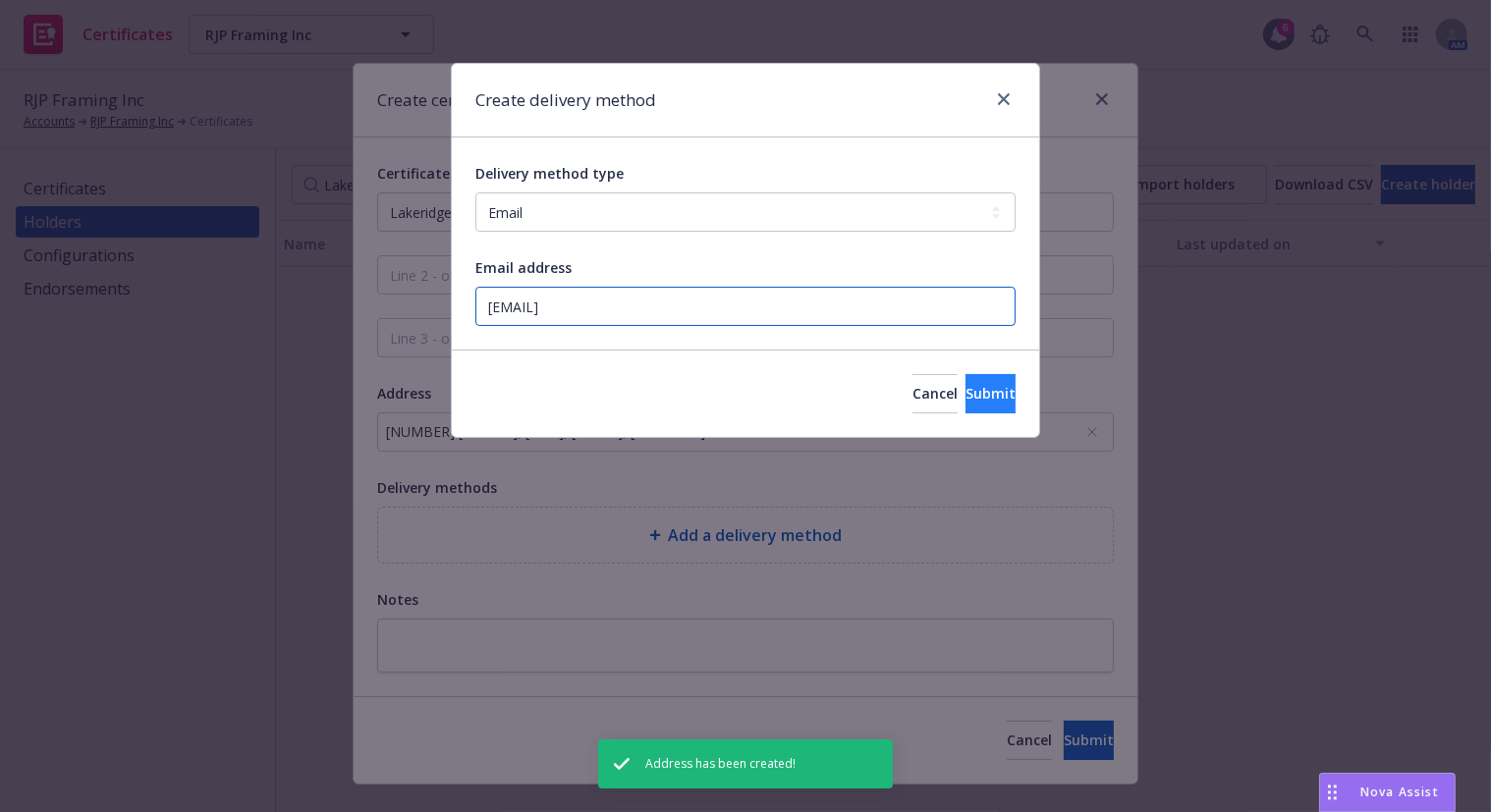 type on "[EMAIL]" 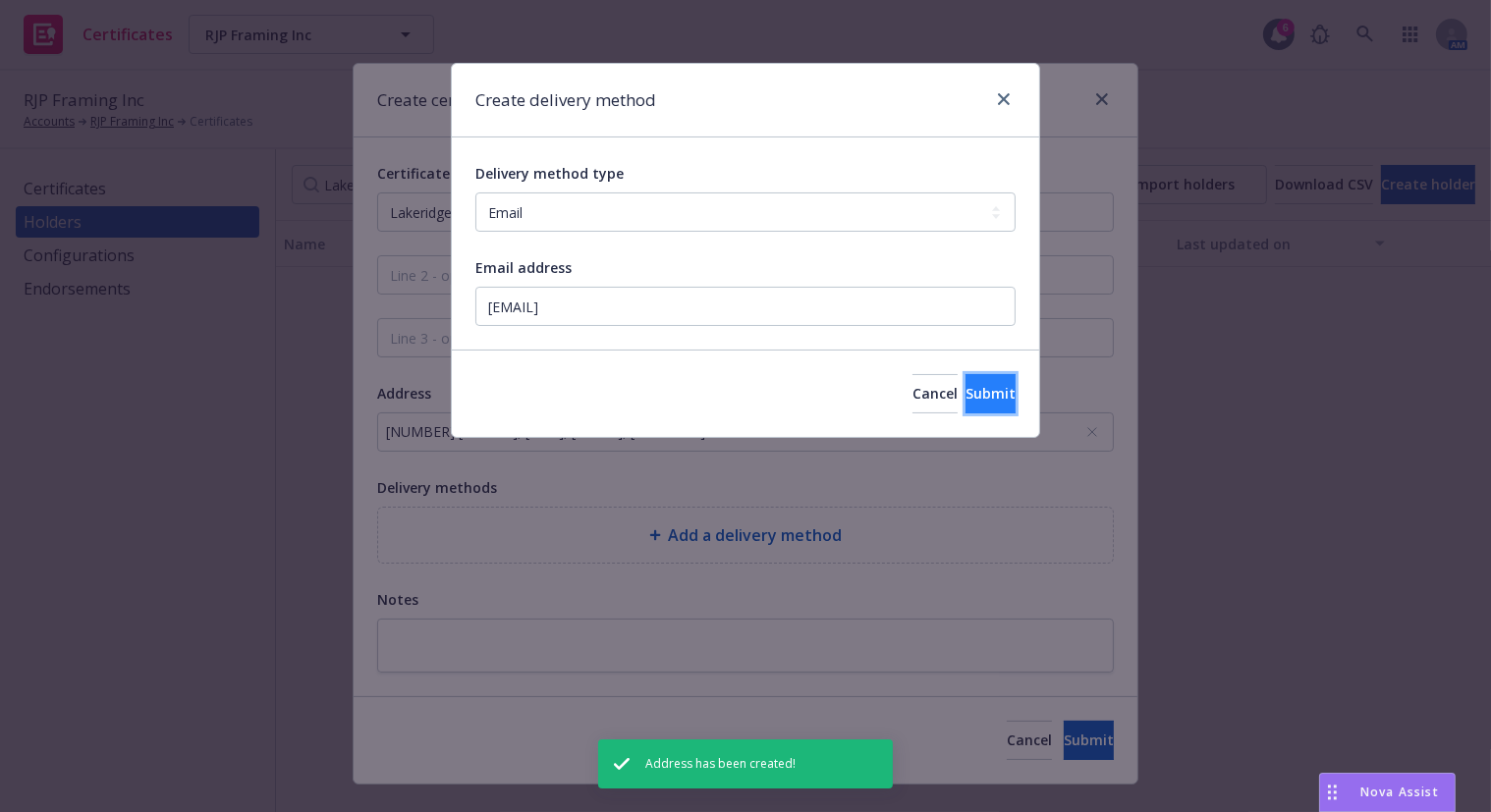 click on "Submit" at bounding box center [990, 393] 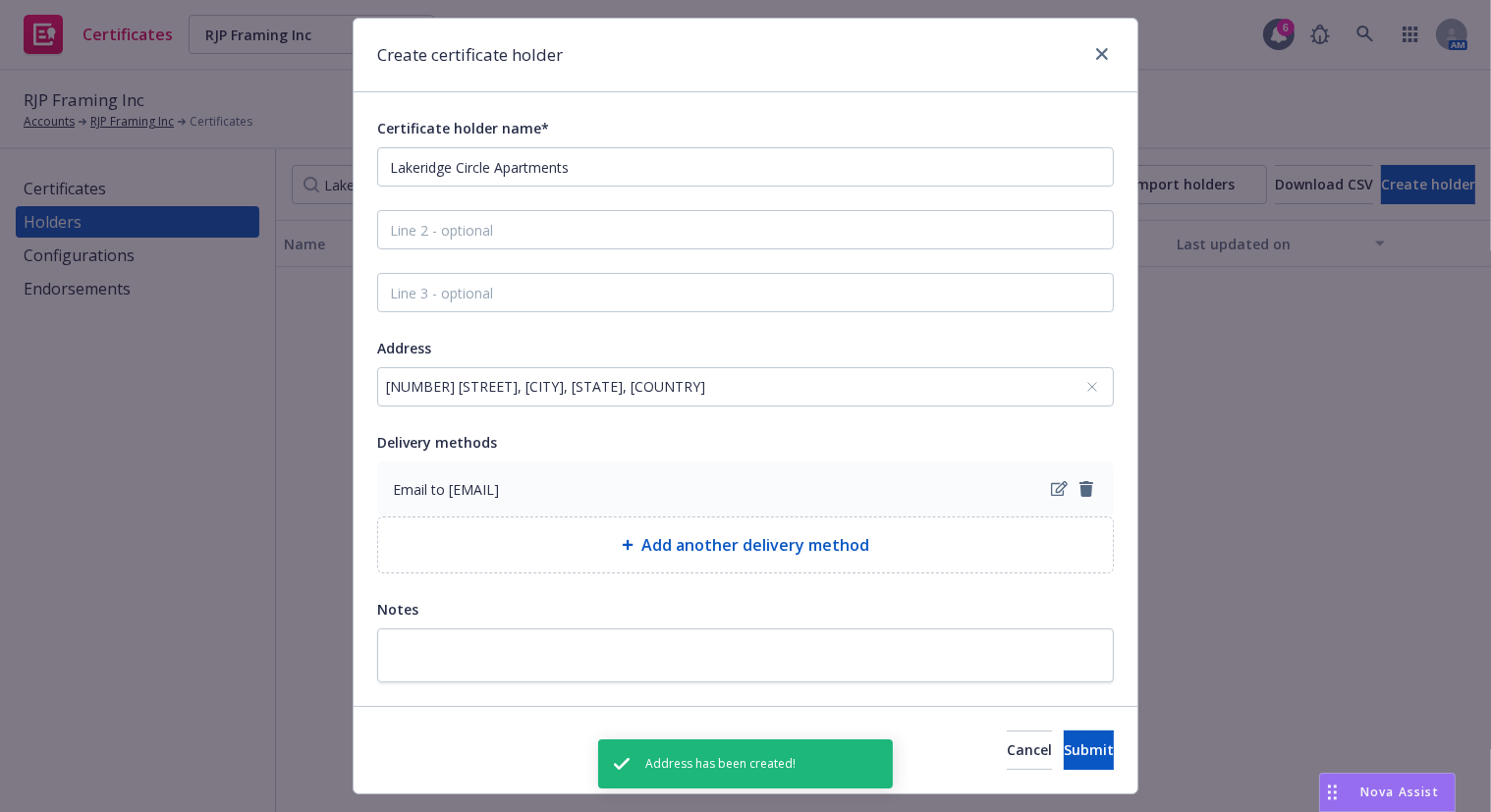 scroll, scrollTop: 88, scrollLeft: 0, axis: vertical 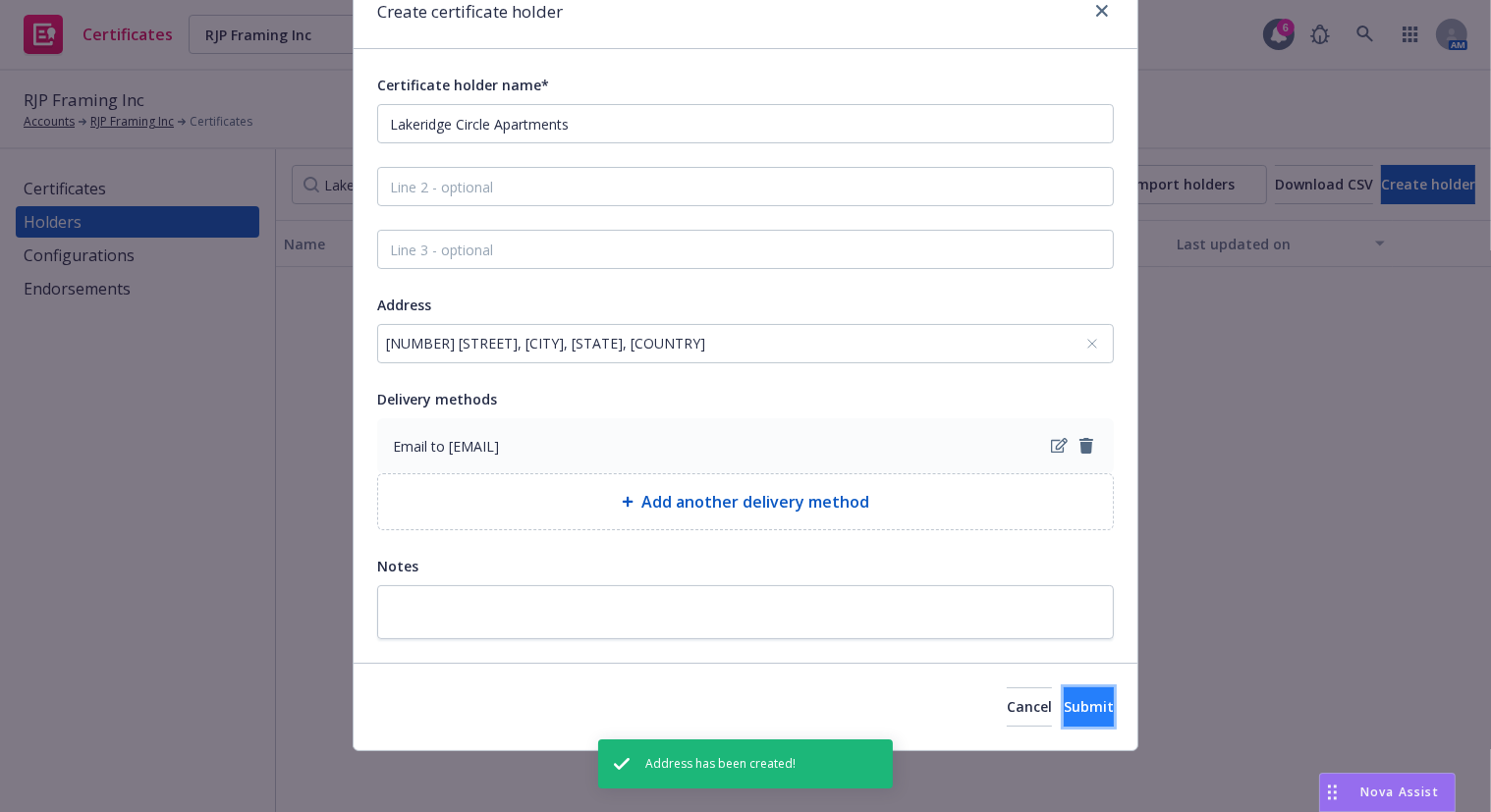 click on "Submit" at bounding box center (1088, 707) 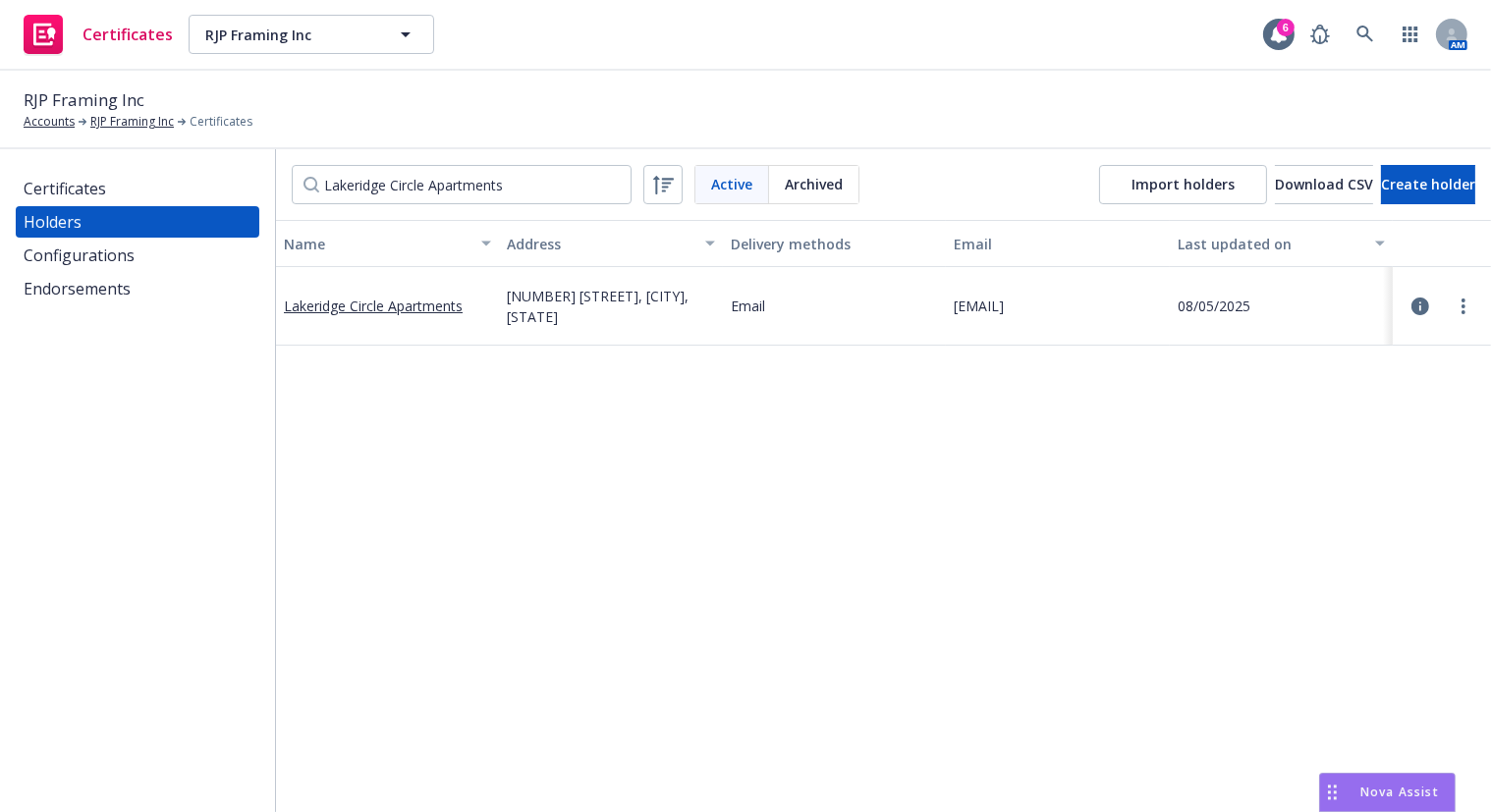 click on "Certificates" at bounding box center (65, 189) 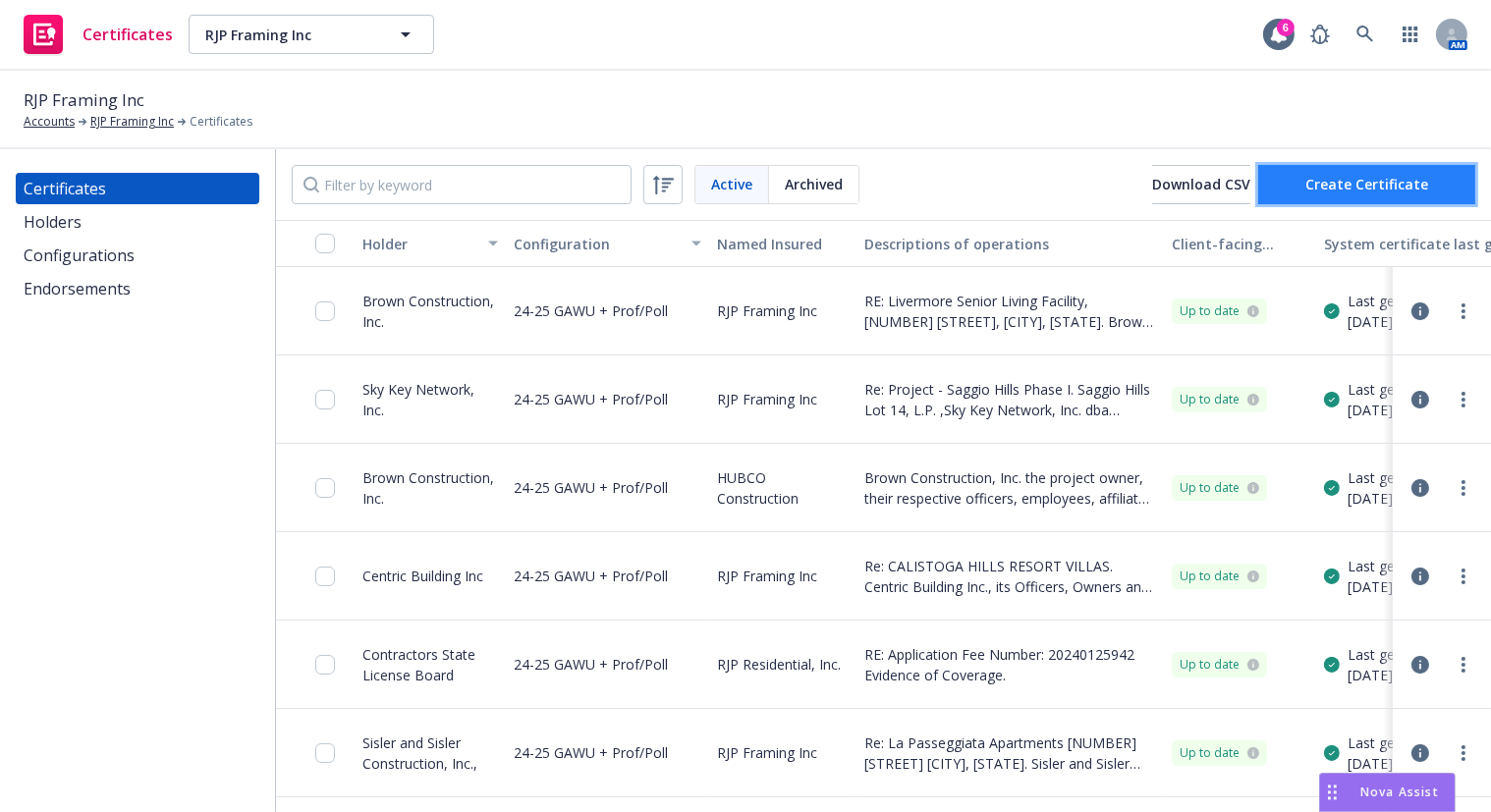 click on "Create Certificate" at bounding box center (1366, 185) 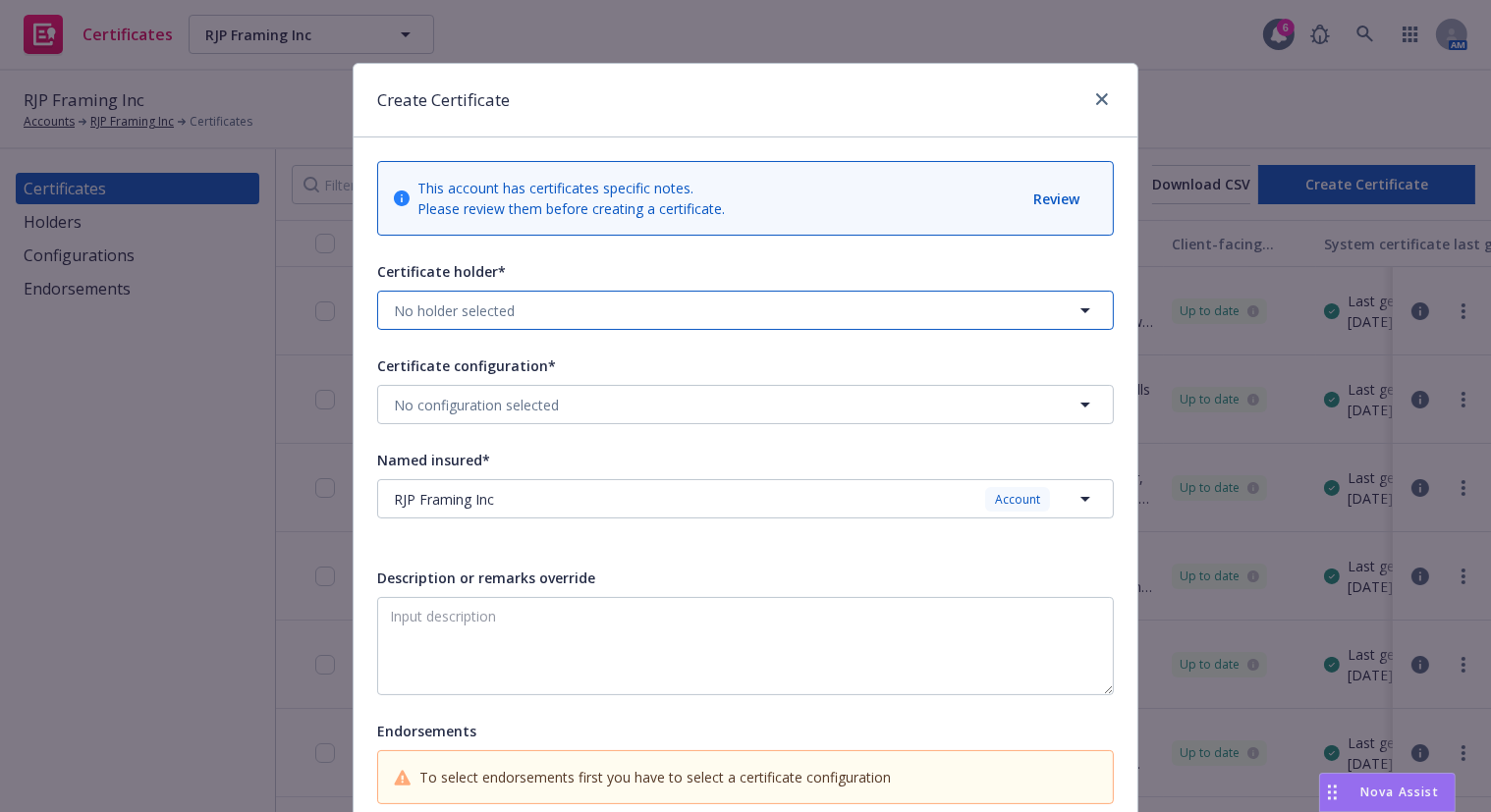 click on "No holder selected" at bounding box center (454, 310) 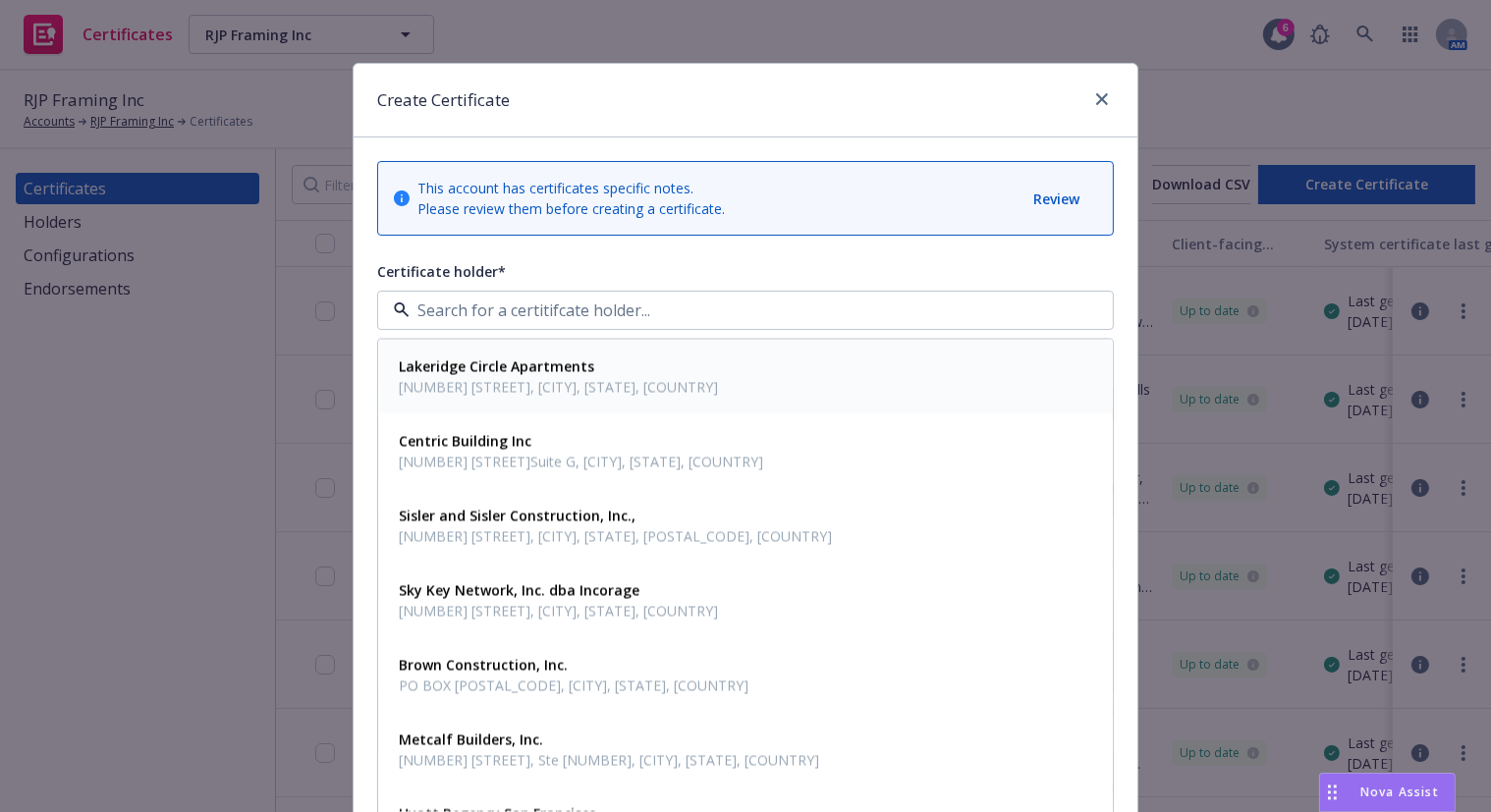 click on "[NUMBER] [STREET], [CITY], [STATE], [COUNTRY]" at bounding box center (558, 387) 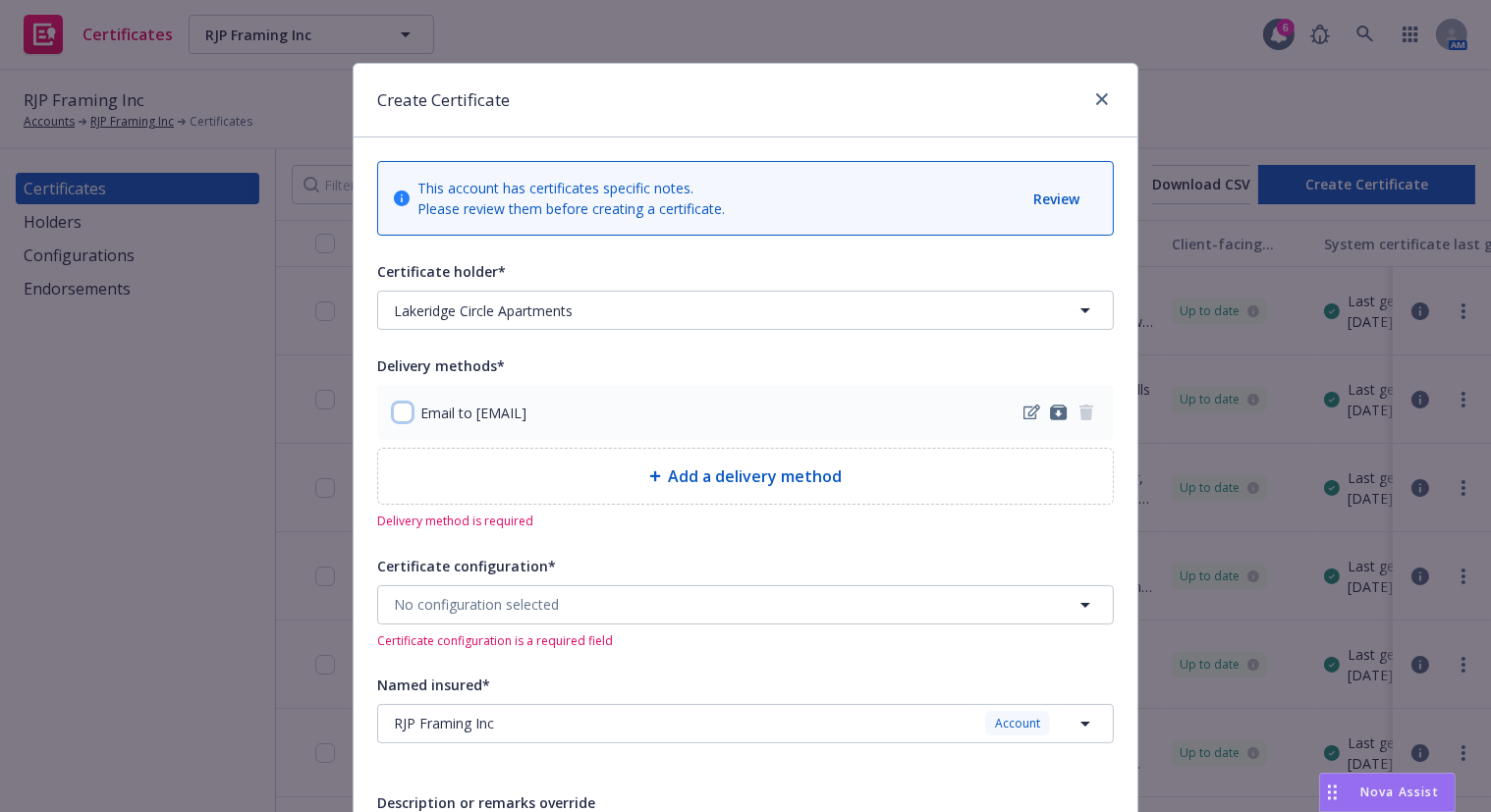 click at bounding box center (403, 412) 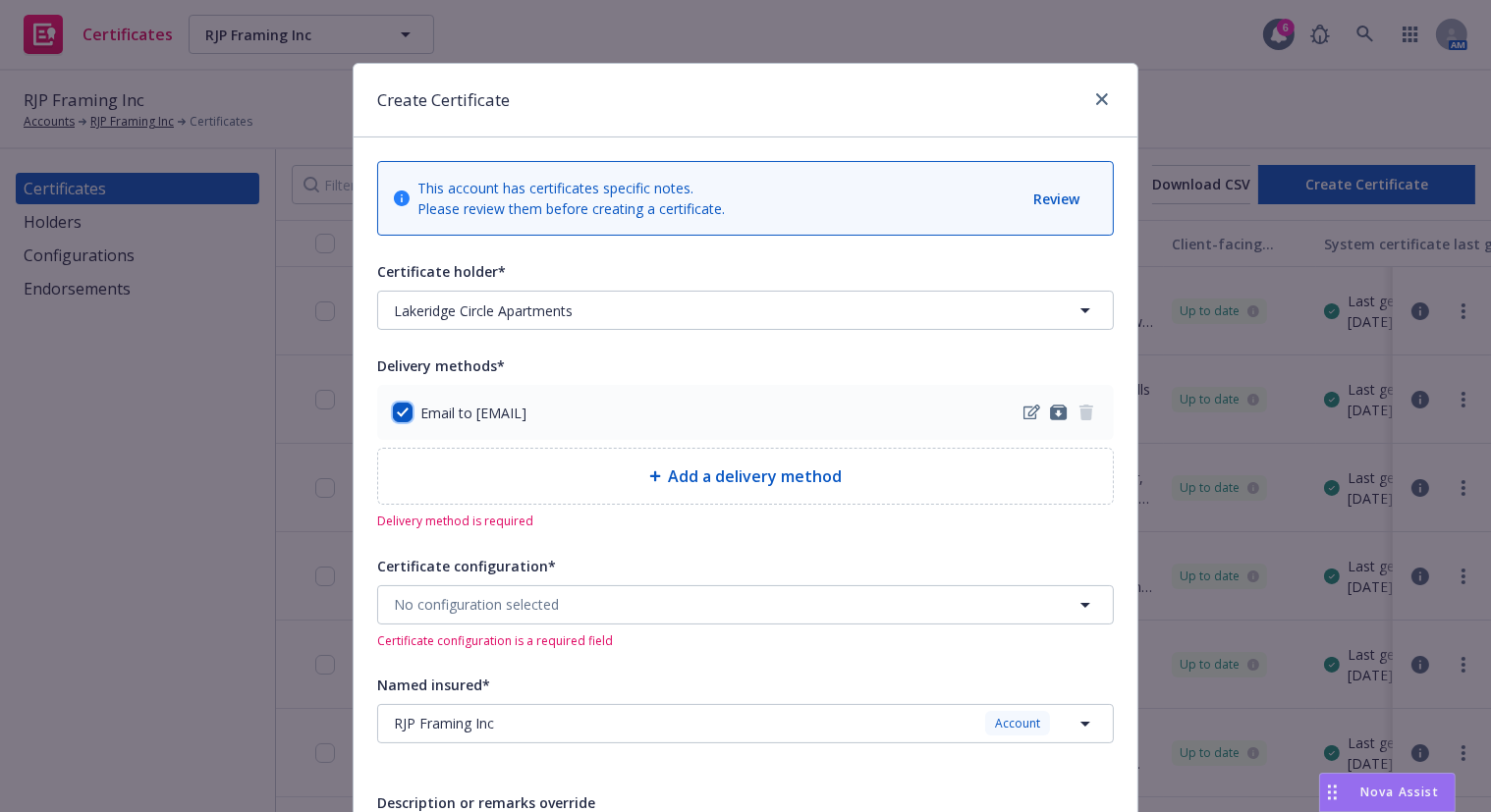 checkbox on "true" 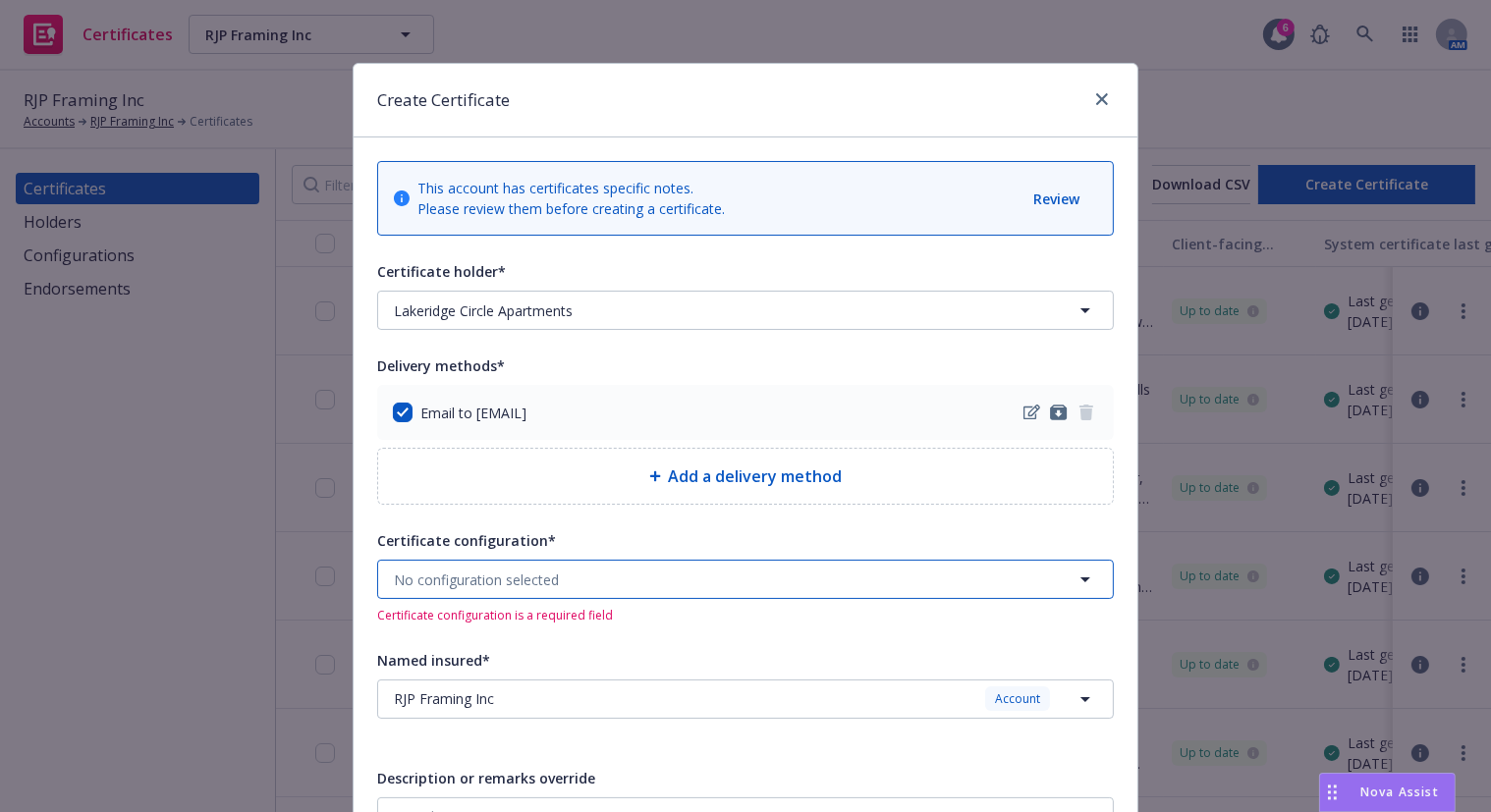 click on "No configuration selected" at bounding box center [746, 579] 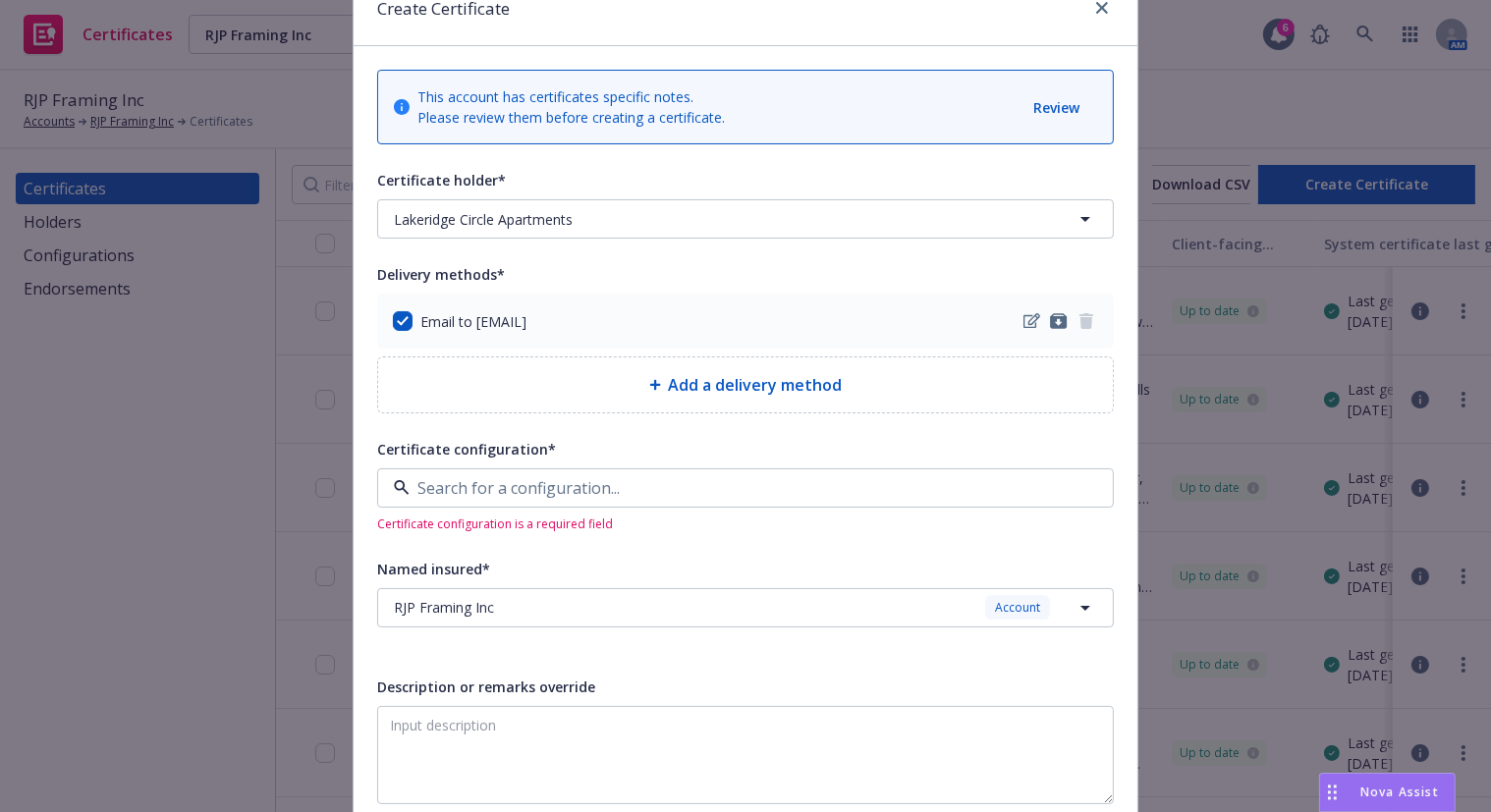 scroll, scrollTop: 178, scrollLeft: 0, axis: vertical 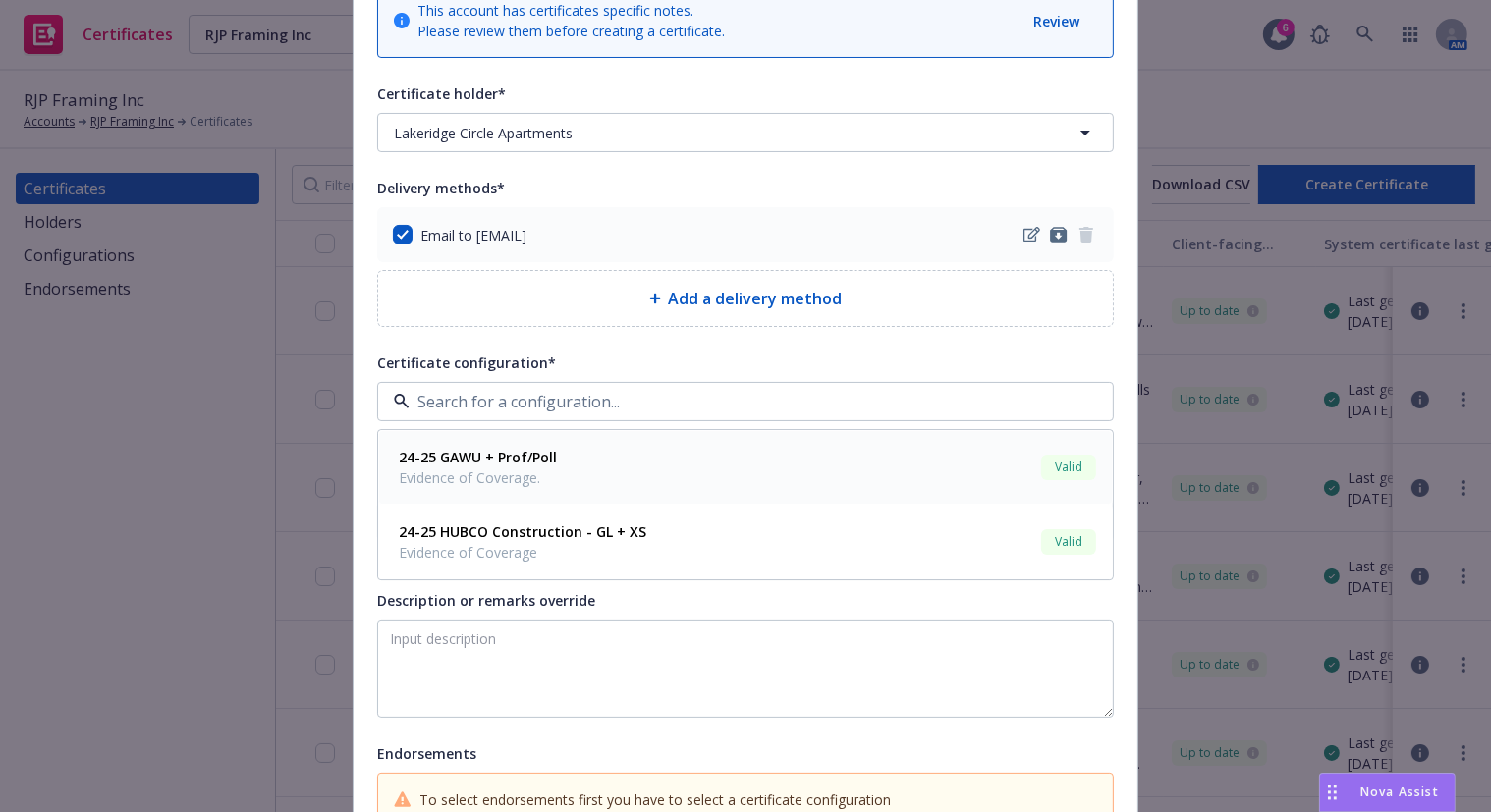 click on "24-25 GAWU + Prof/Poll Evidence of Coverage." at bounding box center [475, 468] 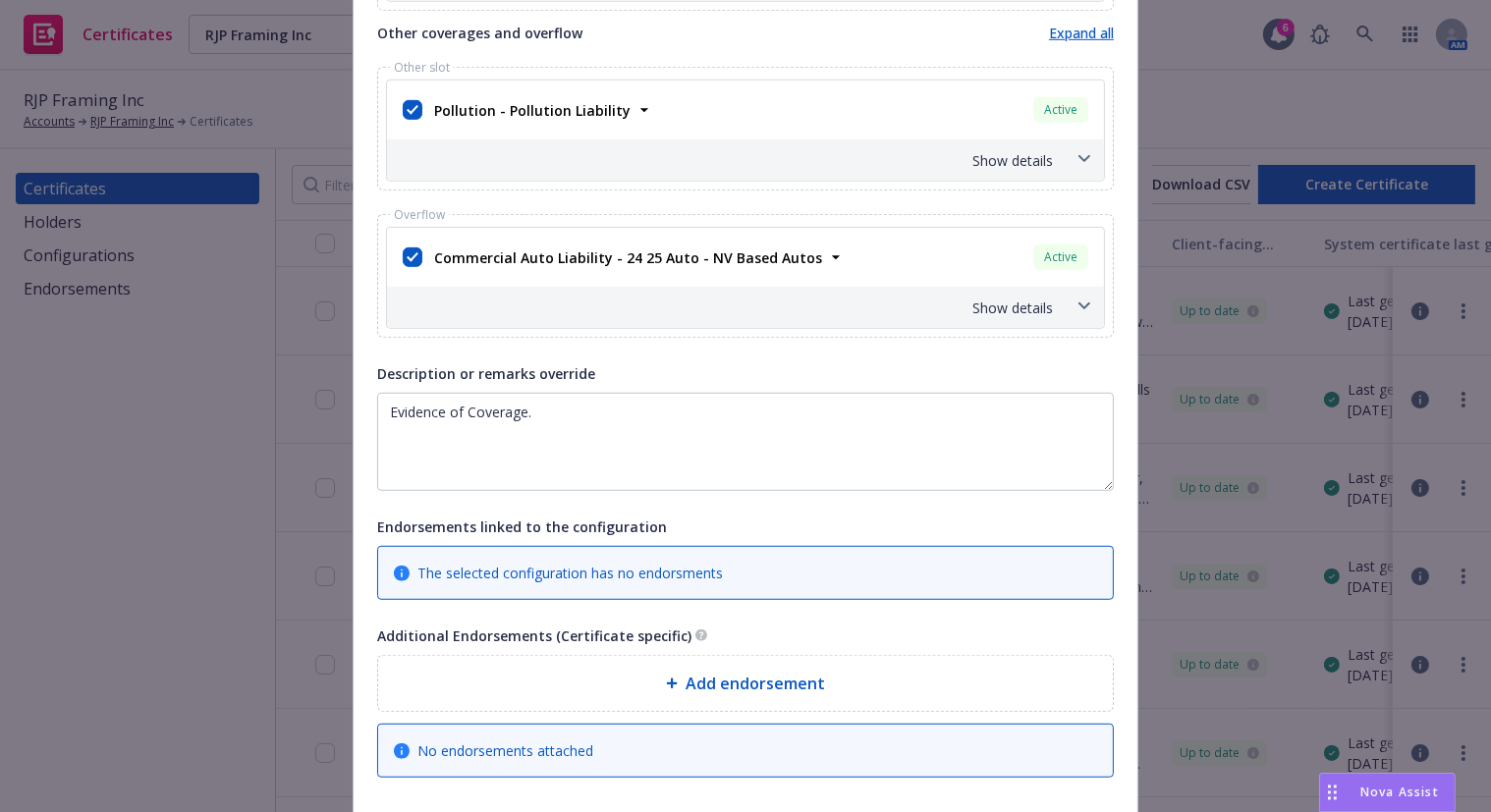 scroll, scrollTop: 1249, scrollLeft: 0, axis: vertical 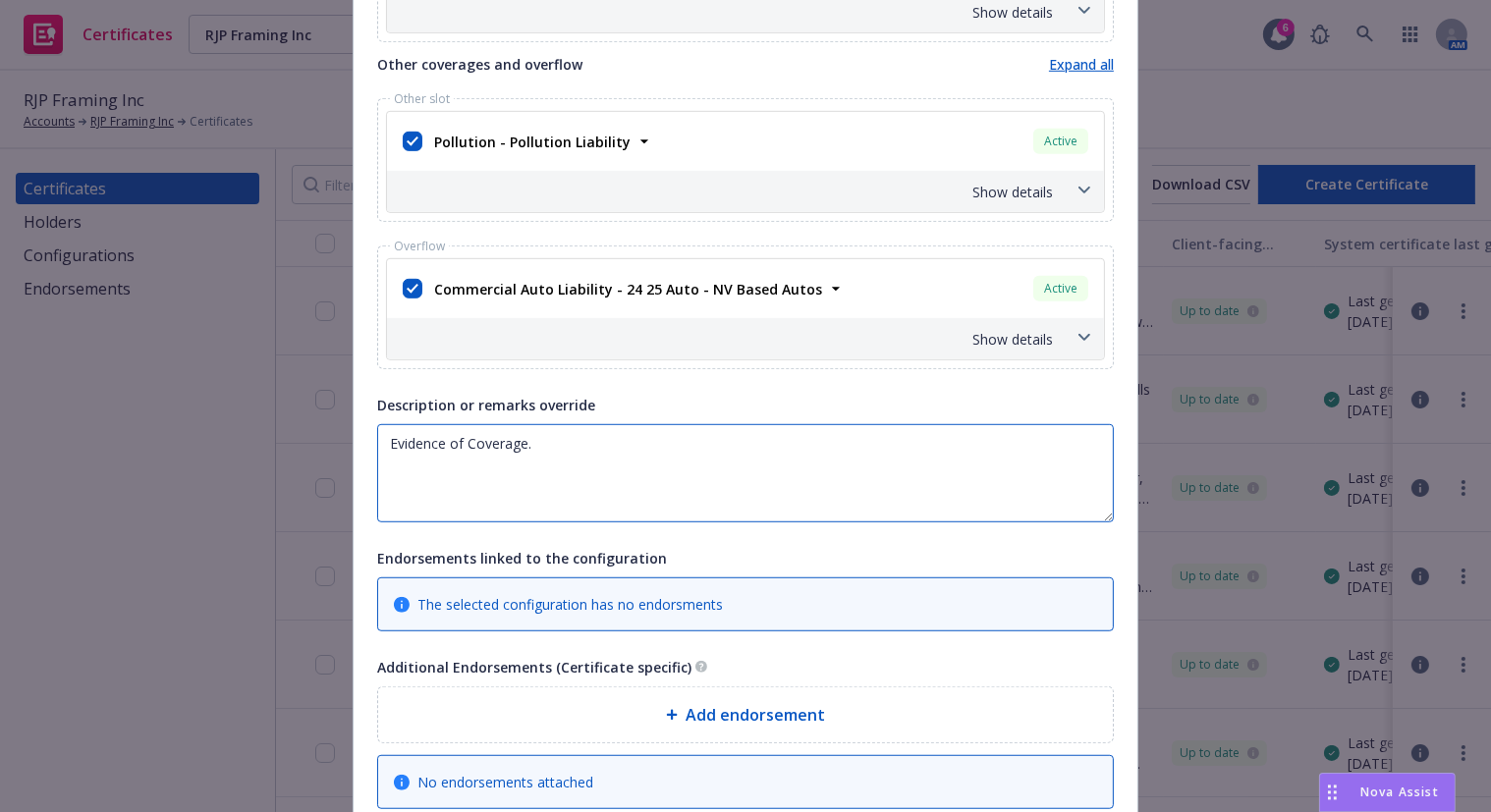 click on "Evidence of Coverage." at bounding box center [746, 473] 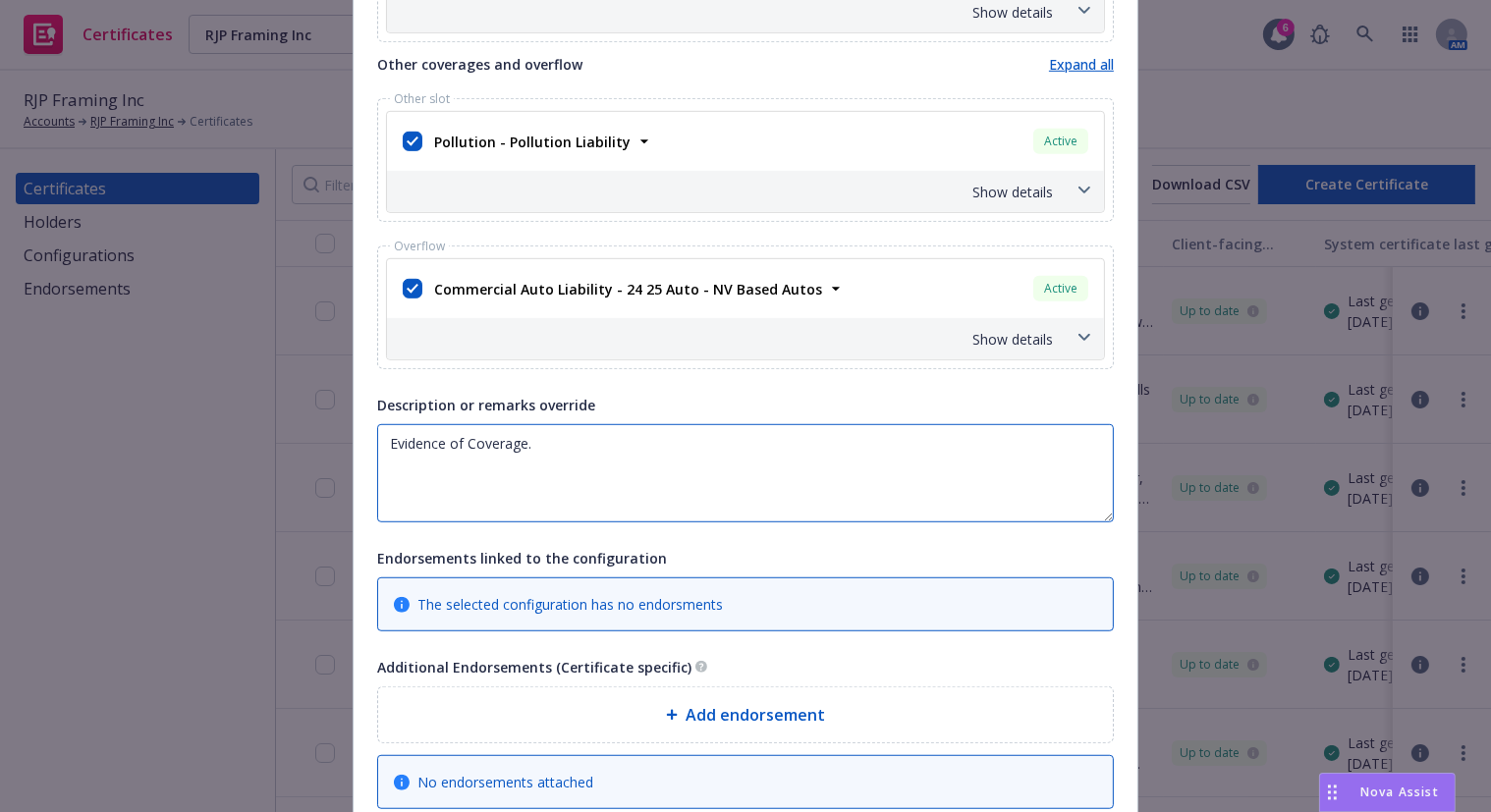 drag, startPoint x: 614, startPoint y: 442, endPoint x: 169, endPoint y: 359, distance: 452.67428 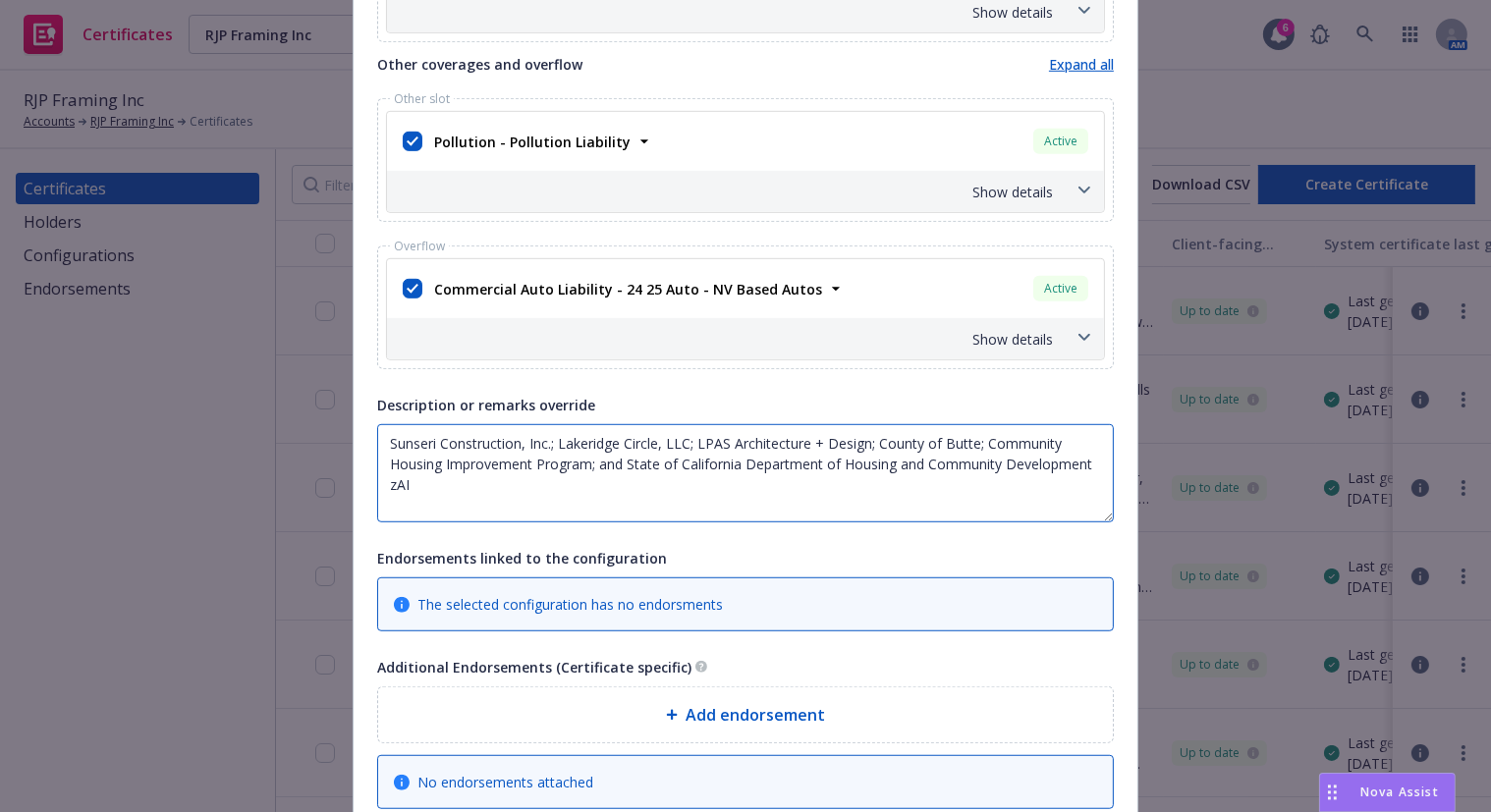 paste on "The Certificate Holder is included as an additional insured as required by a written contract with respect to General Liability and Auto Liability." 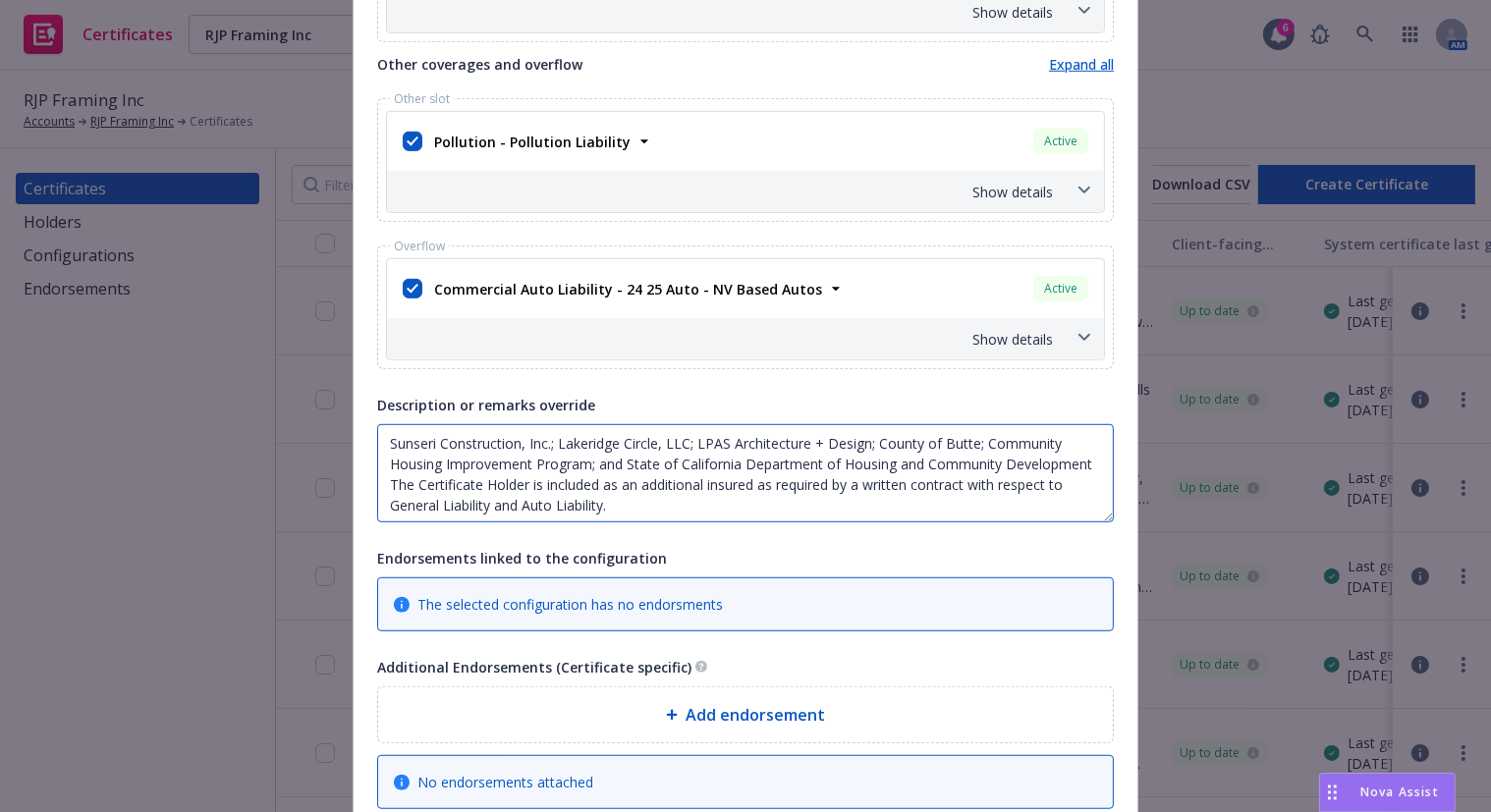 drag, startPoint x: 629, startPoint y: 482, endPoint x: 472, endPoint y: 490, distance: 157.20369 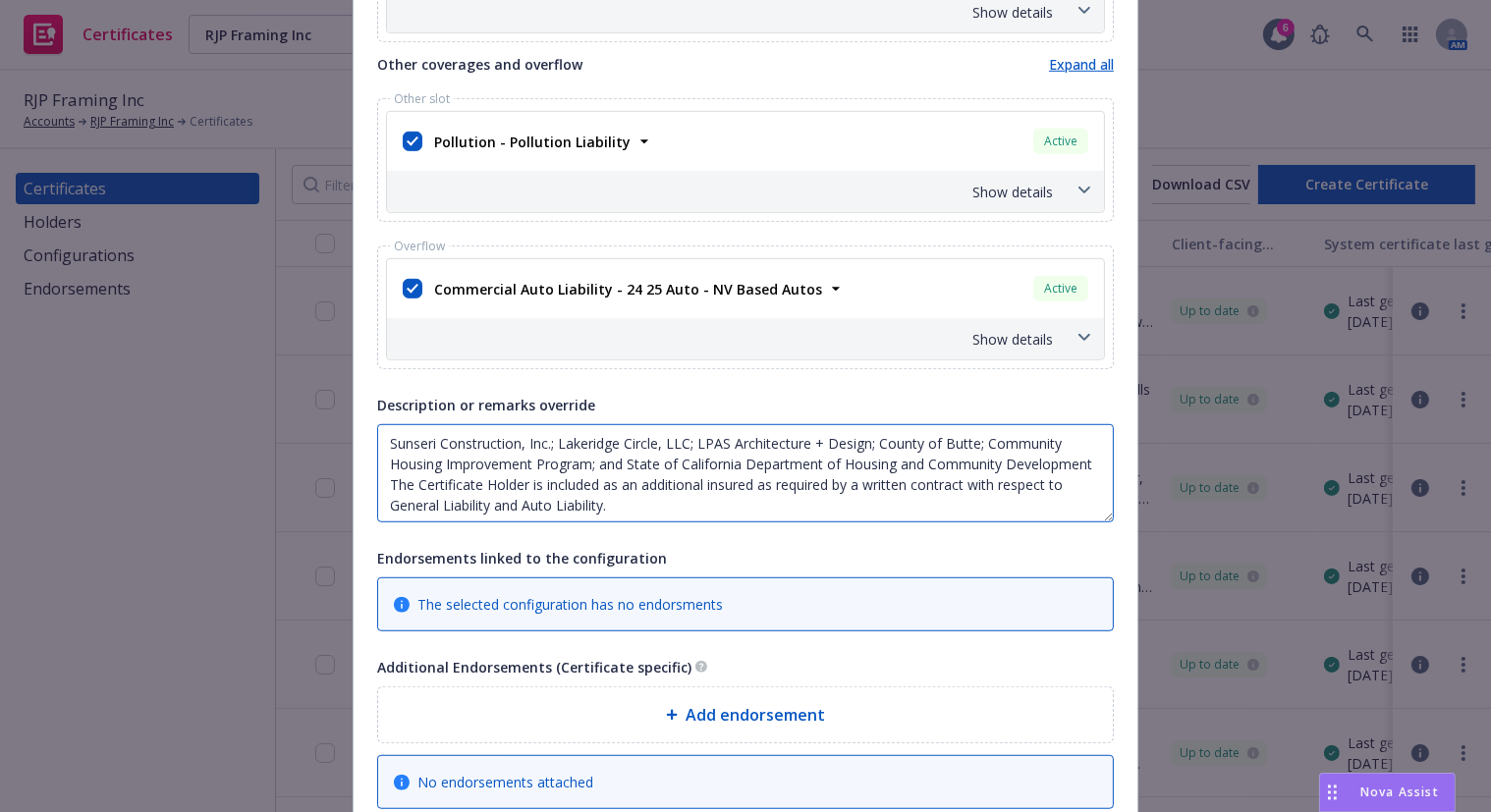 click on "Sunseri Construction, Inc.; Lakeridge Circle, LLC; LPAS Architecture + Design; County of Butte; Community Housing Improvement Program; and State of California Department of Housing and Community Development The Certificate Holder is included as an additional insured as required by a written contract with respect to General Liability and Auto Liability." at bounding box center (746, 473) 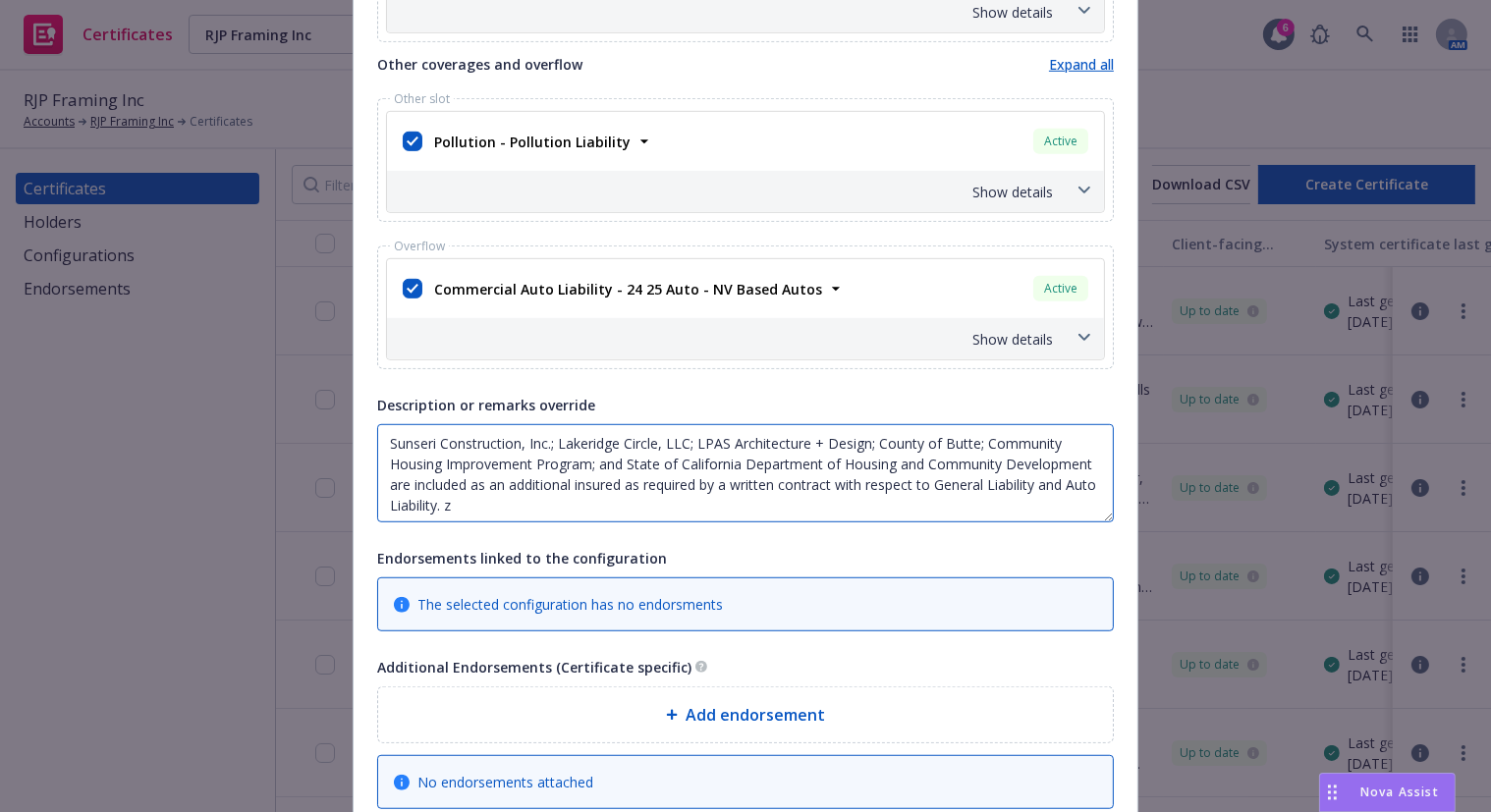 click on "Sunseri Construction, Inc.; Lakeridge Circle, LLC; LPAS Architecture + Design; County of Butte; Community Housing Improvement Program; and State of California Department of Housing and Community Development are included as an additional insured as required by a written contract with respect to General Liability and Auto Liability. z" at bounding box center (746, 473) 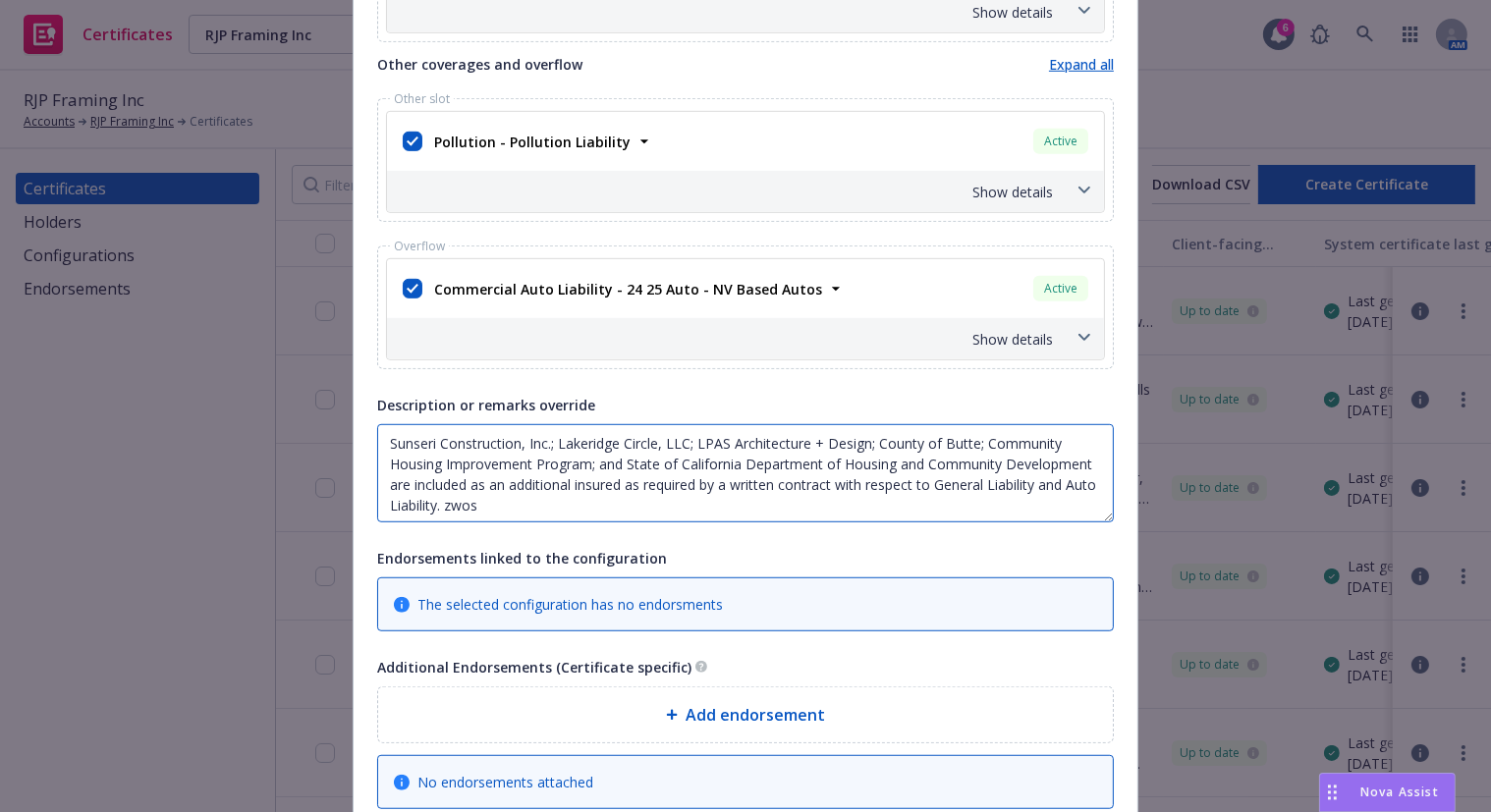 paste on "Waiver of subrogation applies with respect to General Liability, Auto Liability and Worker's Compensation as required by written contract." 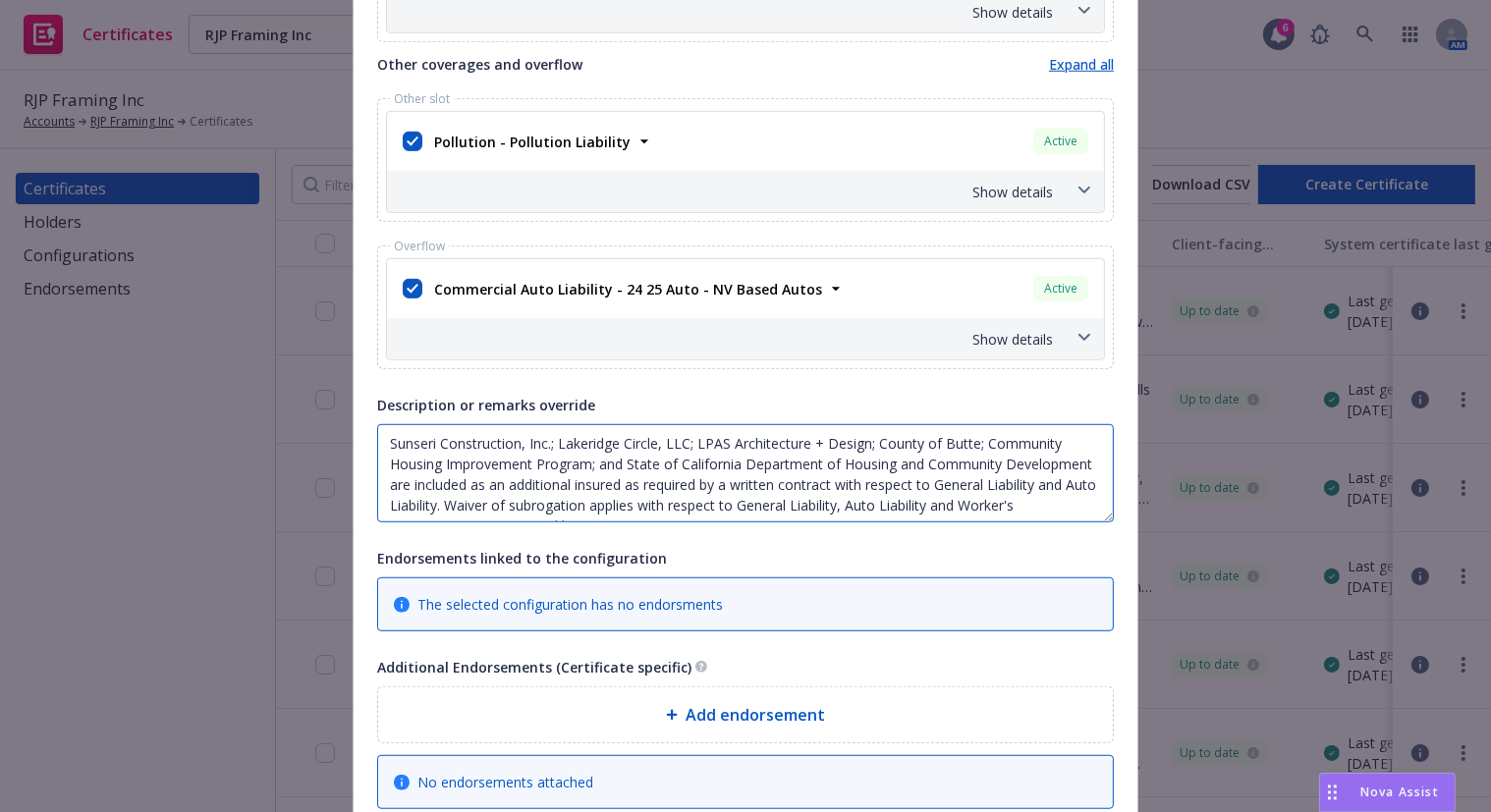 scroll, scrollTop: 14, scrollLeft: 0, axis: vertical 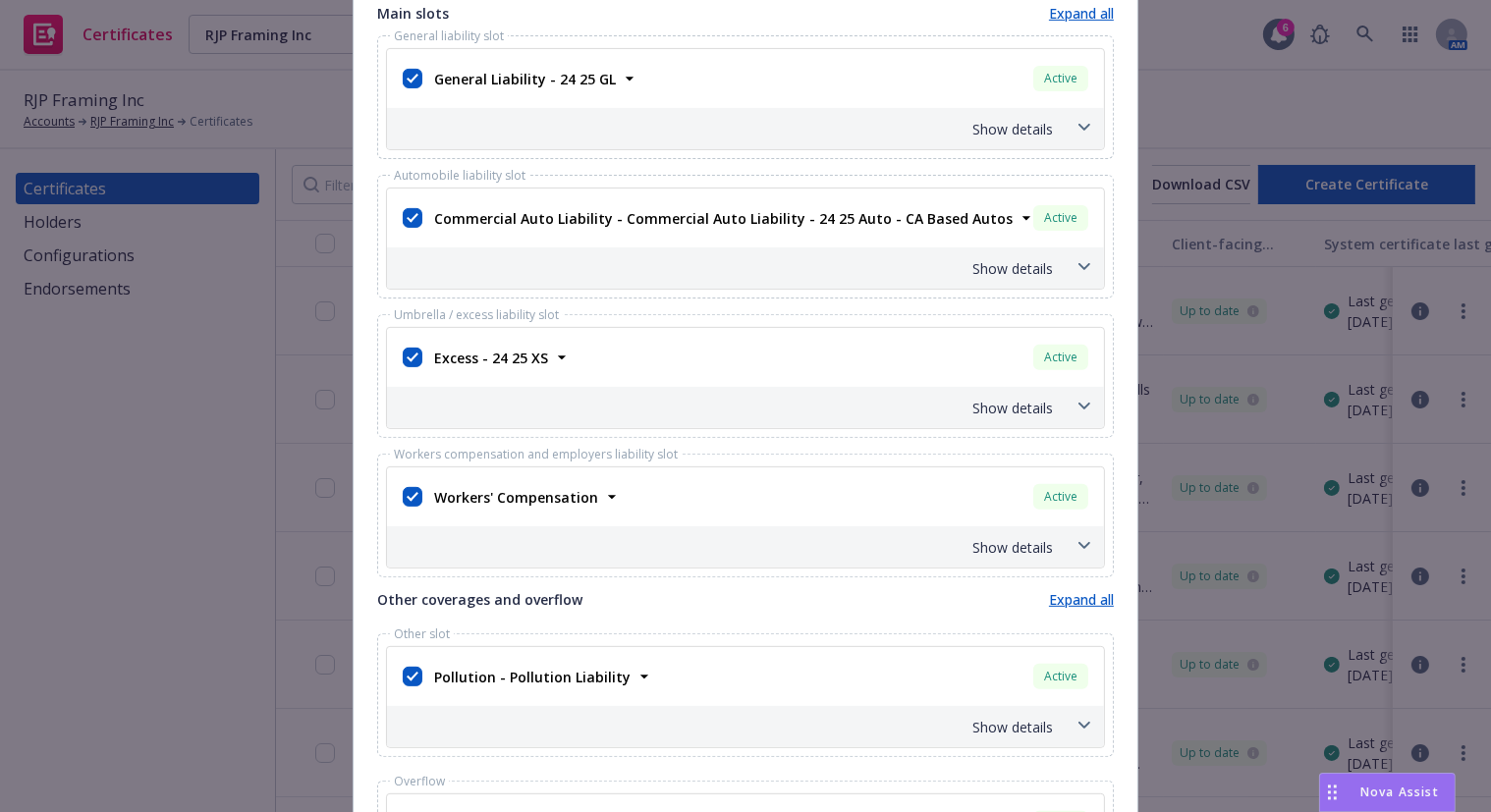 type on "Sunseri Construction, Inc.; Lakeridge Circle, LLC; LPAS Architecture + Design; County of Butte; Community Housing Improvement Program; and State of California Department of Housing and Community Development are included as an additional insured as required by a written contract with respect to General Liability and Auto Liability. Waiver of subrogation applies with respect to General Liability, Auto Liability and Worker's Compensation as required by written contract." 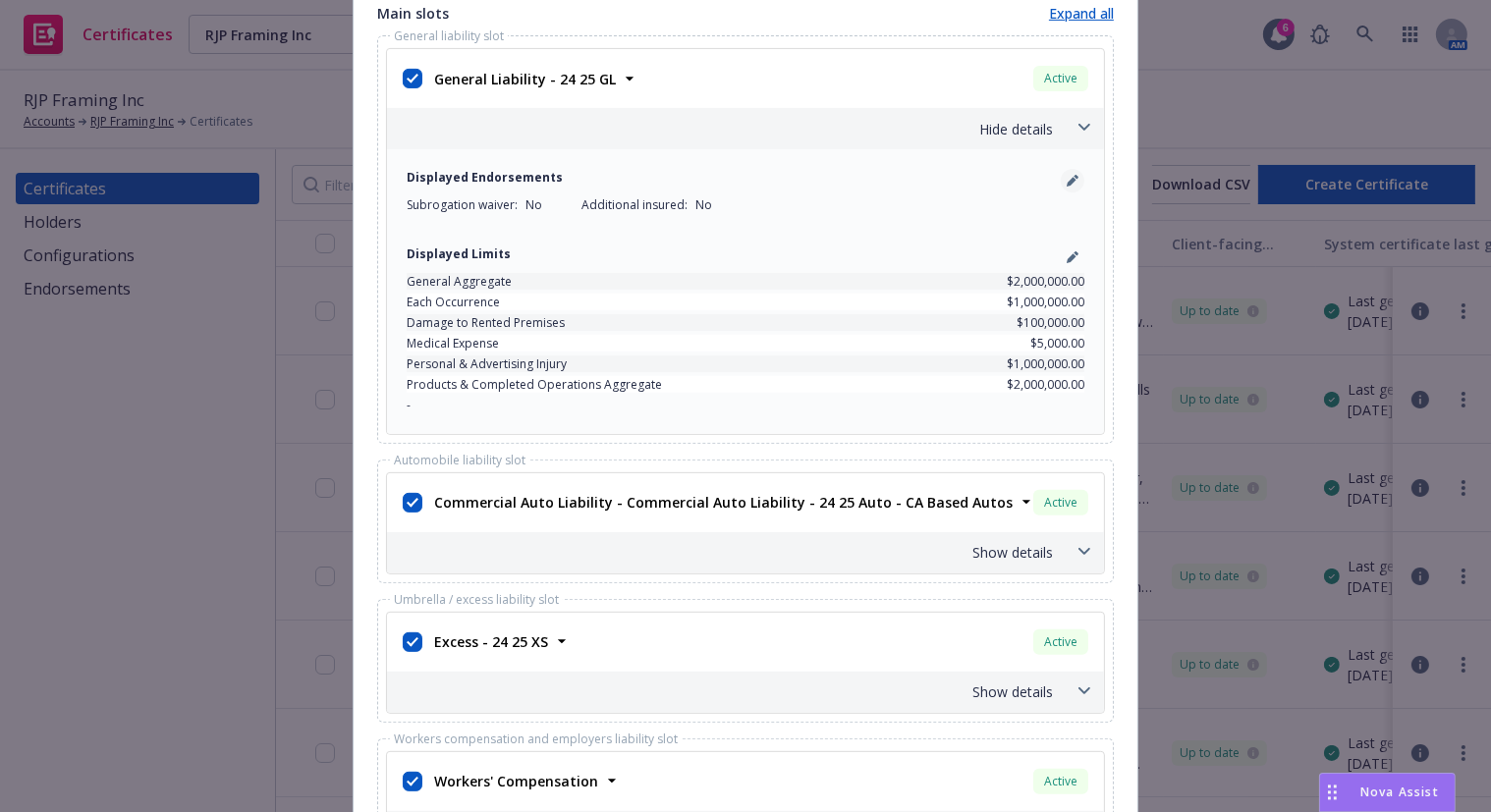 click at bounding box center [1073, 181] 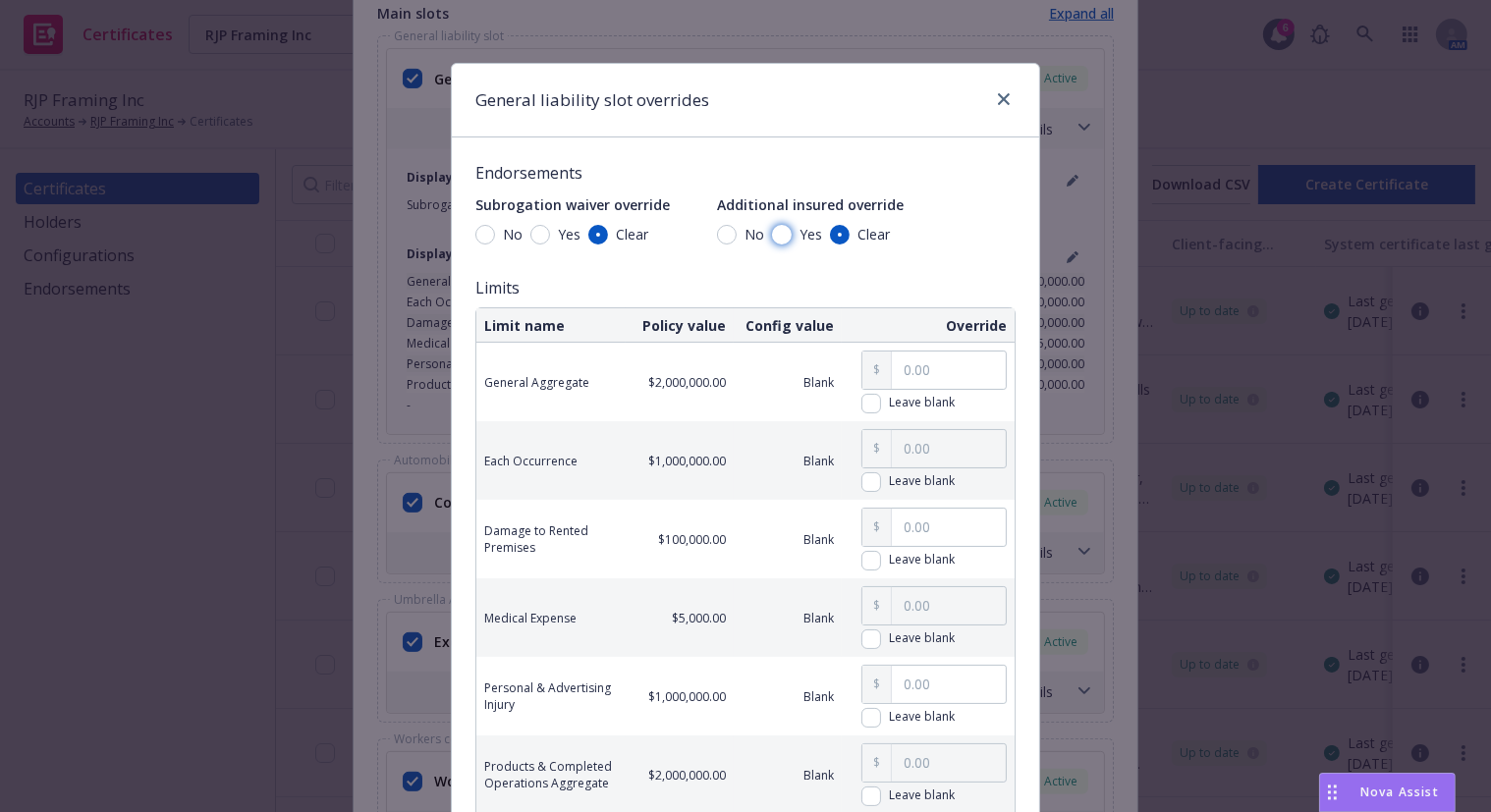 click on "Yes" at bounding box center [782, 235] 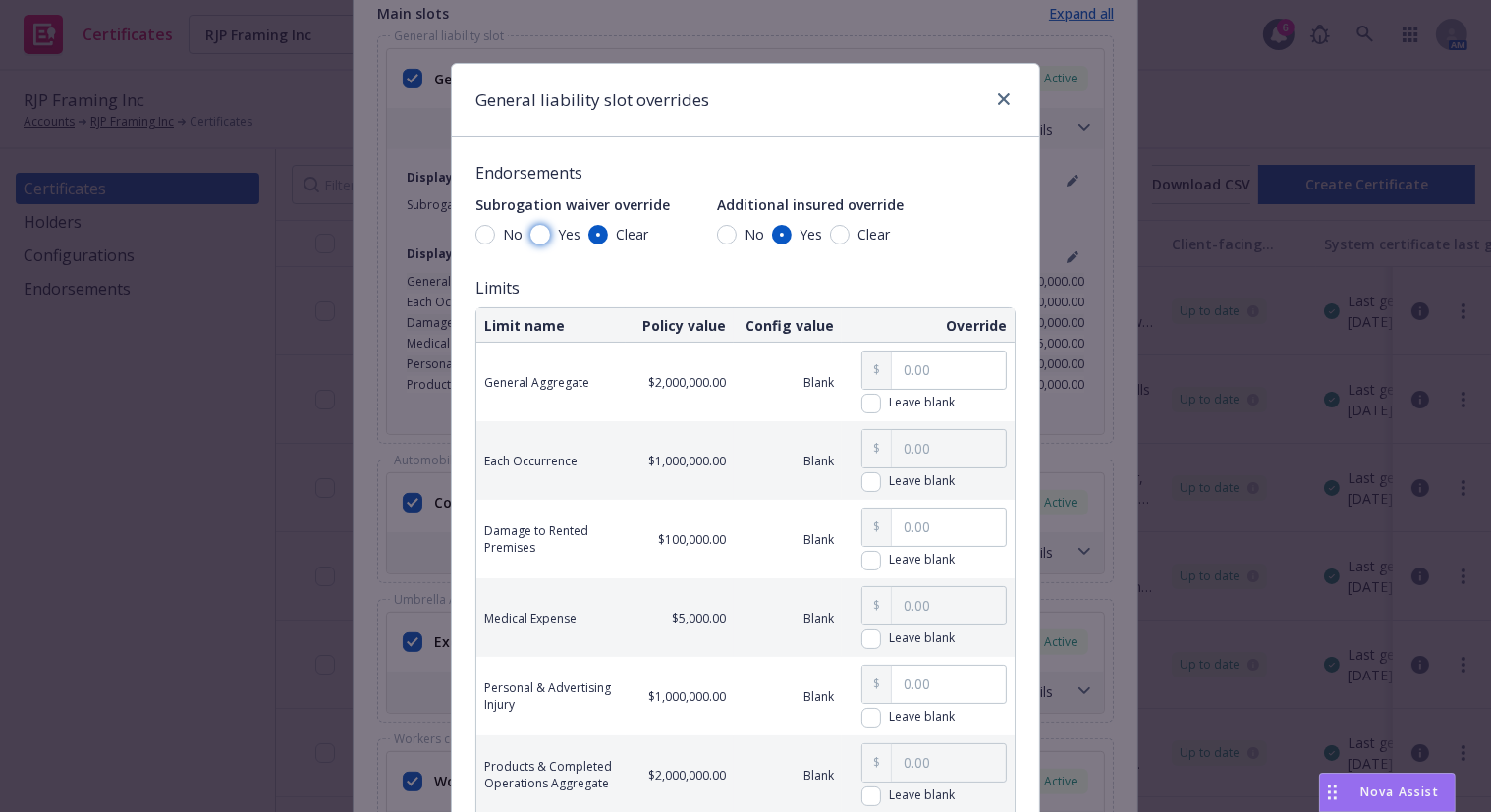 click on "Yes" at bounding box center [540, 235] 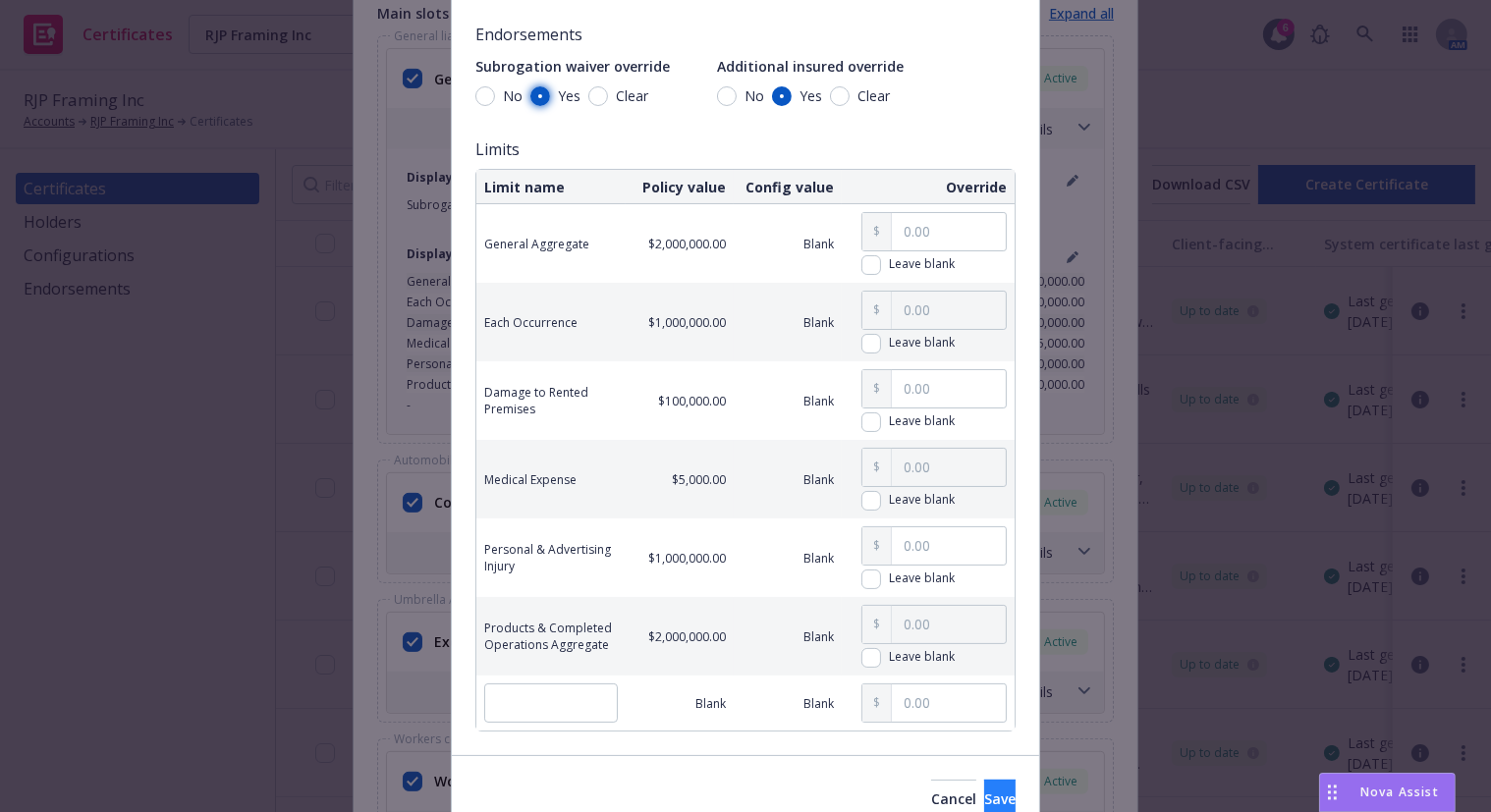 scroll, scrollTop: 231, scrollLeft: 0, axis: vertical 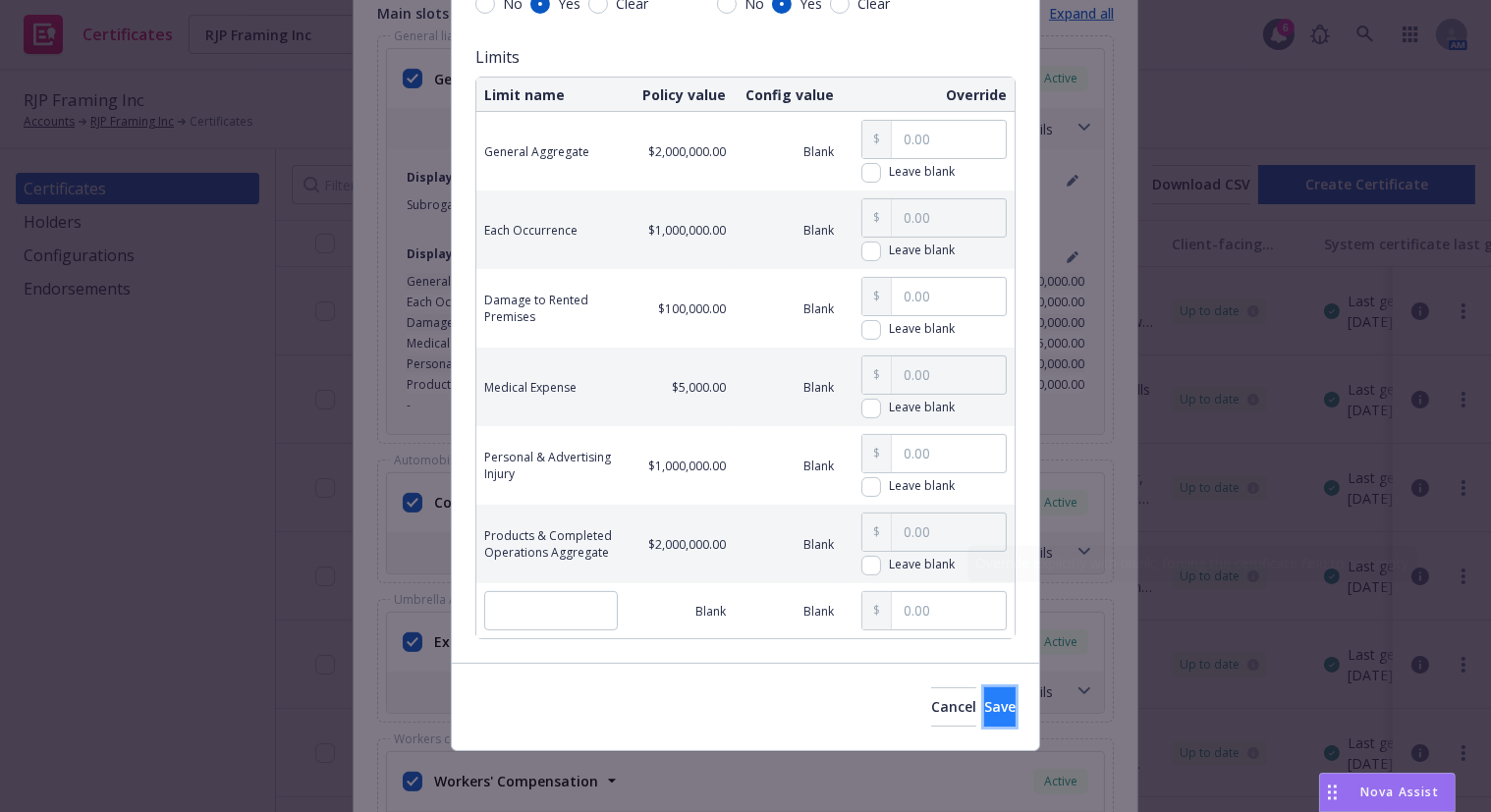 click on "Save" at bounding box center [1000, 707] 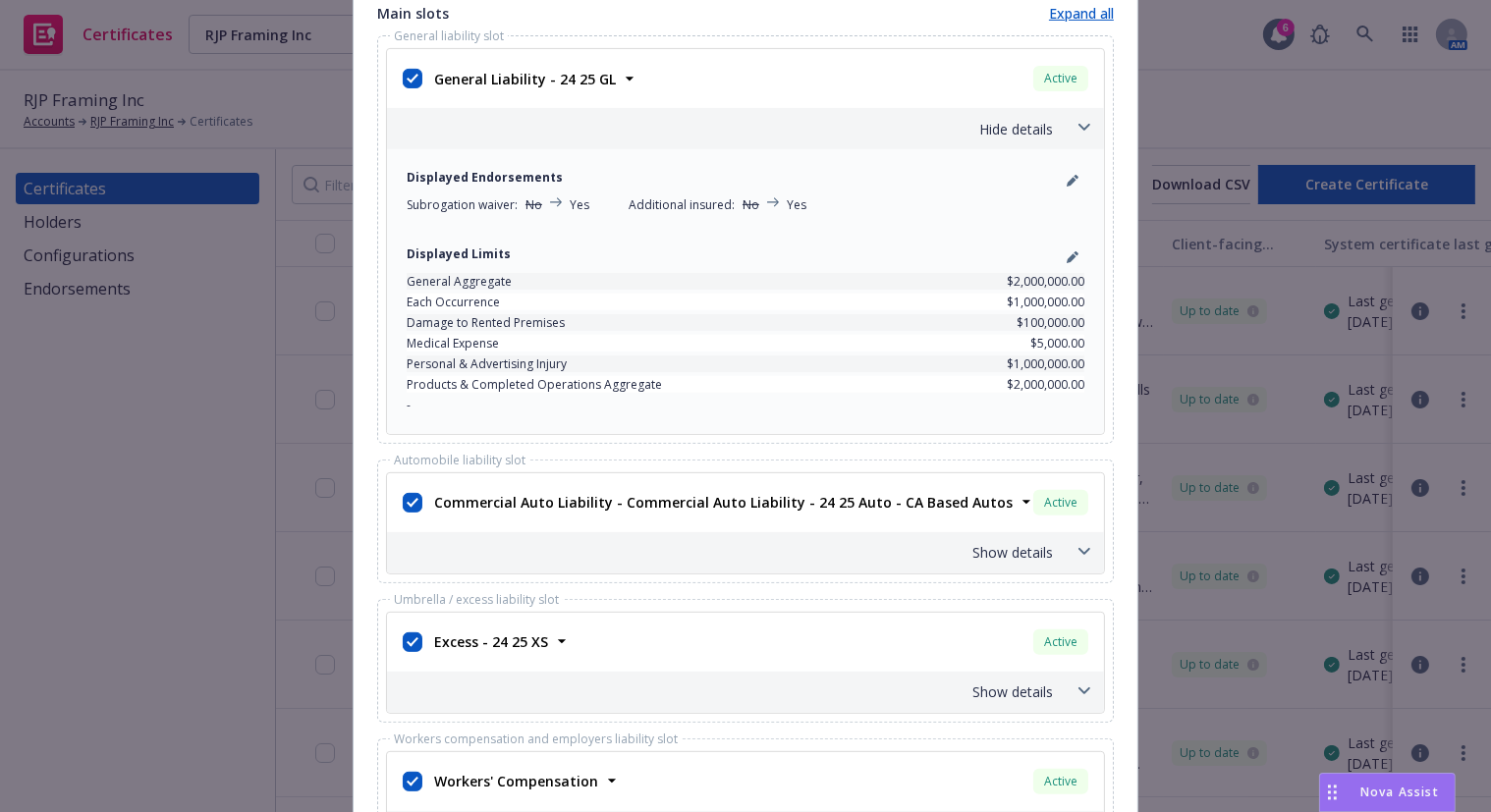 scroll, scrollTop: 1070, scrollLeft: 0, axis: vertical 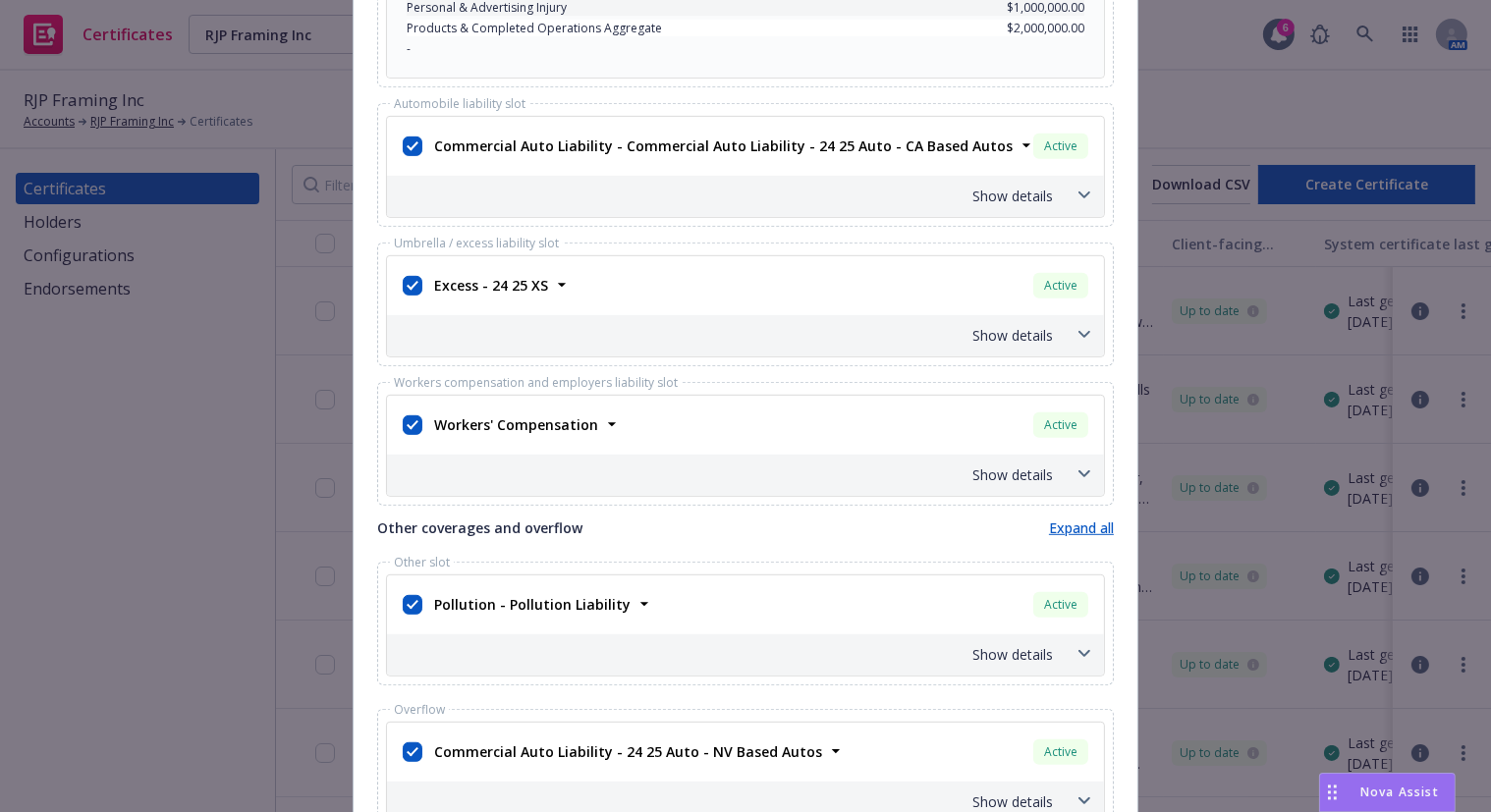 click on "Show details" at bounding box center (722, 195) 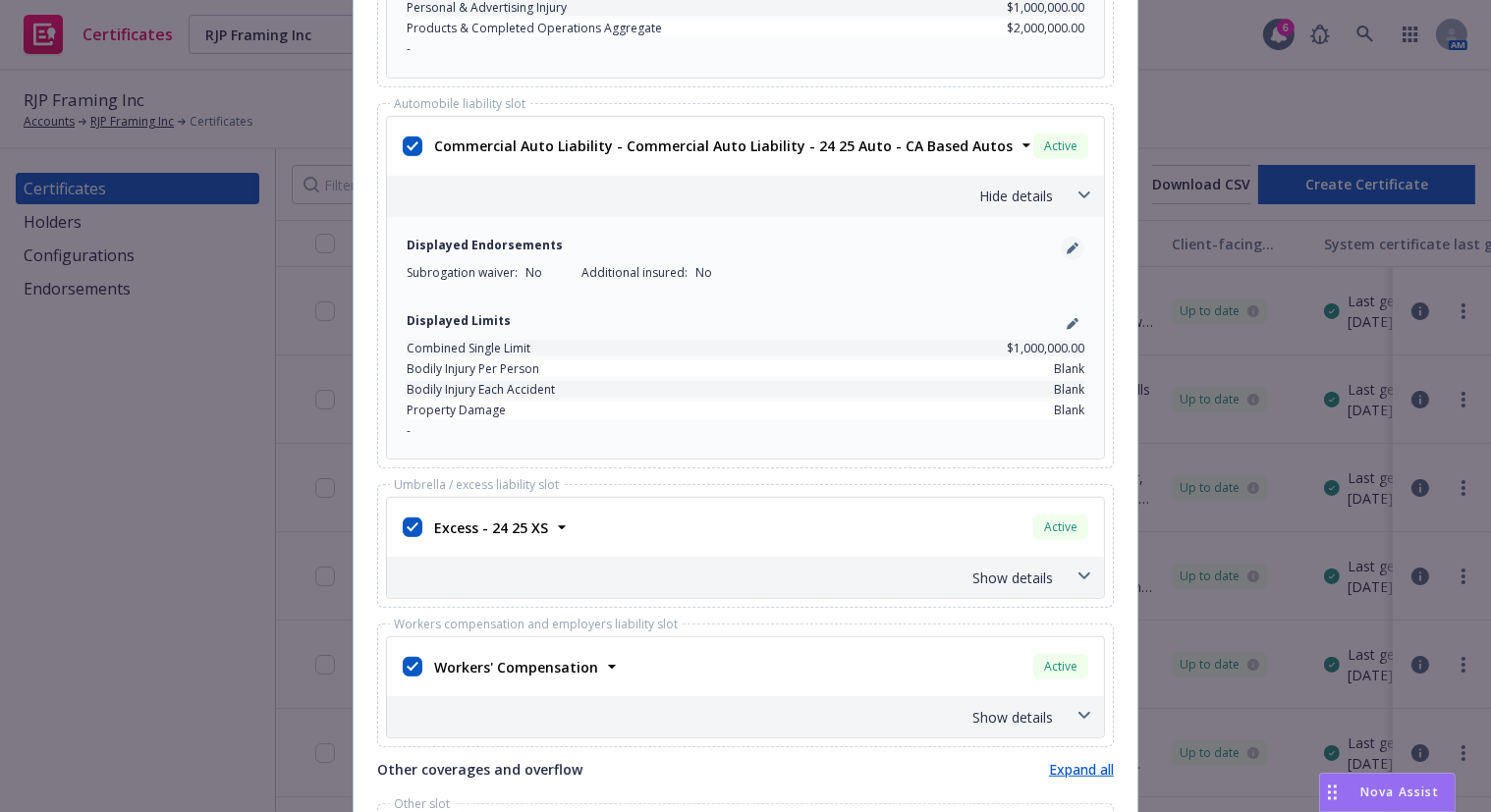 click 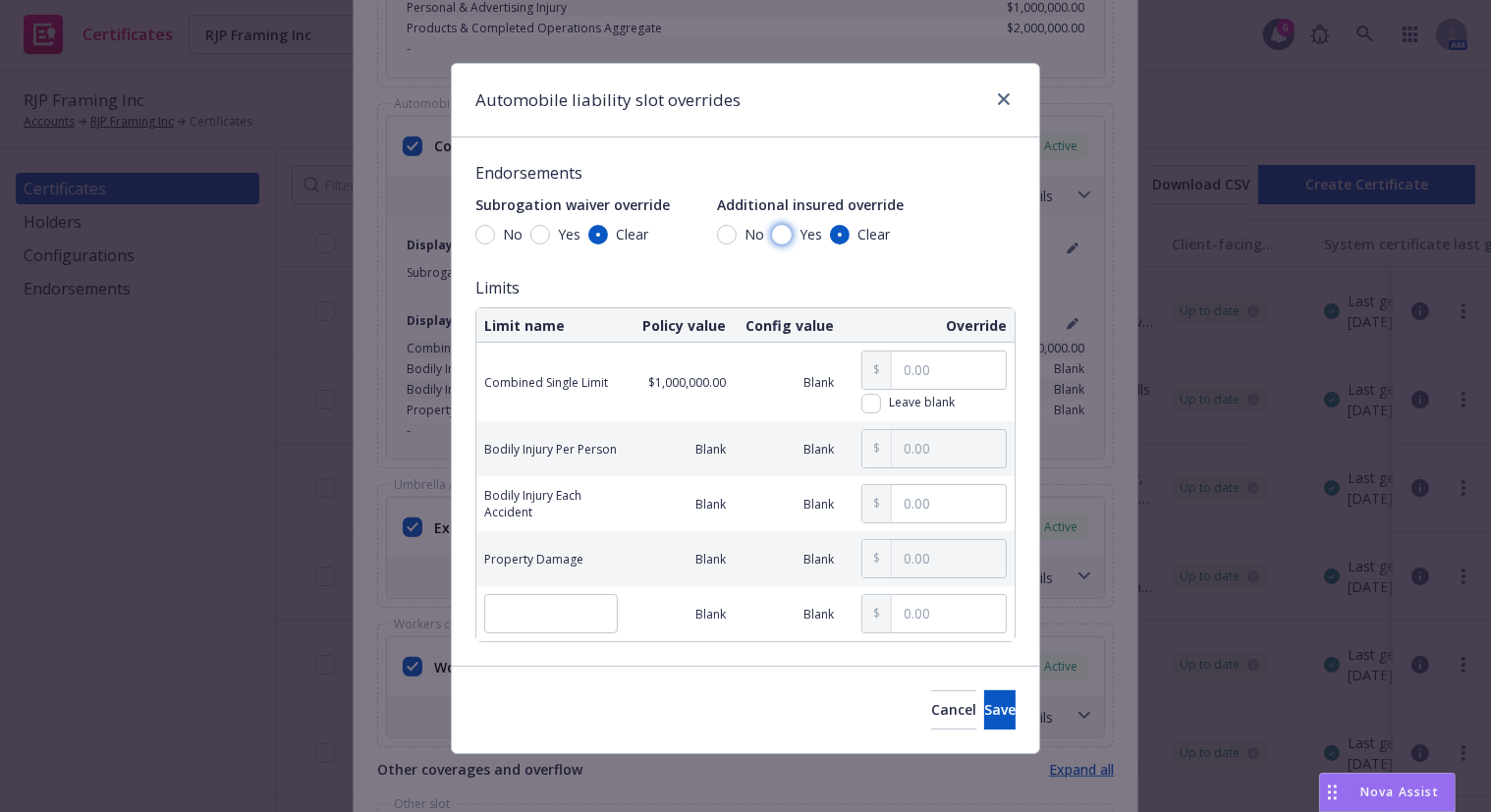 click on "Yes" at bounding box center (782, 235) 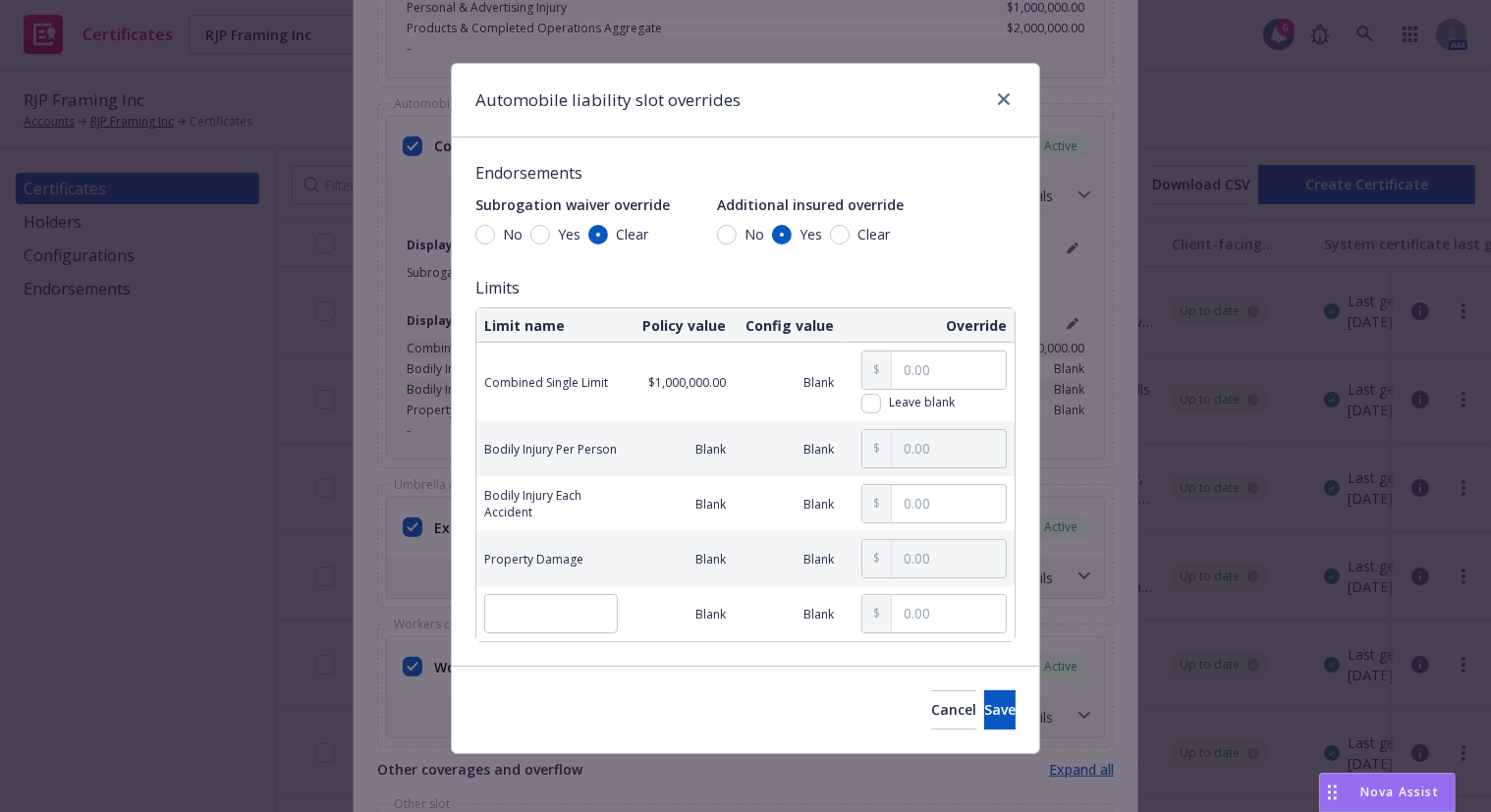 click on "No" at bounding box center (513, 234) 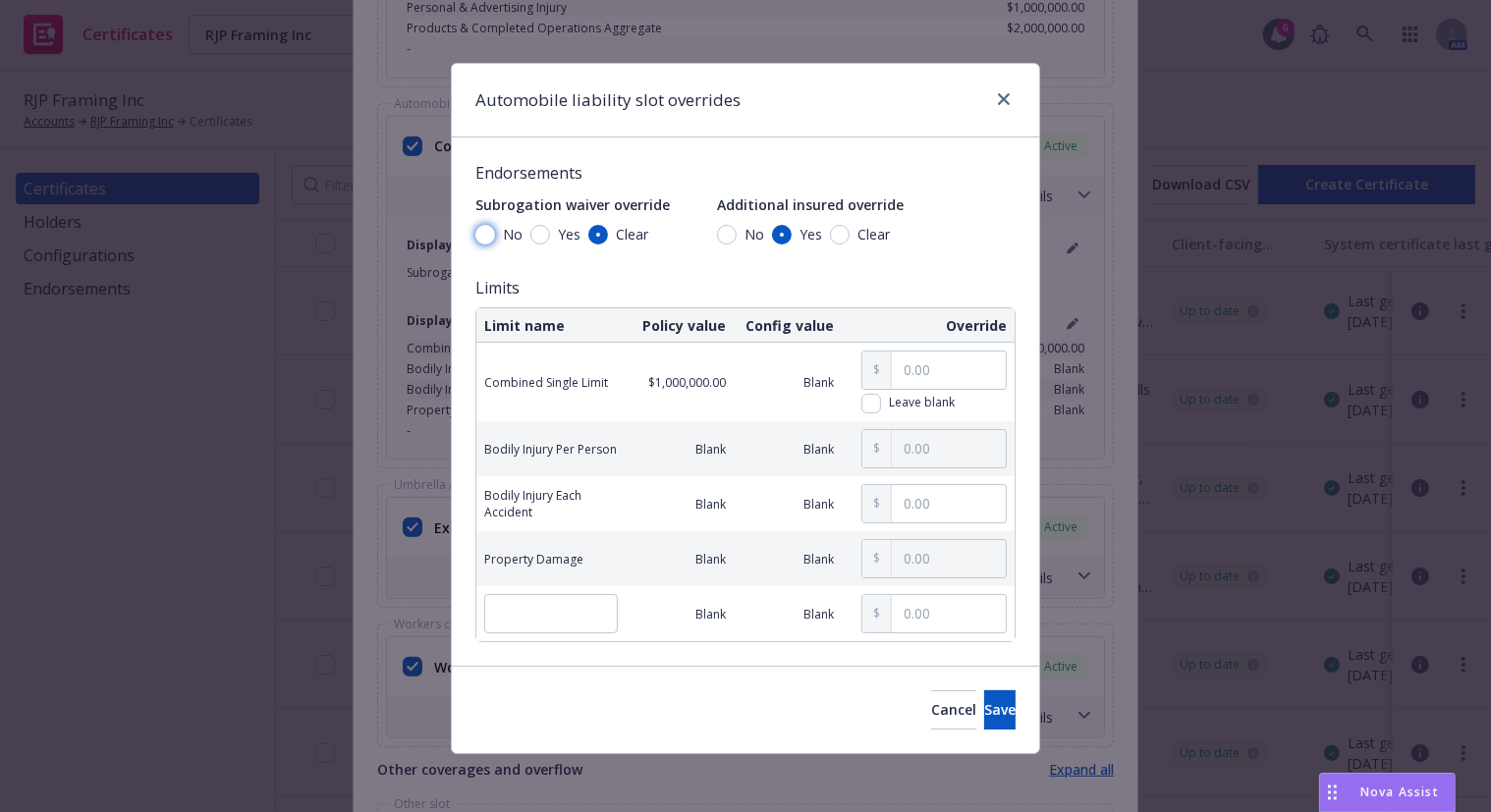 radio on "true" 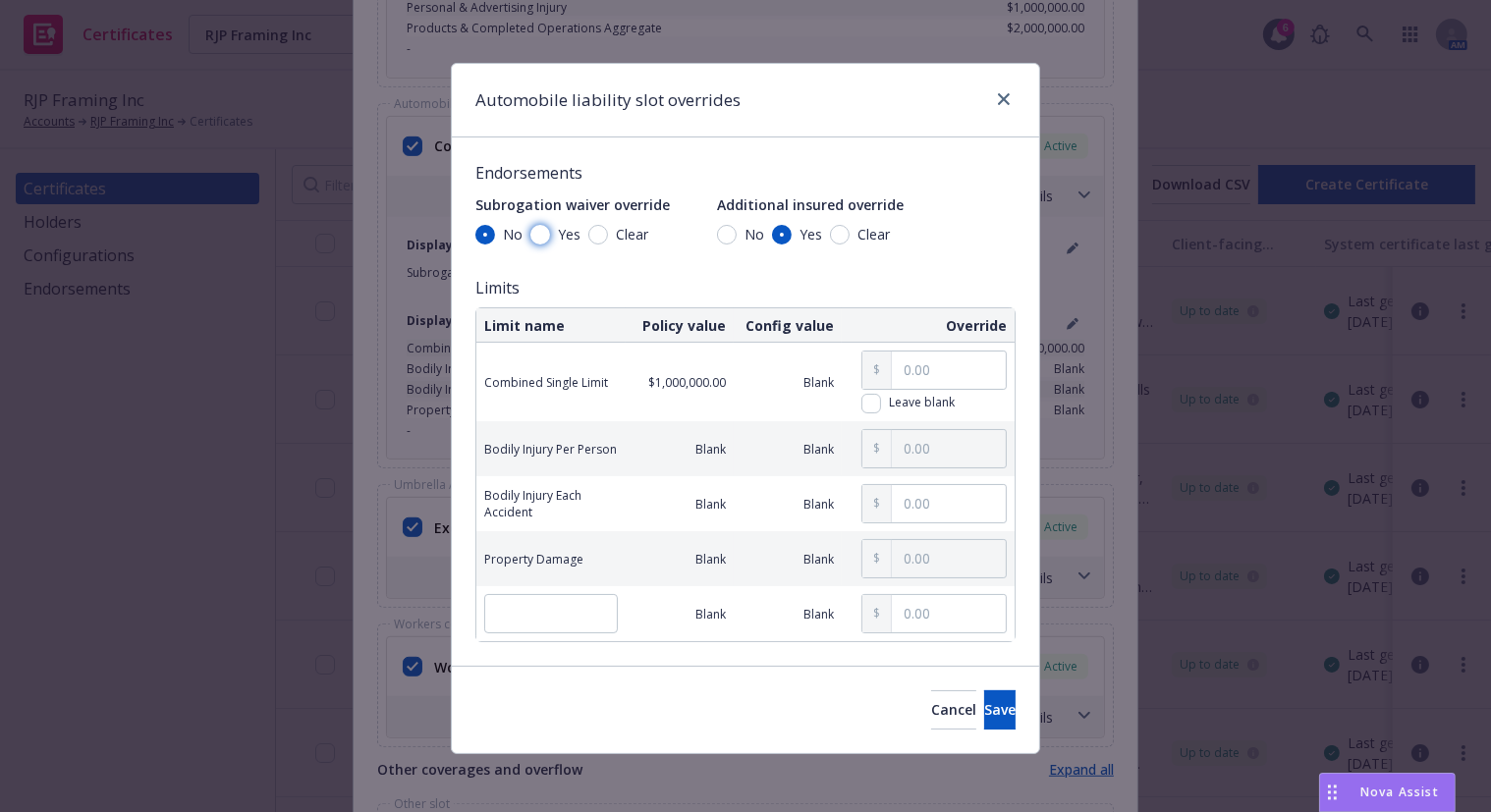 click on "Yes" at bounding box center [540, 235] 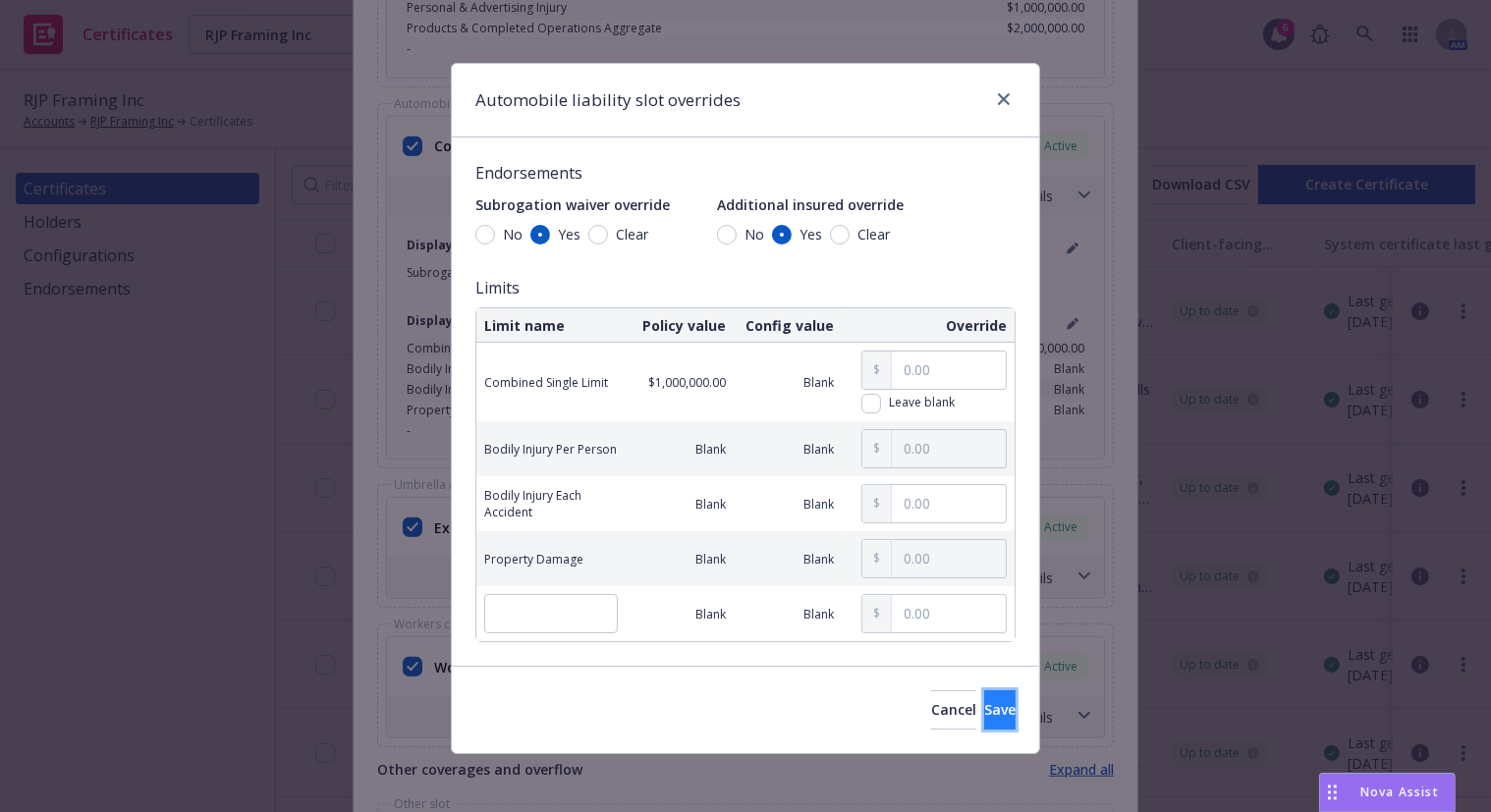 click on "Save" at bounding box center [1000, 710] 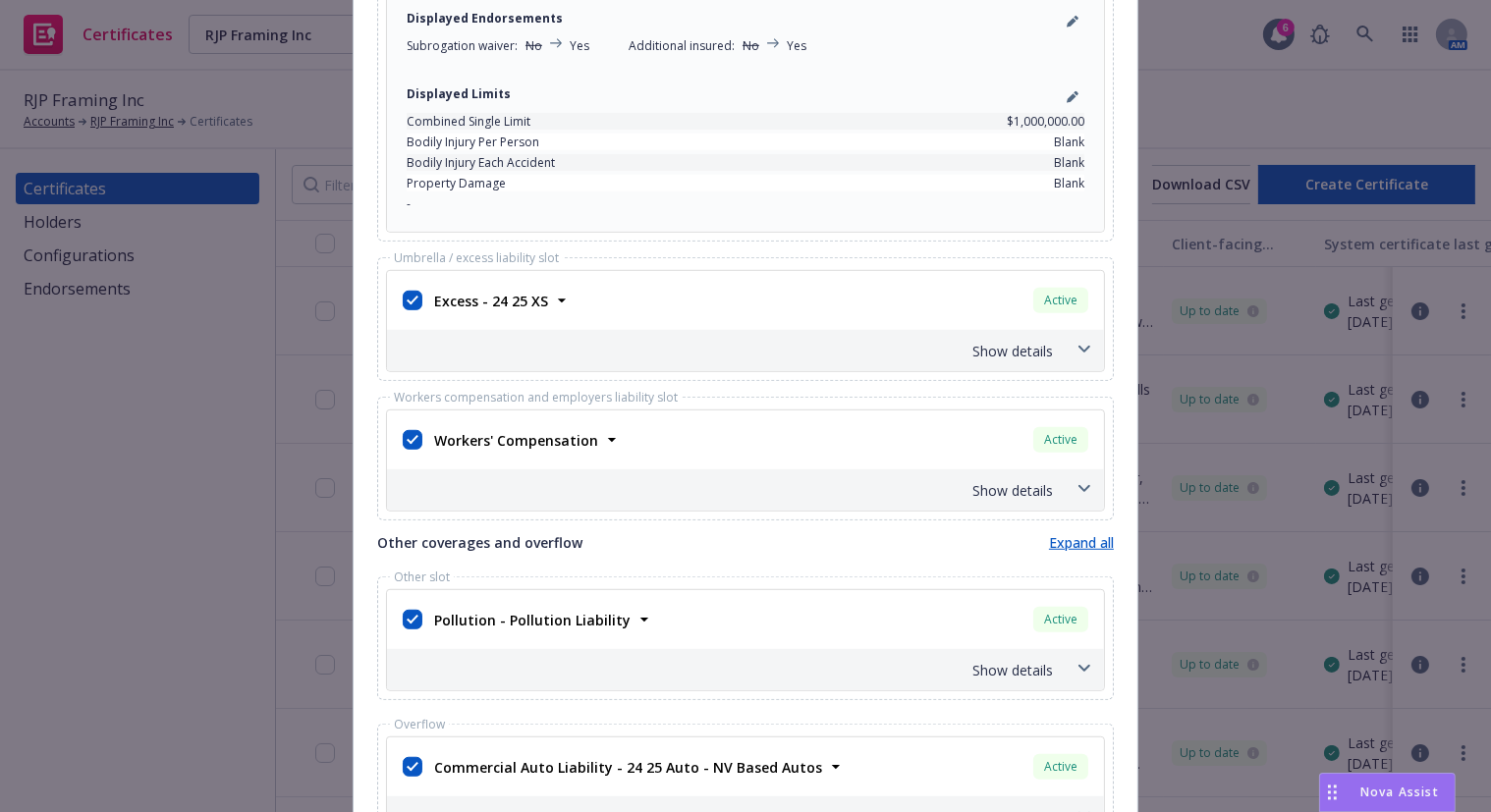 scroll, scrollTop: 1428, scrollLeft: 0, axis: vertical 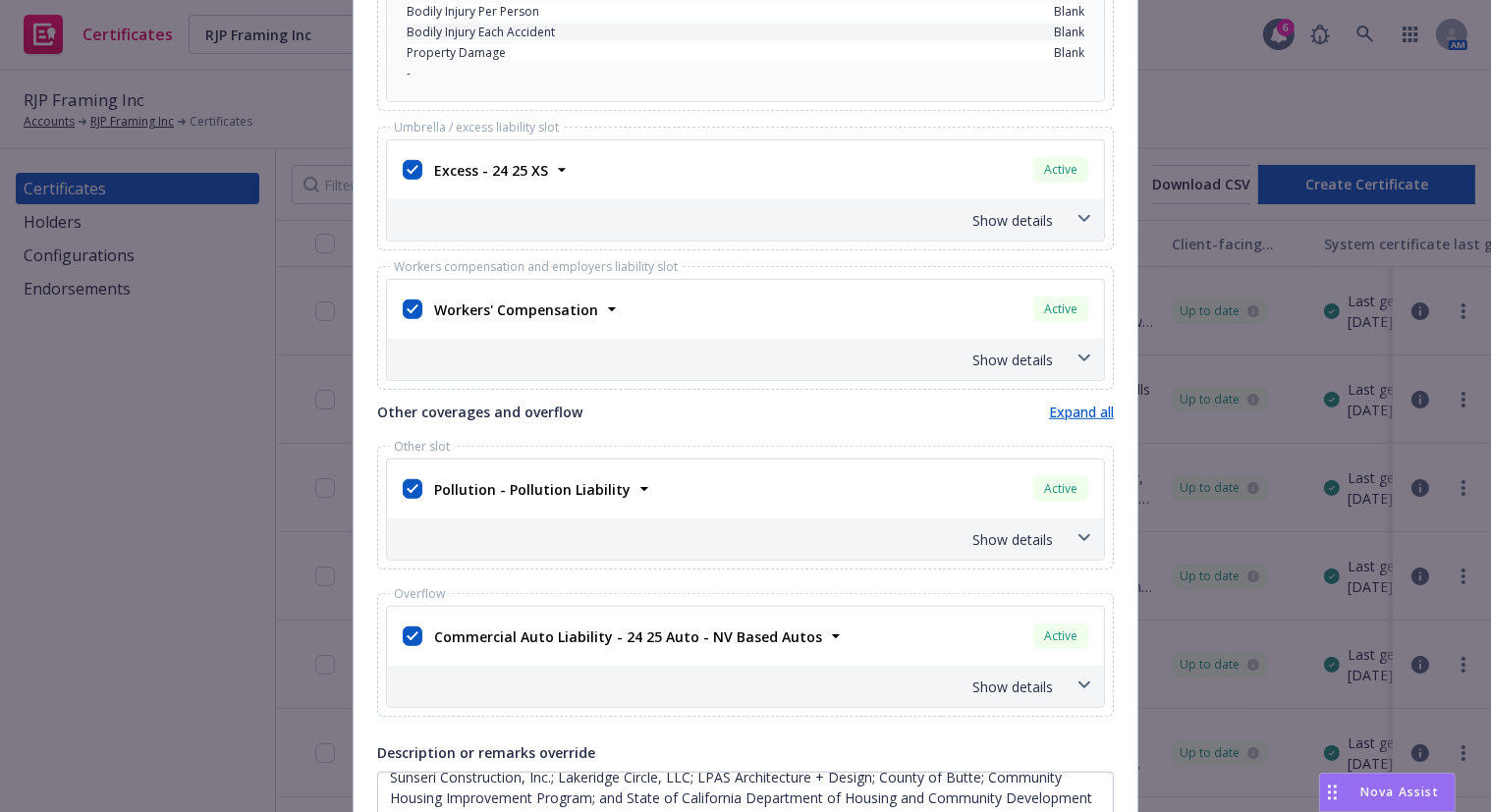 click on "Show details" at bounding box center [722, 359] 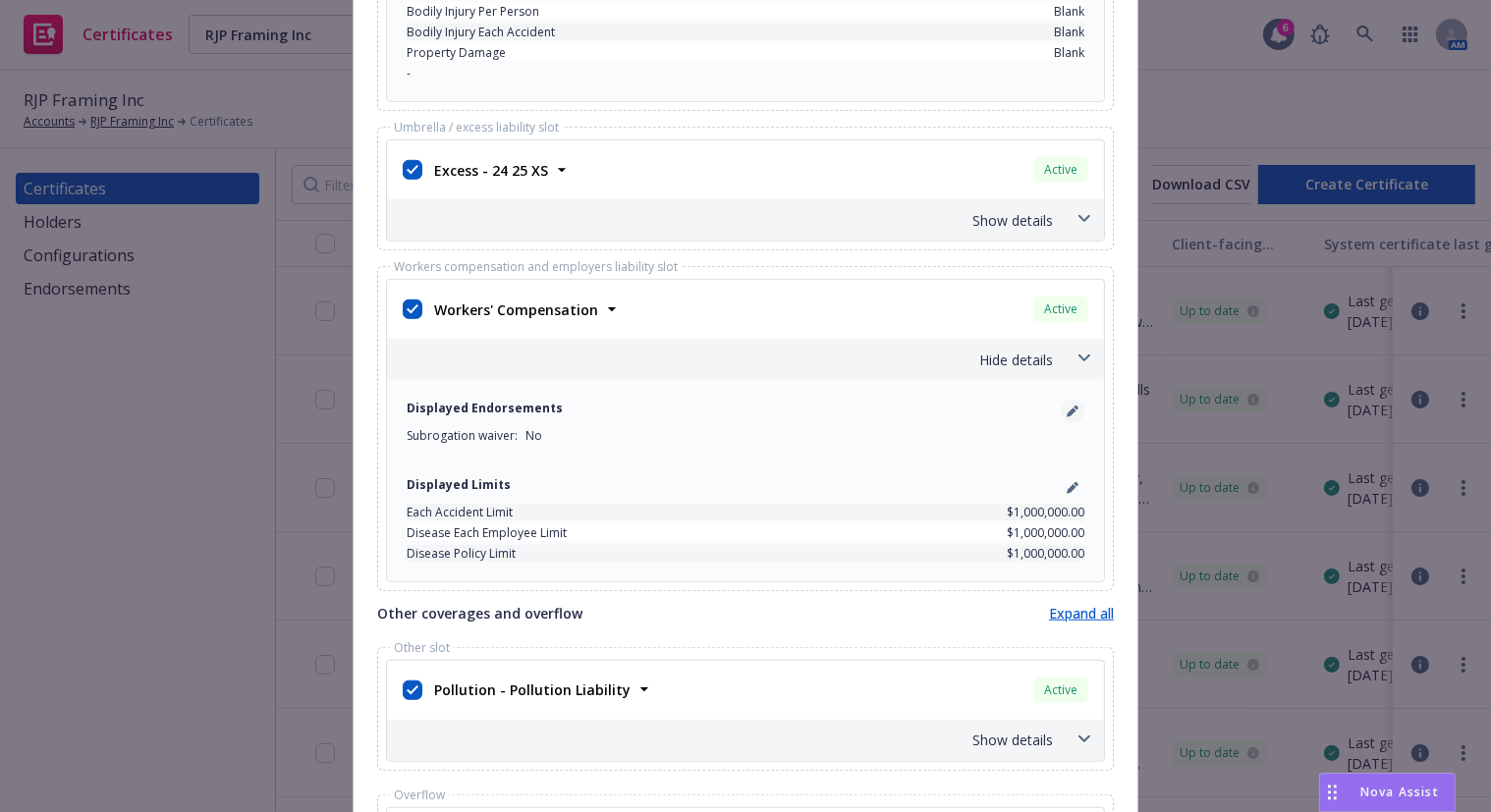 click 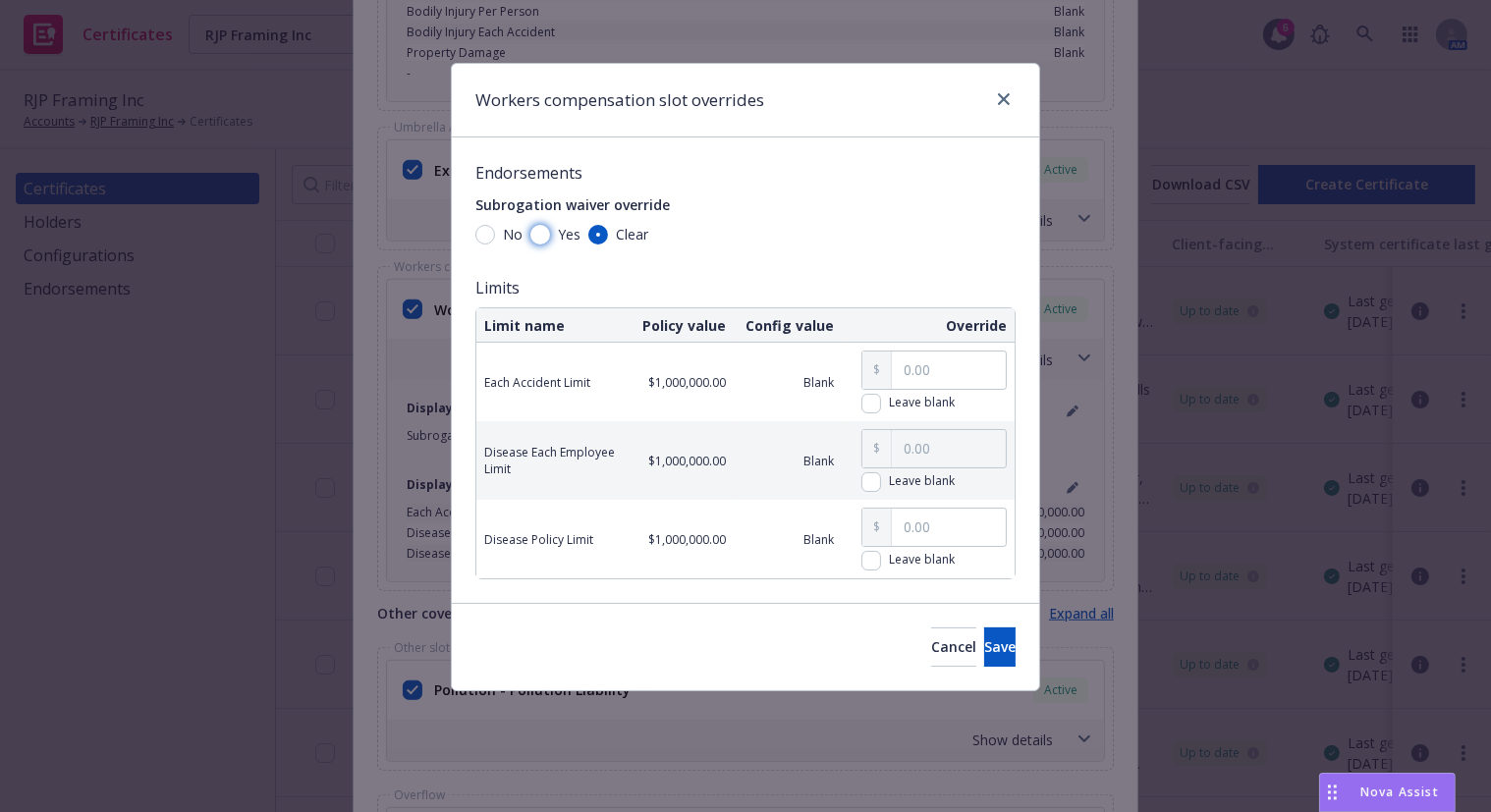 click on "Yes" at bounding box center (540, 235) 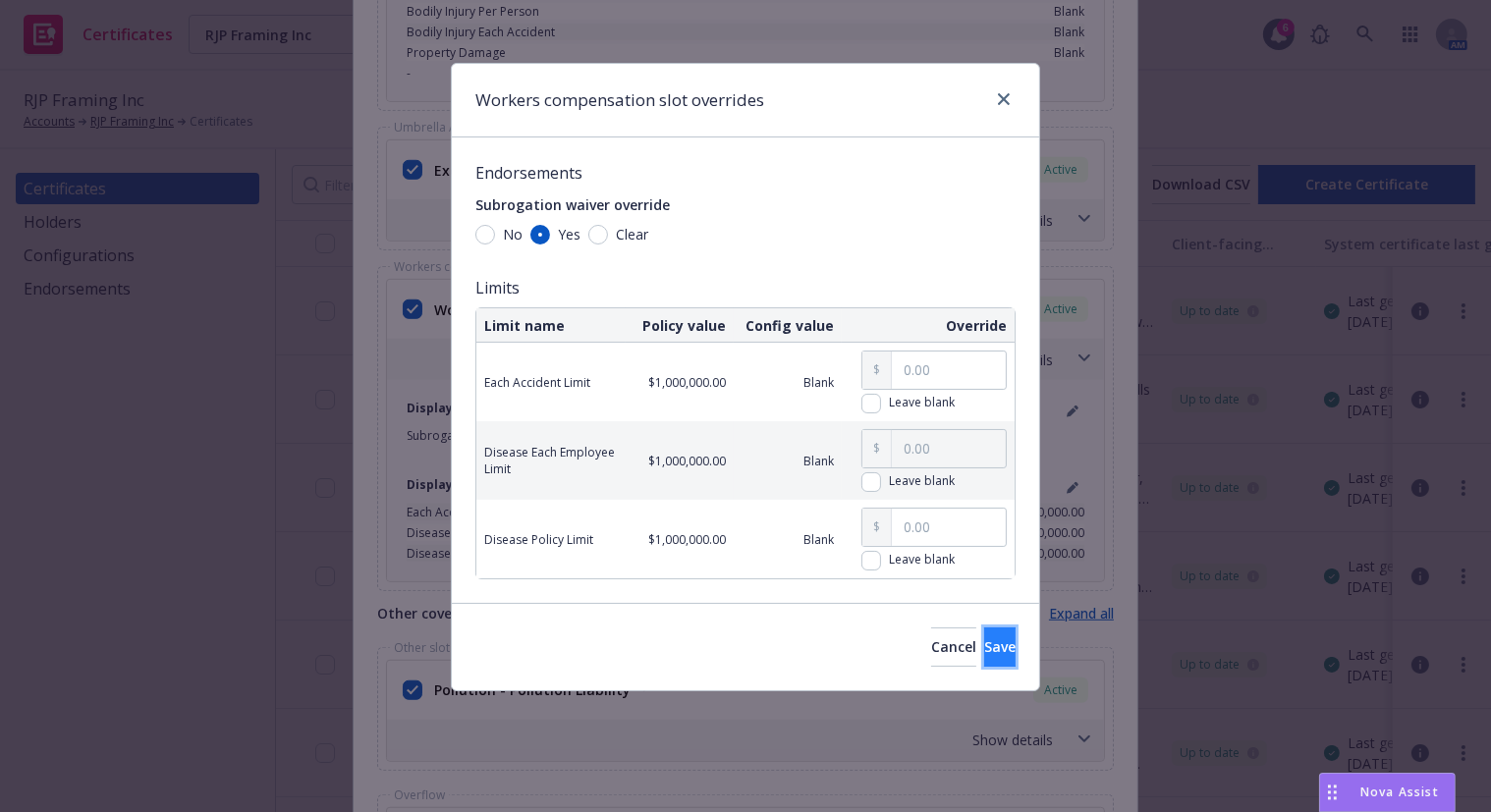click on "Save" at bounding box center (1000, 646) 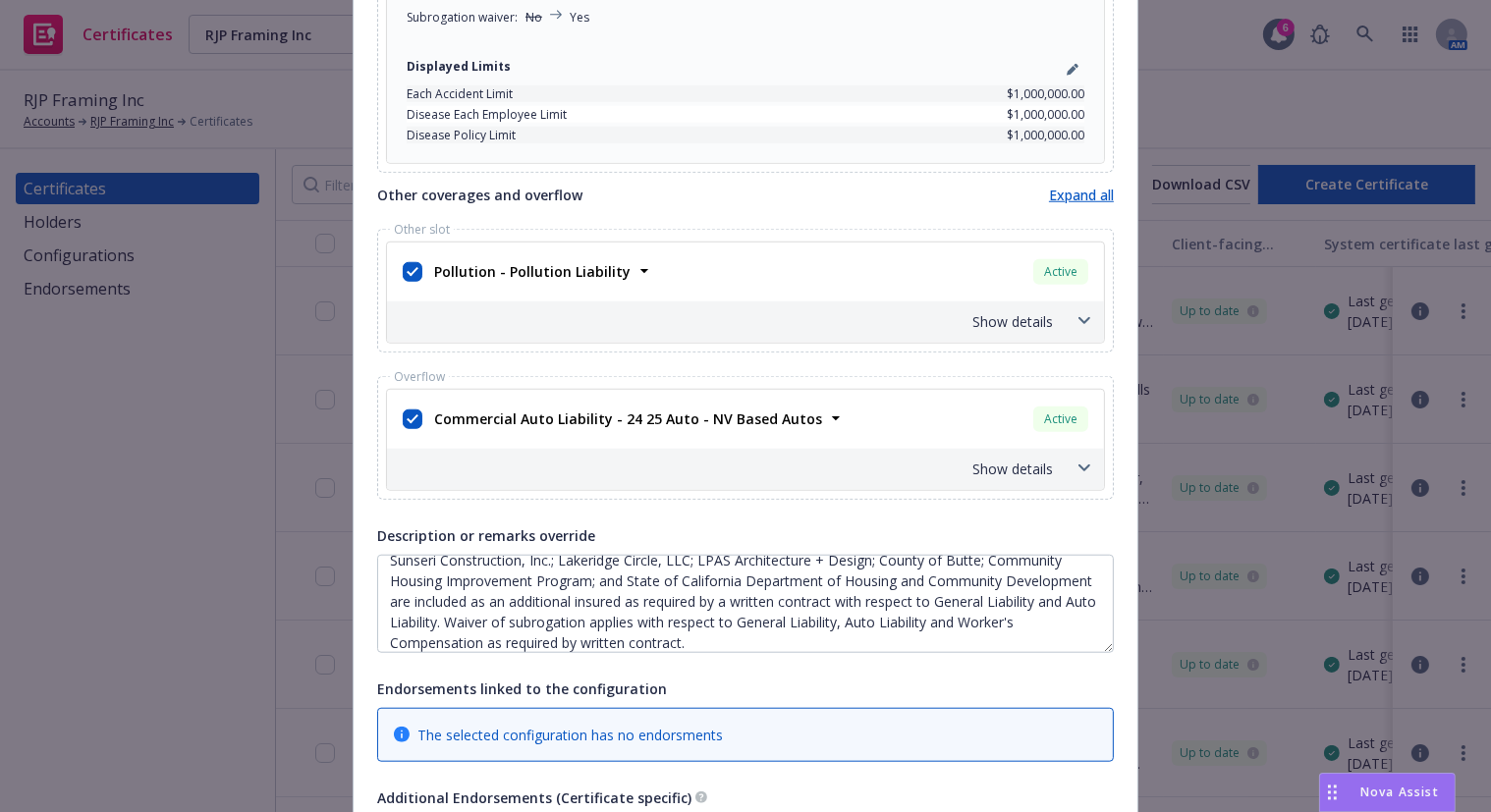 scroll, scrollTop: 2052, scrollLeft: 0, axis: vertical 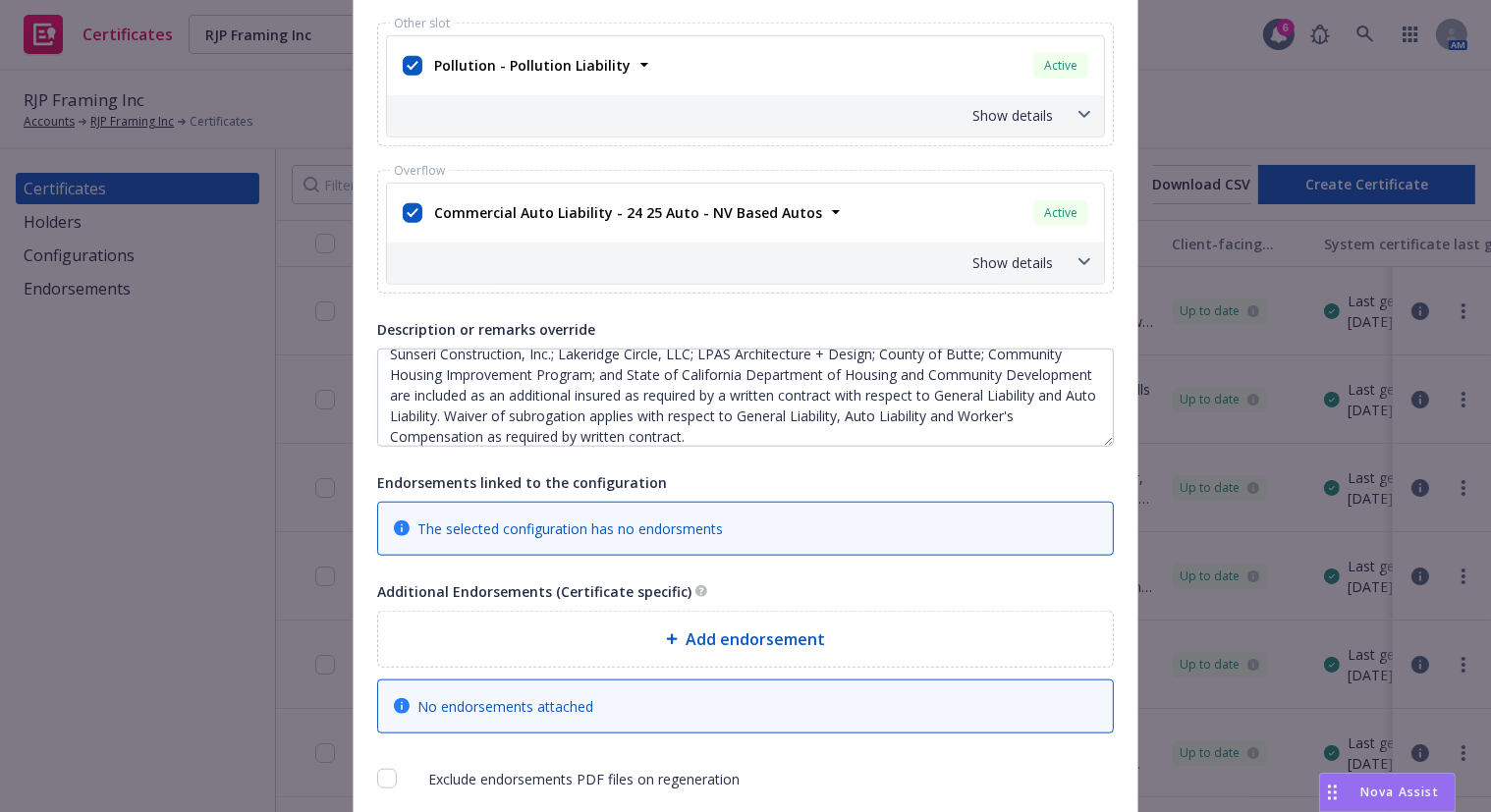 click on "Add endorsement" at bounding box center [746, 639] 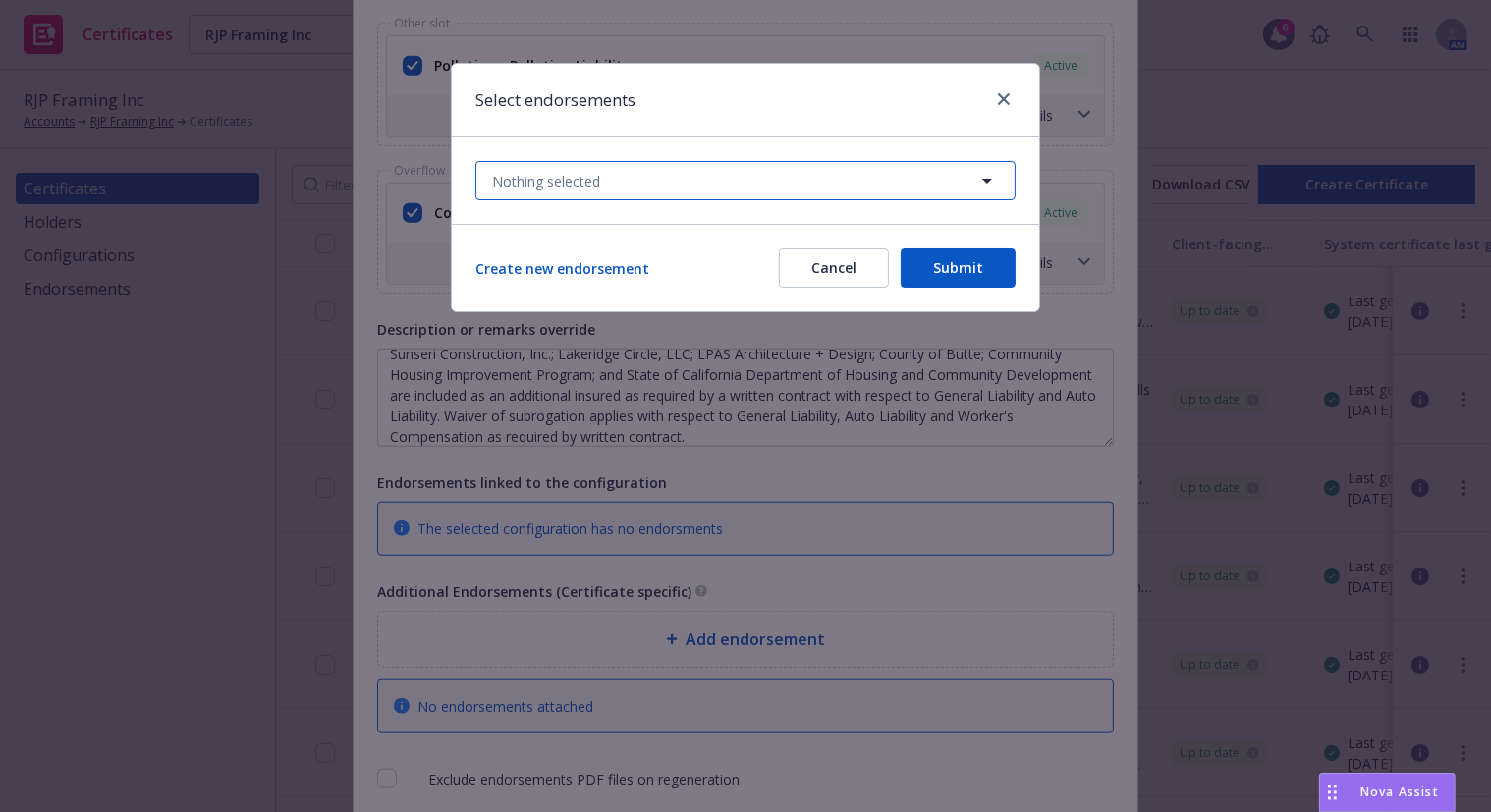 click on "Nothing selected" at bounding box center (746, 181) 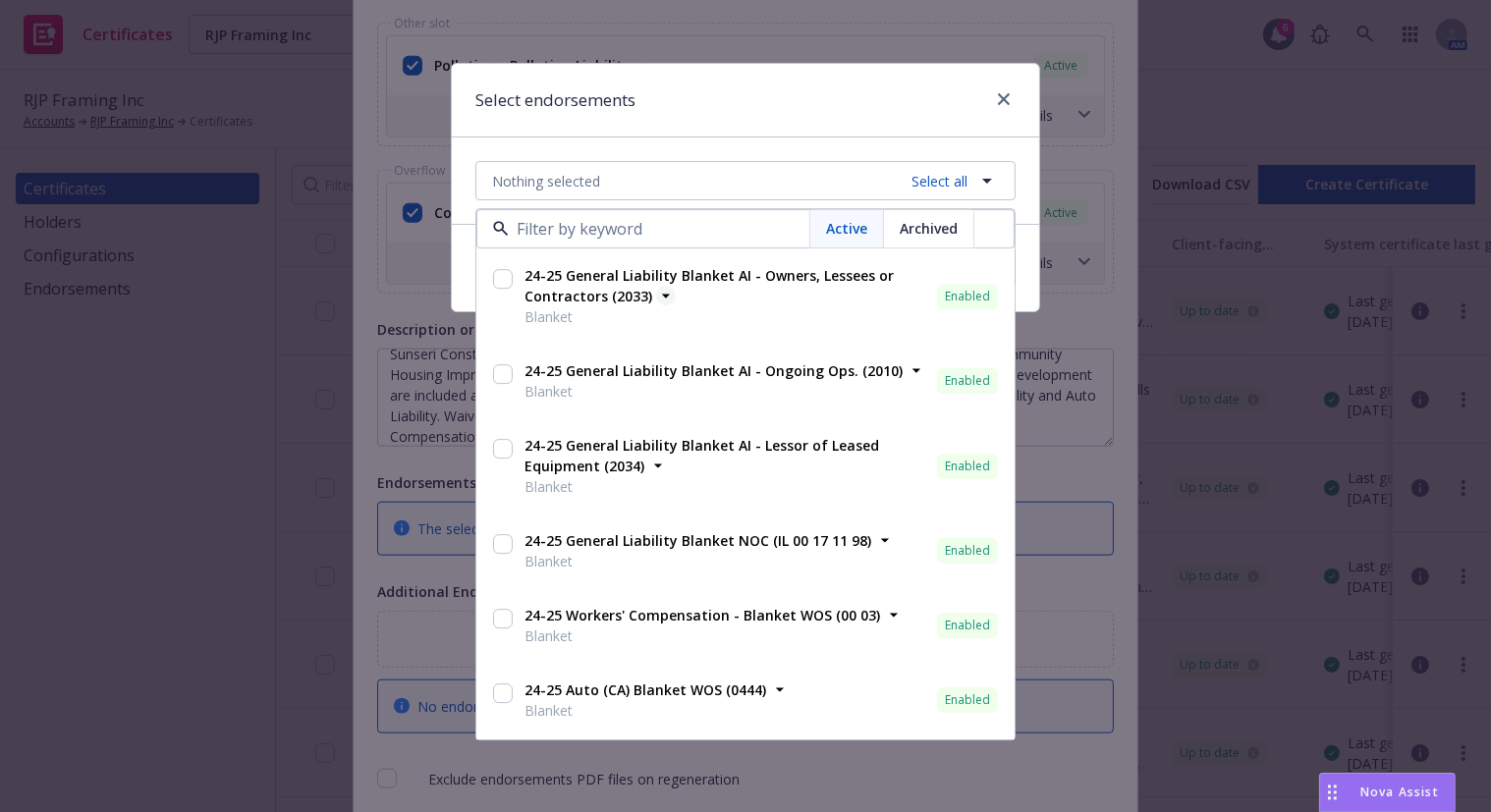 click on "24-25 General Liability Blanket AI - Owners, Lessees or Contractors (2033)" at bounding box center (727, 287) 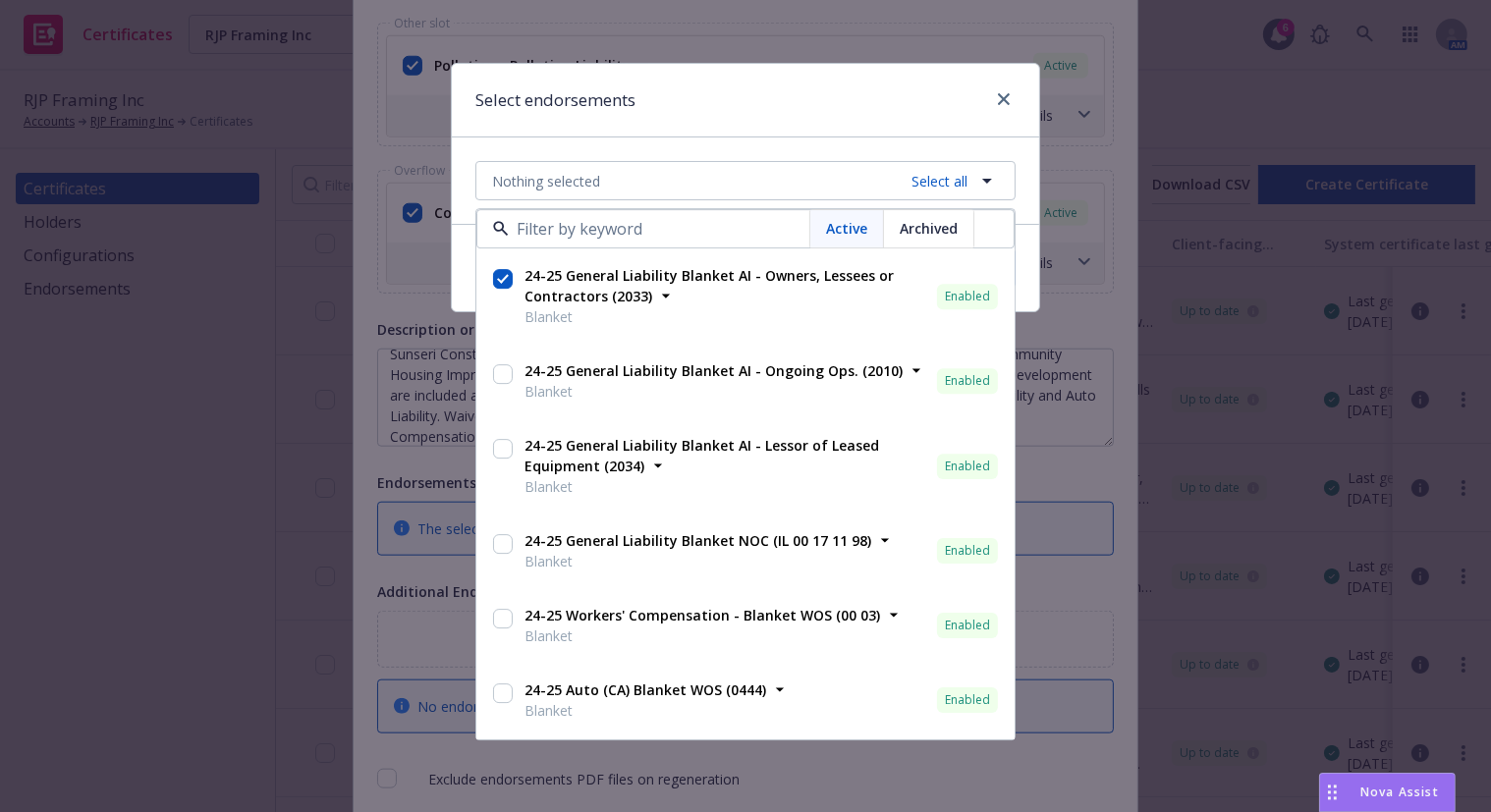 checkbox on "true" 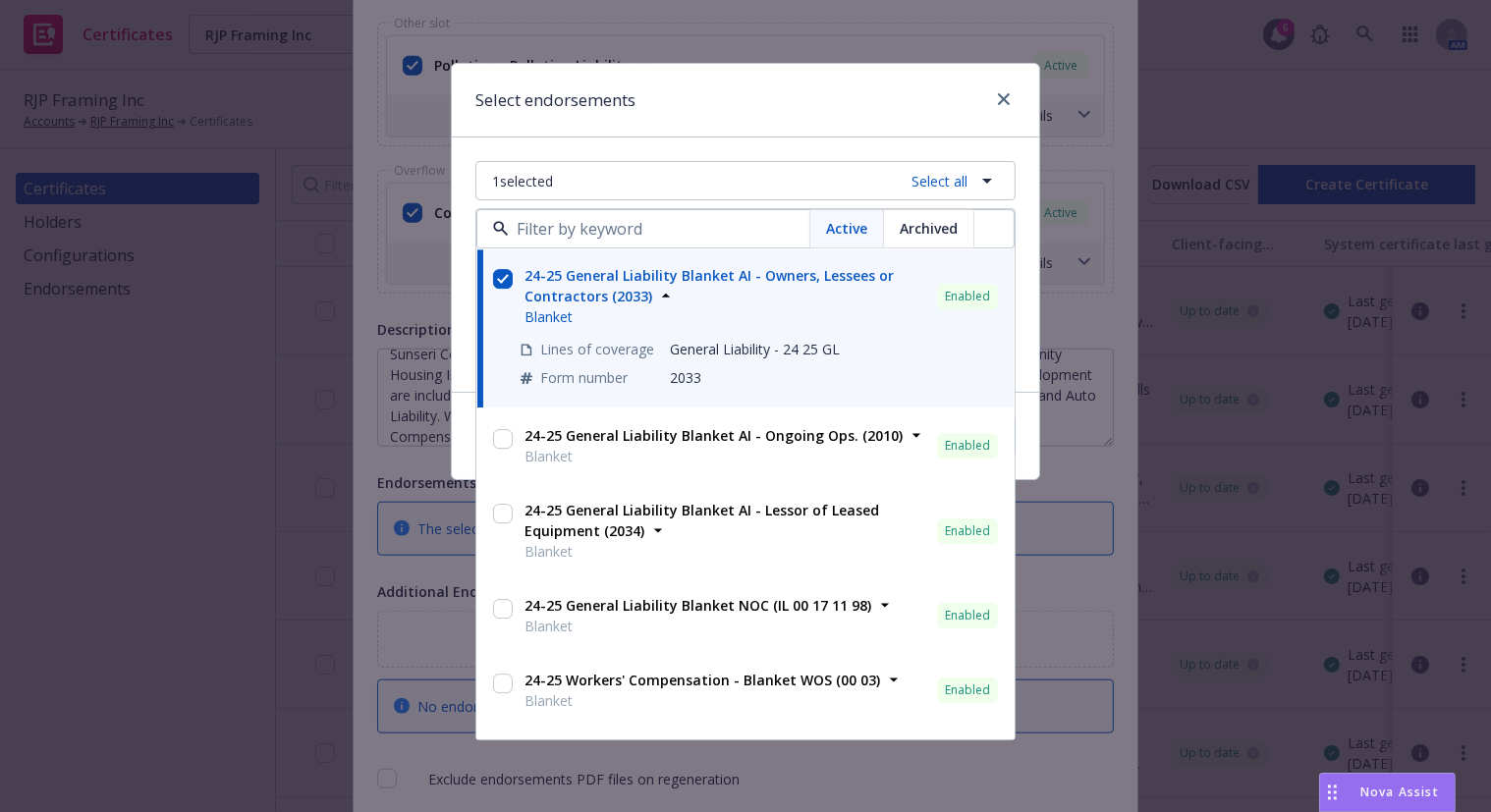 click on "Blanket" at bounding box center [713, 457] 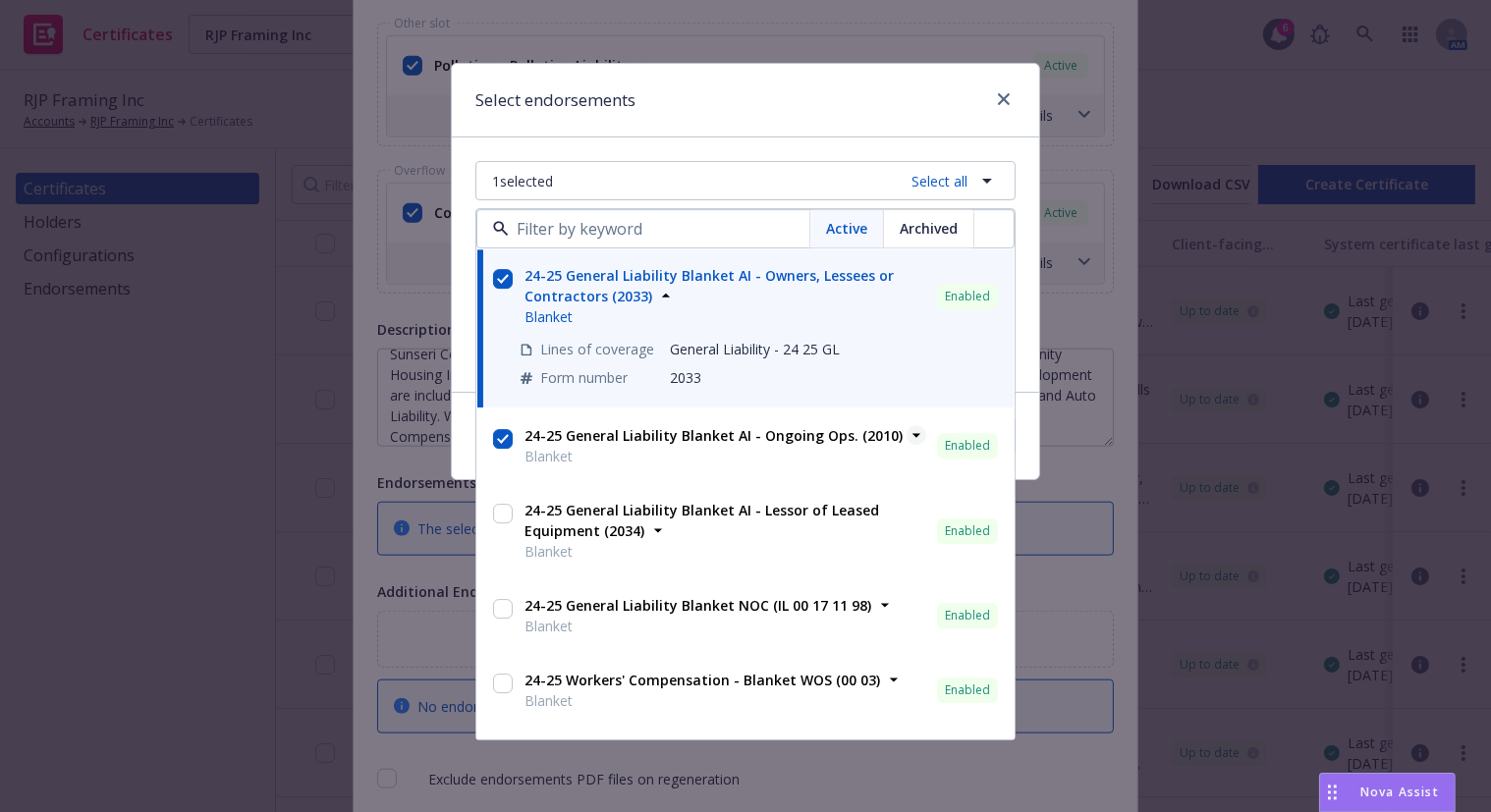 checkbox on "true" 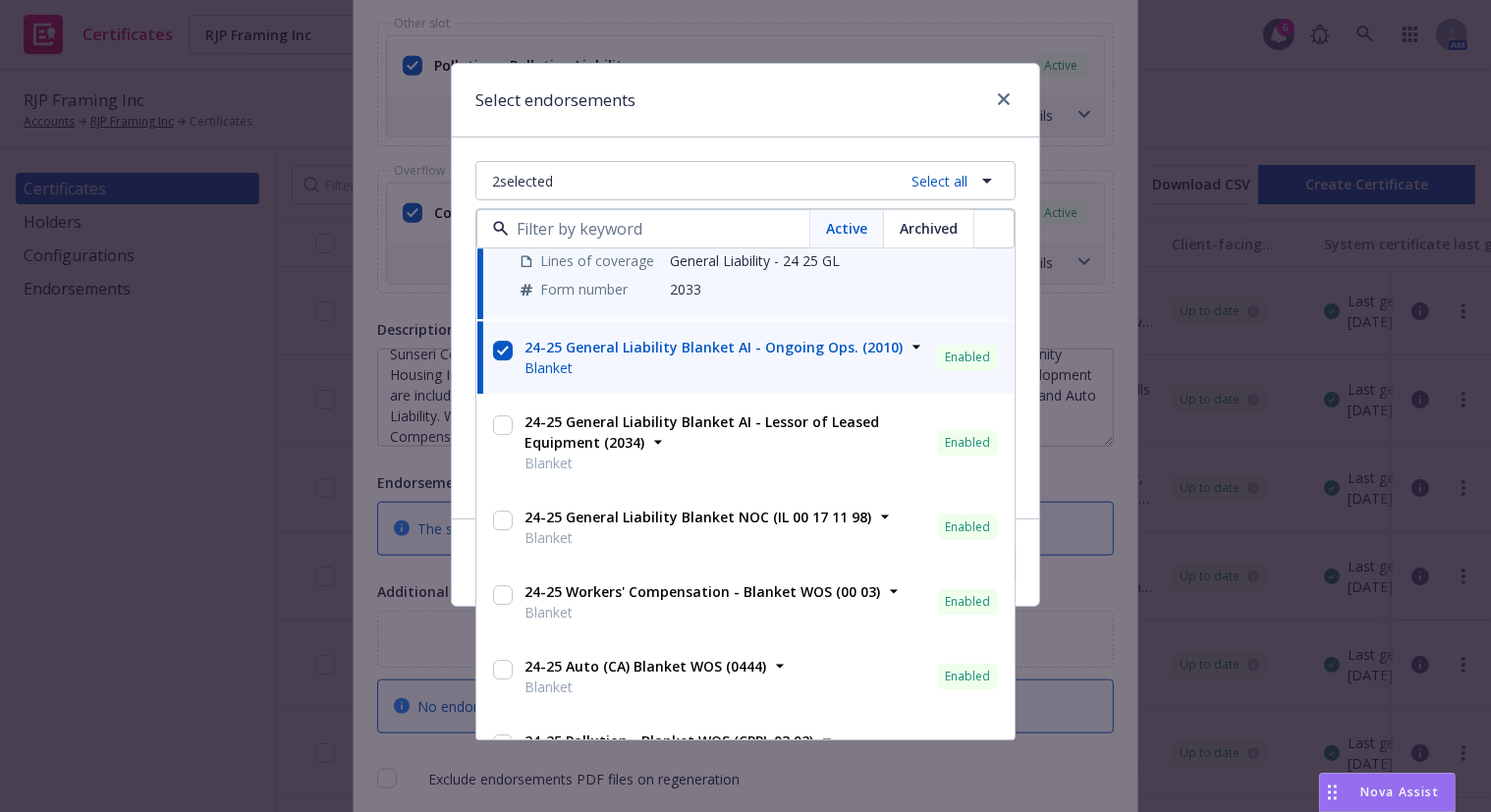 scroll, scrollTop: 178, scrollLeft: 0, axis: vertical 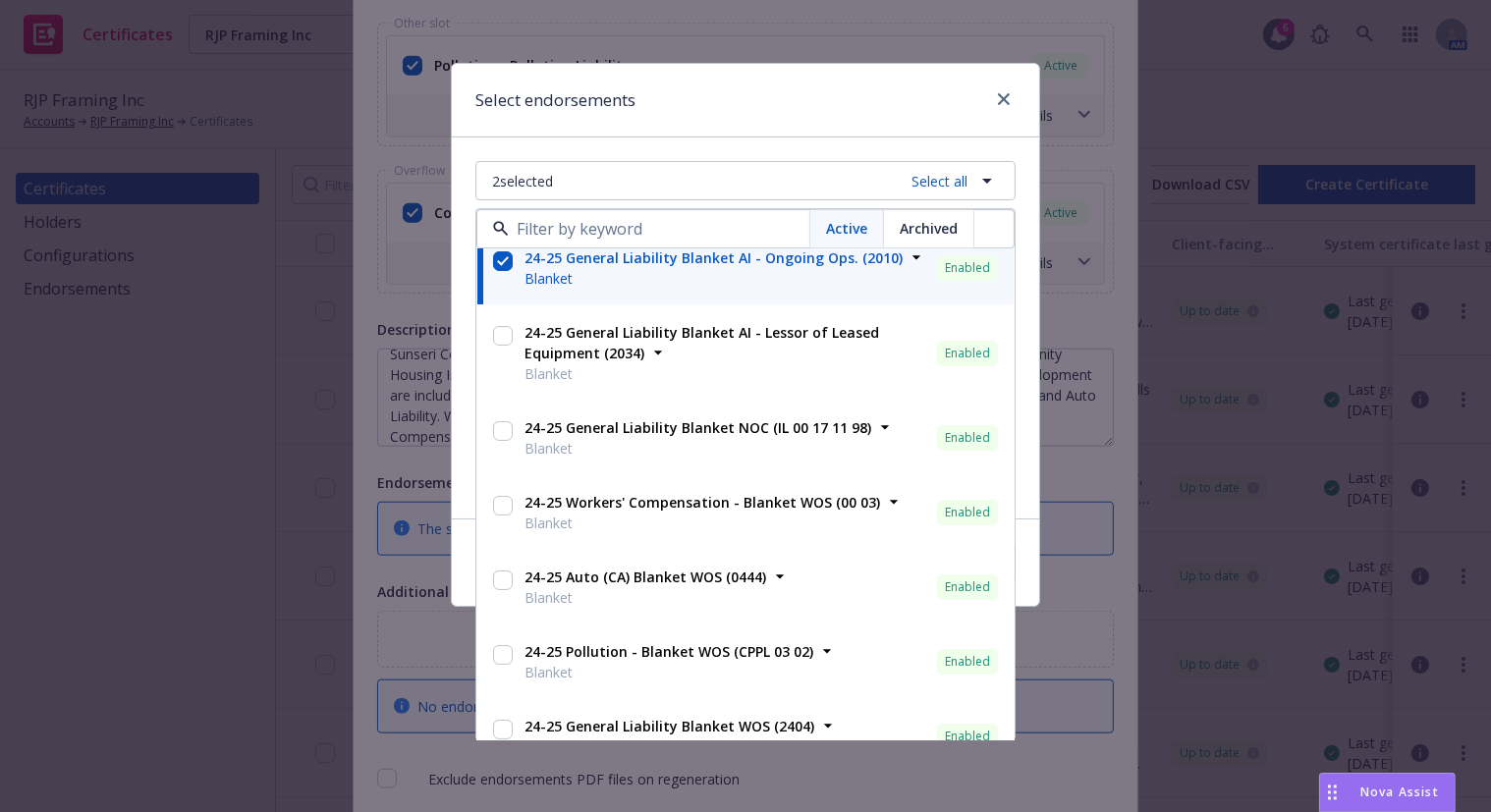 click on "24-25 Workers' Compensation - Blanket WOS (00 03) Blanket" at bounding box center [700, 514] 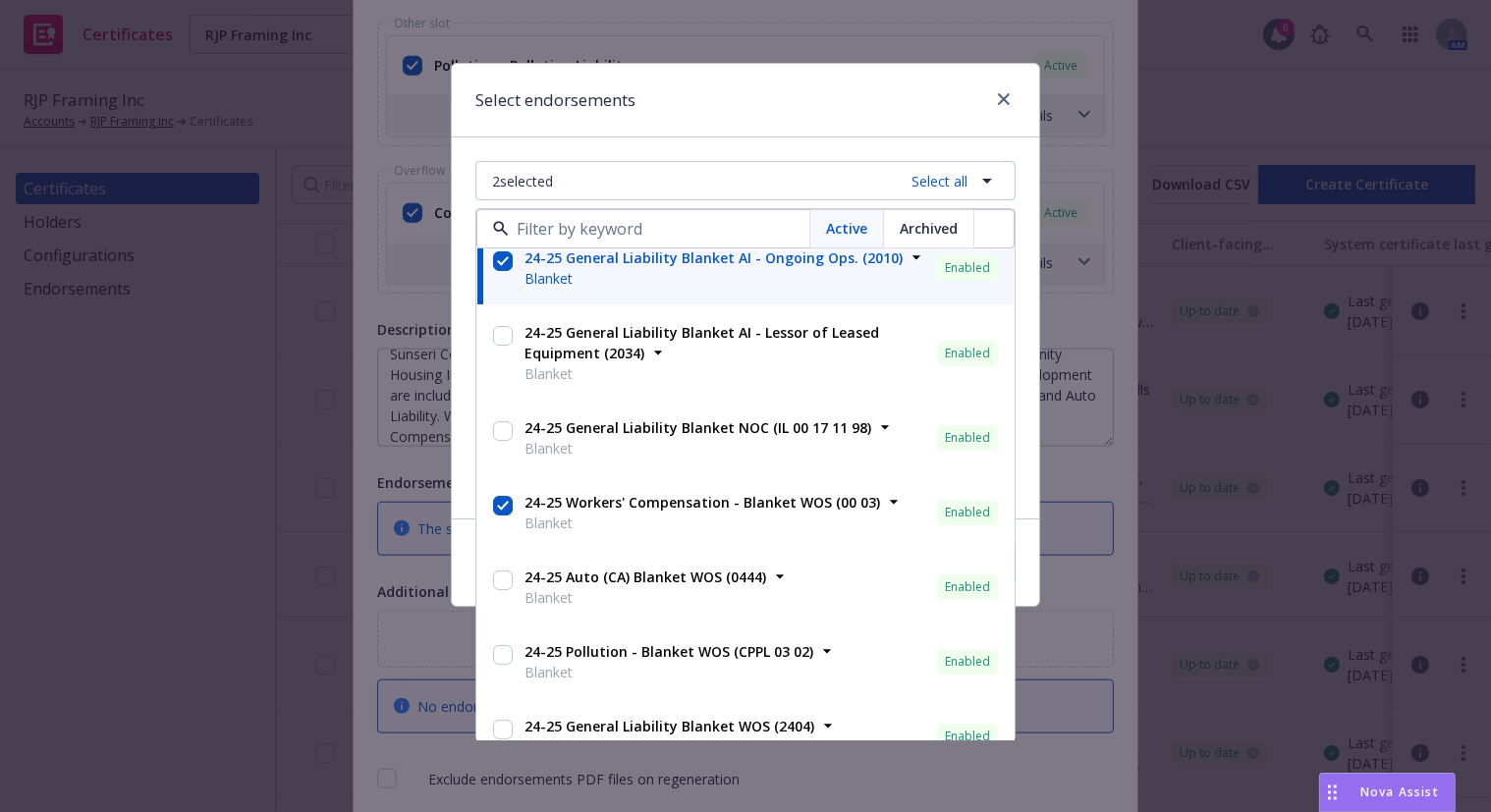 checkbox on "true" 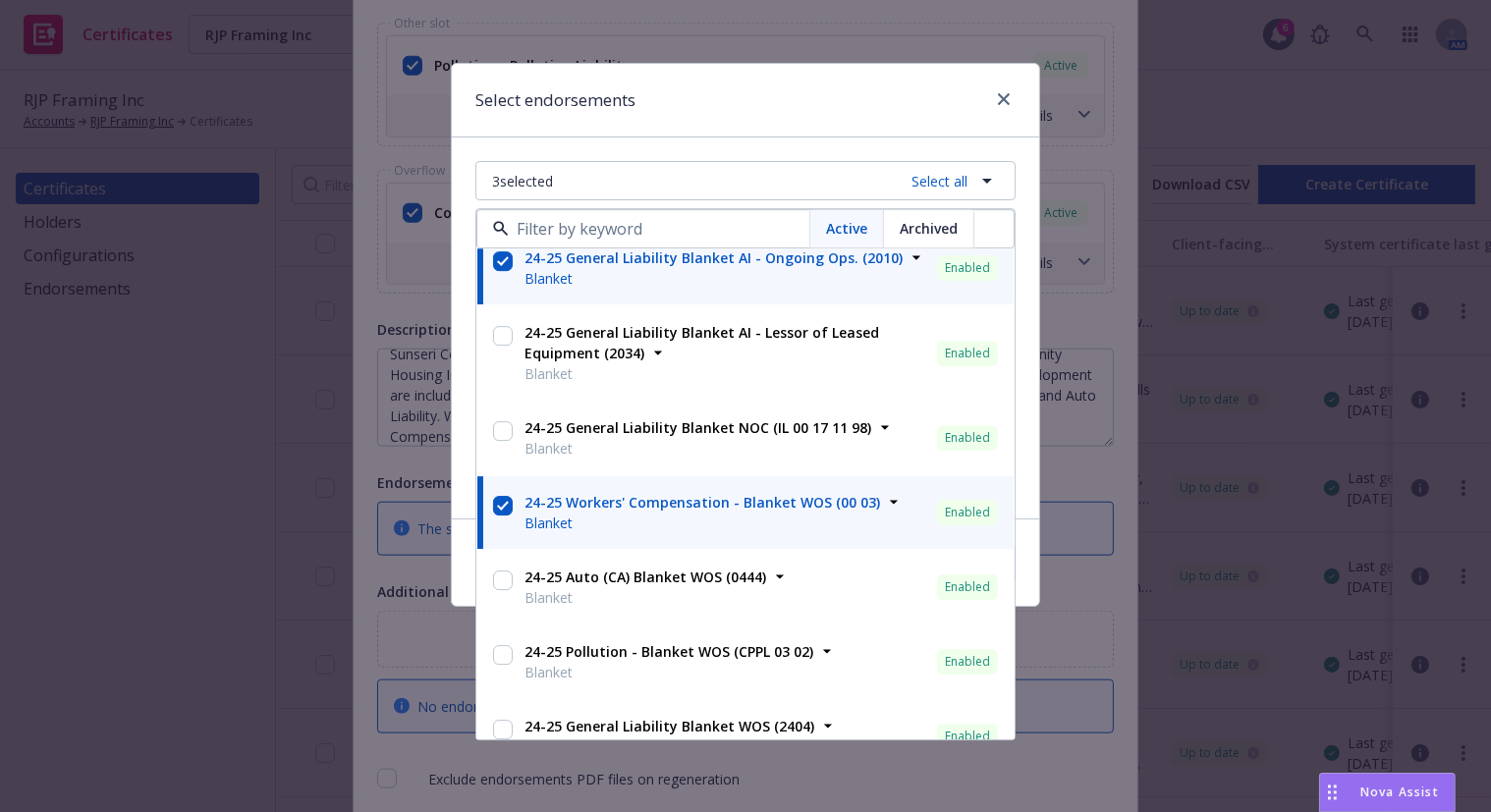 scroll, scrollTop: 356, scrollLeft: 0, axis: vertical 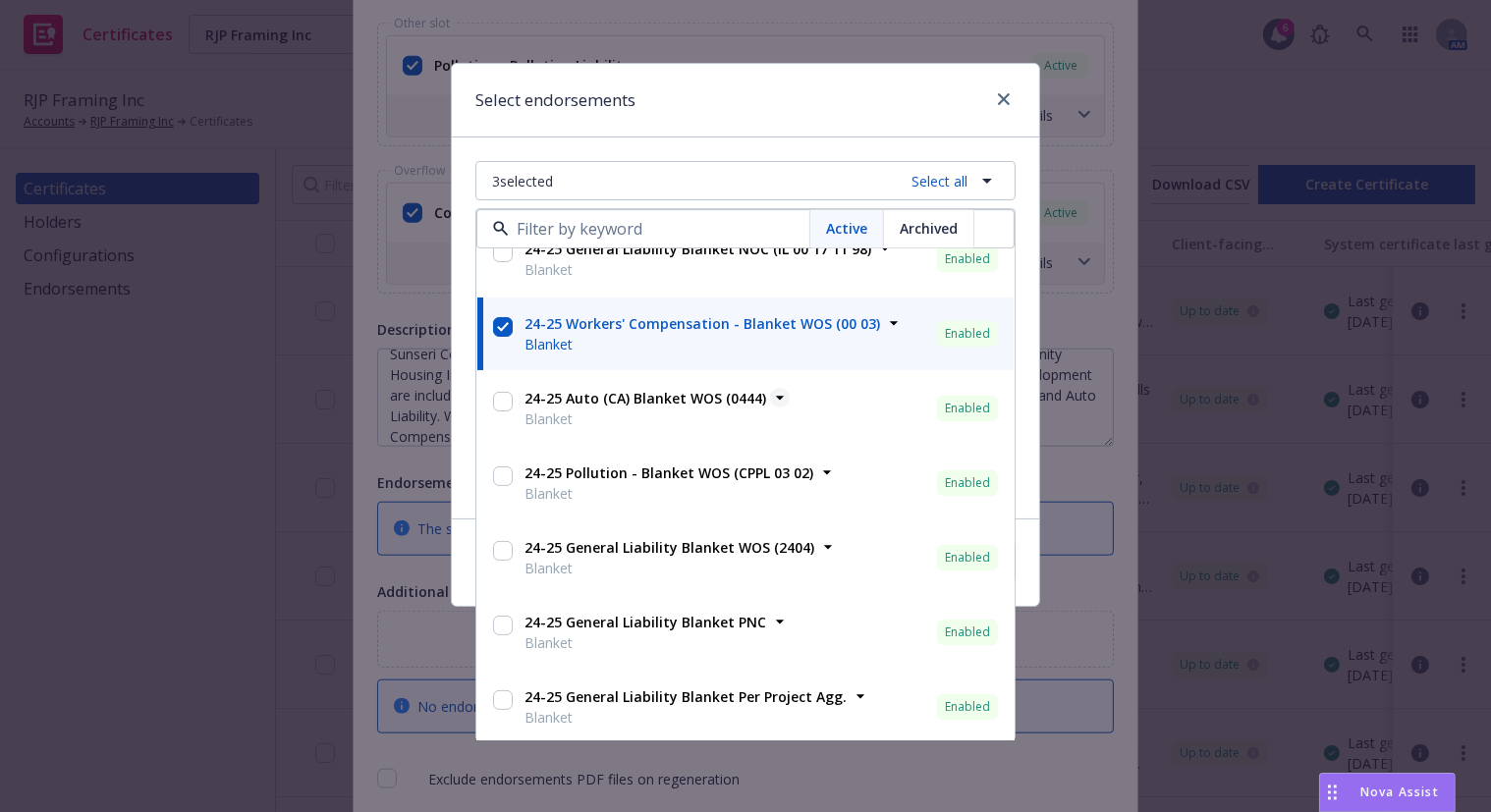 click on "24-25 Auto (CA) Blanket WOS (0444)" at bounding box center (645, 399) 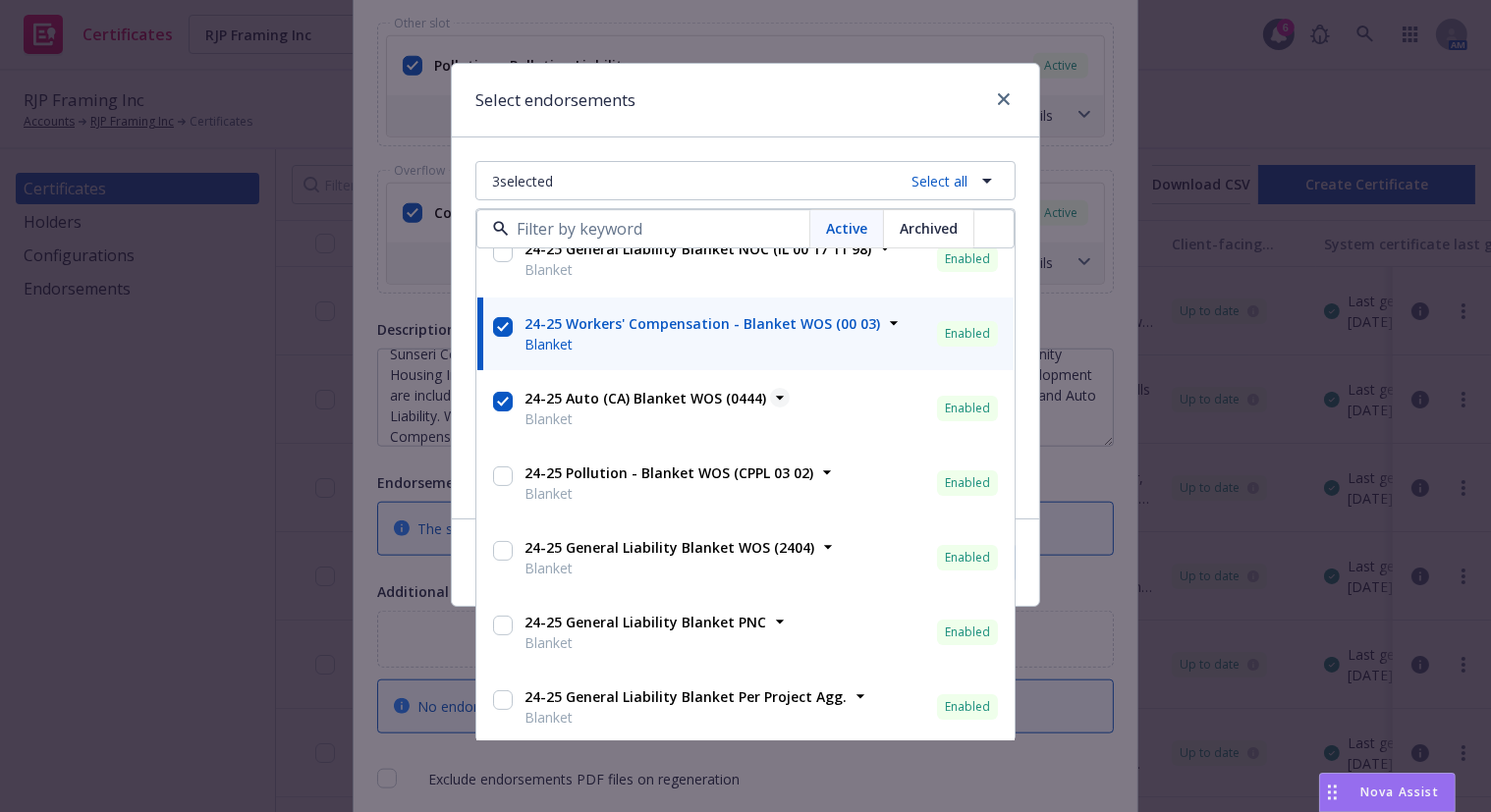 checkbox on "true" 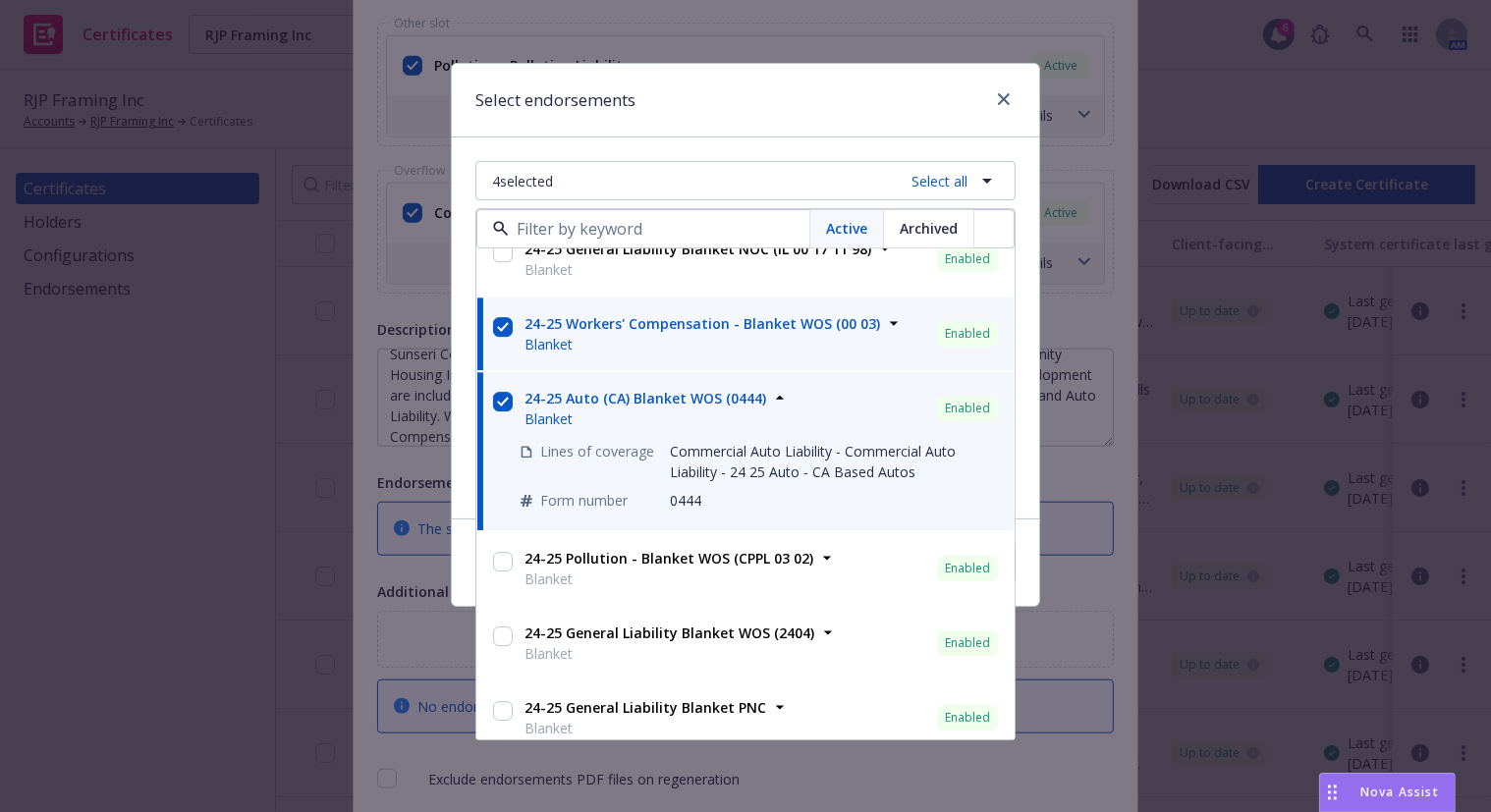 scroll, scrollTop: 535, scrollLeft: 0, axis: vertical 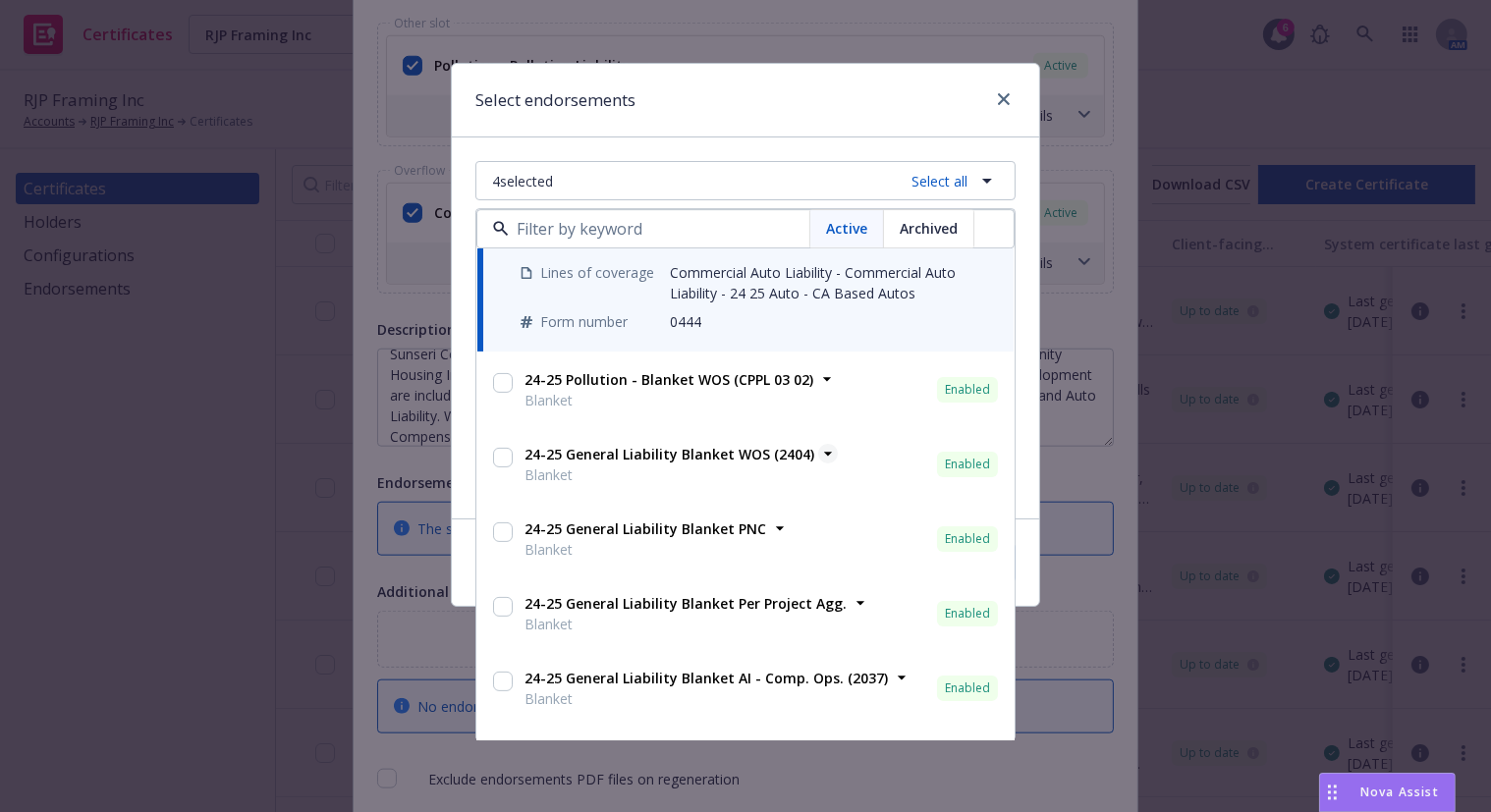 click on "24-25 General Liability Blanket WOS (2404)" at bounding box center (669, 455) 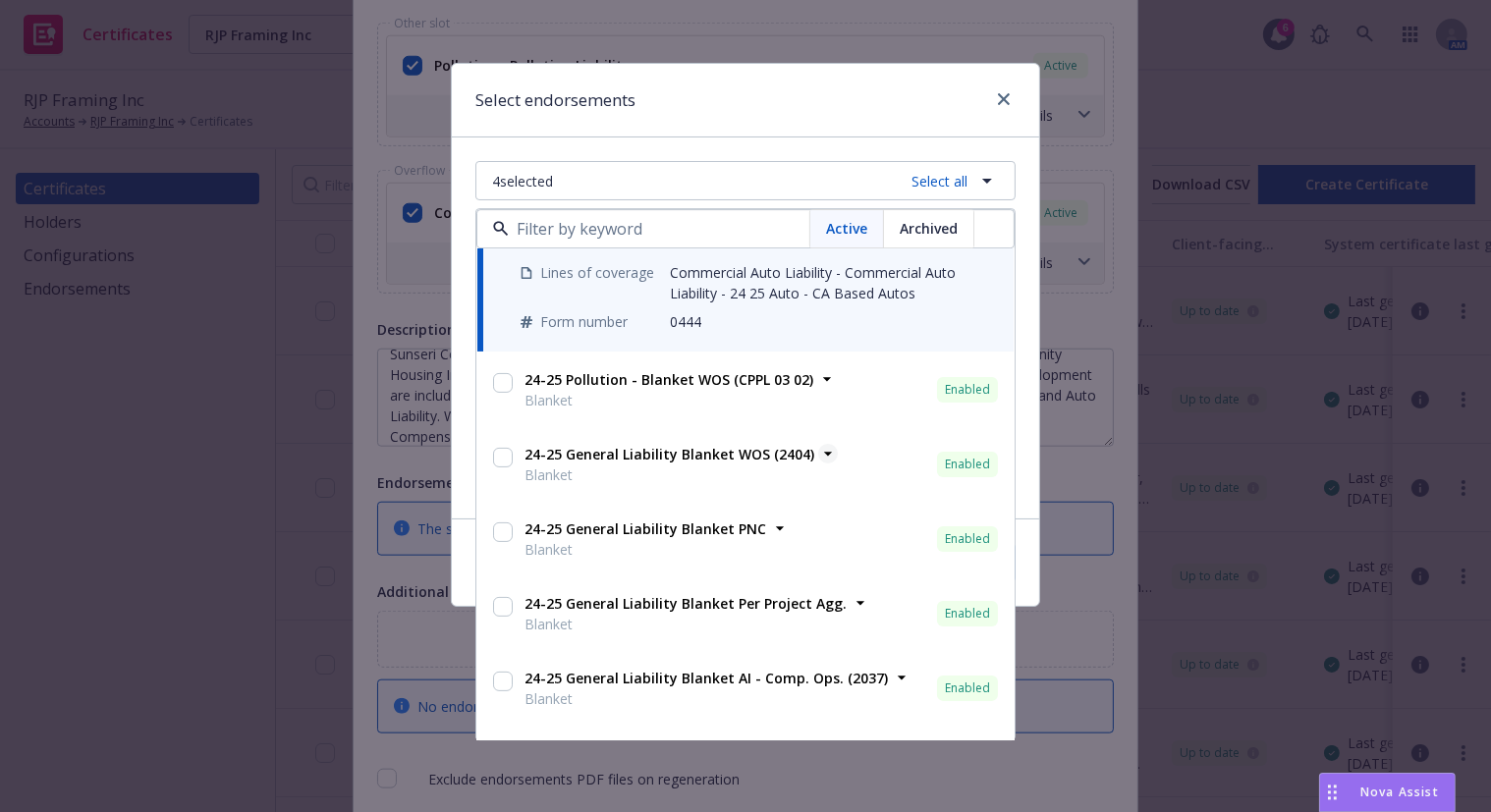 checkbox on "true" 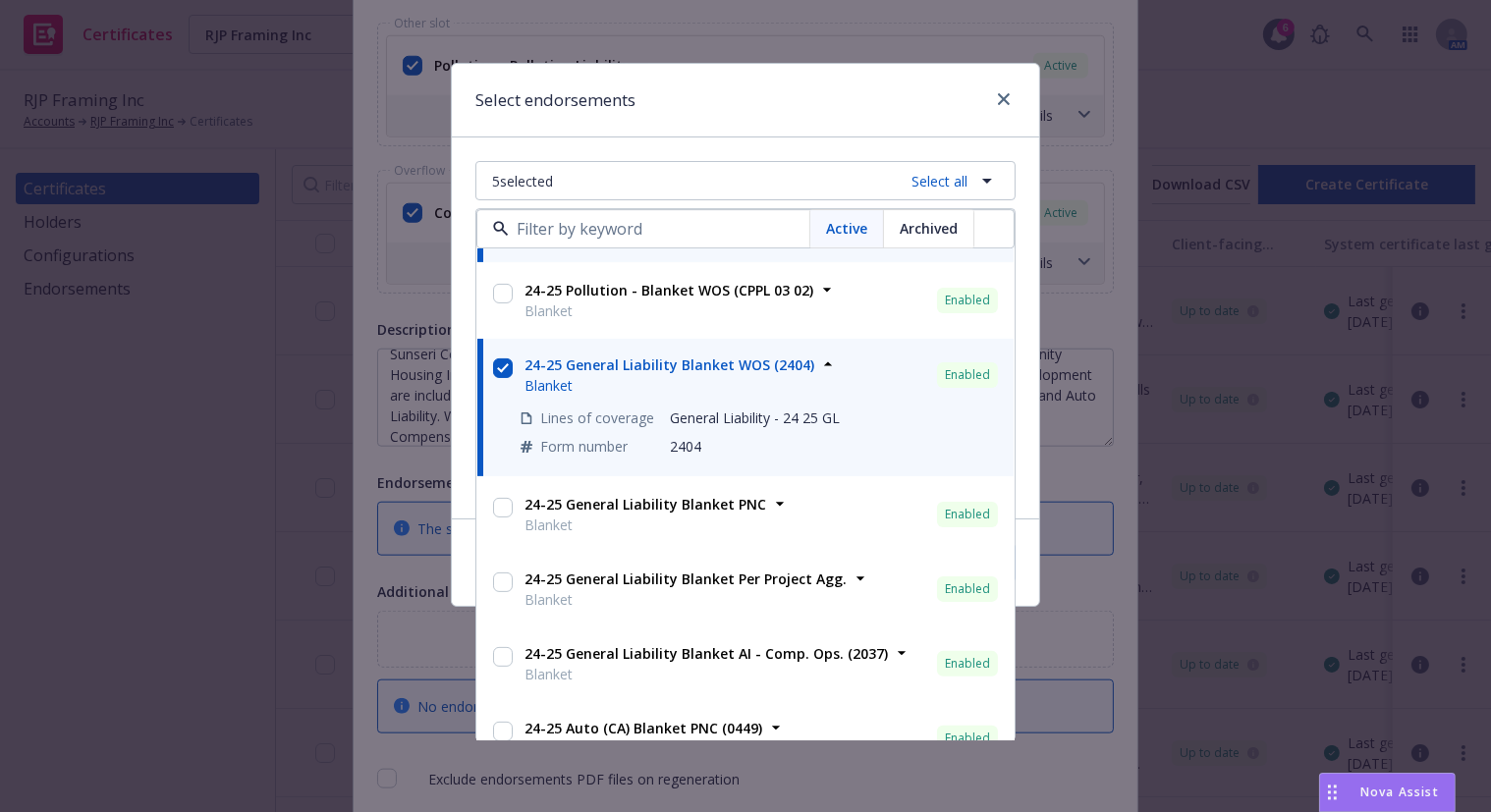 click on "Blanket" at bounding box center [645, 525] 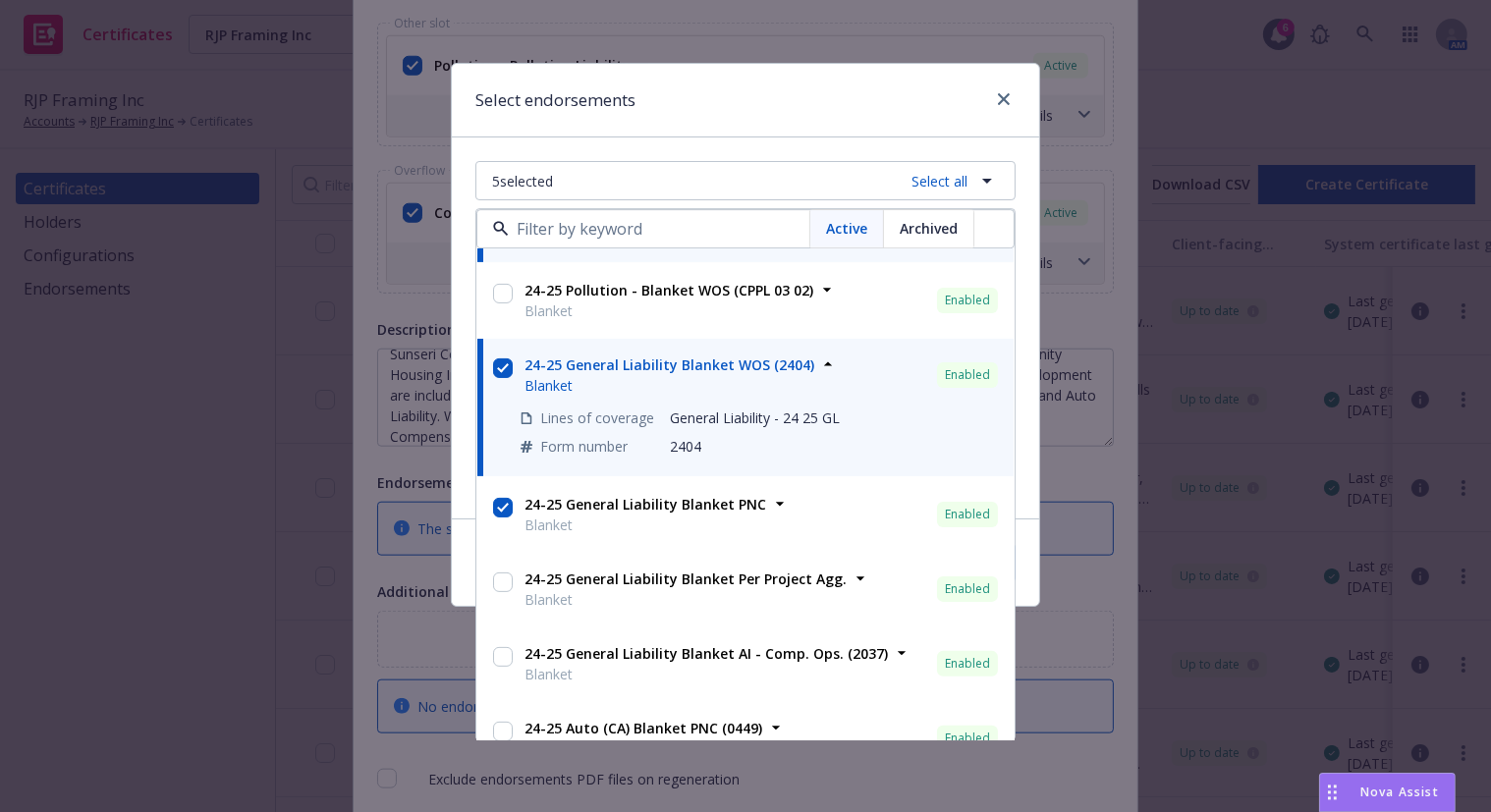 checkbox on "true" 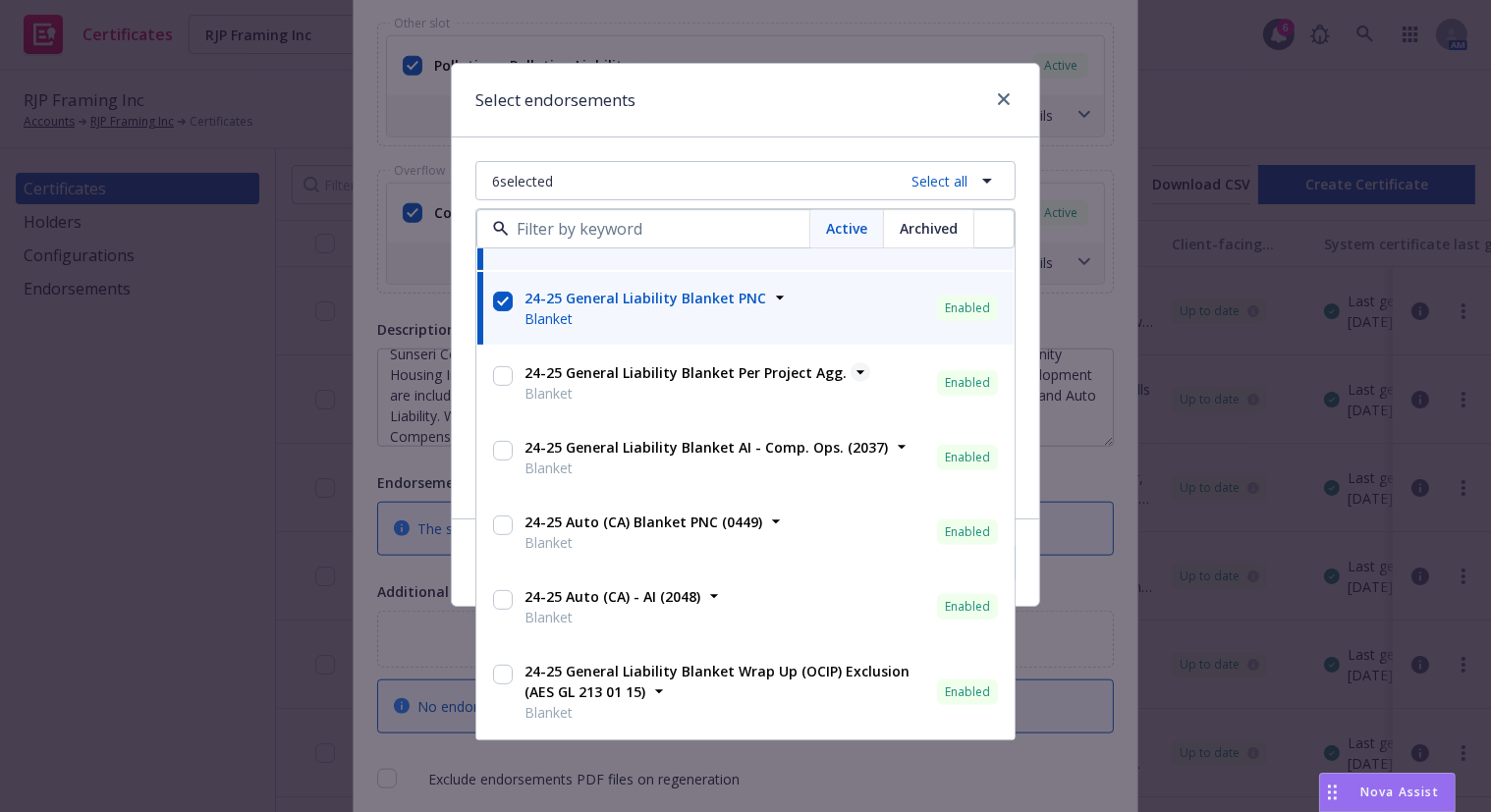 click on "24-25 General Liability Blanket Per Project Agg." at bounding box center [686, 373] 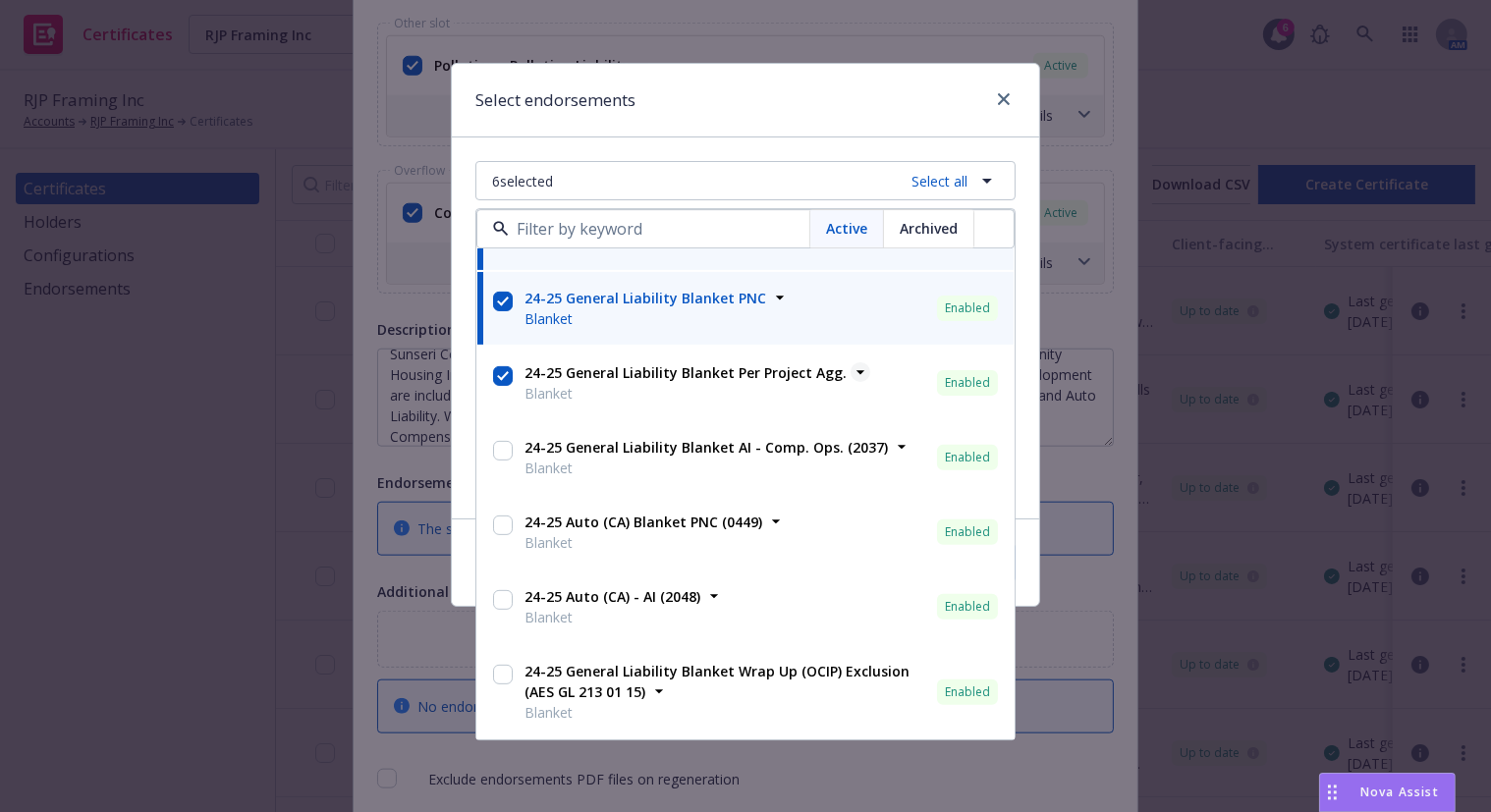 checkbox on "true" 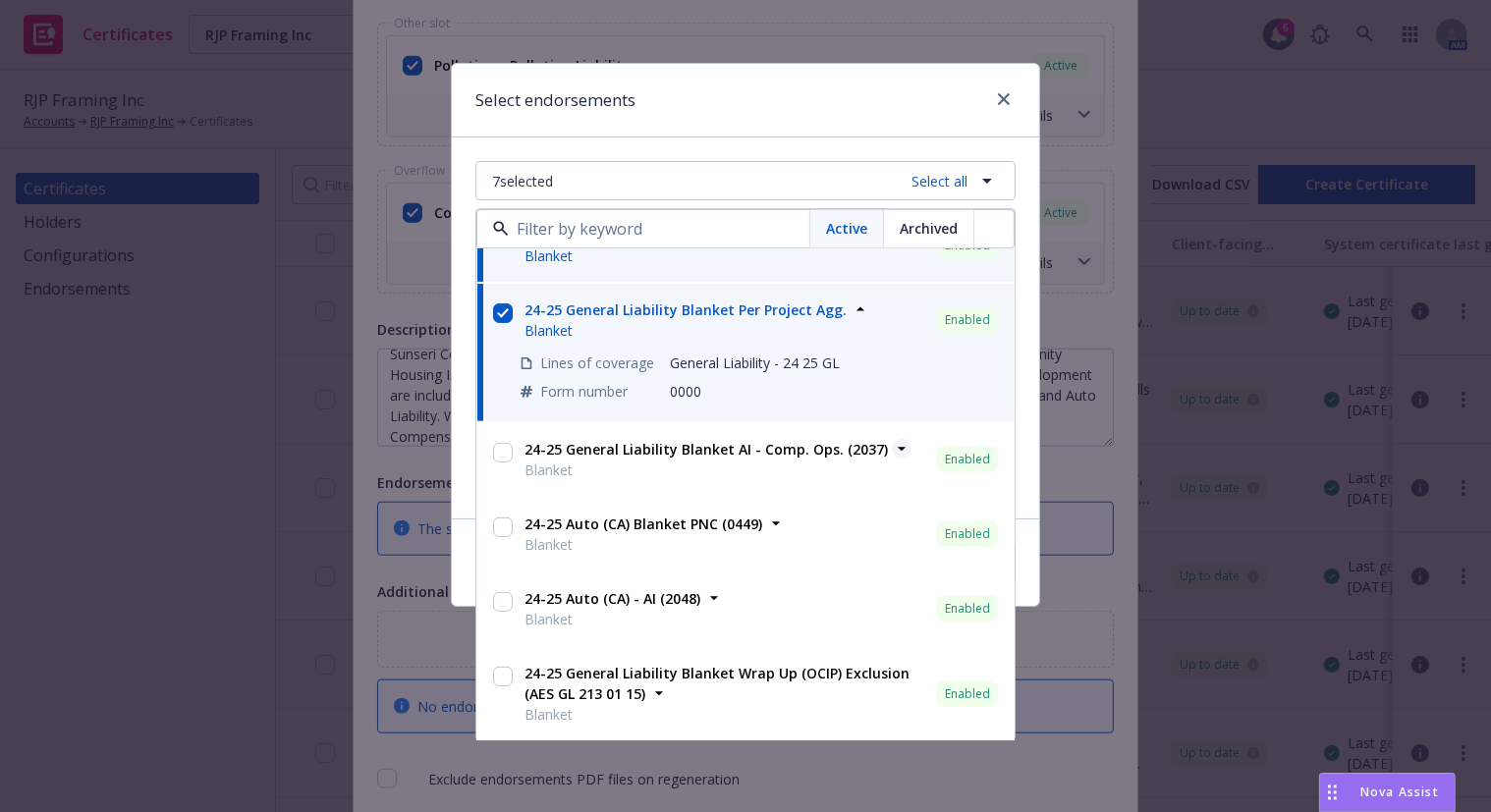 click on "24-25 General Liability Blanket AI - Comp. Ops. (2037)" at bounding box center (706, 450) 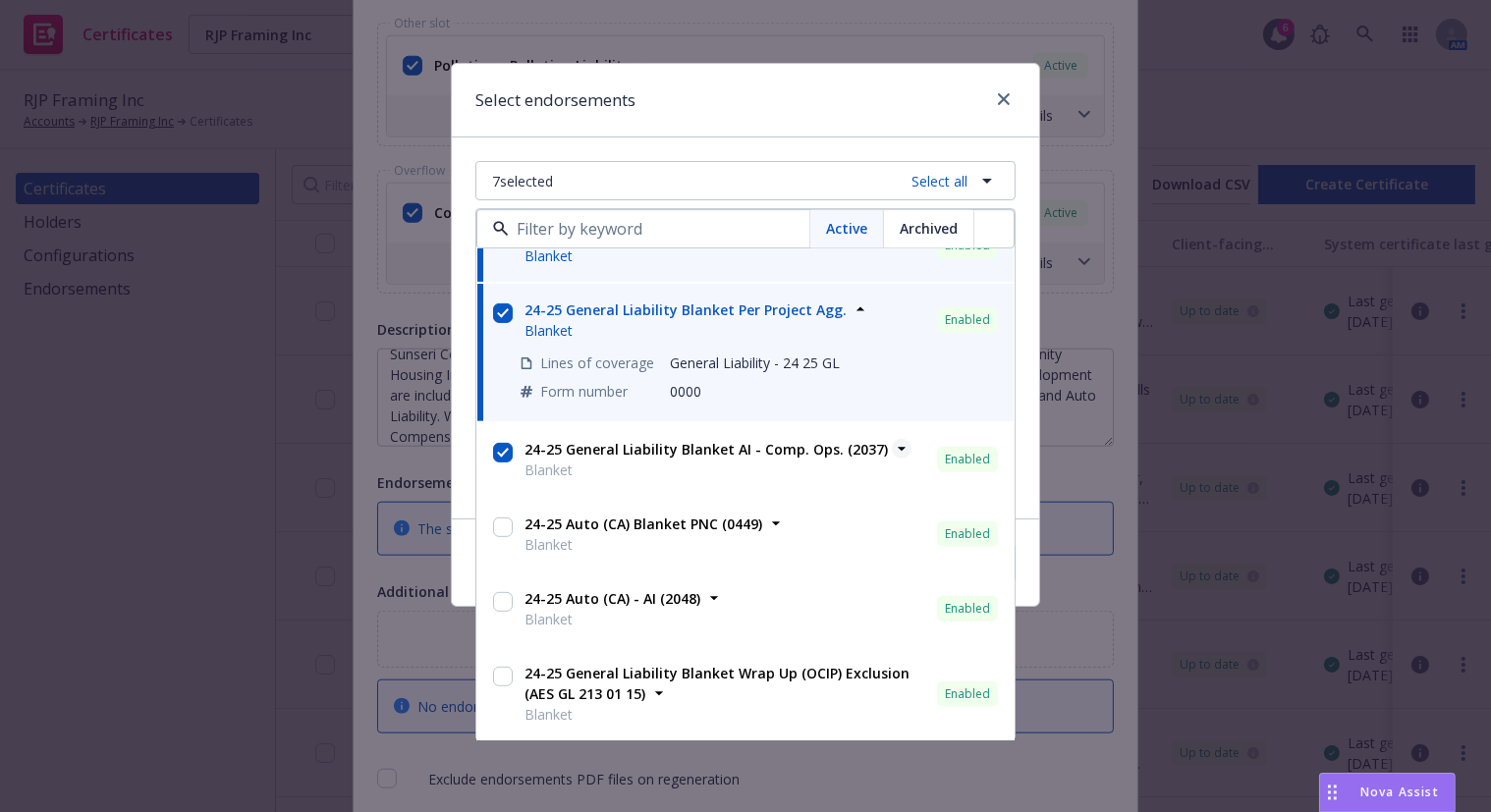 checkbox on "true" 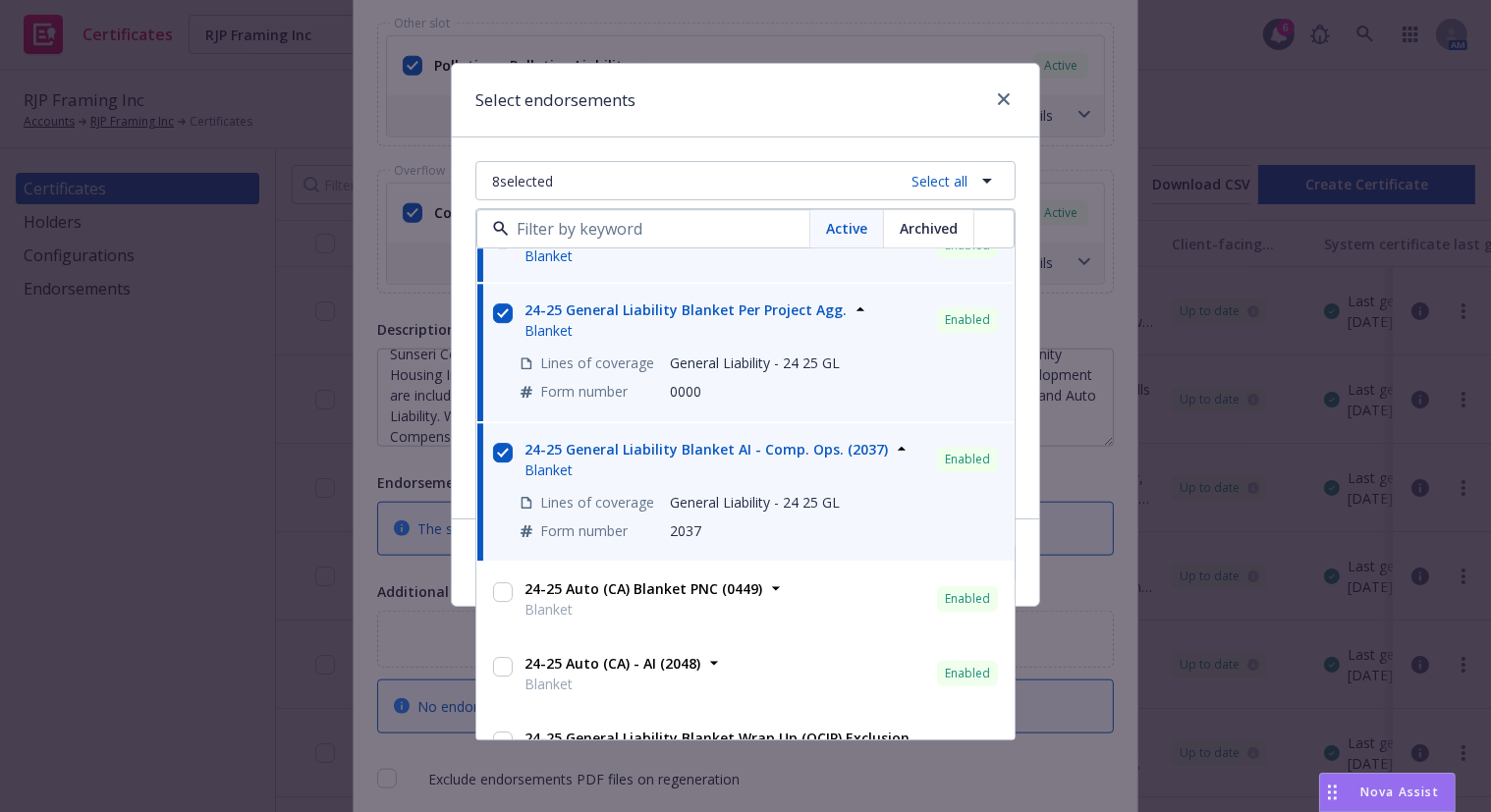scroll, scrollTop: 951, scrollLeft: 0, axis: vertical 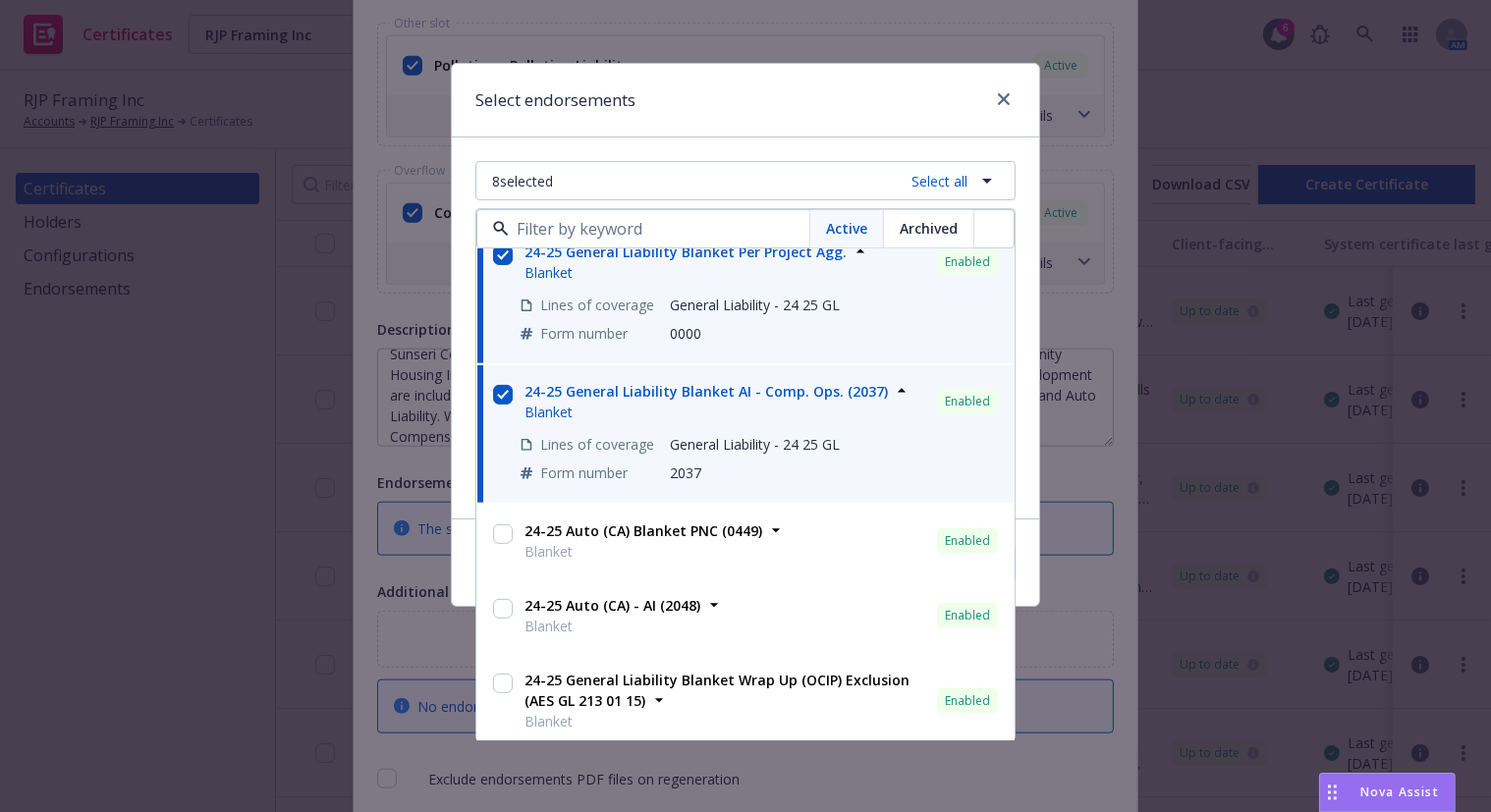 click on "Blanket" at bounding box center (643, 552) 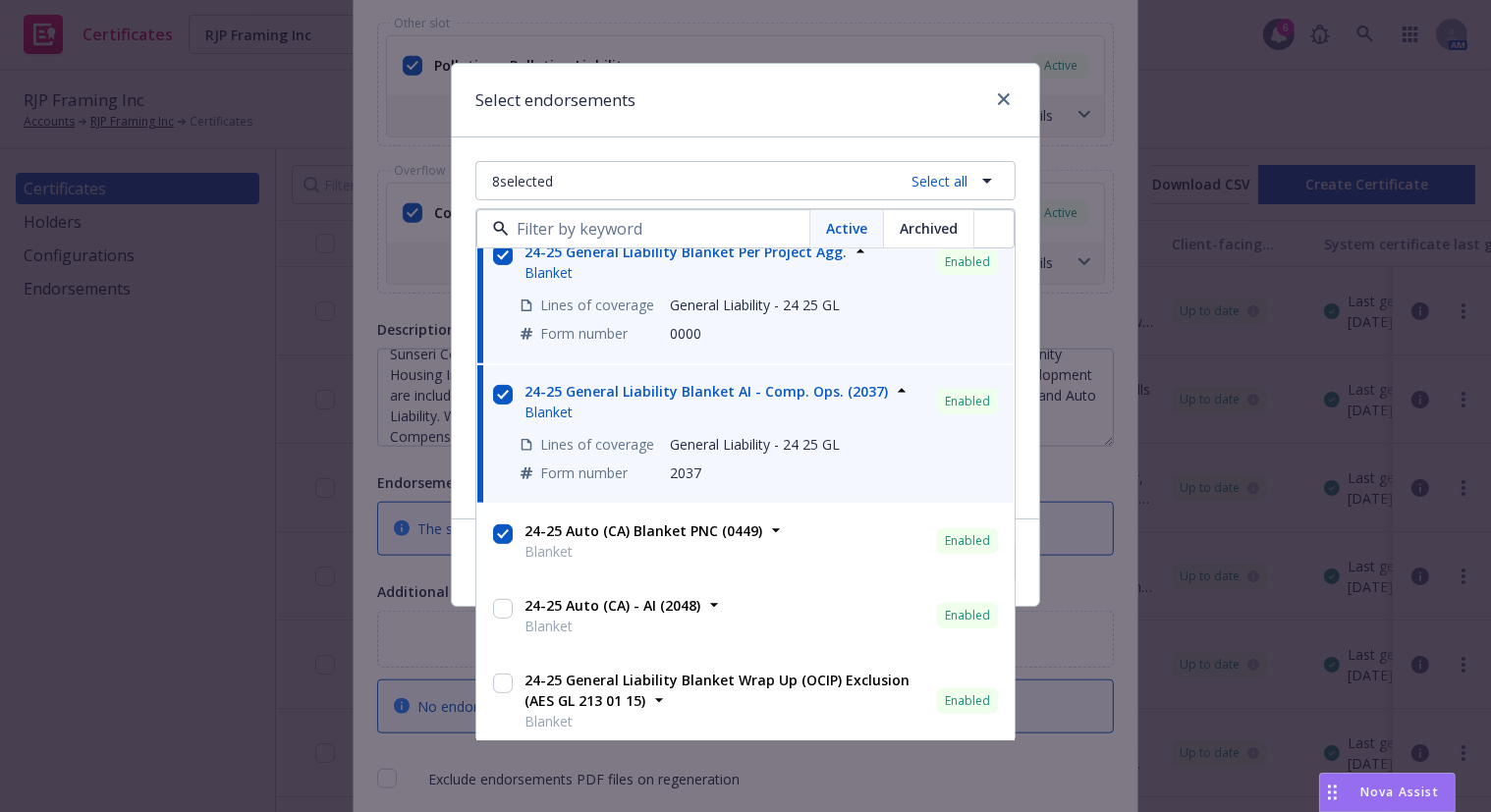 checkbox on "true" 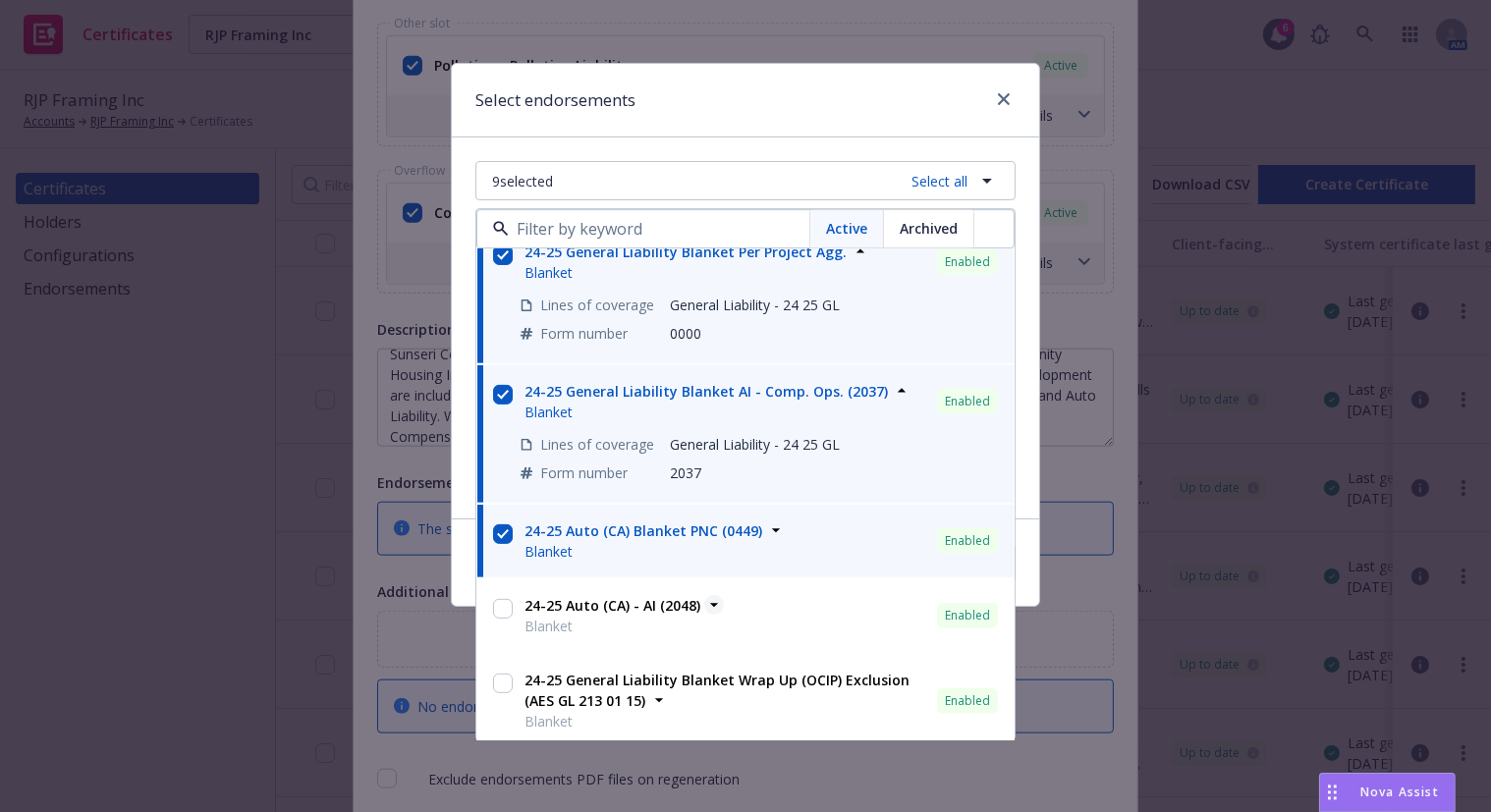 scroll, scrollTop: 959, scrollLeft: 0, axis: vertical 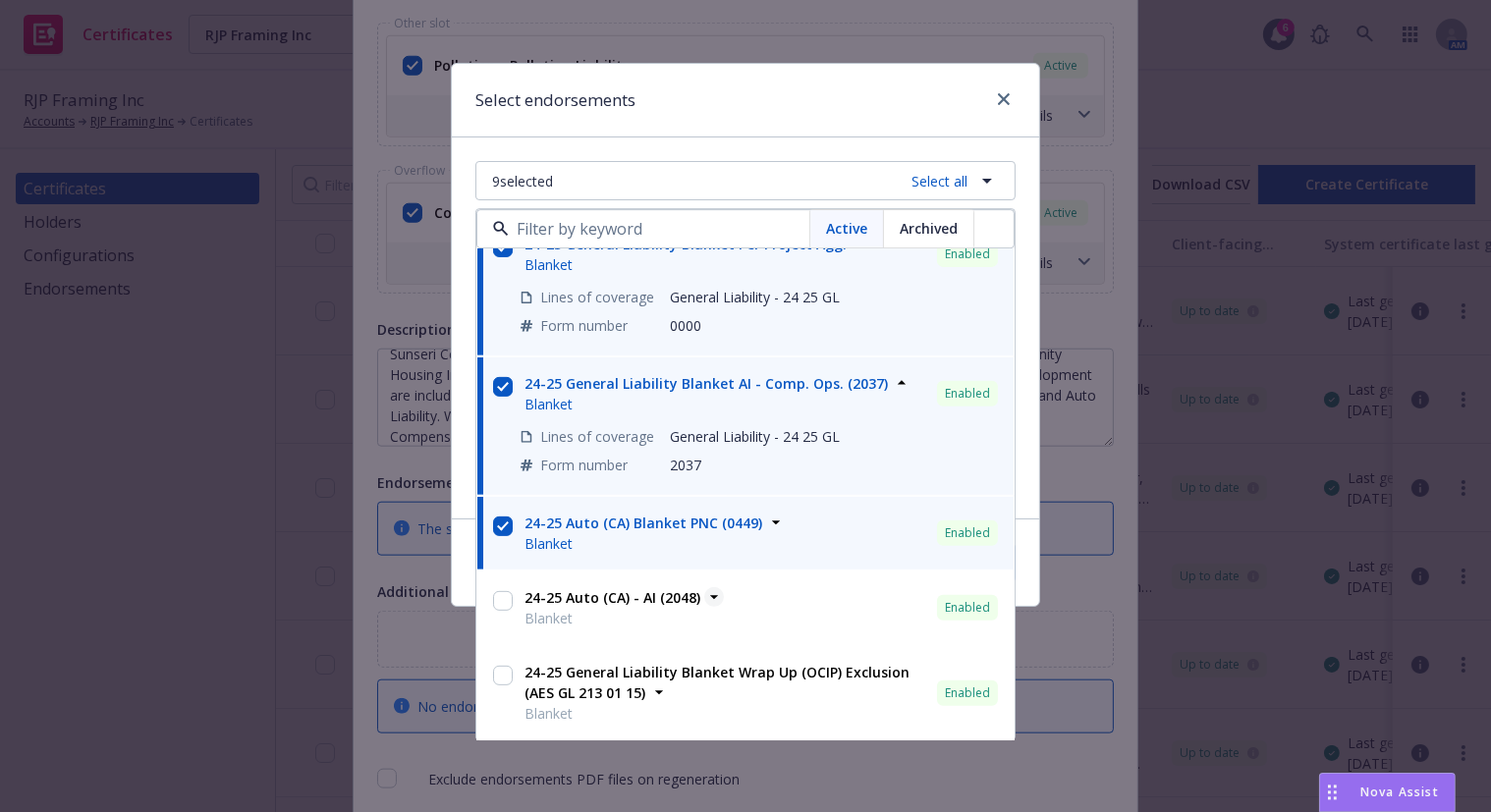 click 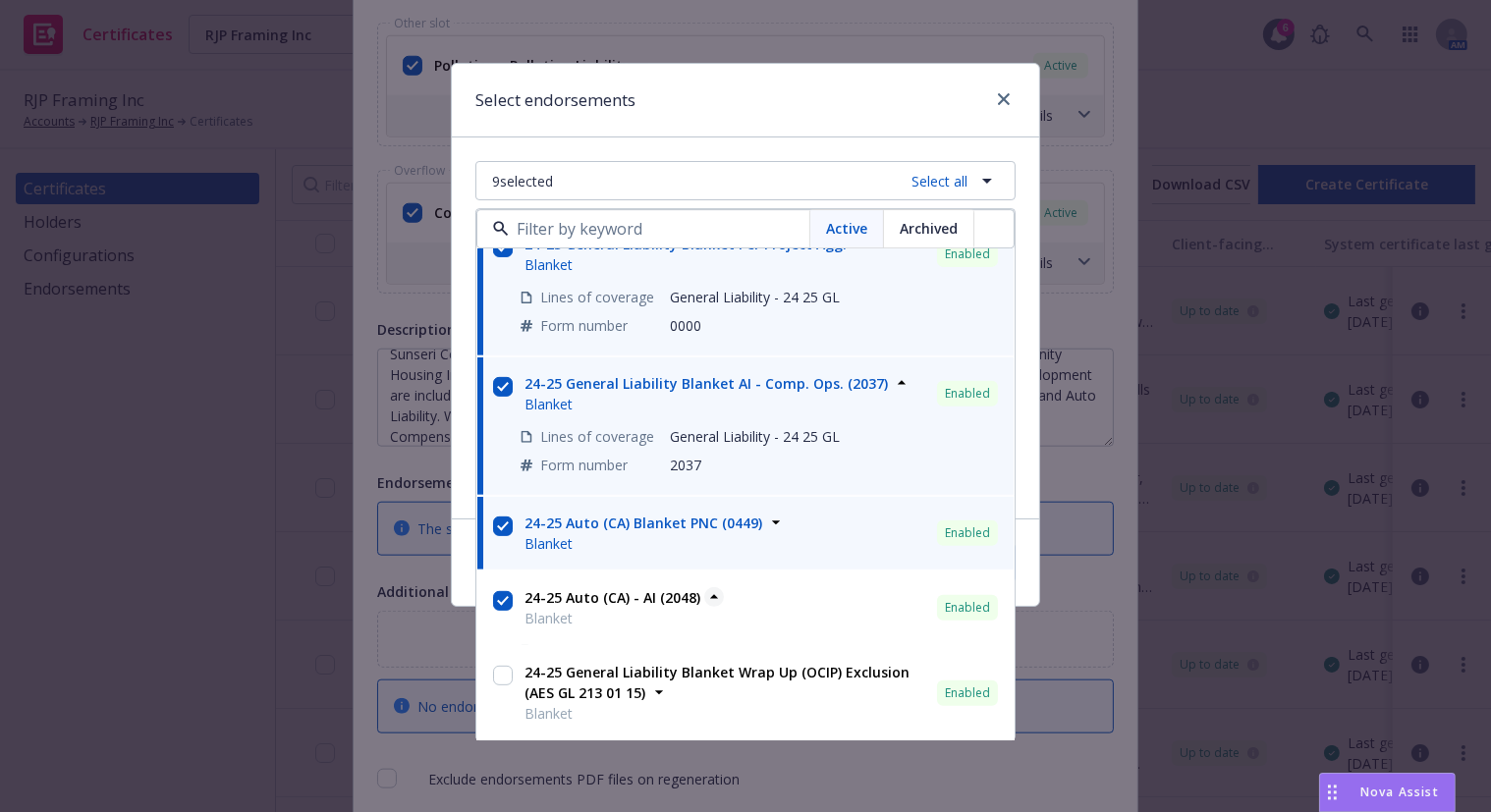 checkbox on "true" 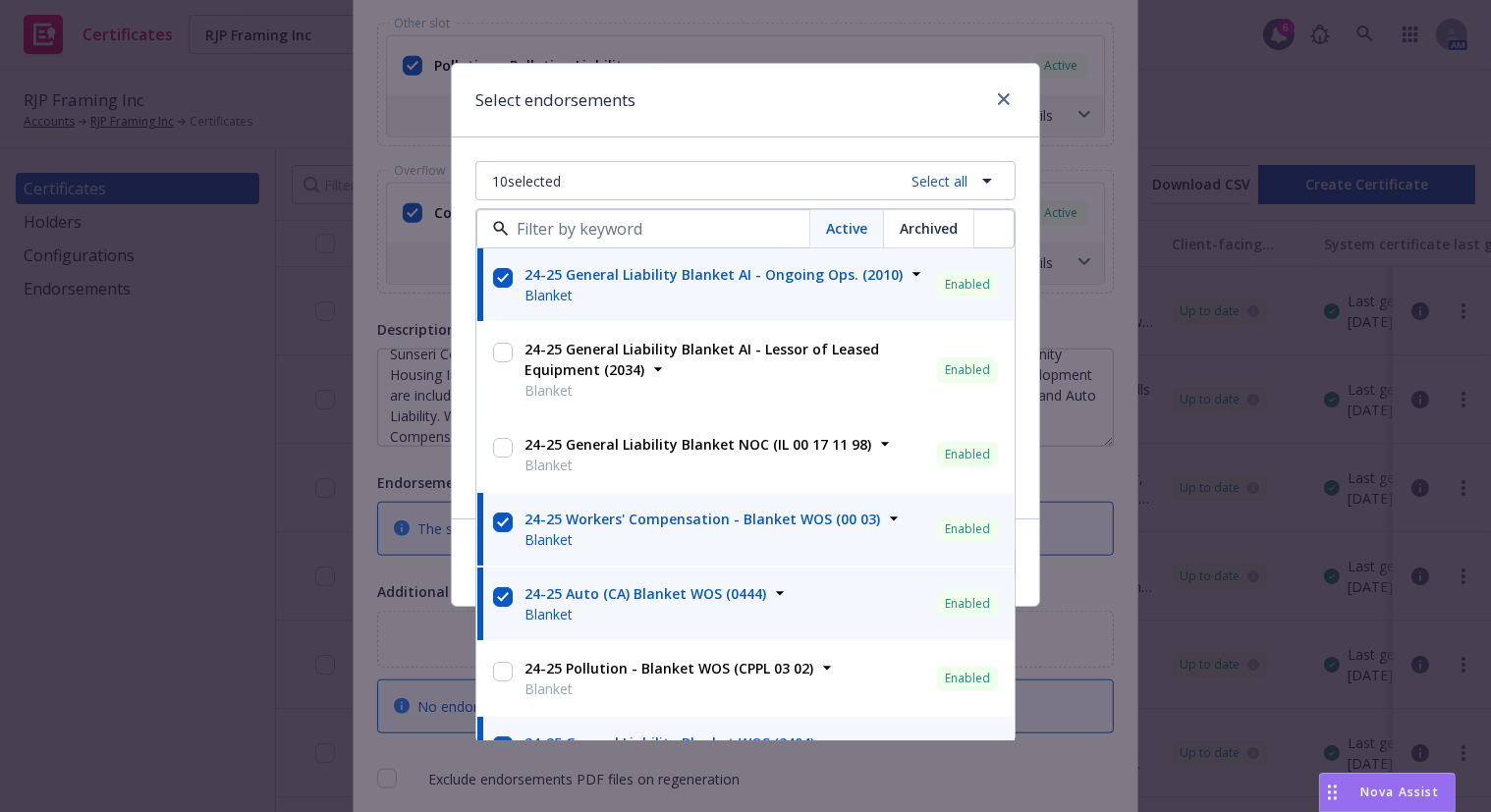 scroll, scrollTop: 26, scrollLeft: 0, axis: vertical 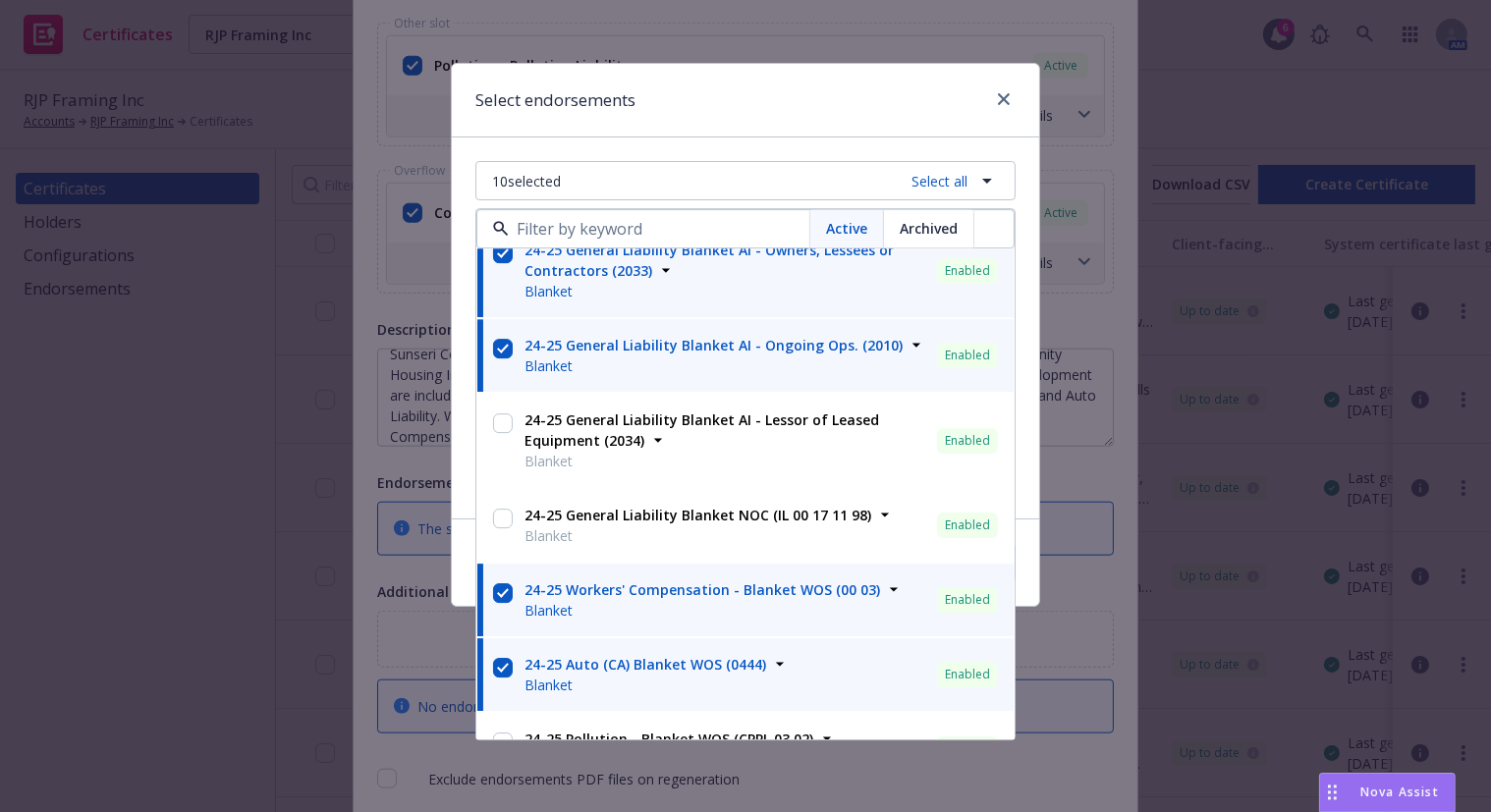 click on "Select endorsements" at bounding box center (746, 100) 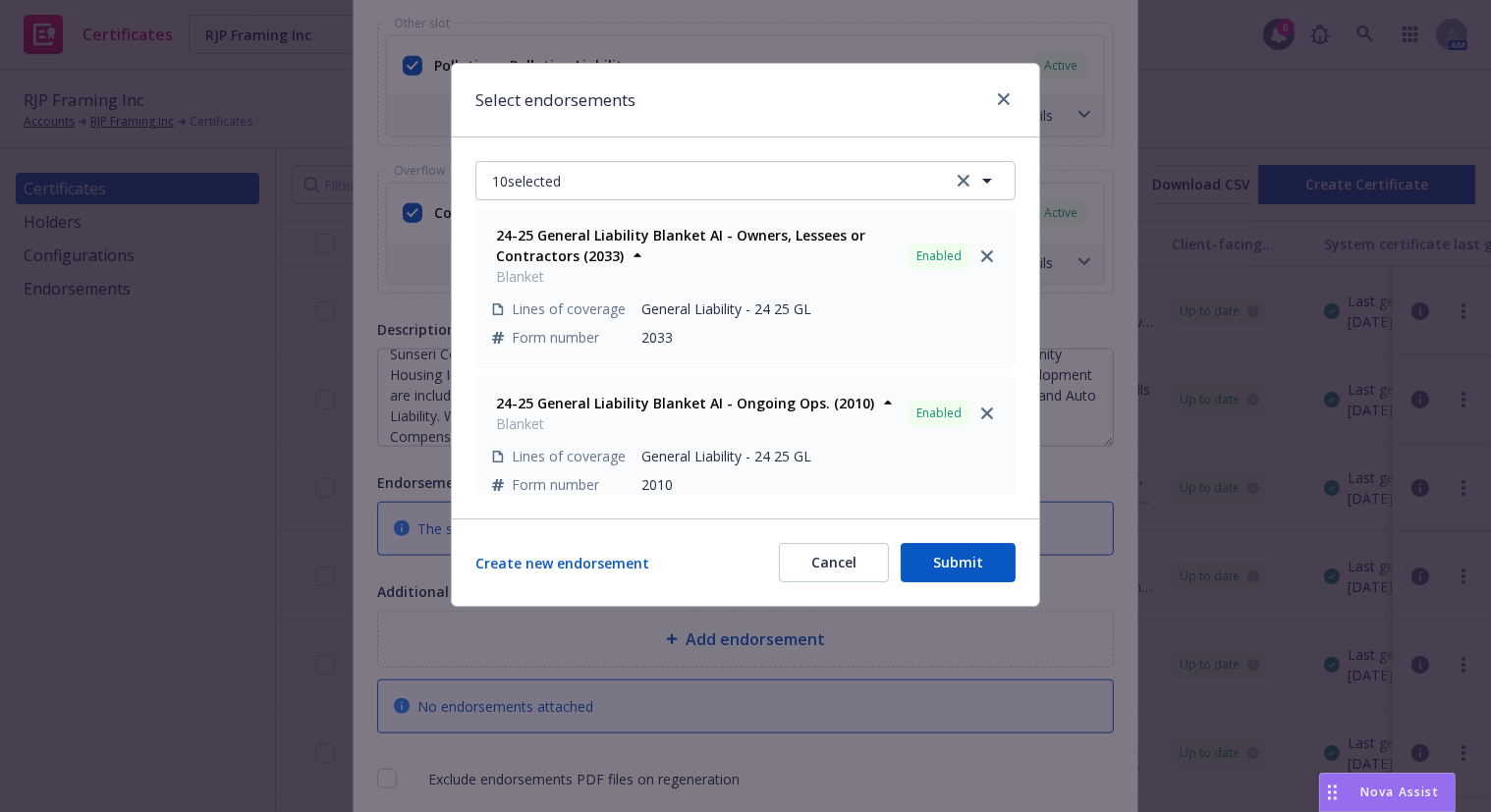 click on "Submit" at bounding box center [958, 563] 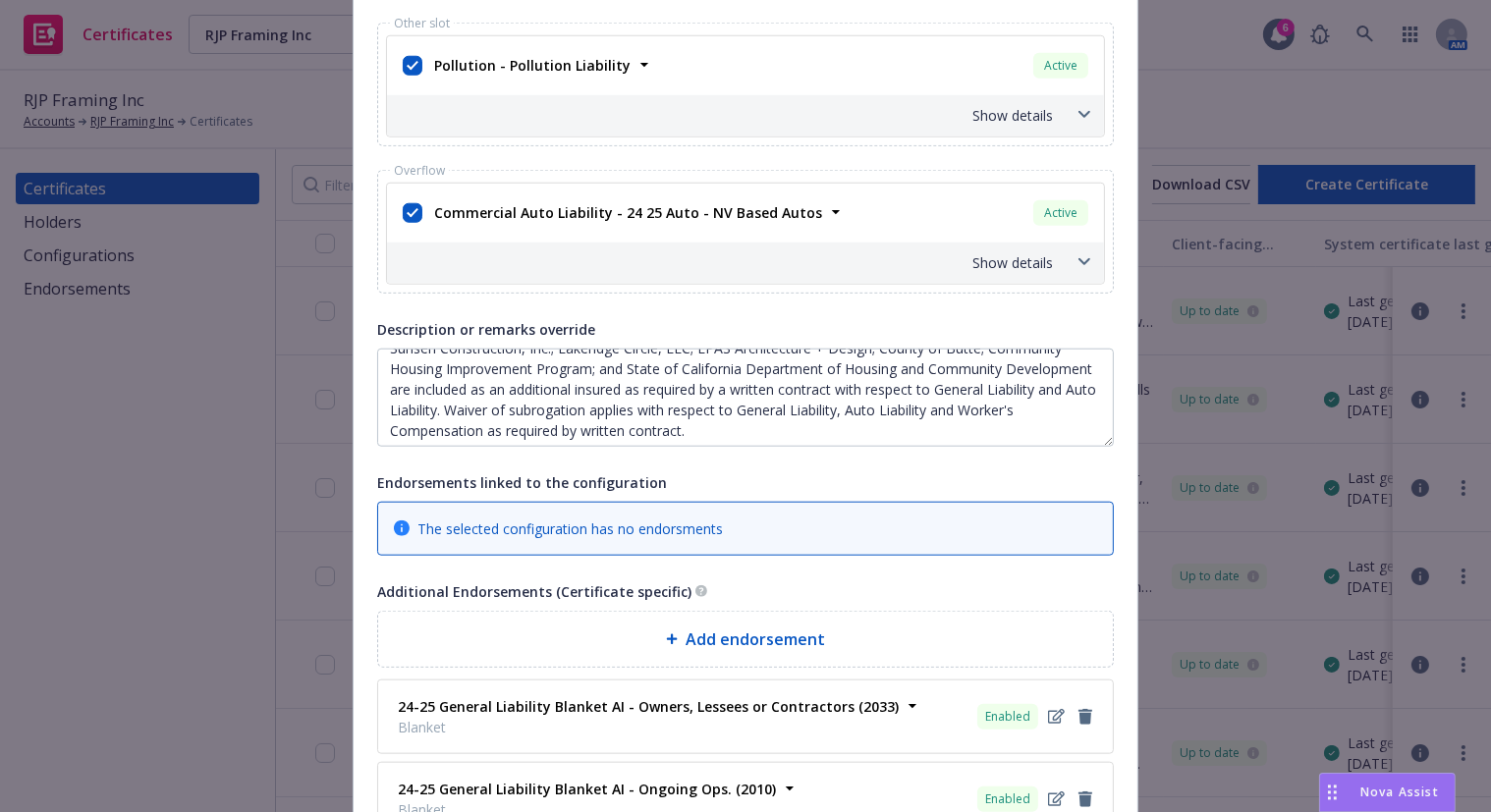 scroll, scrollTop: 22, scrollLeft: 0, axis: vertical 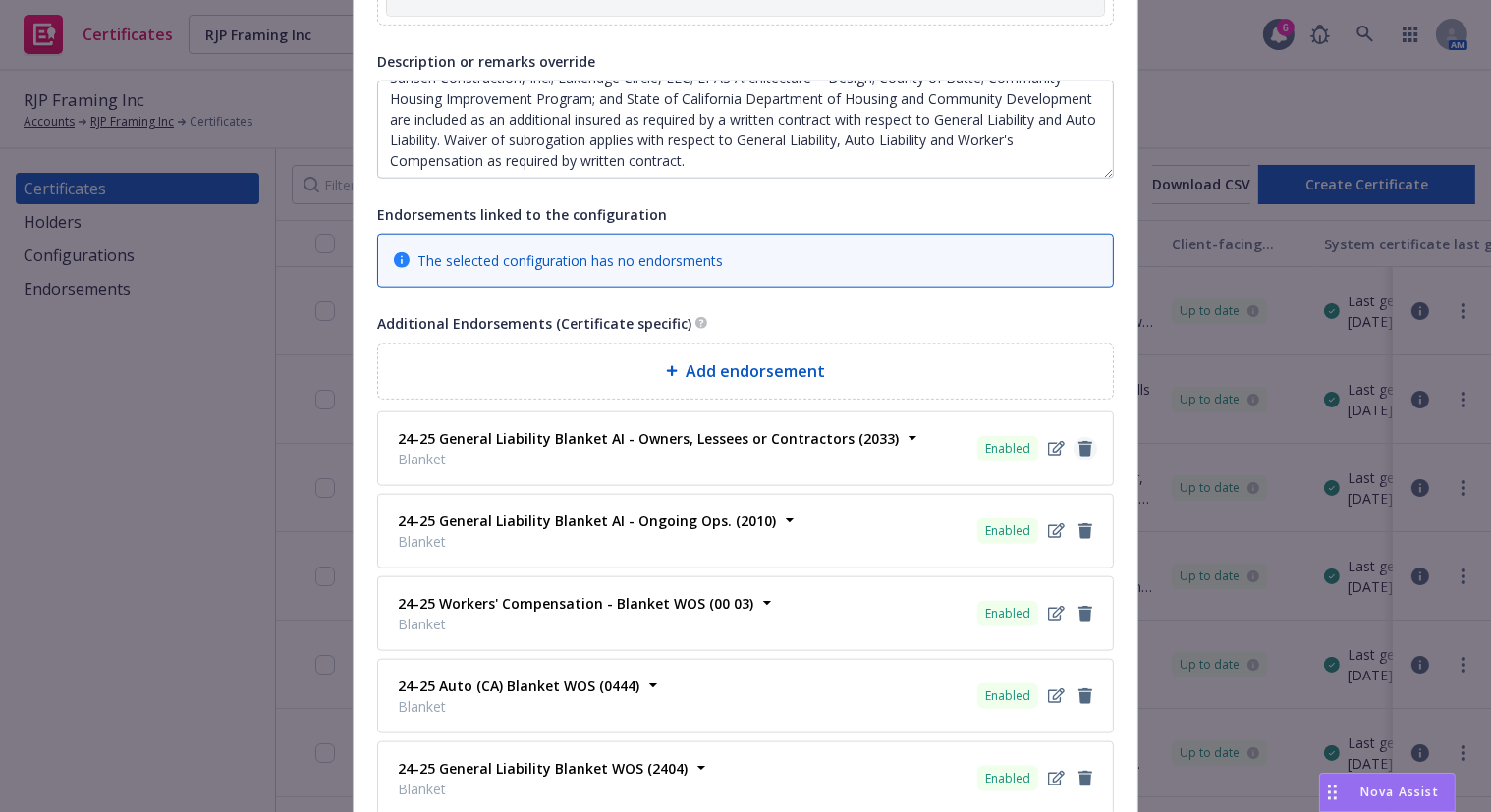 click 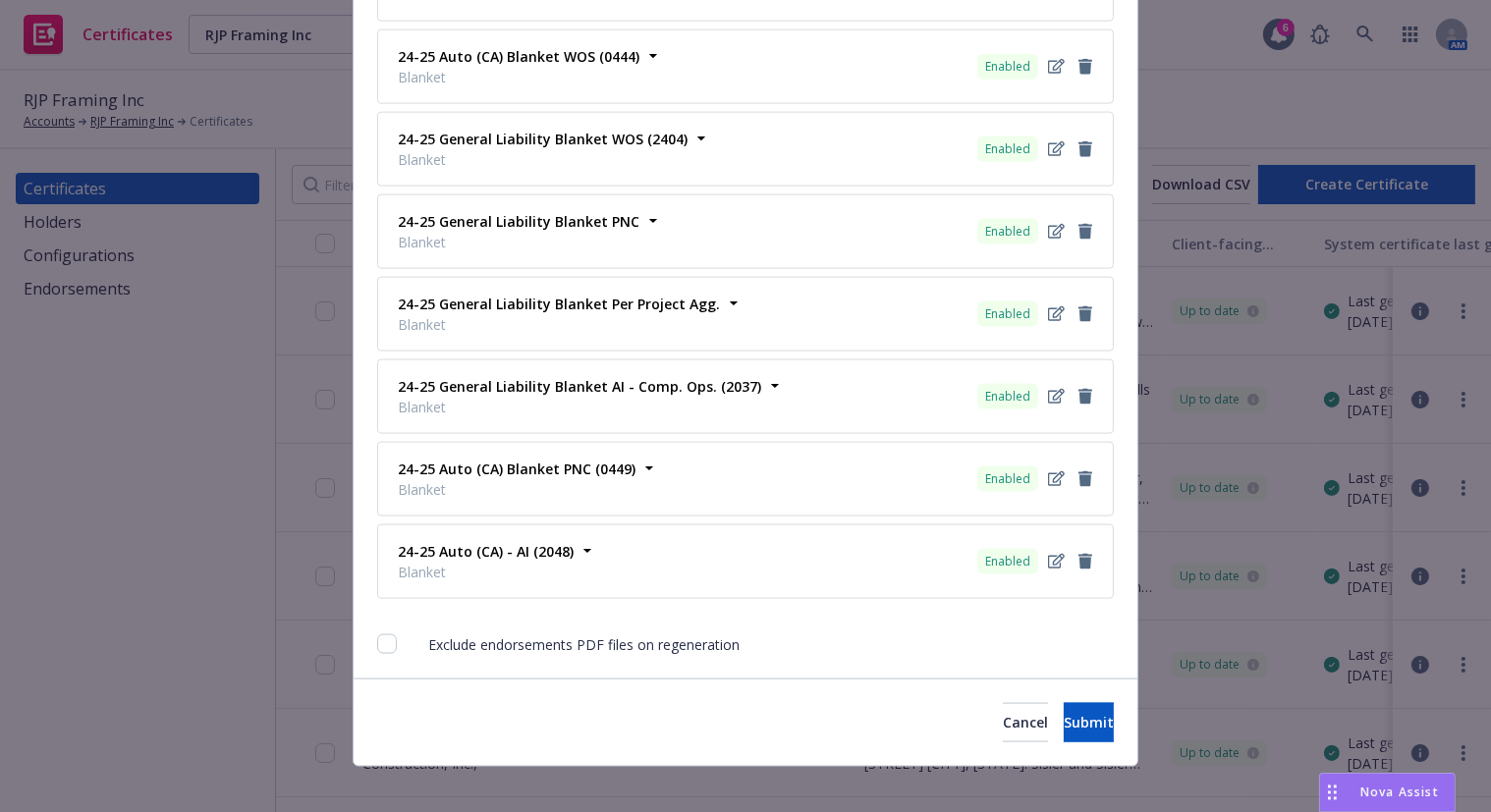scroll, scrollTop: 2877, scrollLeft: 0, axis: vertical 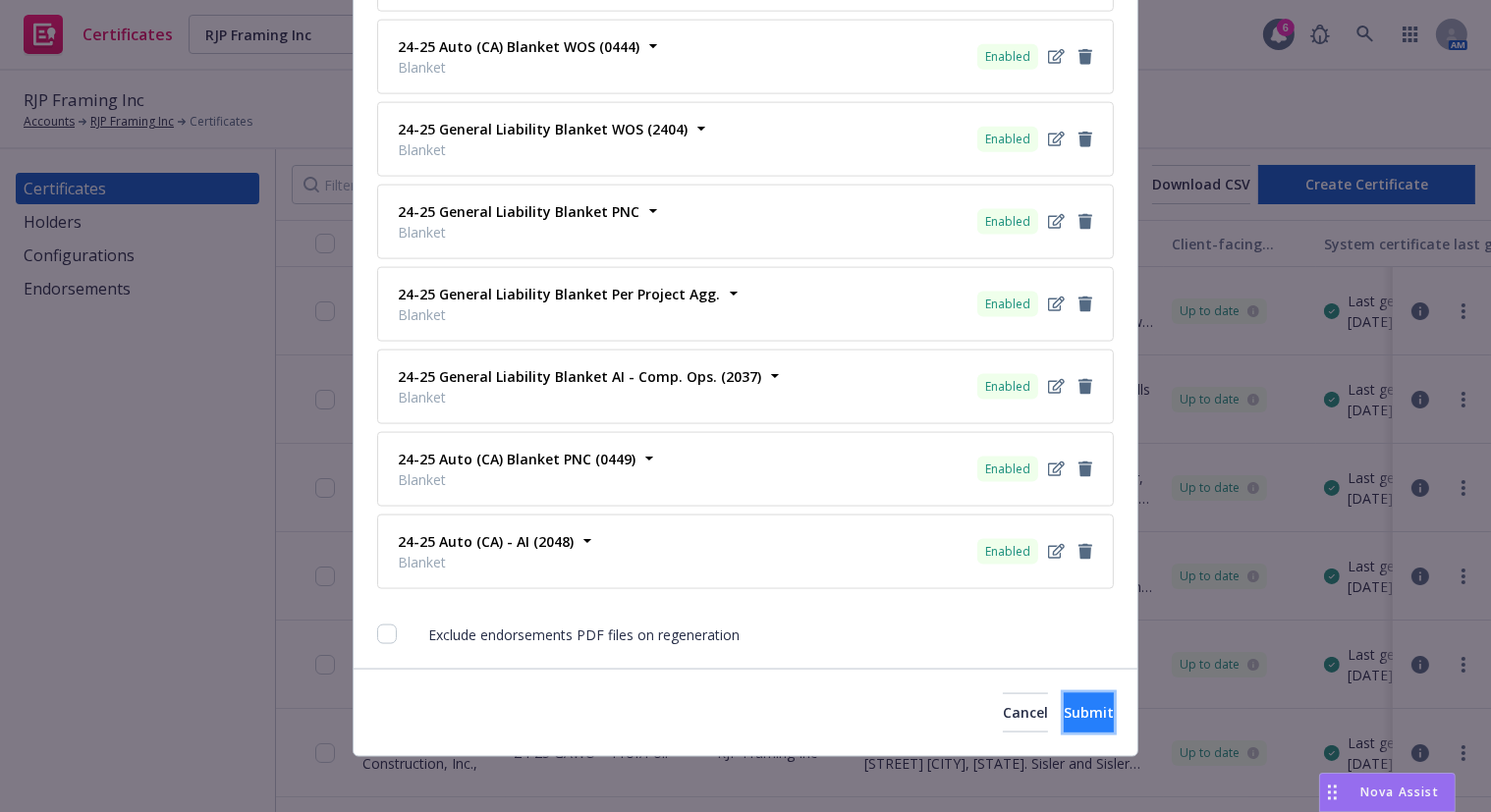 click on "Submit" at bounding box center (1088, 713) 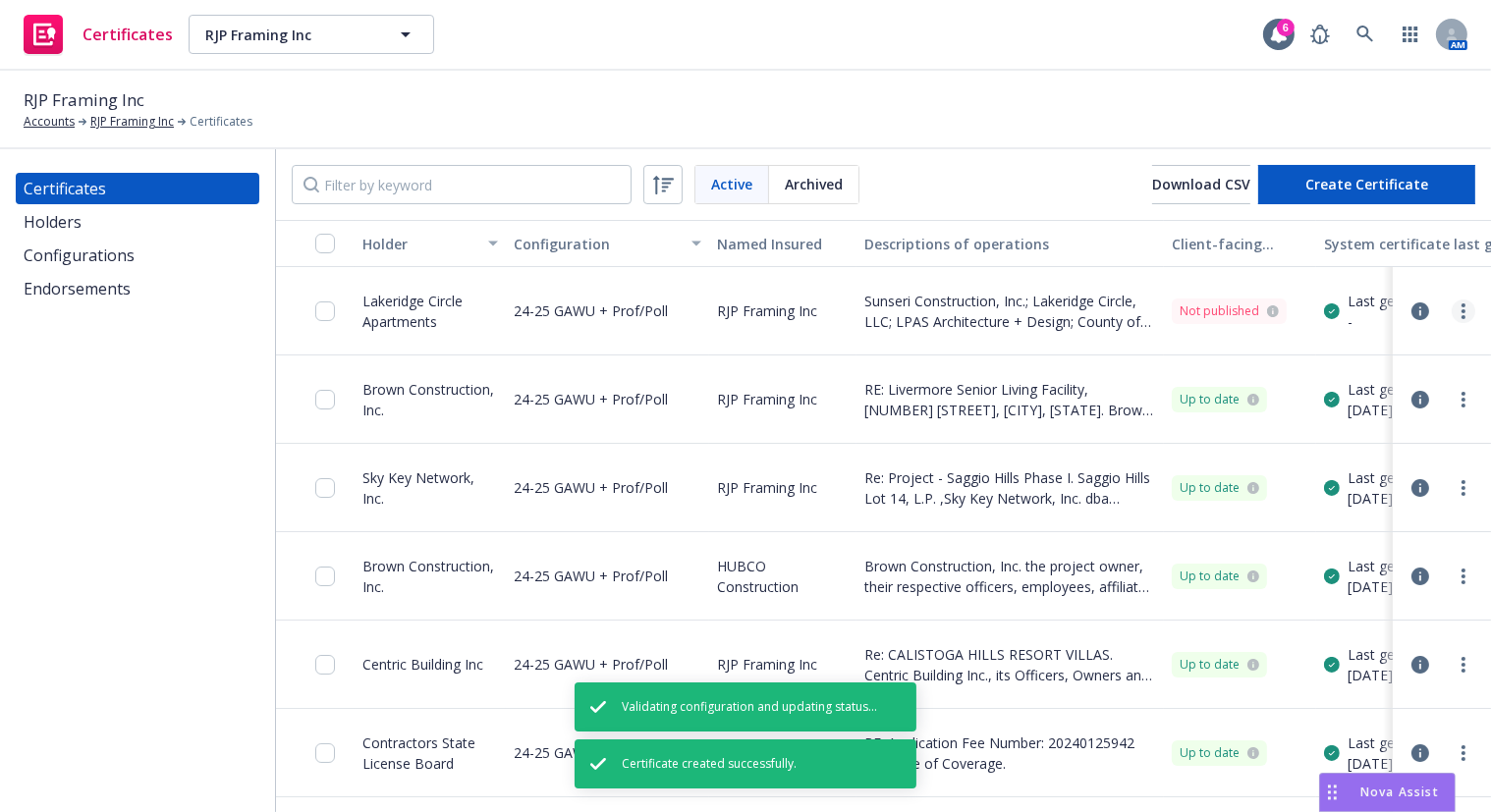 click 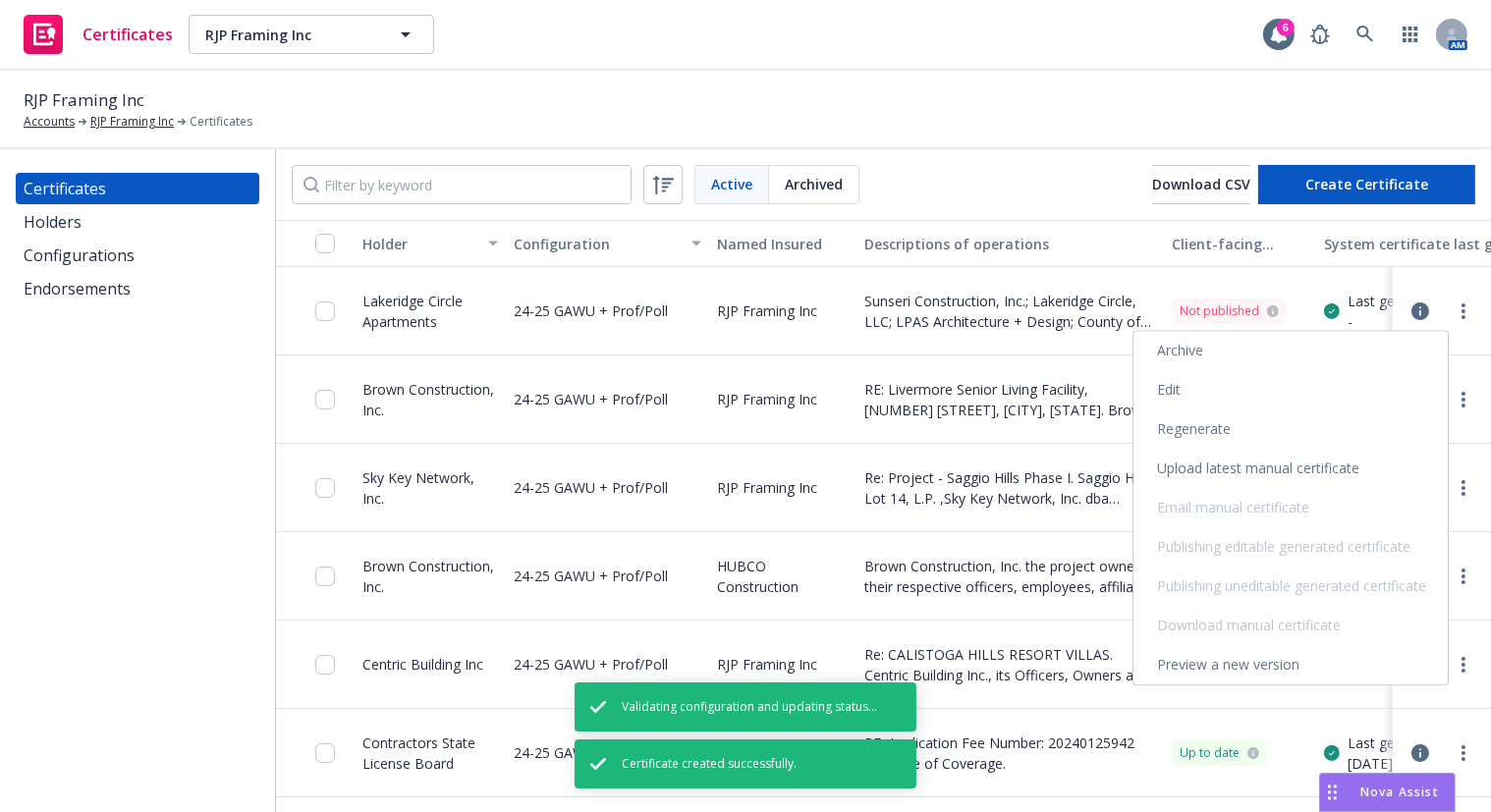 click on "Regenerate" at bounding box center [1291, 429] 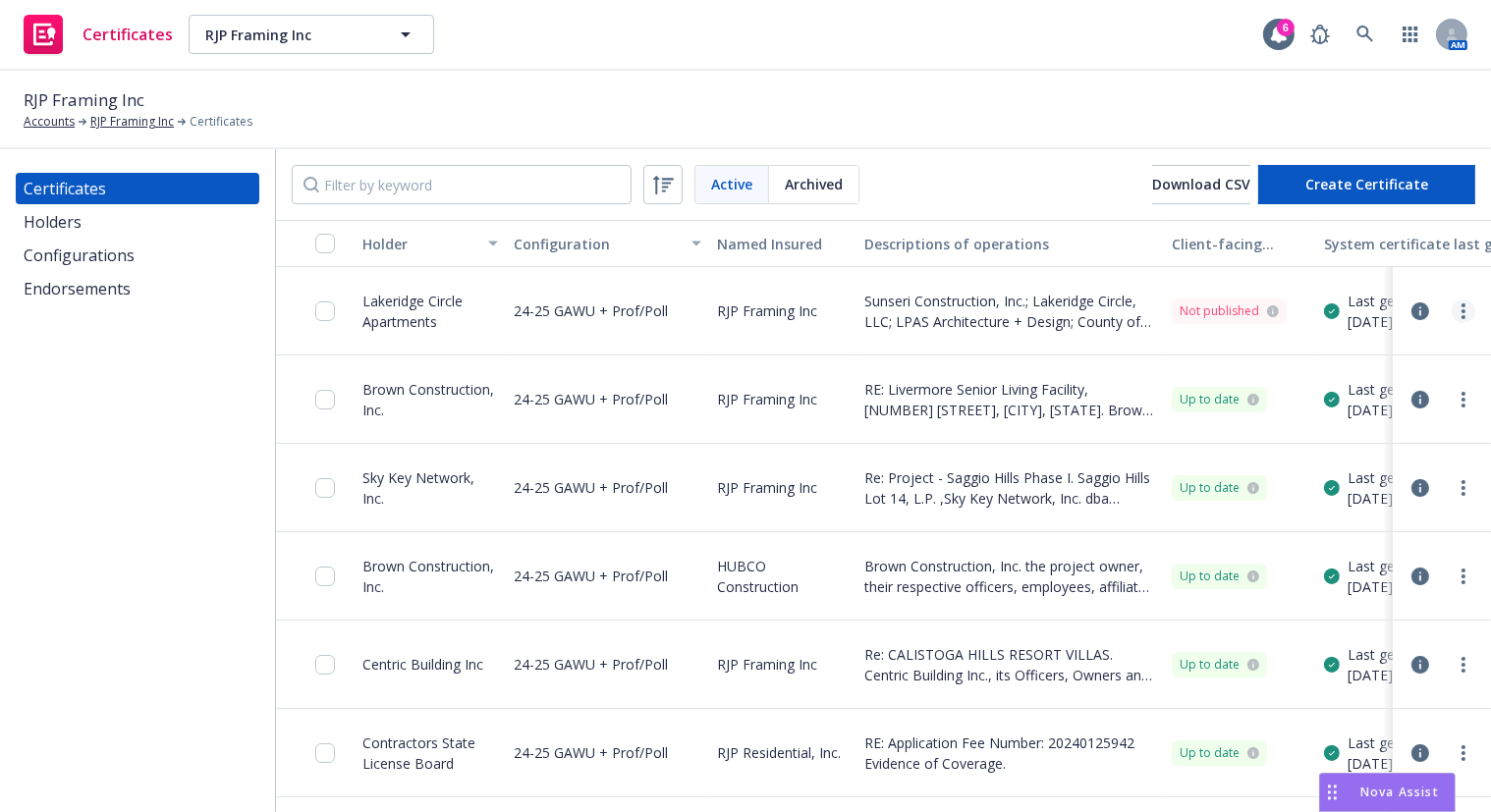 click at bounding box center [1463, 311] 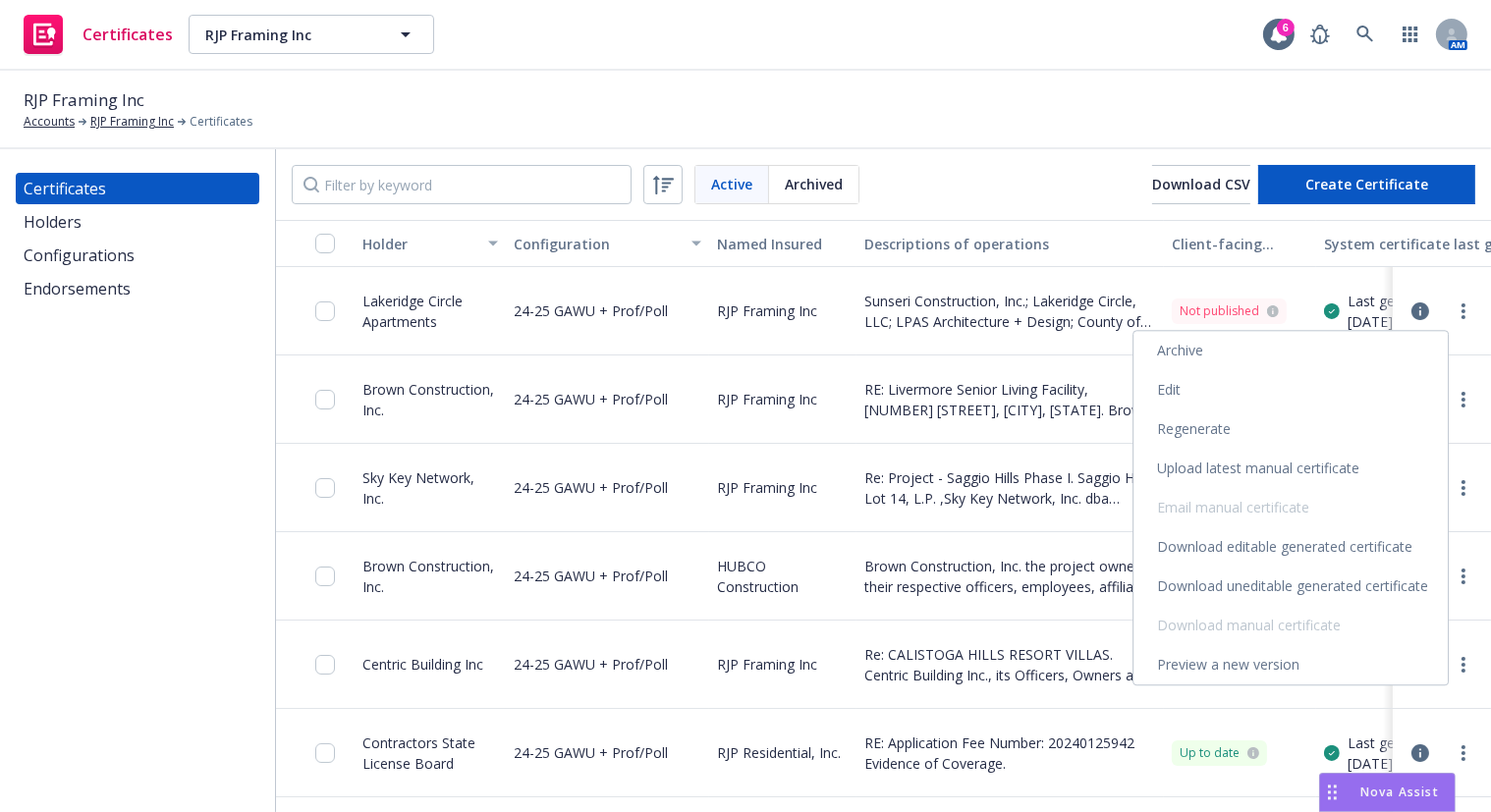 click on "Download uneditable generated certificate" at bounding box center [1291, 586] 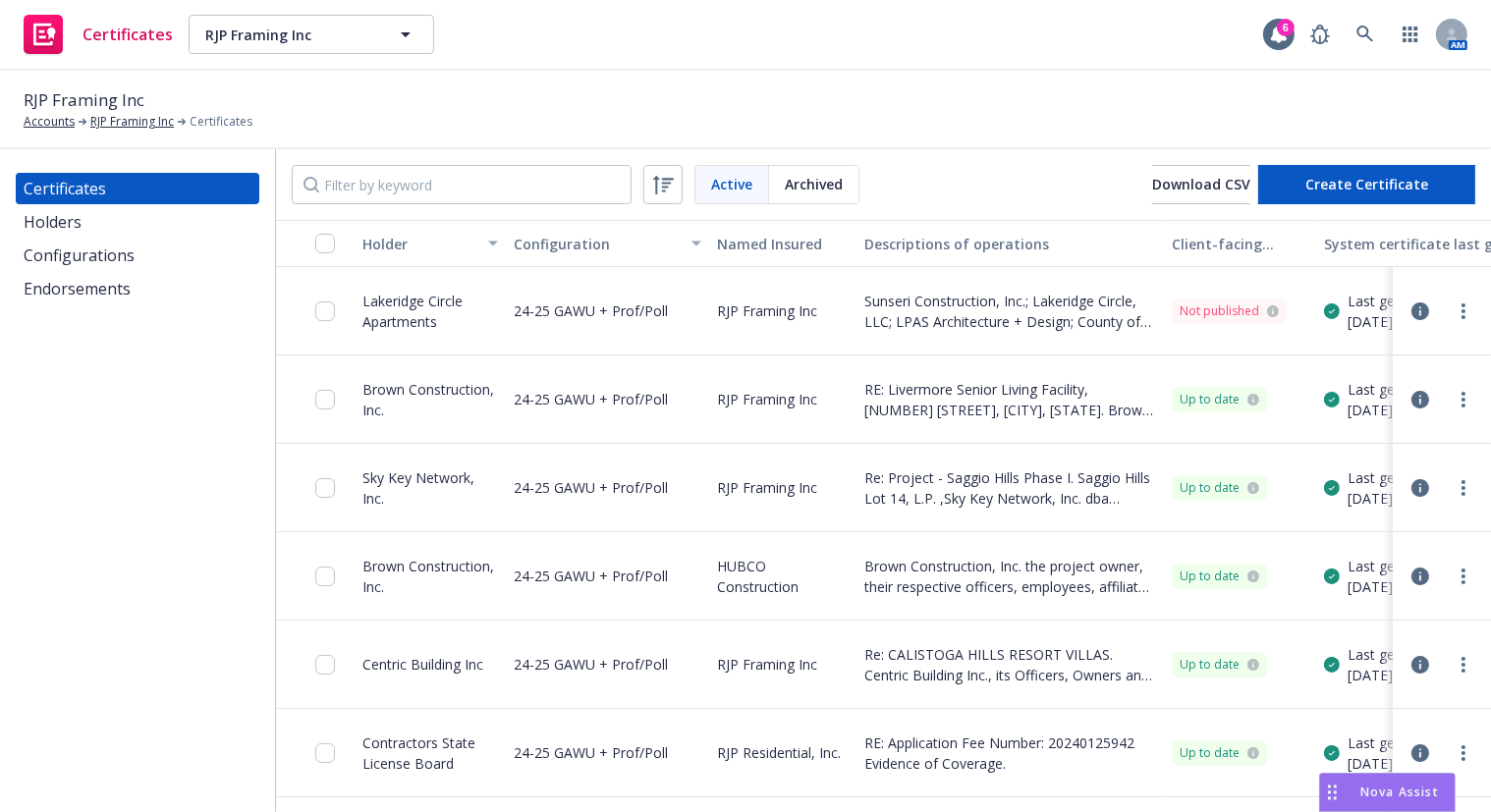 drag, startPoint x: 324, startPoint y: 314, endPoint x: 441, endPoint y: 377, distance: 132.88341 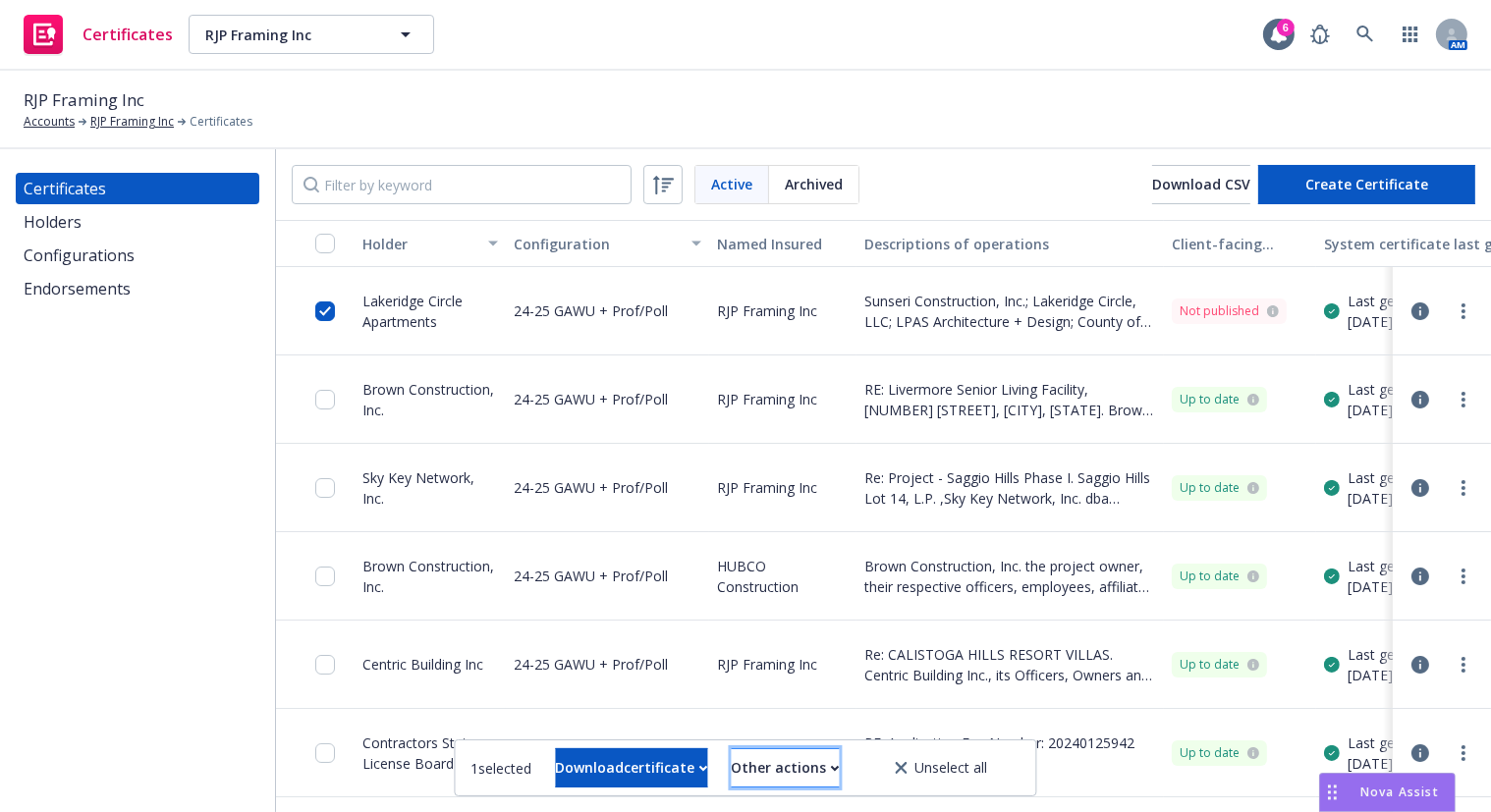 click on "Other actions" at bounding box center [786, 768] 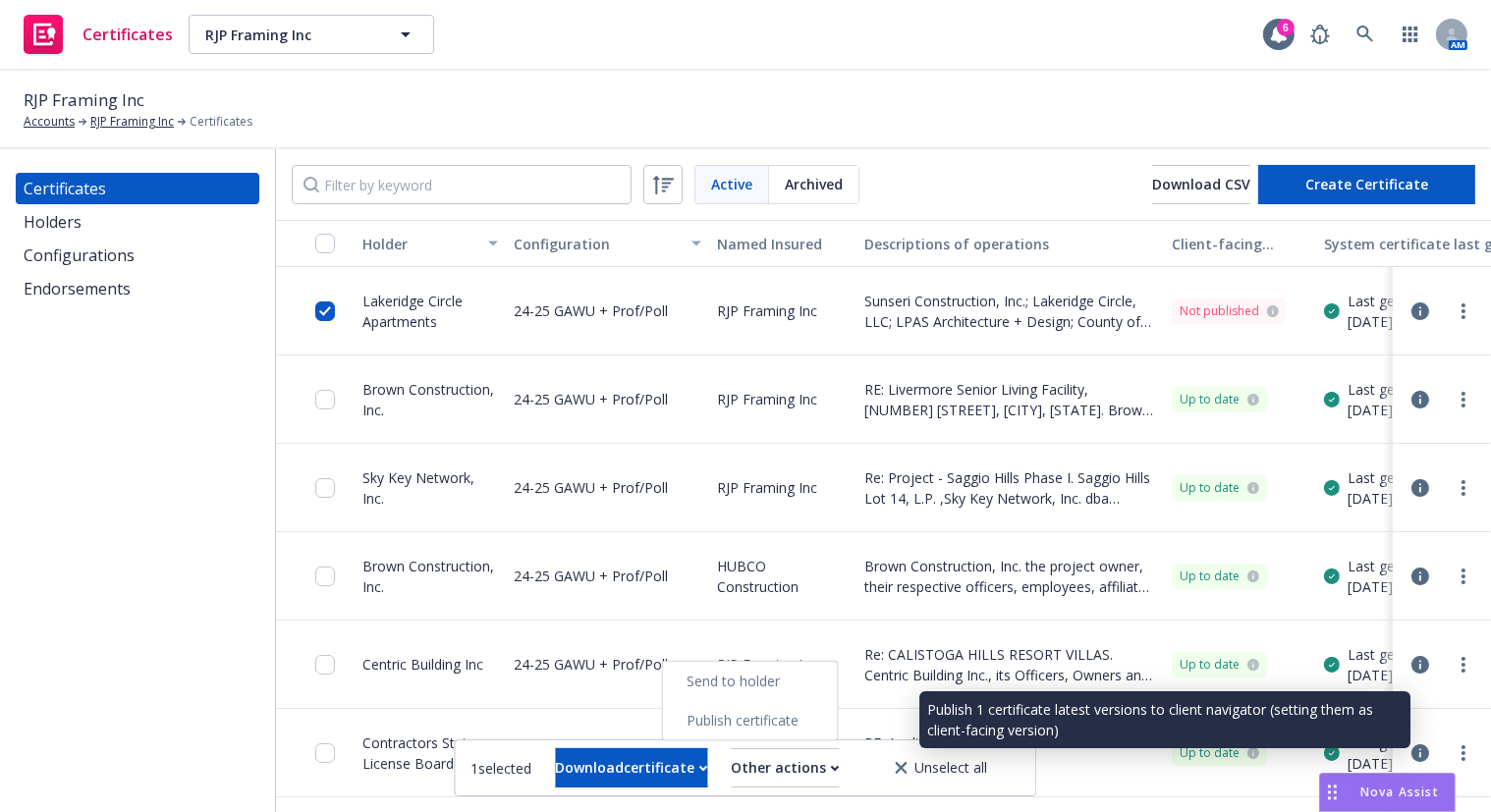 click on "Publish certificate" at bounding box center (750, 721) 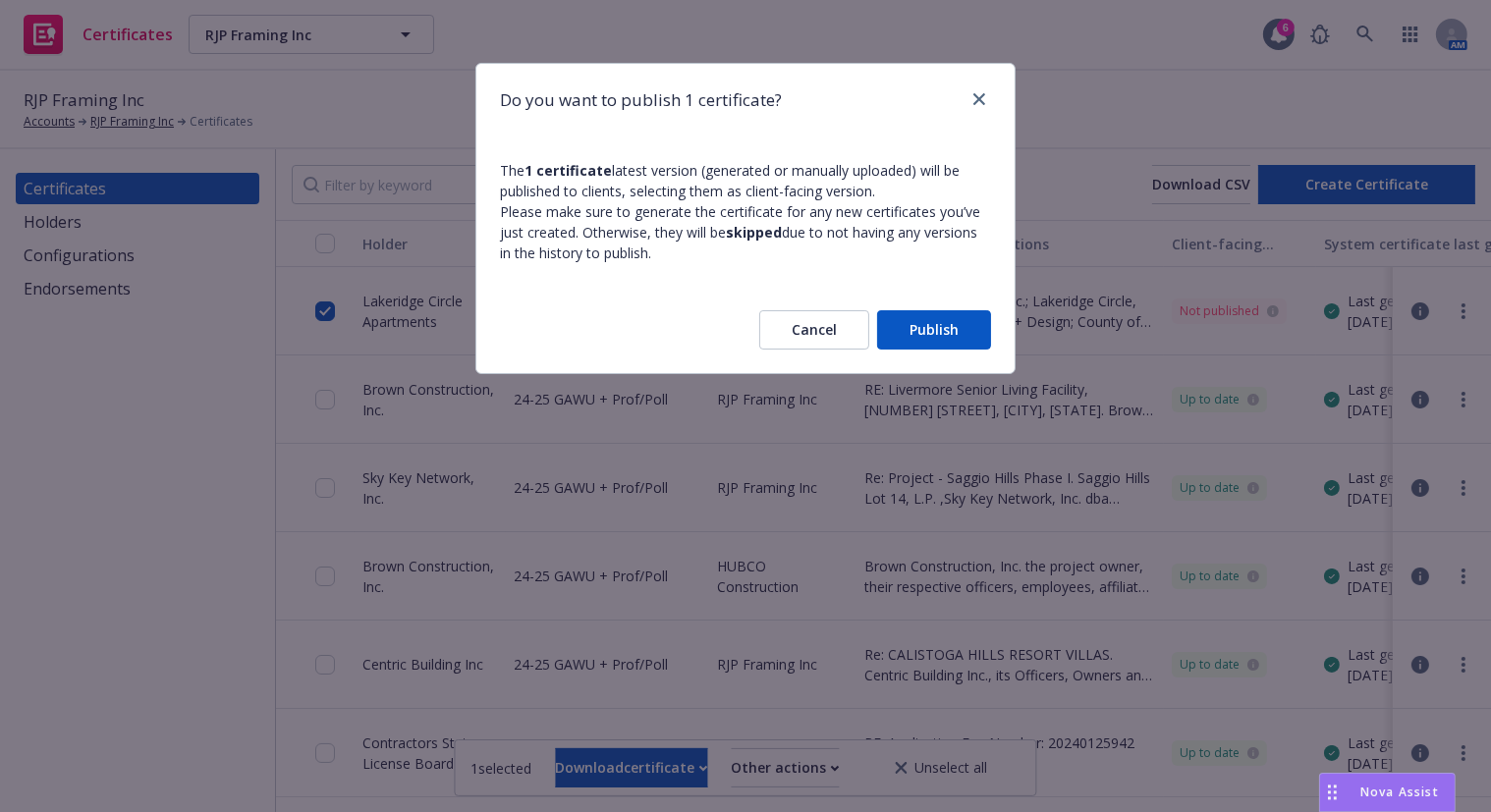 click on "Publish" at bounding box center (934, 330) 